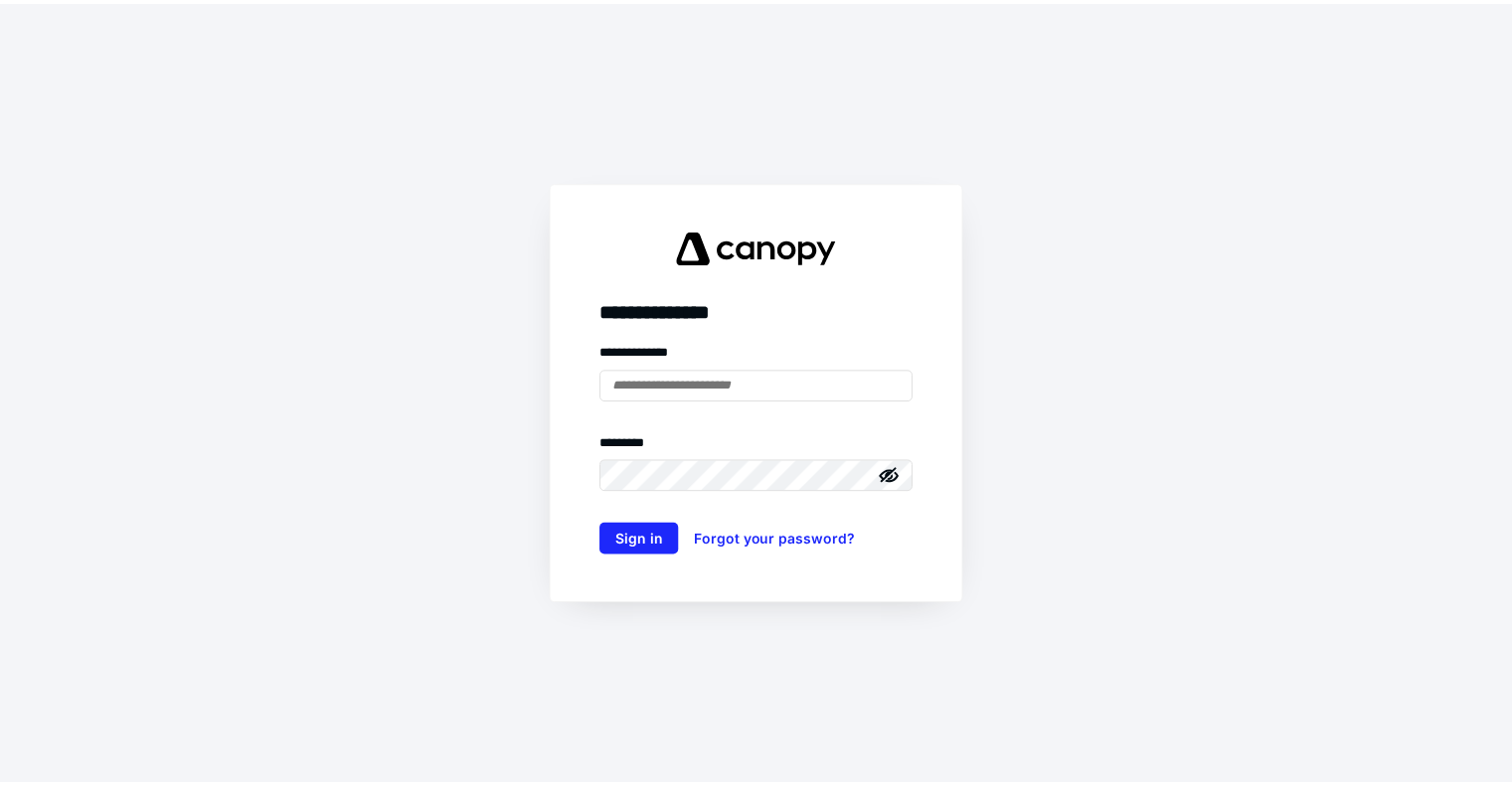 scroll, scrollTop: 0, scrollLeft: 0, axis: both 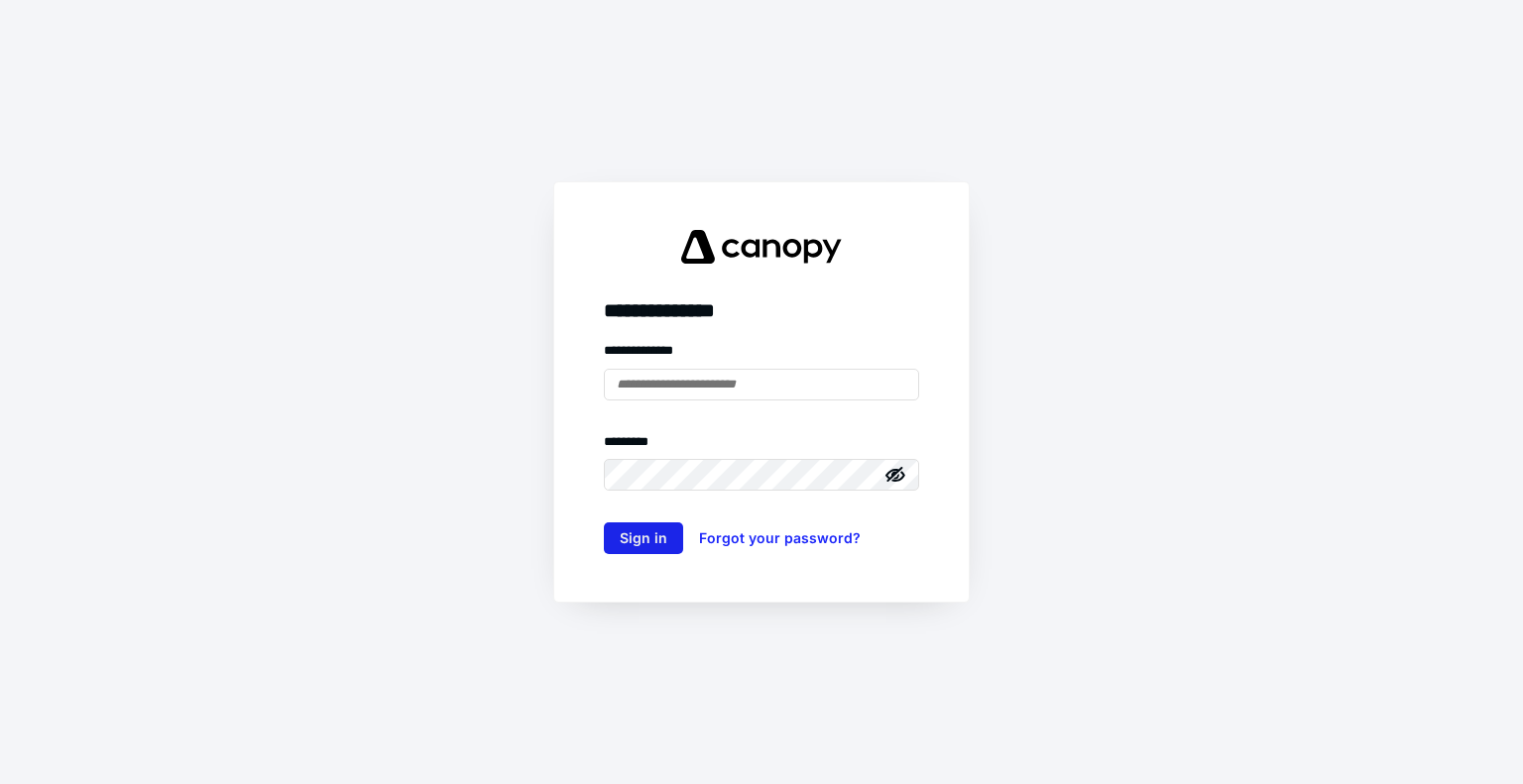 type on "**********" 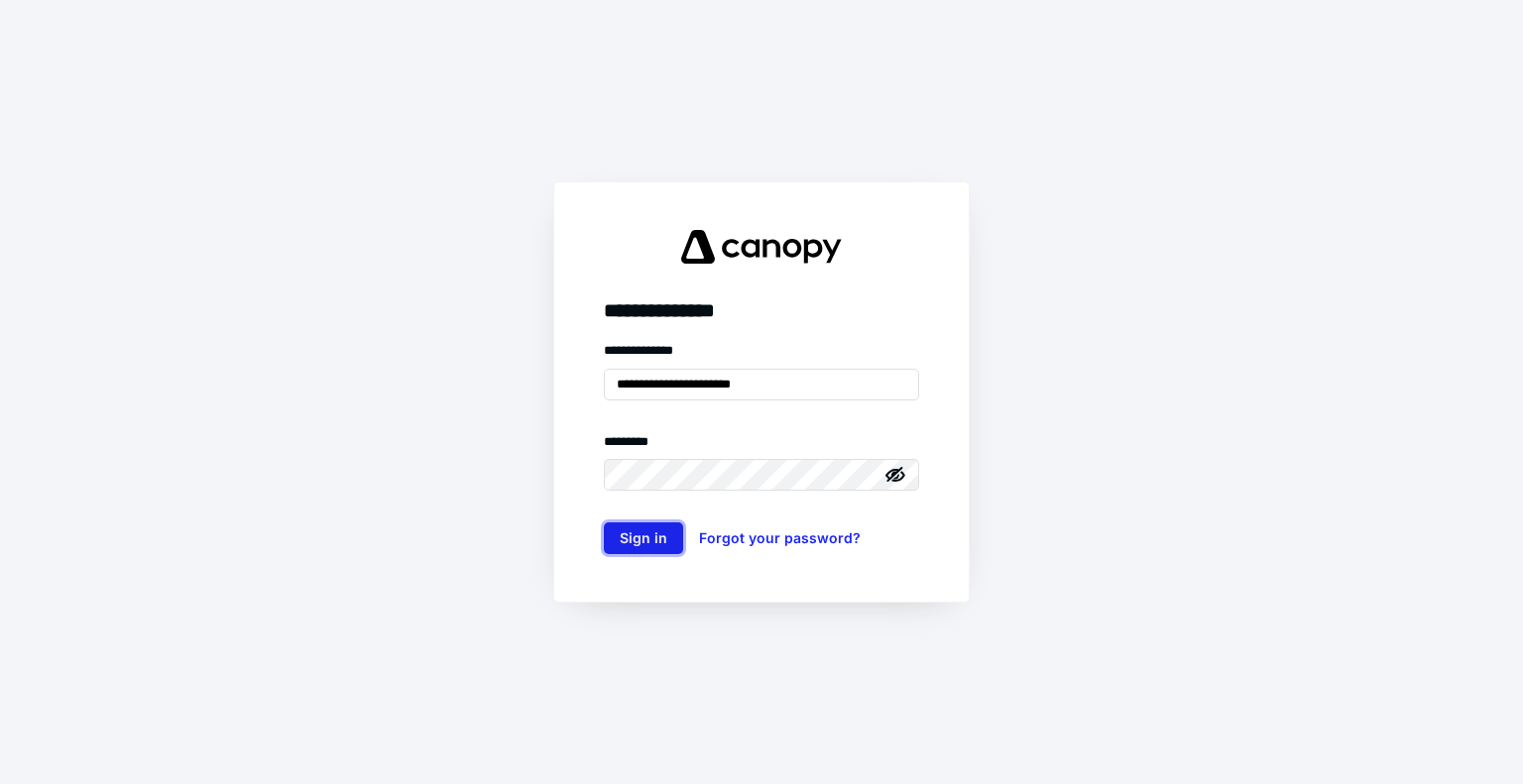 click on "Sign in" at bounding box center [644, 538] 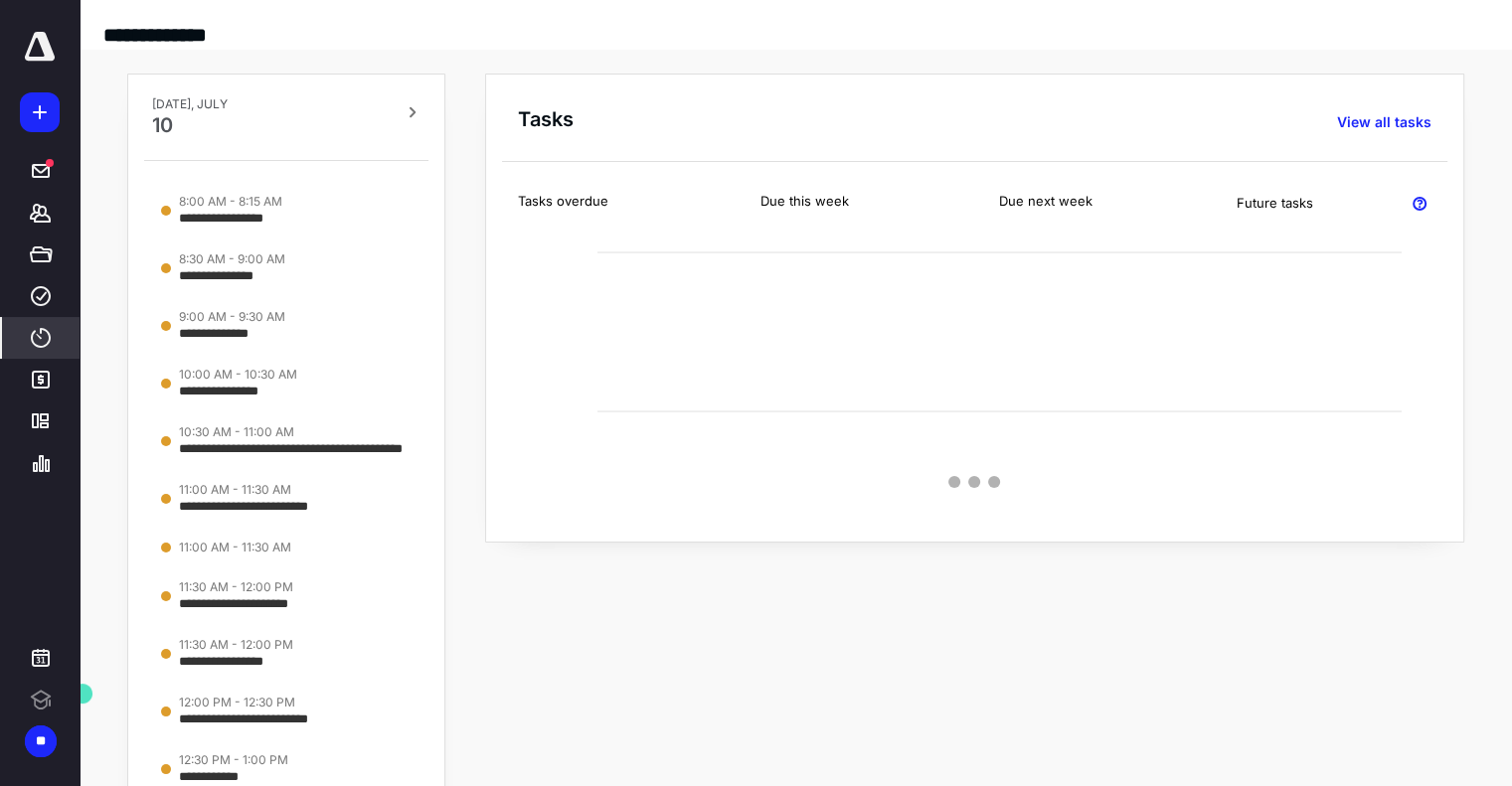 click on "****" at bounding box center [41, 338] 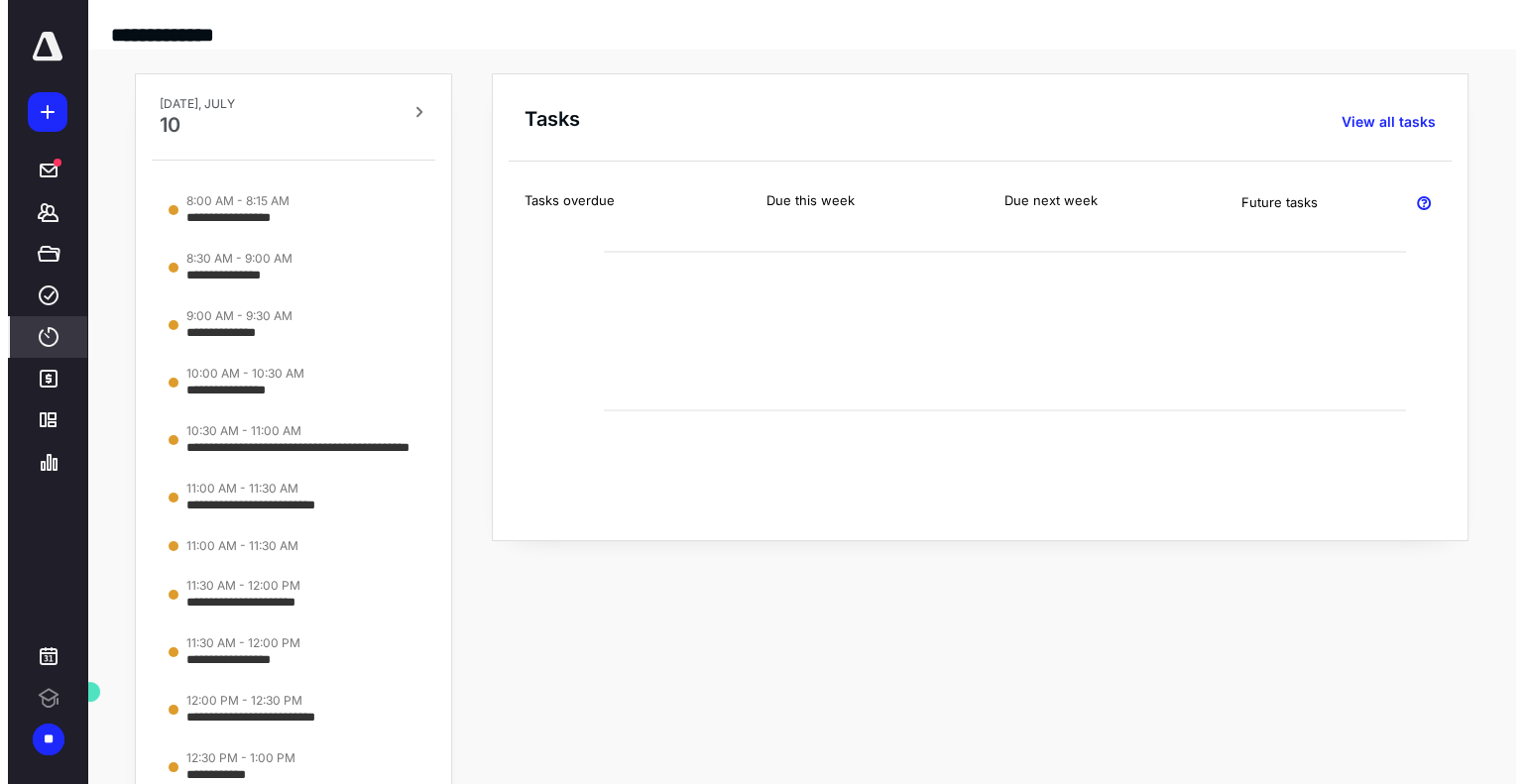 scroll, scrollTop: 0, scrollLeft: 0, axis: both 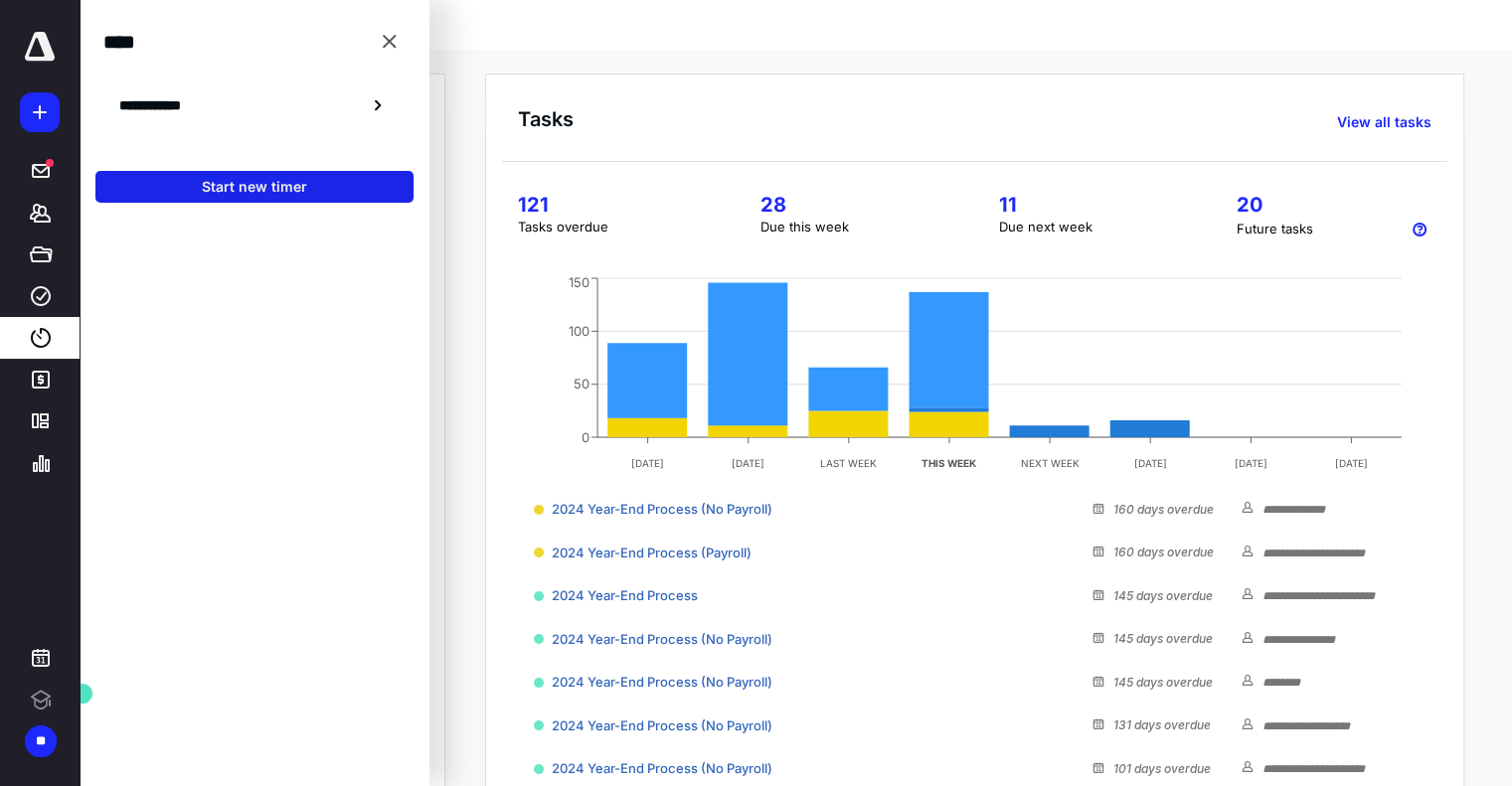 click on "Start new timer" at bounding box center [254, 187] 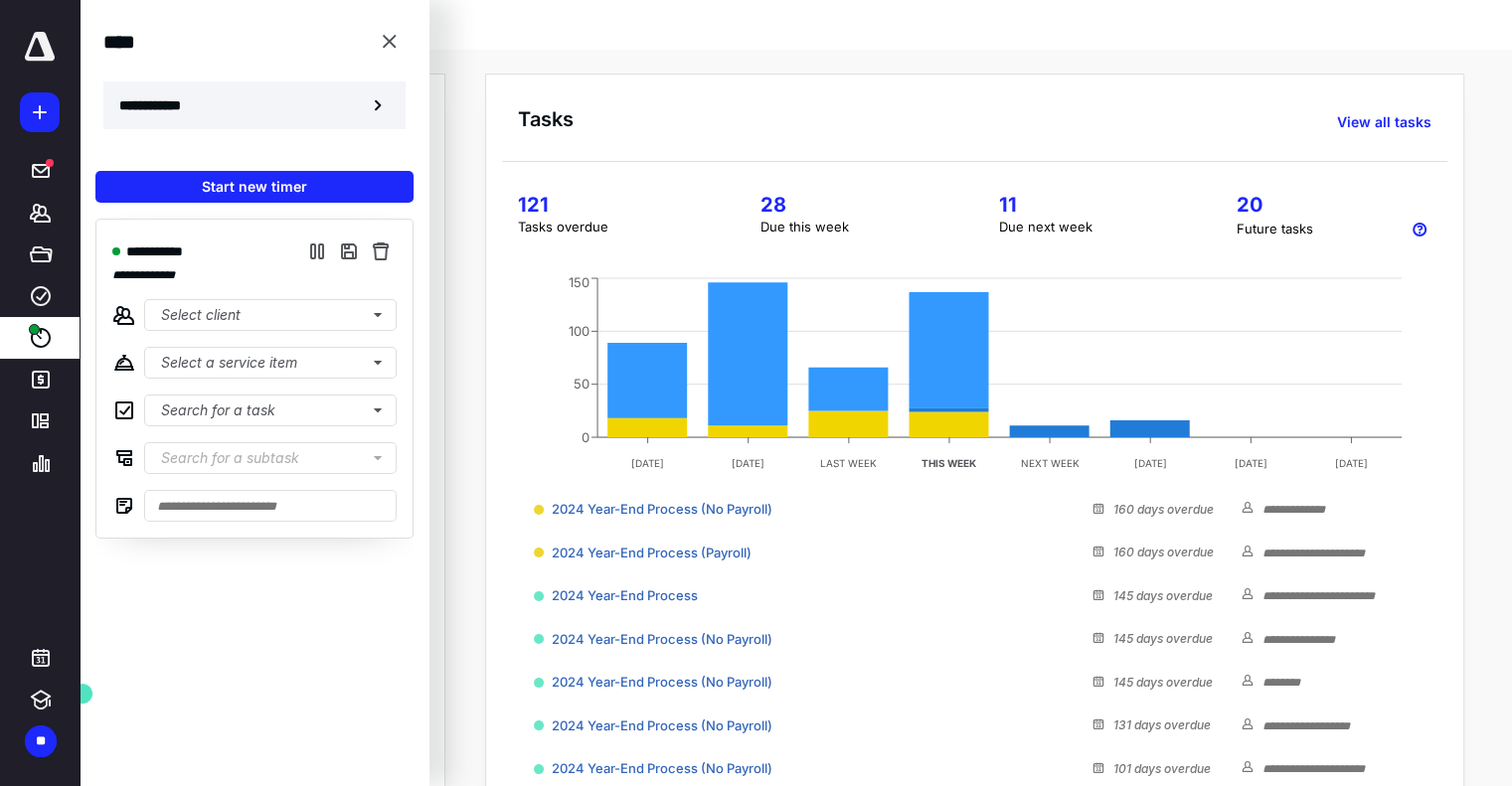 click on "**********" at bounding box center (254, 105) 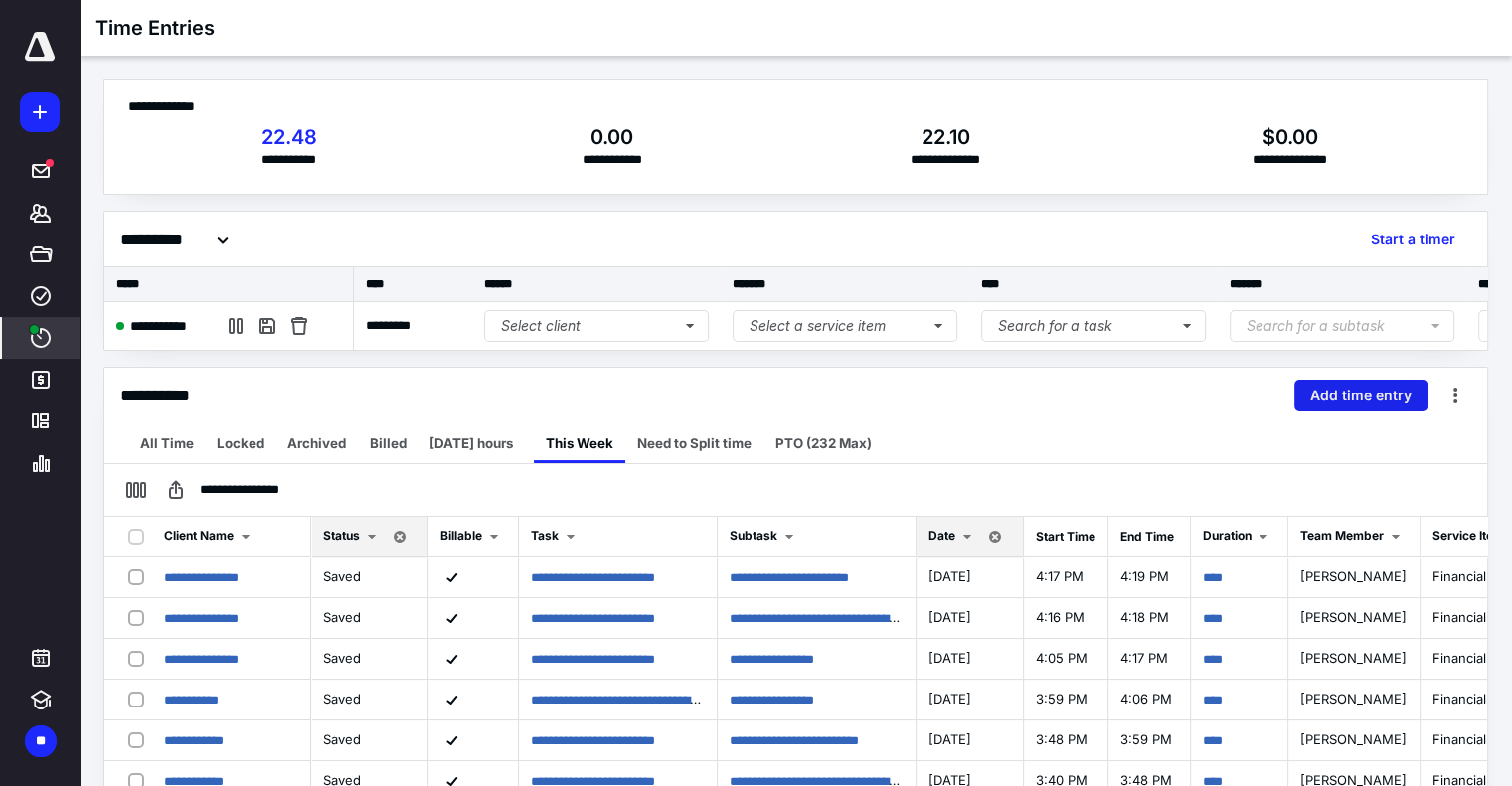 click on "Add time entry" at bounding box center (1361, 395) 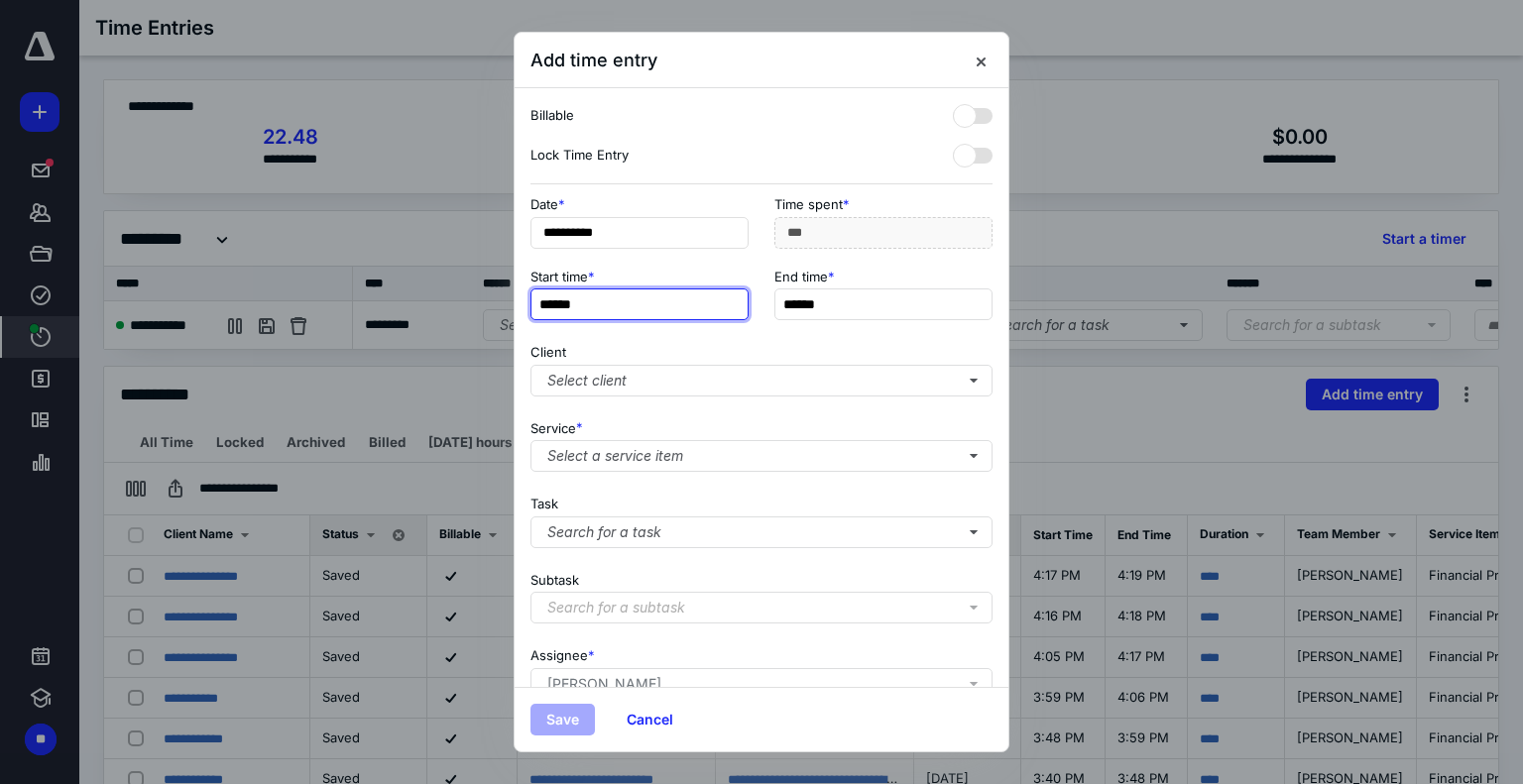 click on "******" at bounding box center (640, 304) 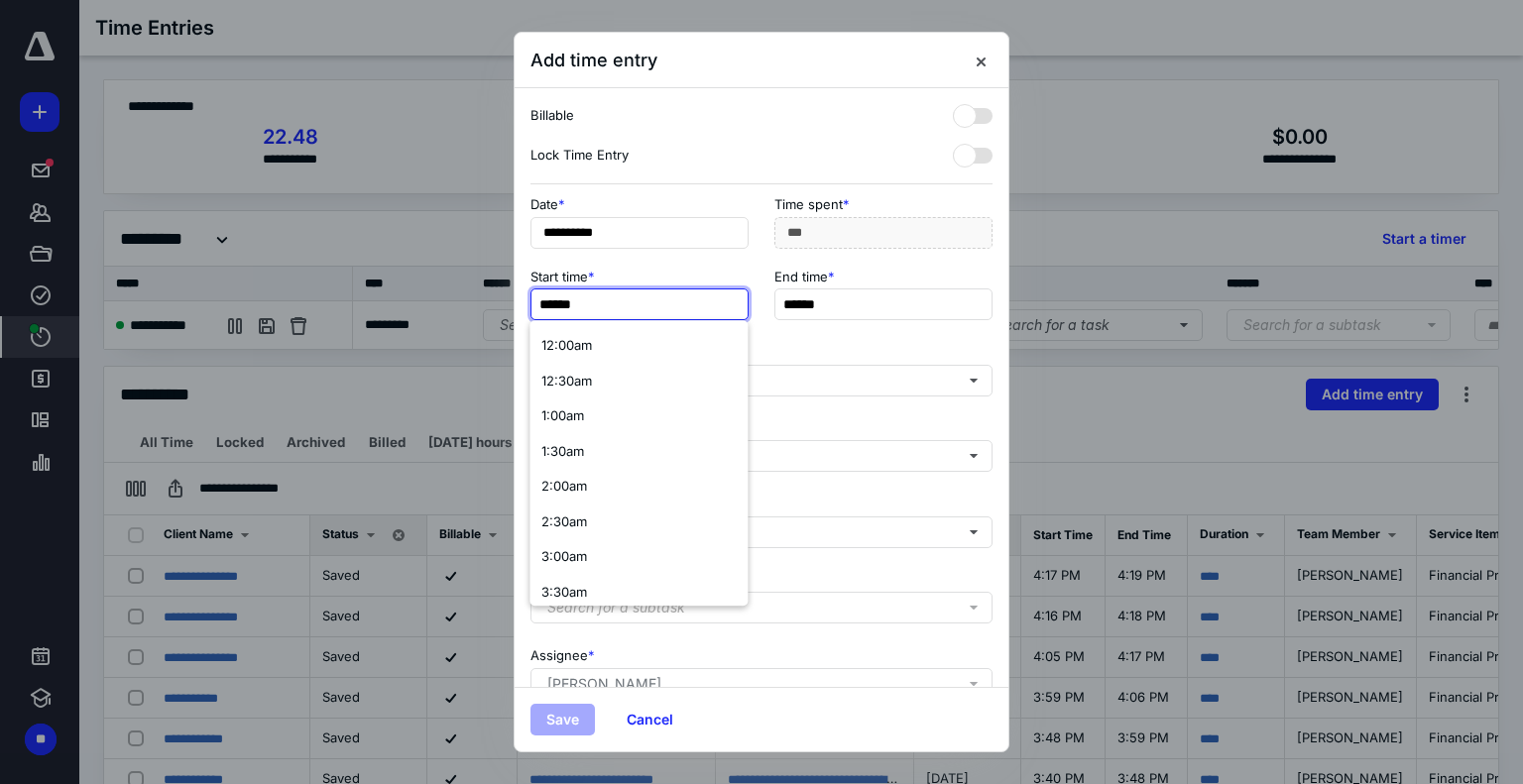 click on "******" at bounding box center [640, 304] 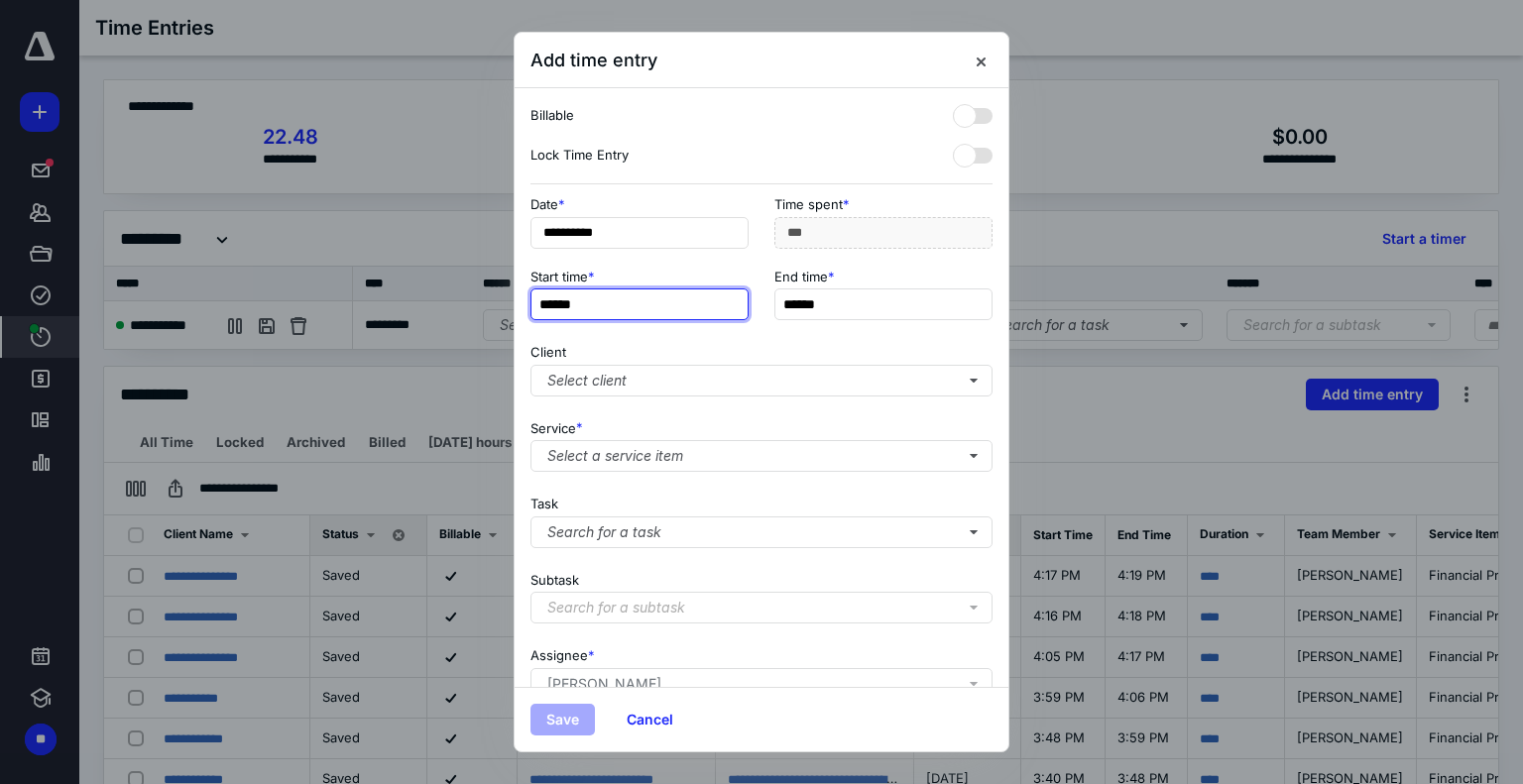 type on "******" 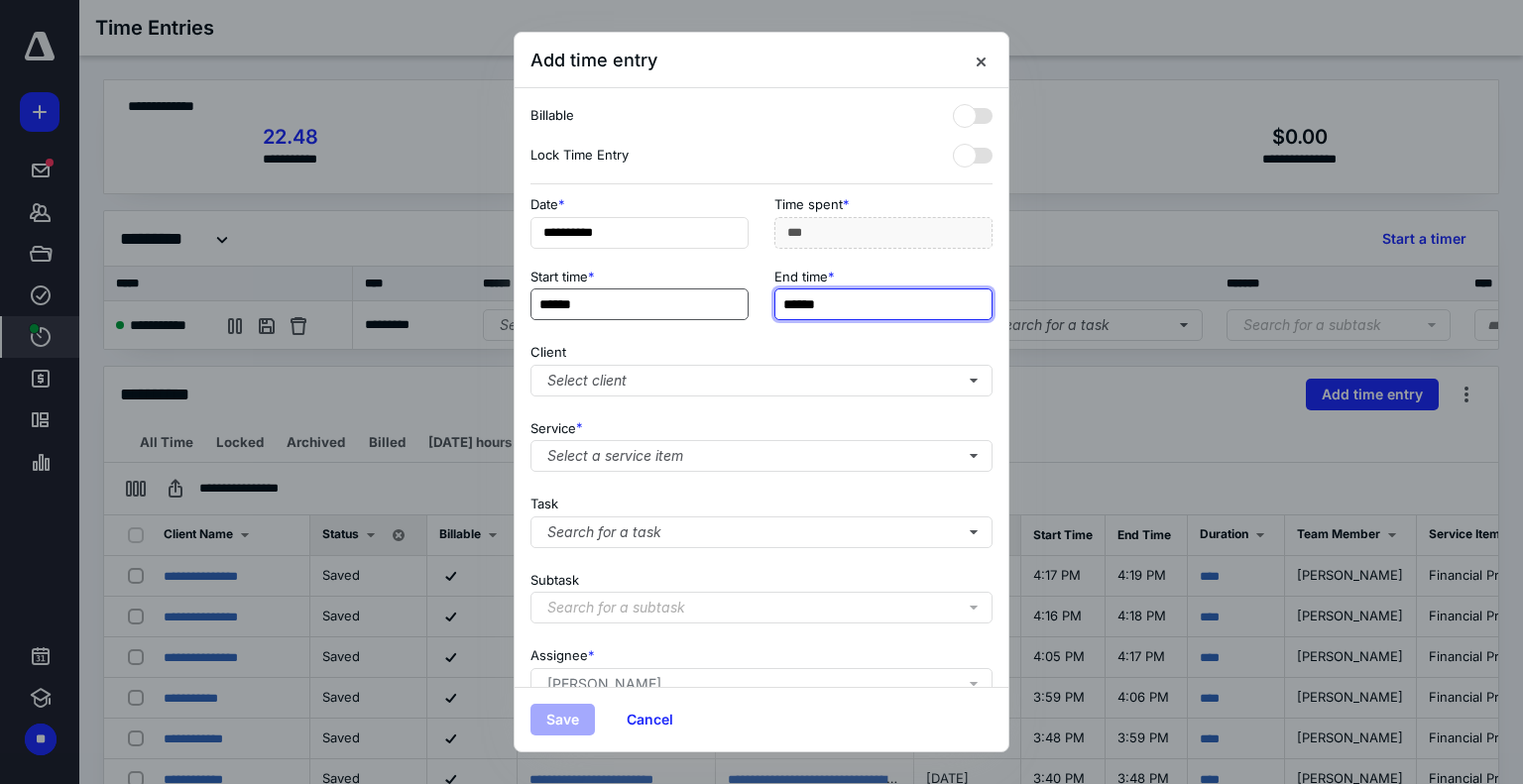 type on "***" 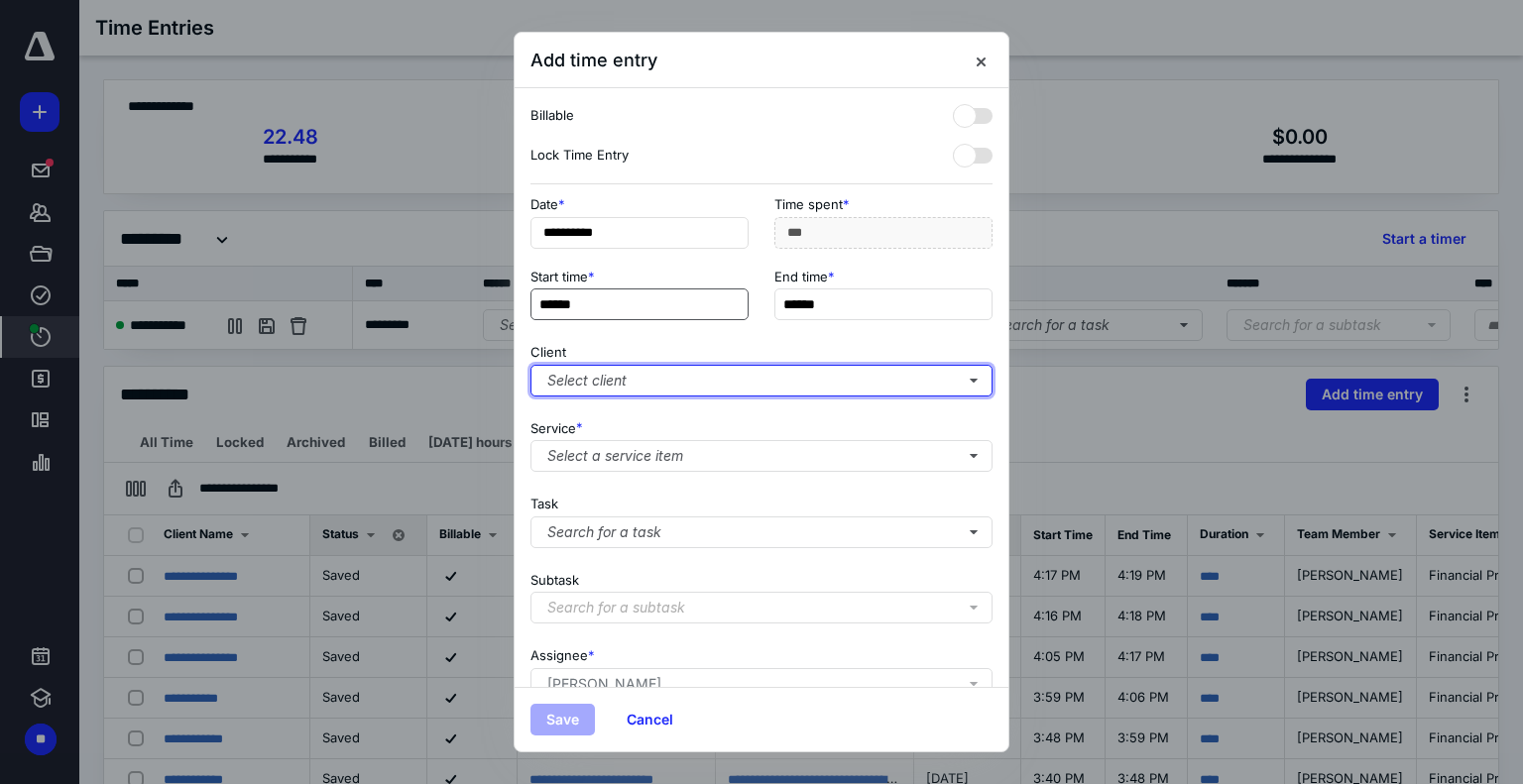 type 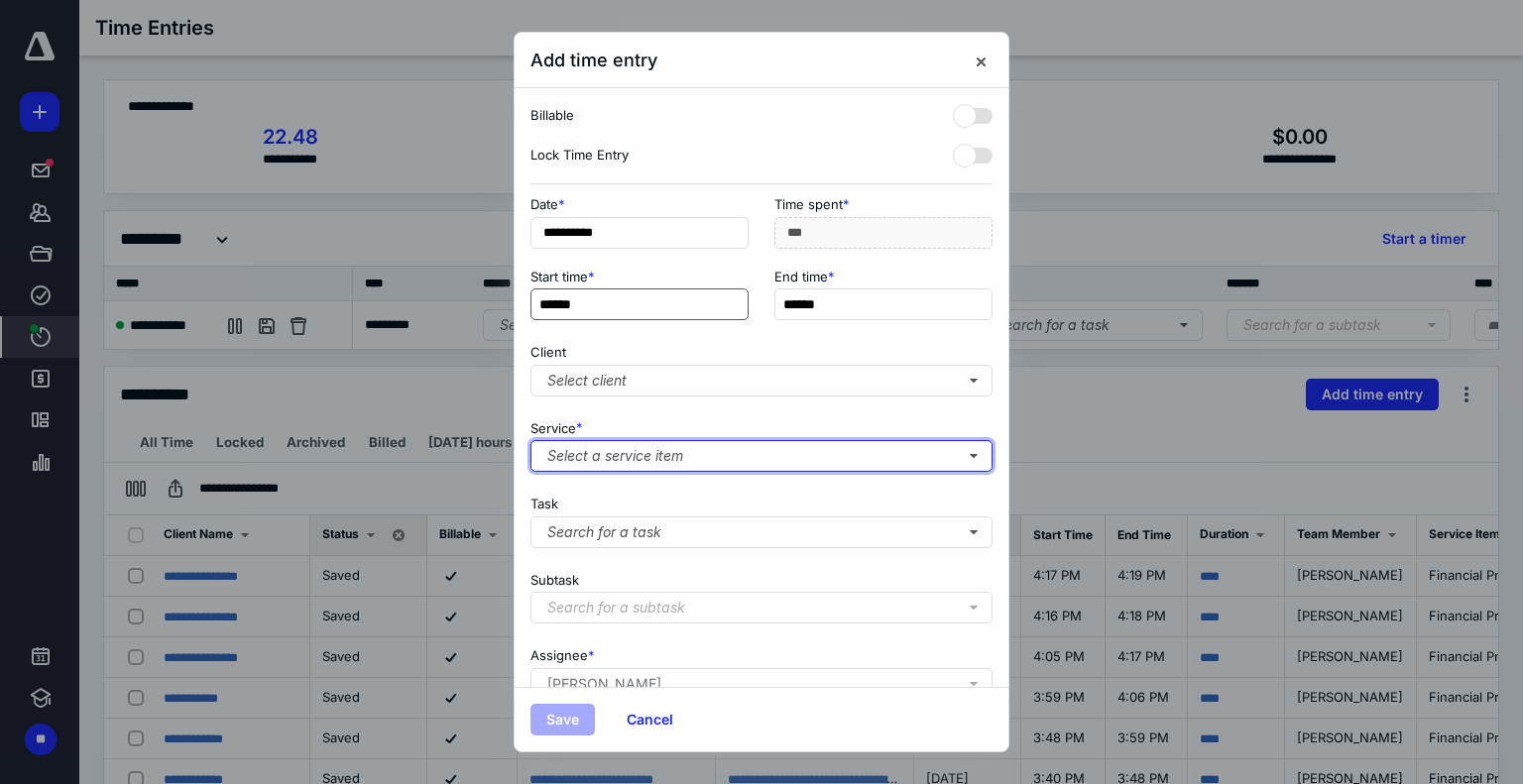 type 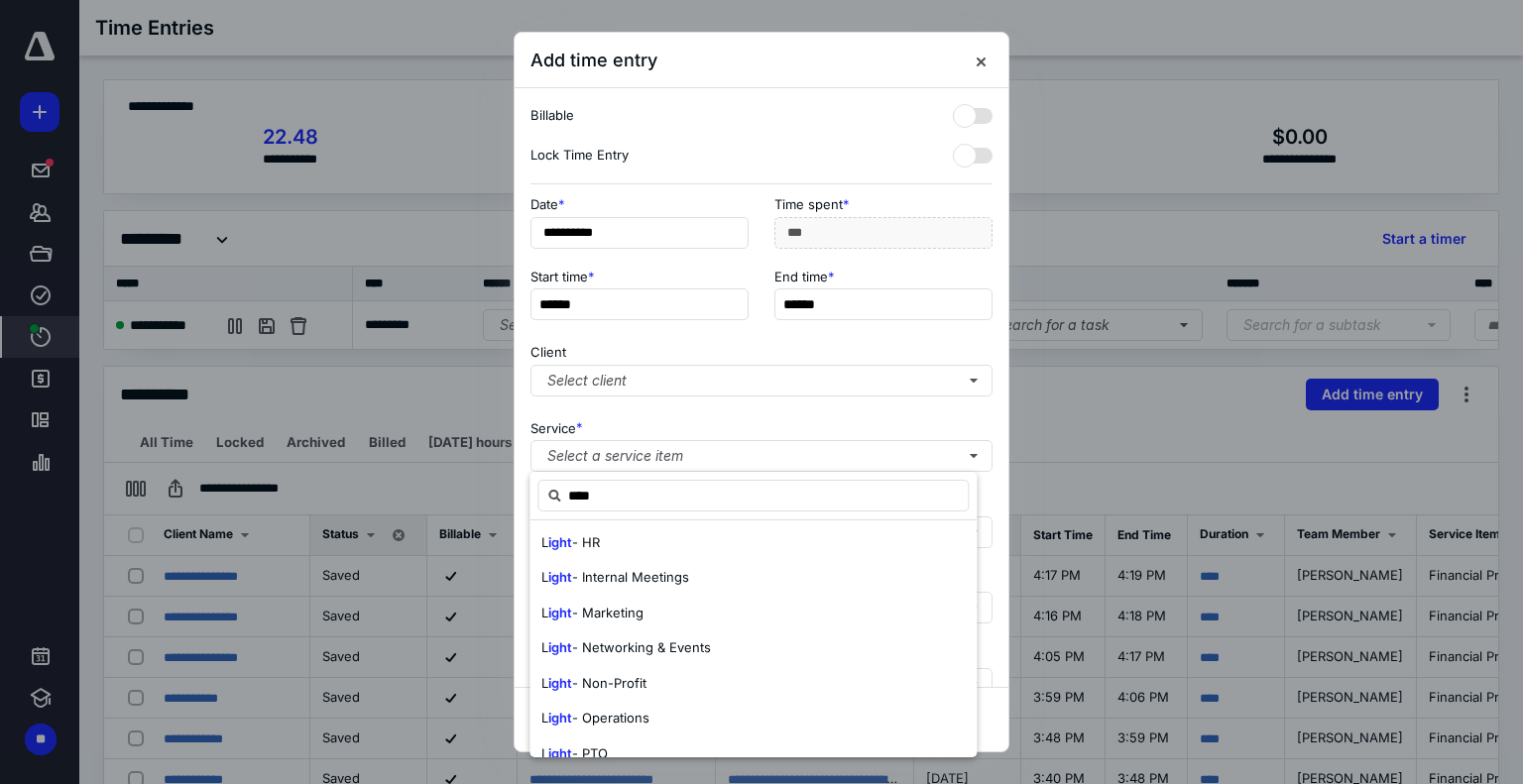scroll, scrollTop: 45, scrollLeft: 0, axis: vertical 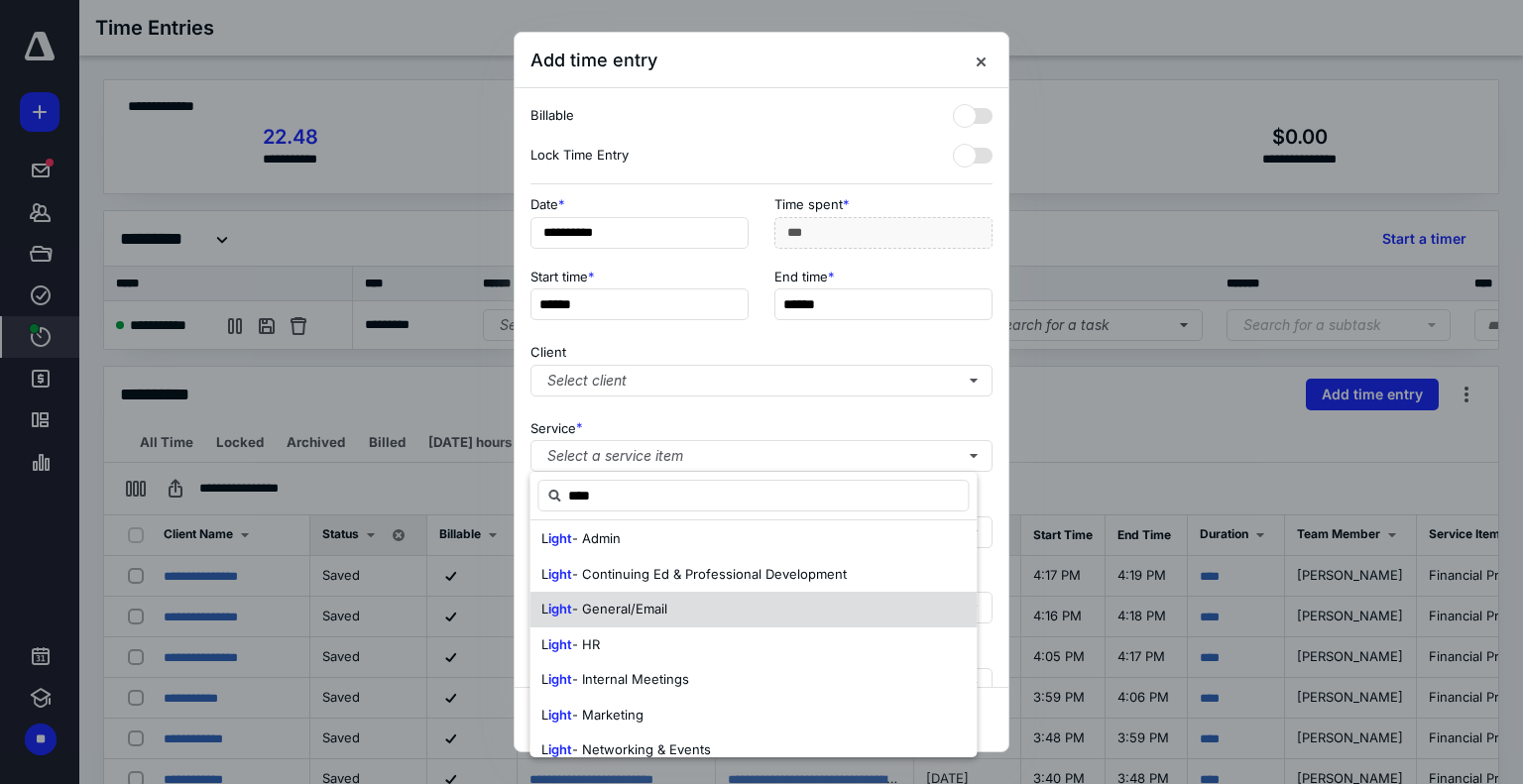 click on "L ight  - Internal Meetings" at bounding box center [753, 680] 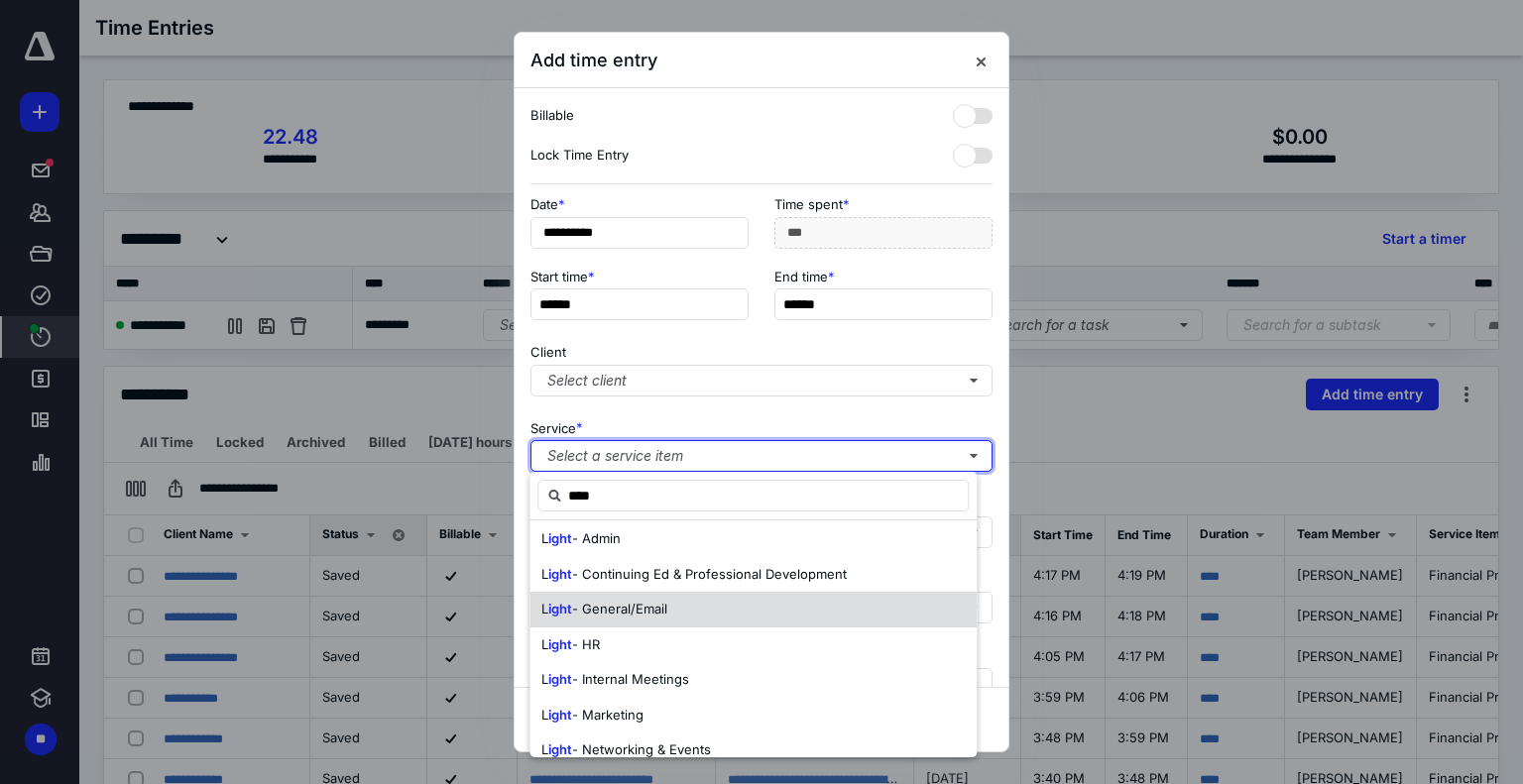 type 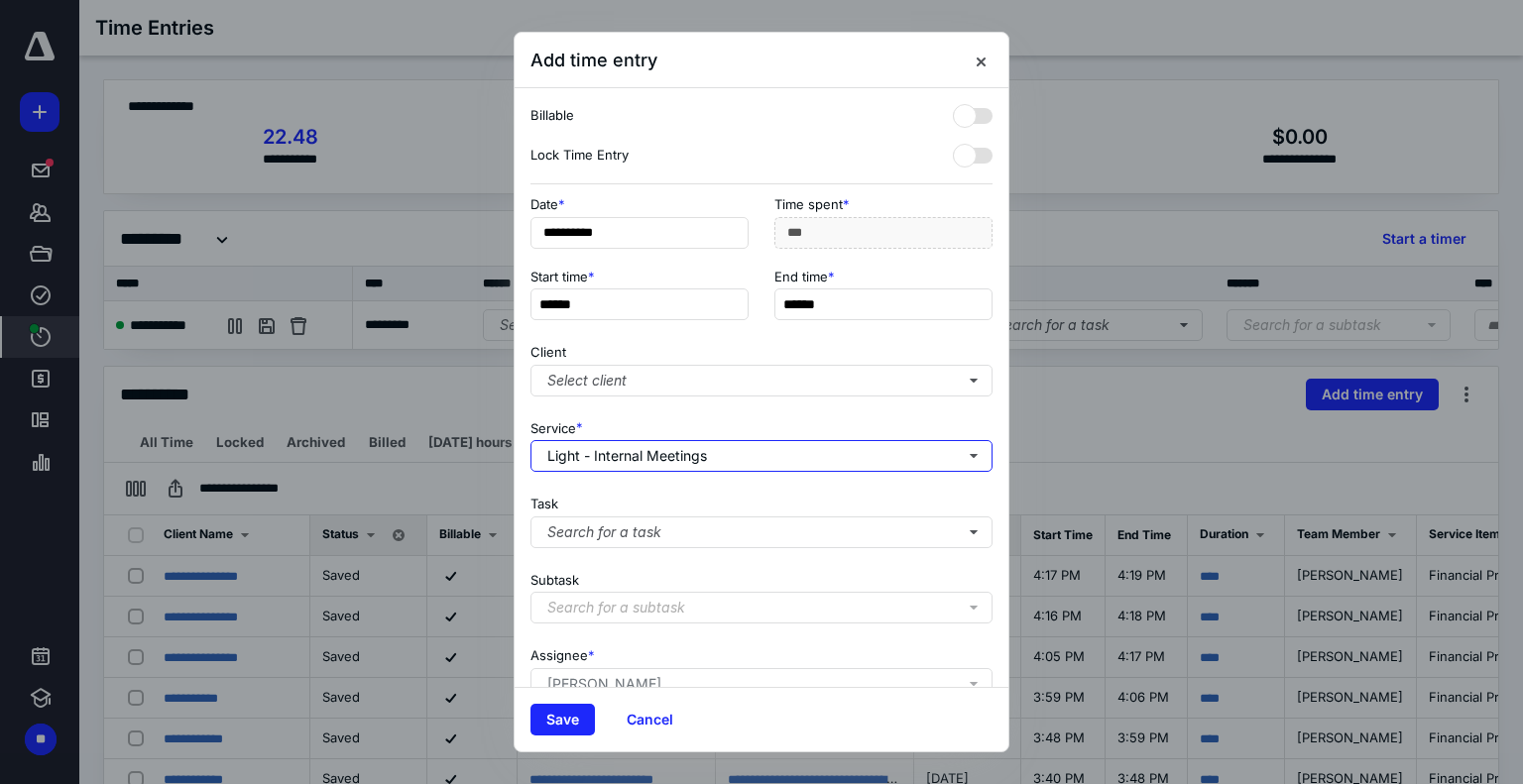 scroll, scrollTop: 0, scrollLeft: 0, axis: both 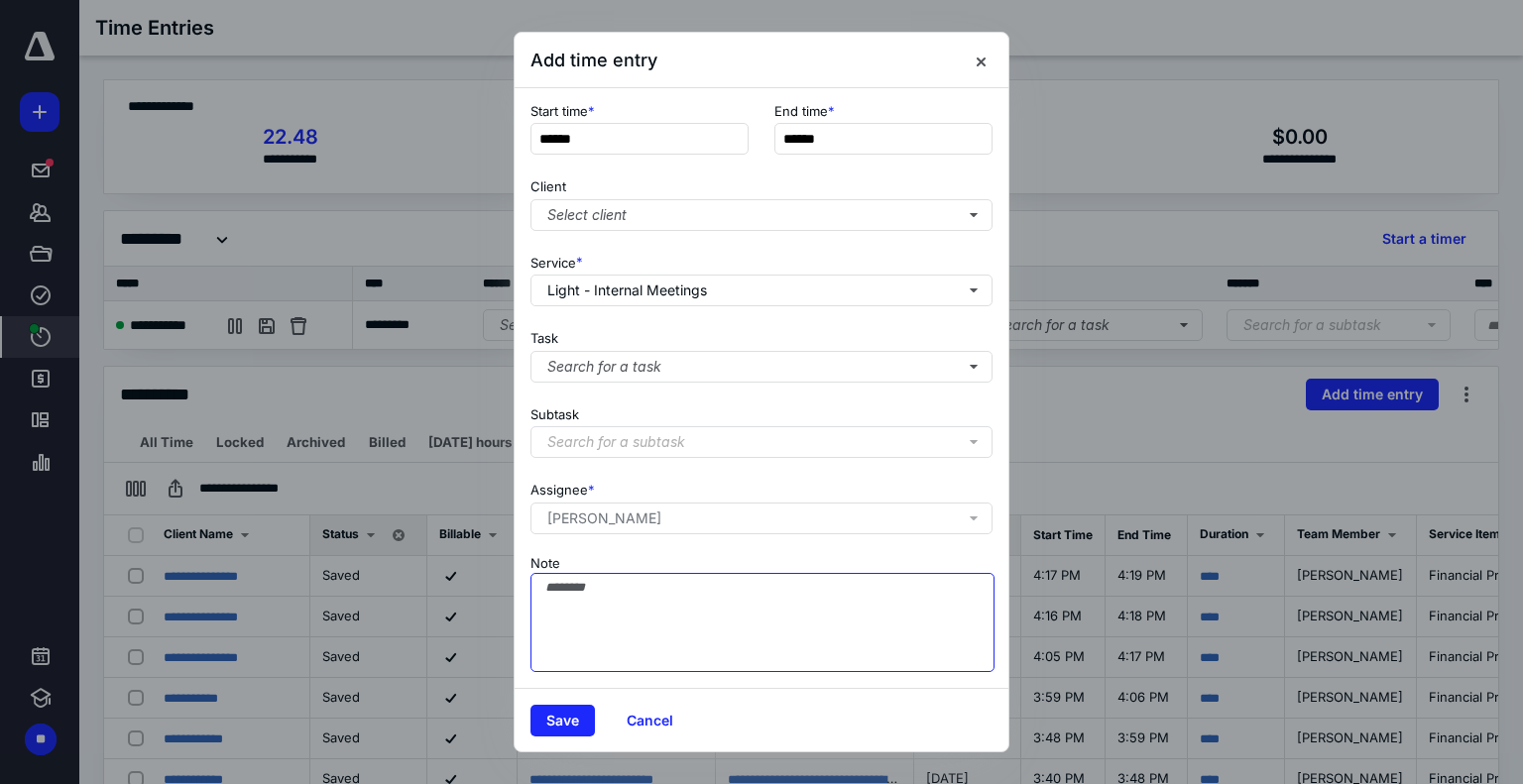 click on "Note" at bounding box center [762, 622] 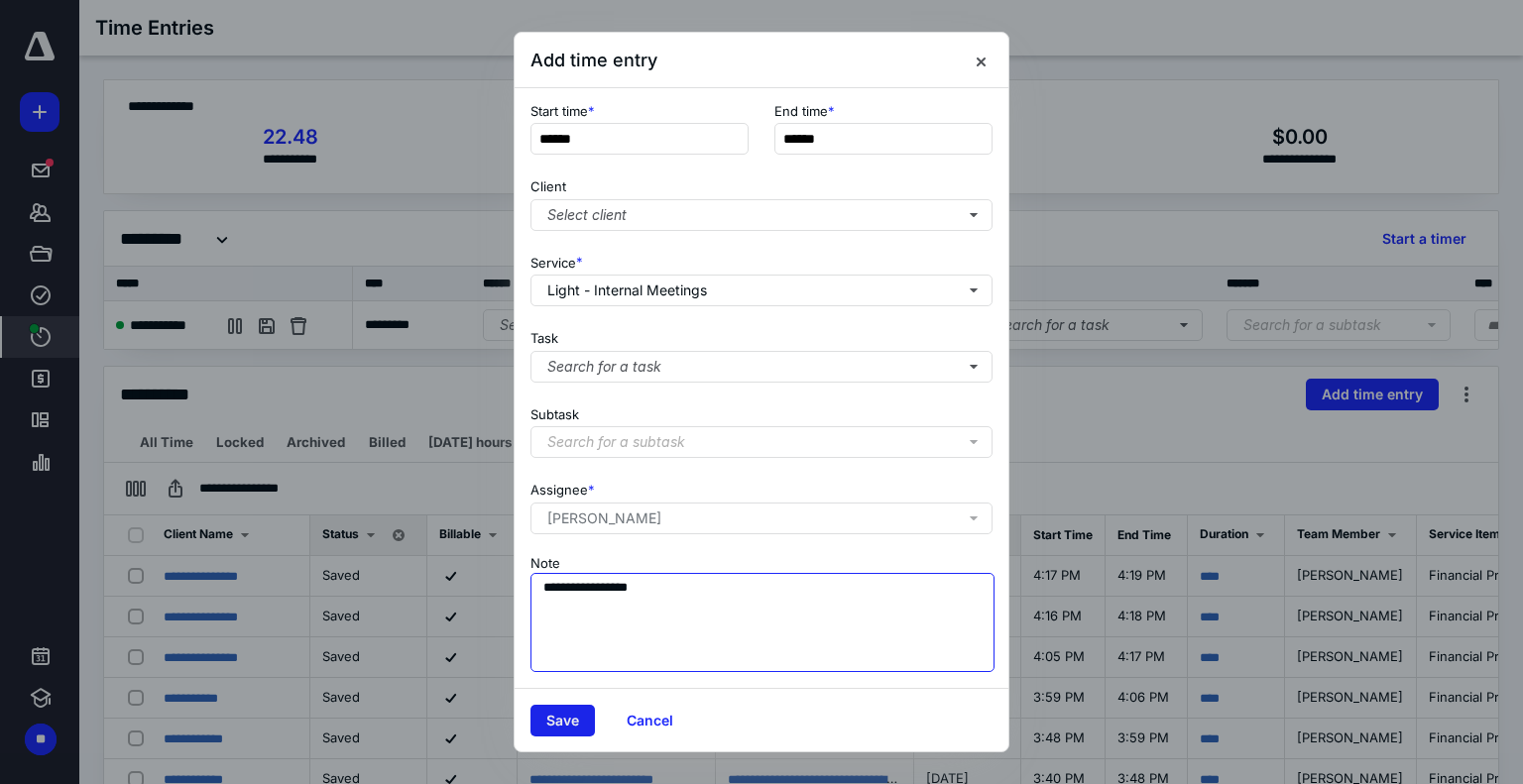 type on "**********" 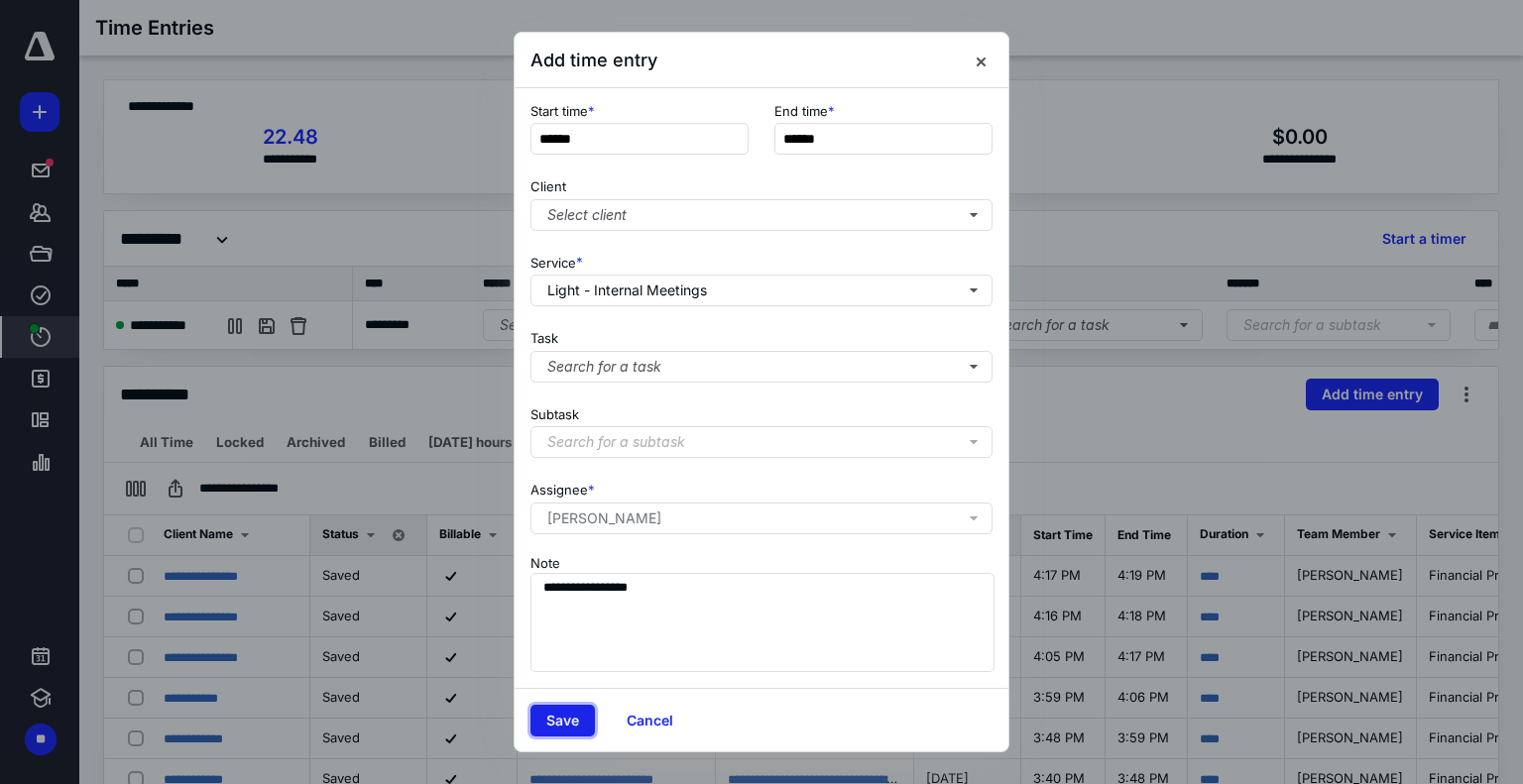 click on "Save" at bounding box center [562, 721] 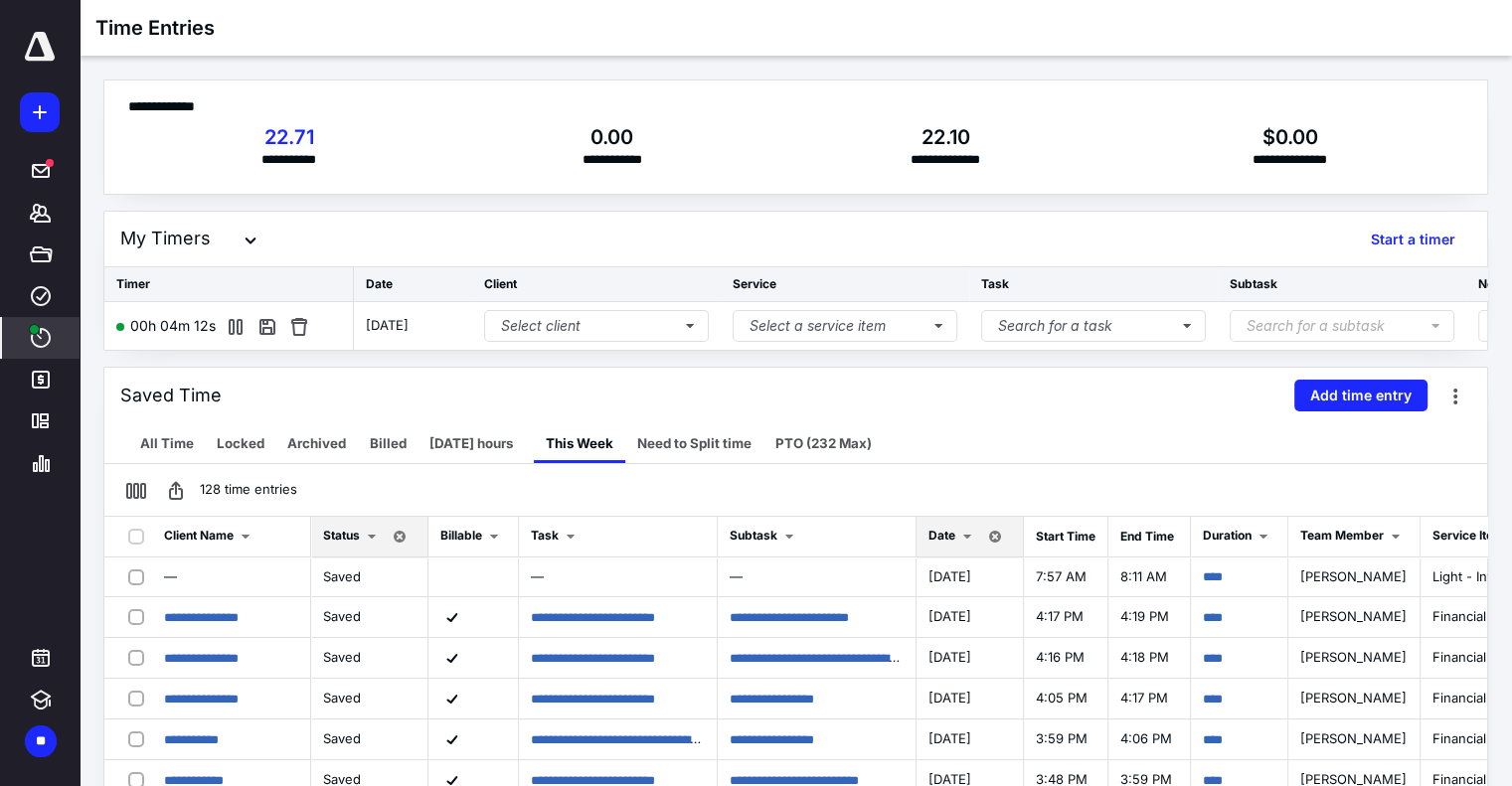 click on "Saved Time Add time entry" at bounding box center (795, 395) 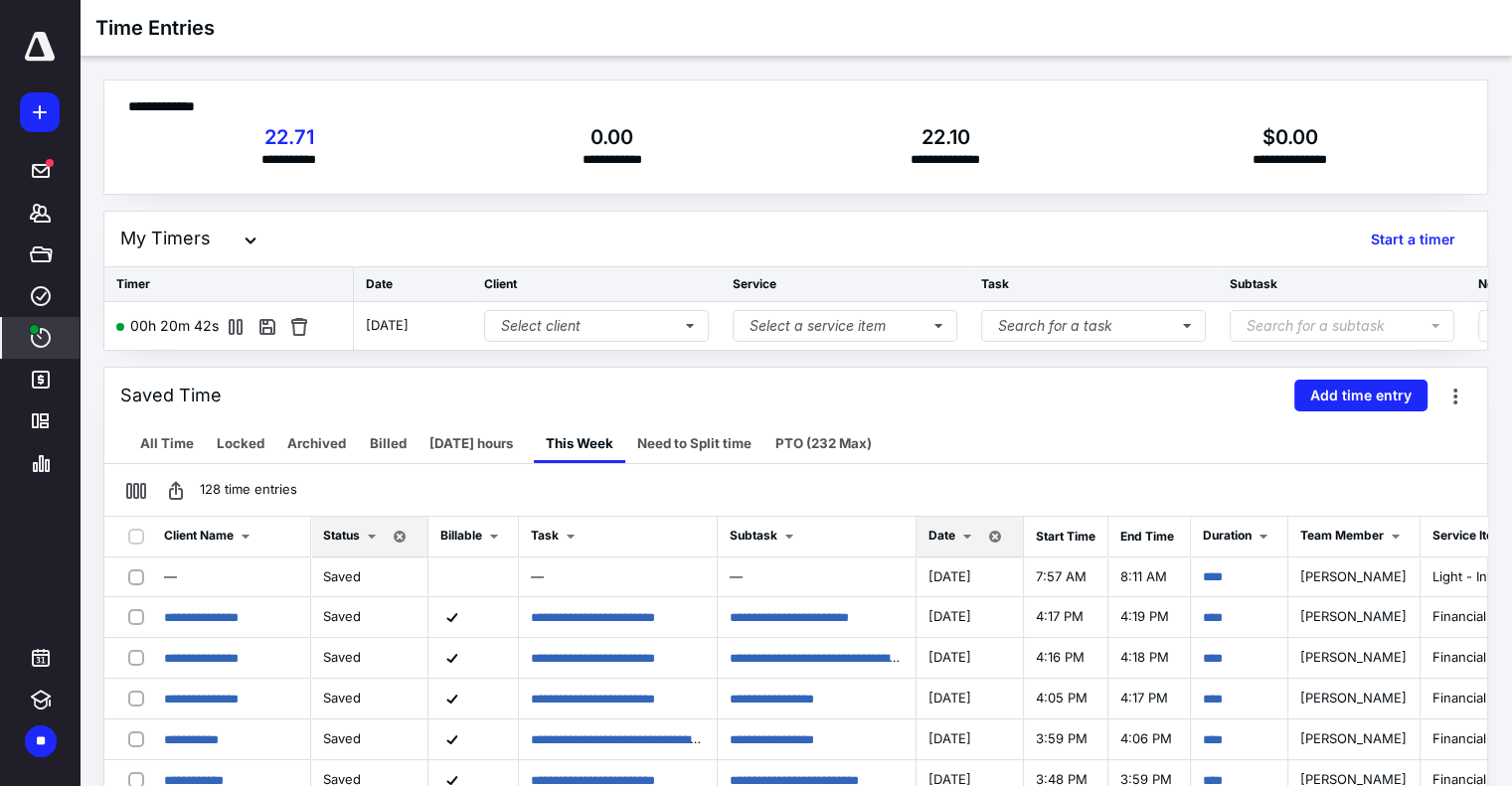 click on "All Time Locked Archived Billed Today's hours This Week Need to Split time PTO (232 Max)" at bounding box center [795, 443] 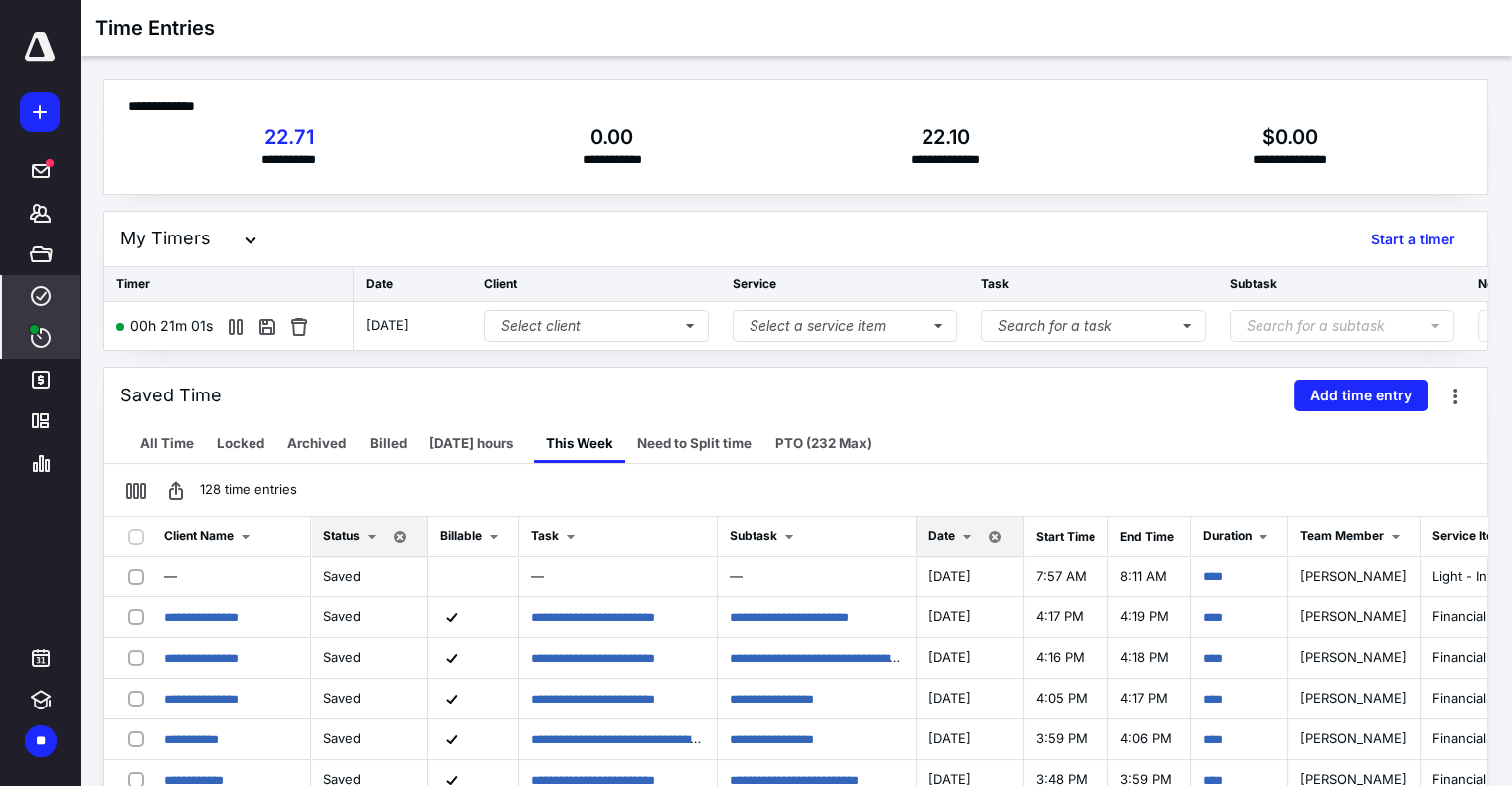 click 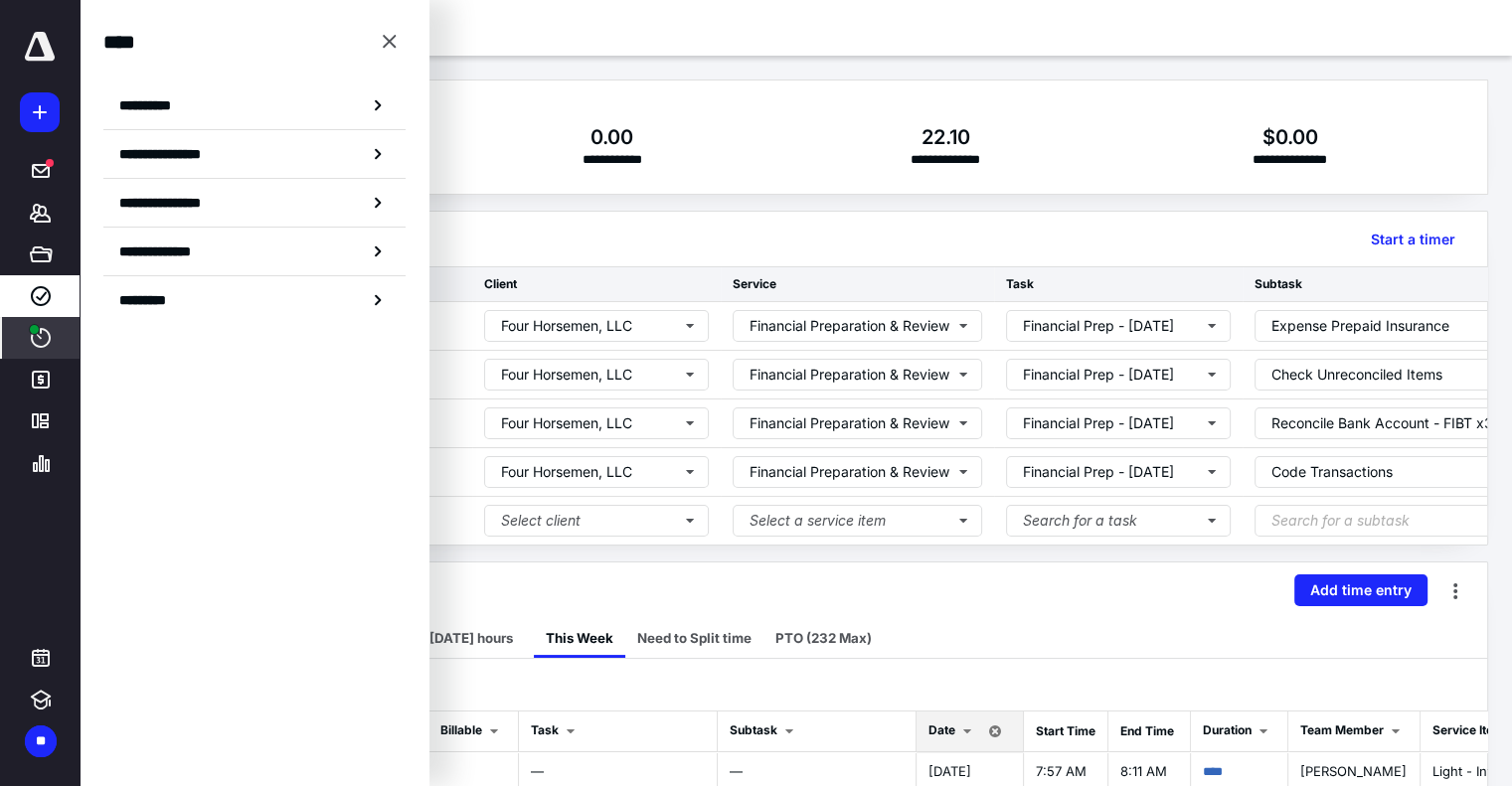 click on "My Timers Start a timer Timer Date Client Service Task Subtask Note 00h 00m 40s 7/10/2025 Four Horsemen, LLC Financial Preparation & Review Financial Prep - June 2025 Expense Prepaid Insurance 00h 01m 51s 7/10/2025 Four Horsemen, LLC Financial Preparation & Review Financial Prep - June 2025 Check Unreconciled Items 00h 02m 35s 7/10/2025 Four Horsemen, LLC Financial Preparation & Review Financial Prep - June 2025 Reconcile Bank Account - FIBT x3909 00h 16m 05s 7/10/2025 Four Horsemen, LLC Financial Preparation & Review Financial Prep - June 2025 Code Transactions 00h 21m 16s 7/10/2025 Select client Select a service item Search for a task Search for a subtask" at bounding box center (795, 378) 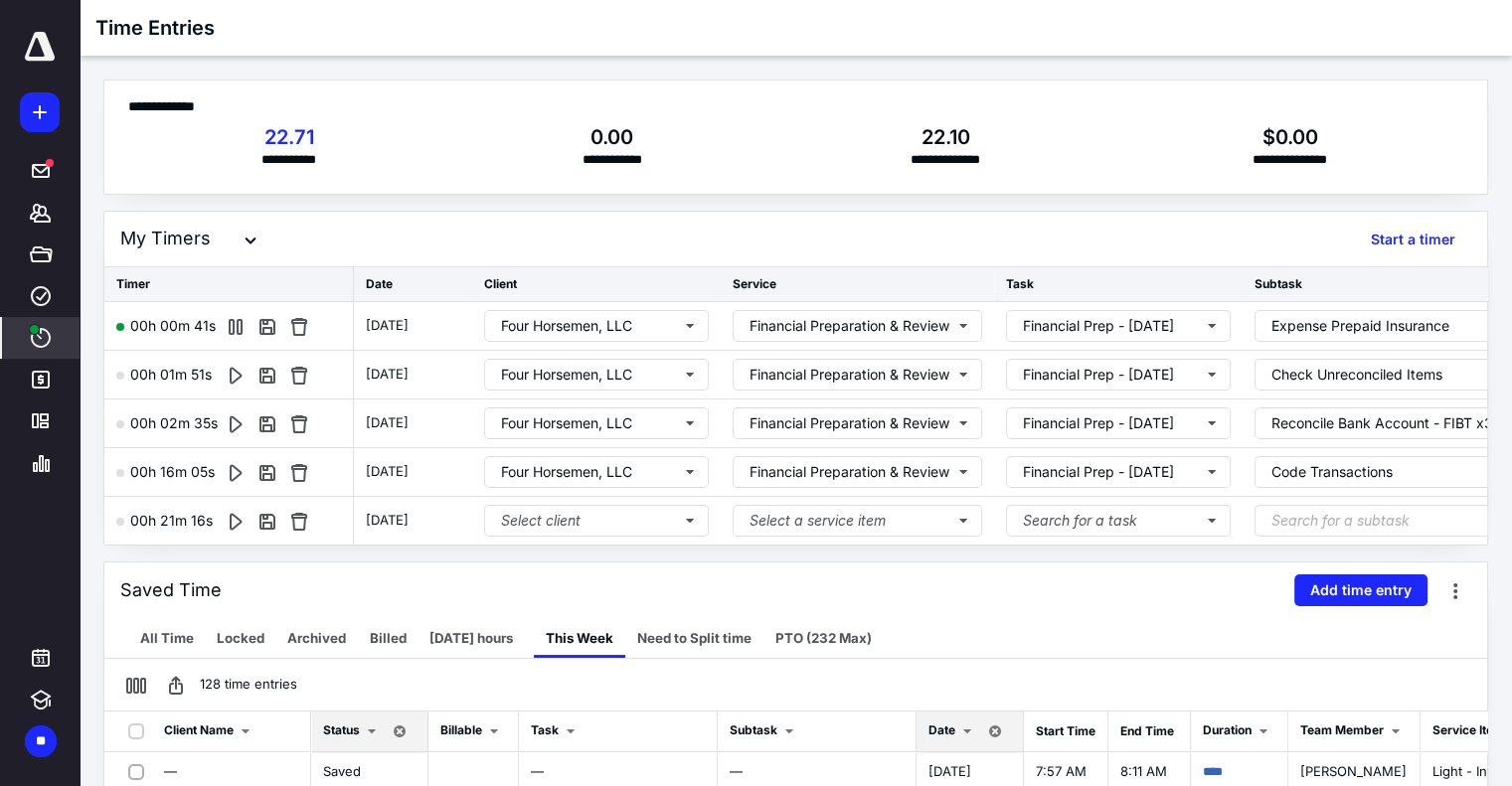 scroll, scrollTop: 14, scrollLeft: 0, axis: vertical 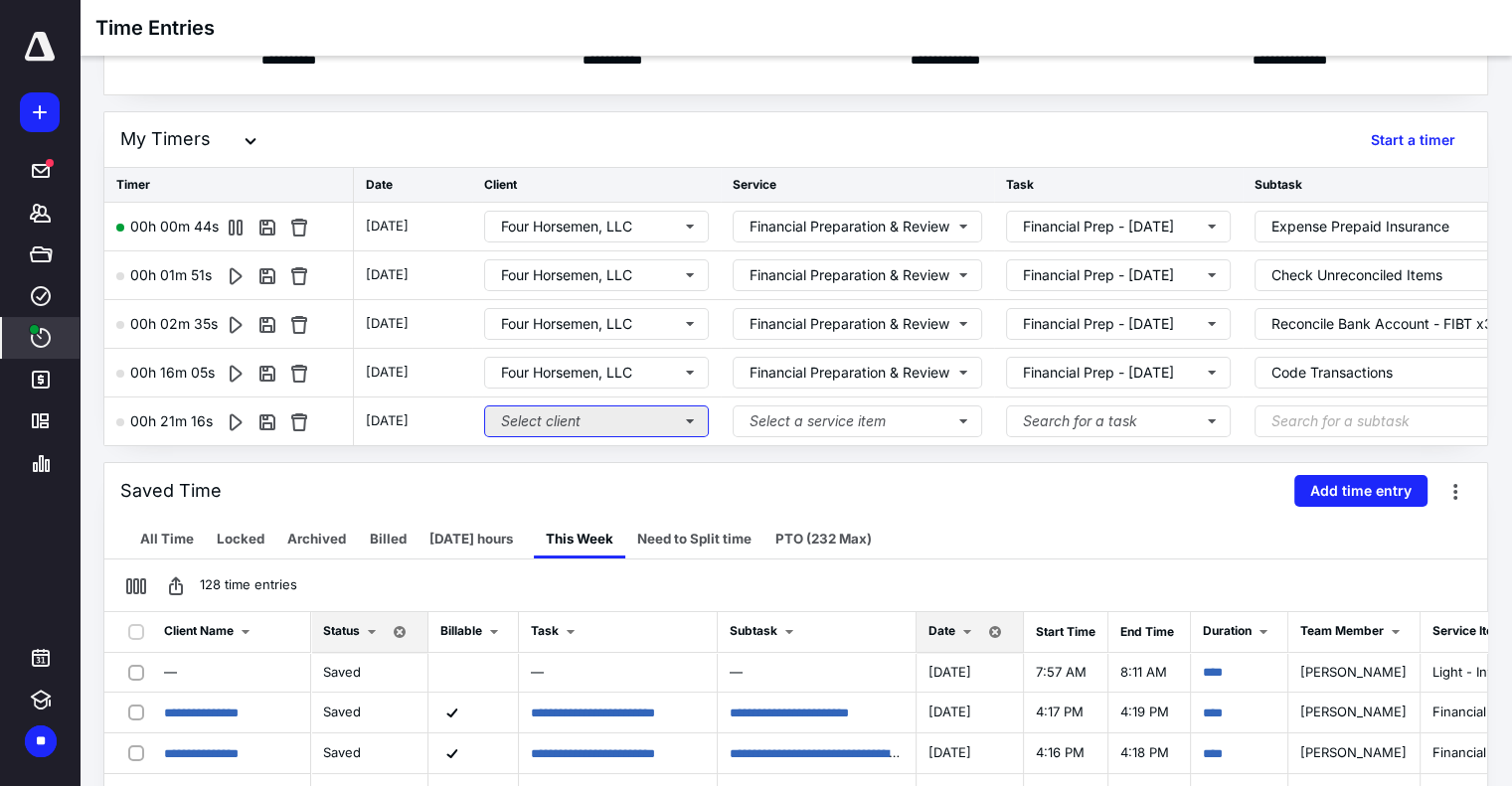 click on "Select client" at bounding box center [596, 421] 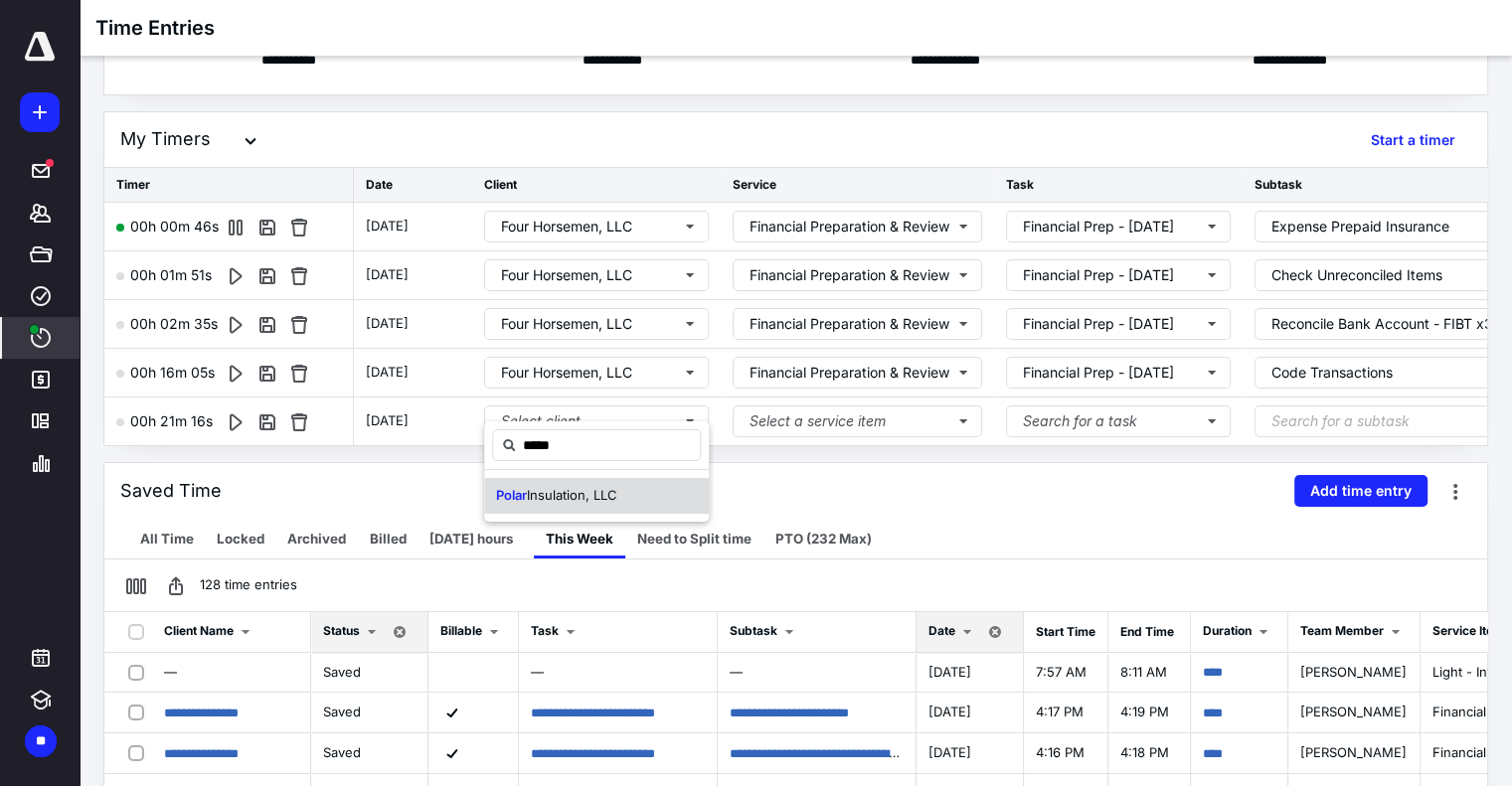 click on "Polar  Insulation, LLC" at bounding box center [596, 496] 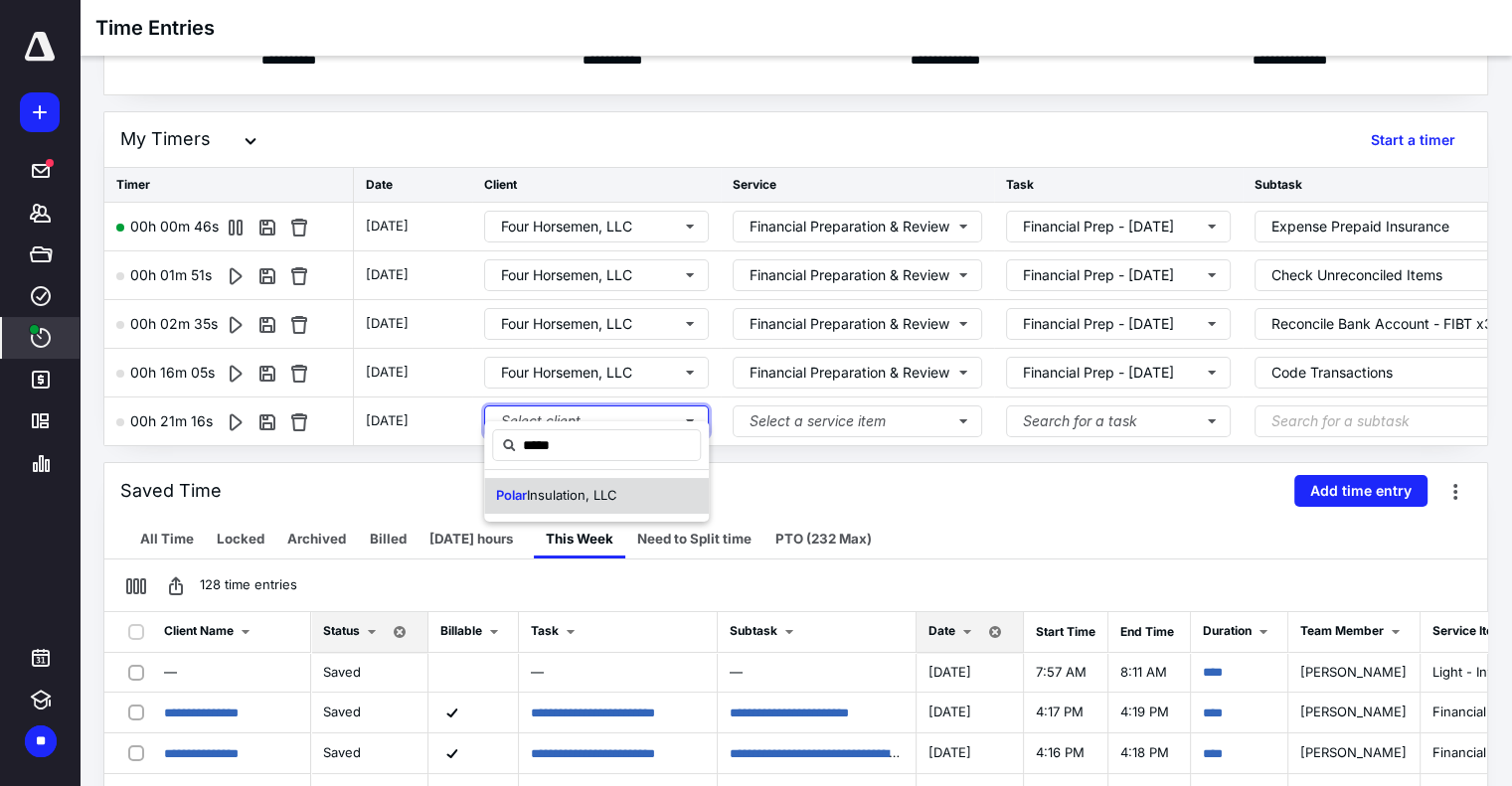 type 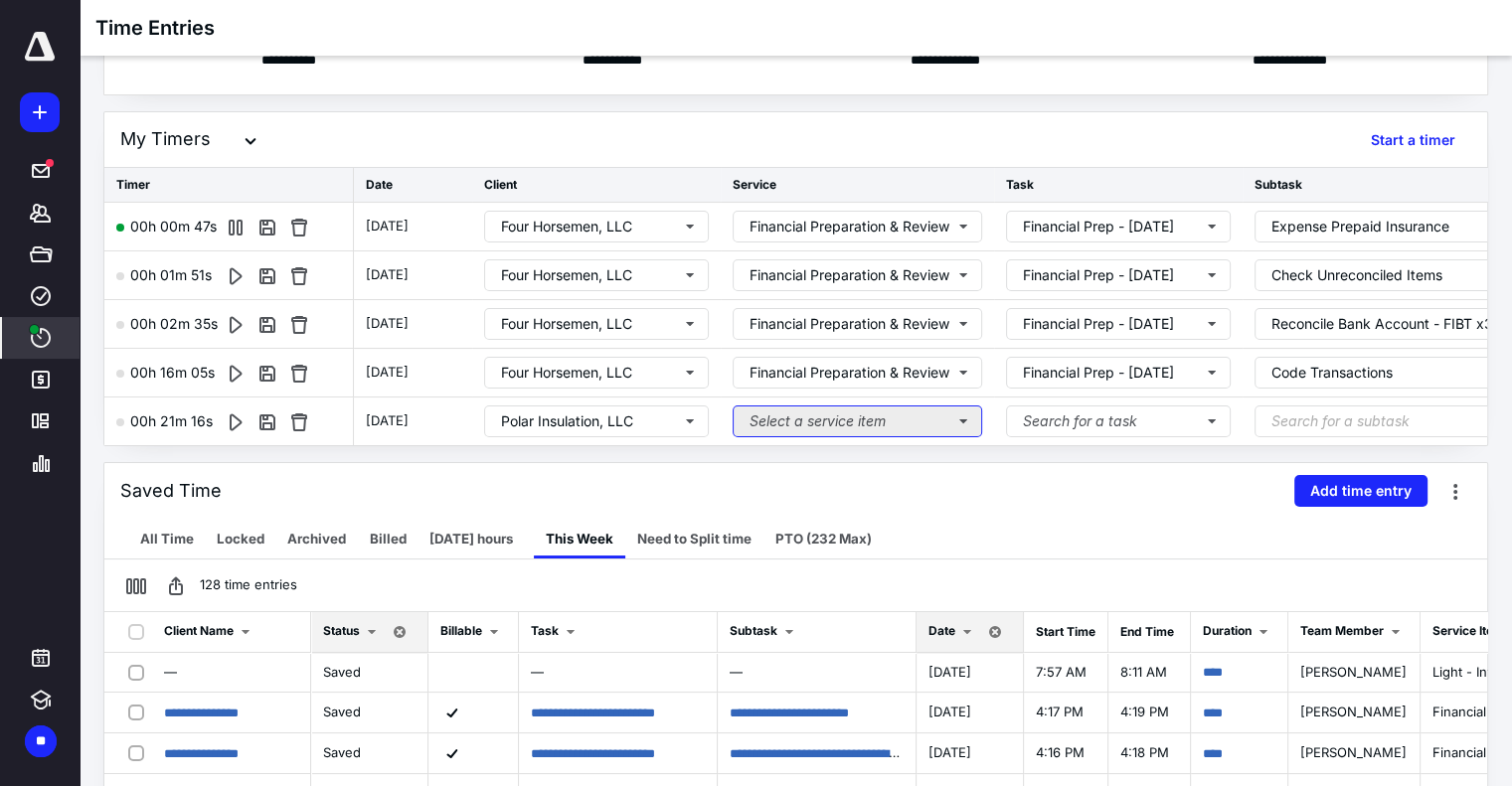 click on "Select a service item" at bounding box center [857, 421] 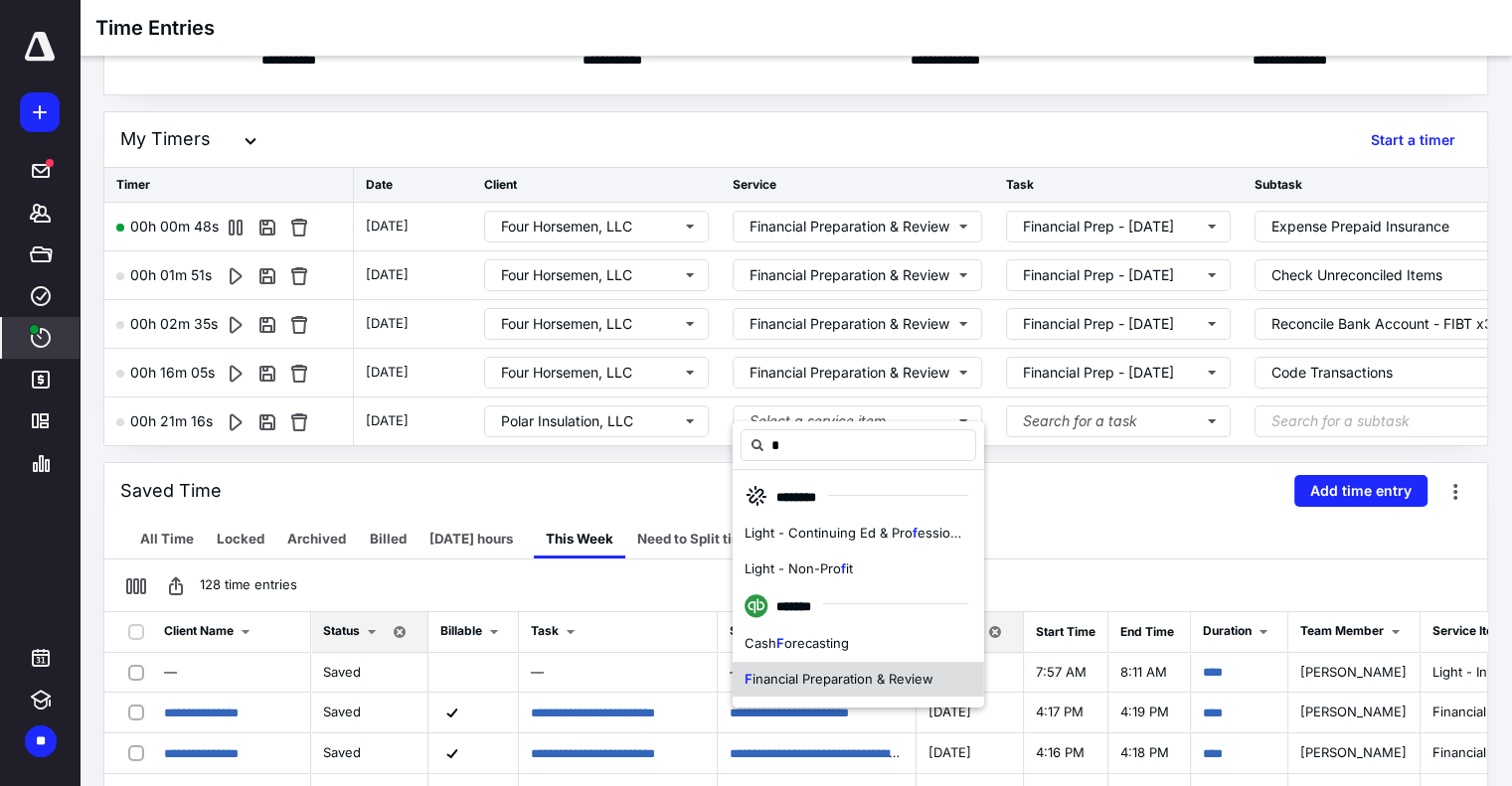 click on "inancial Preparation & Review" at bounding box center (843, 679) 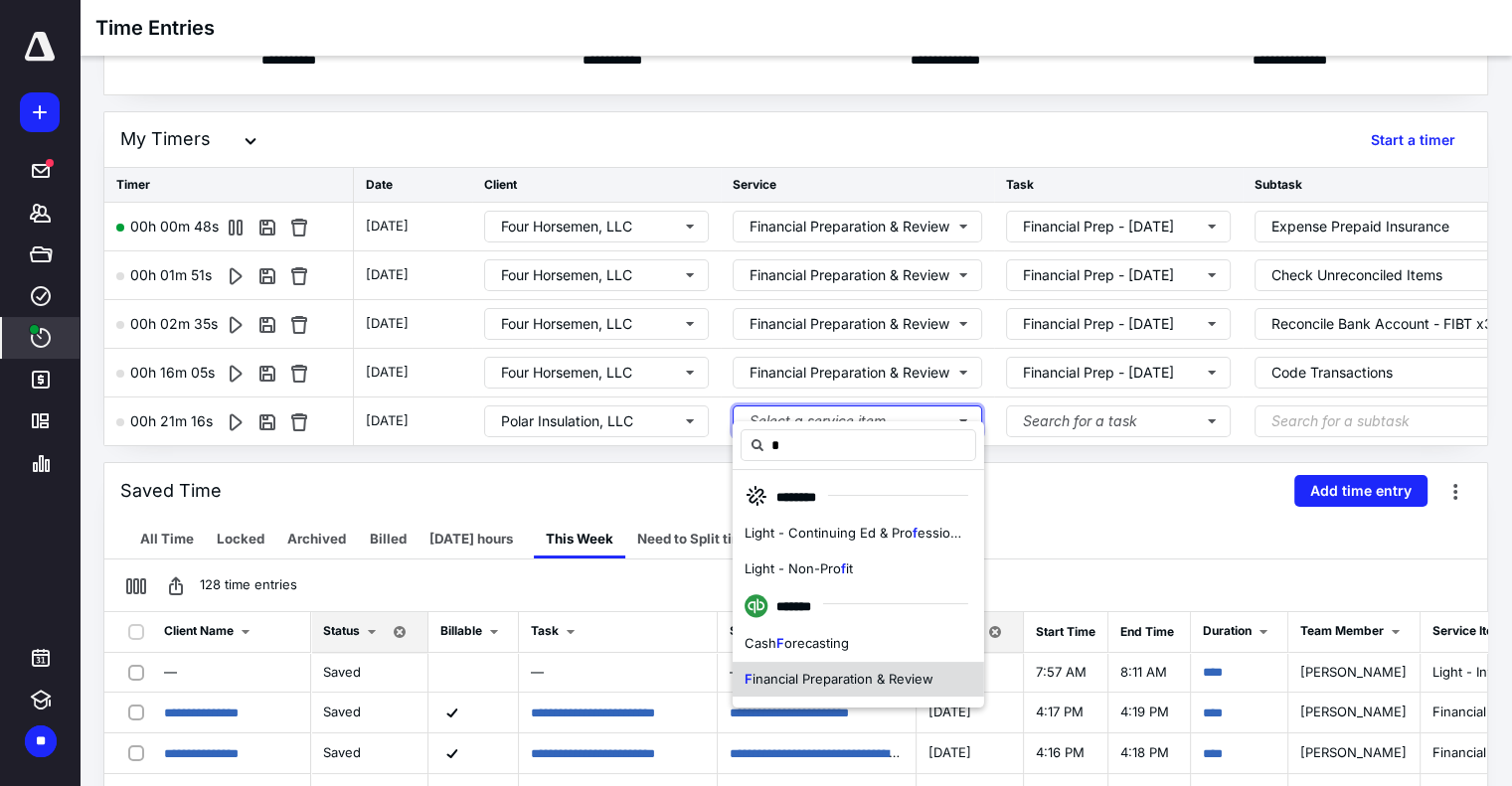 type 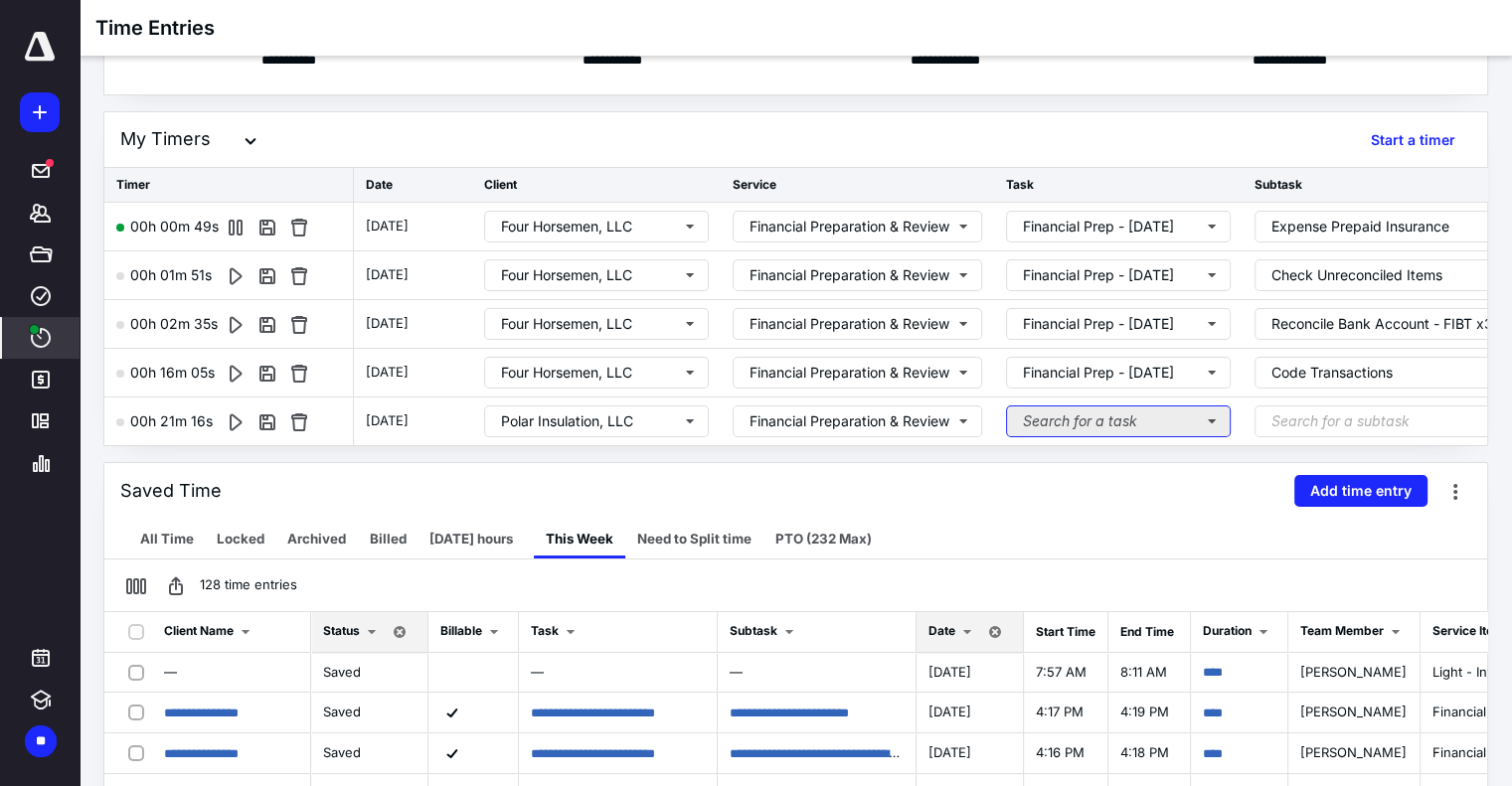 click on "Search for a task" at bounding box center (1118, 421) 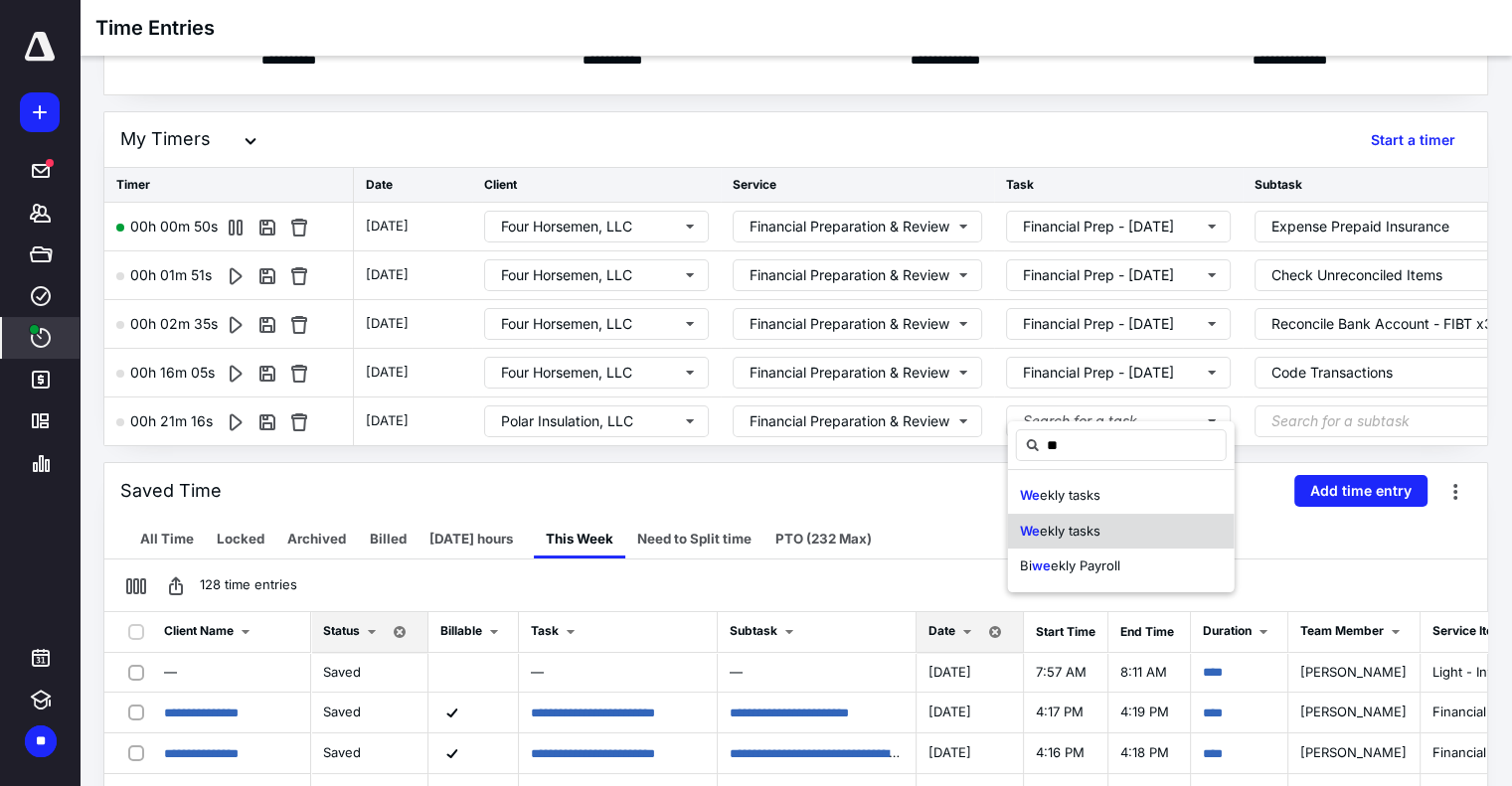 click on "We ekly tasks" at bounding box center [1121, 532] 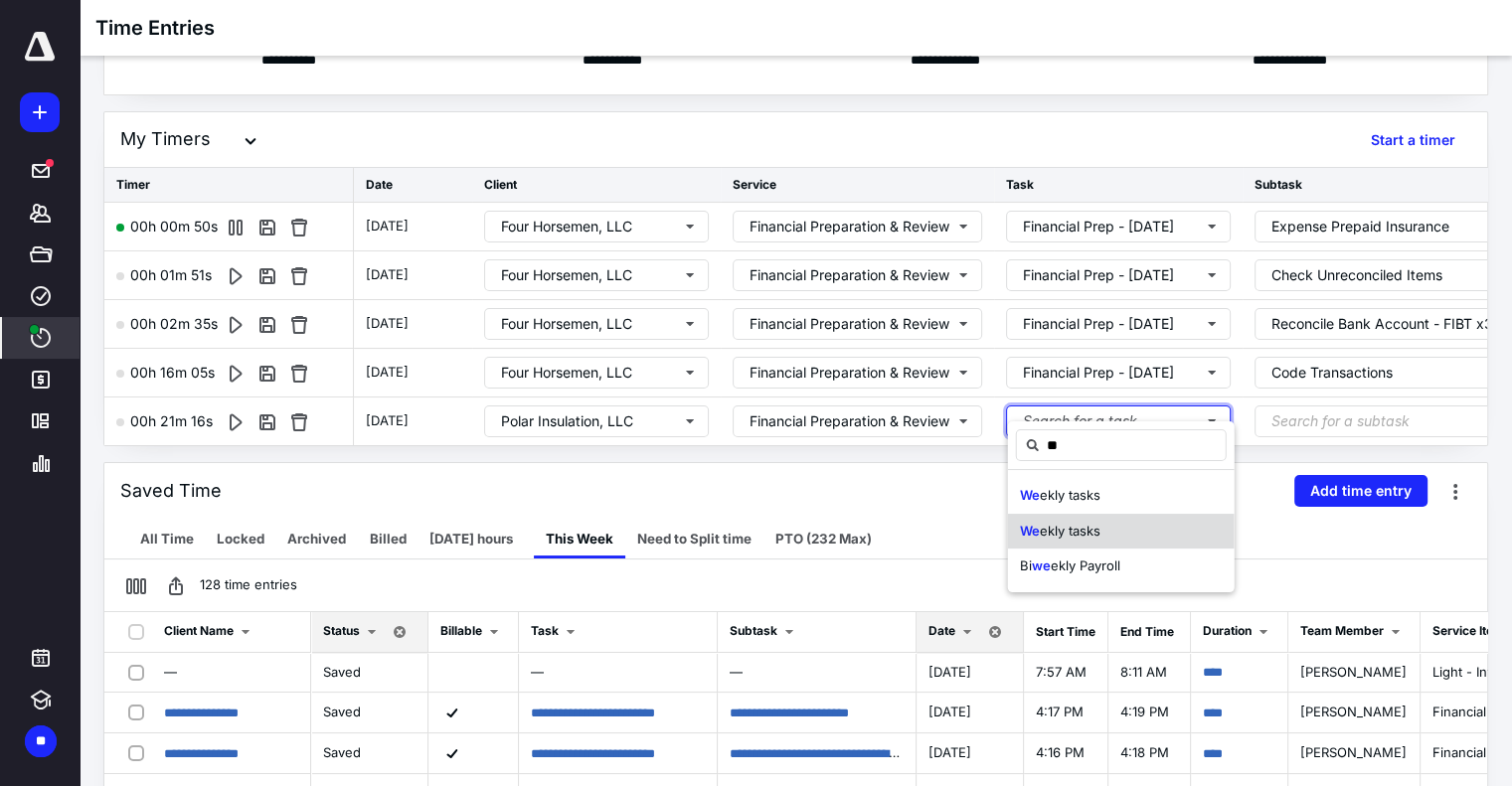 type 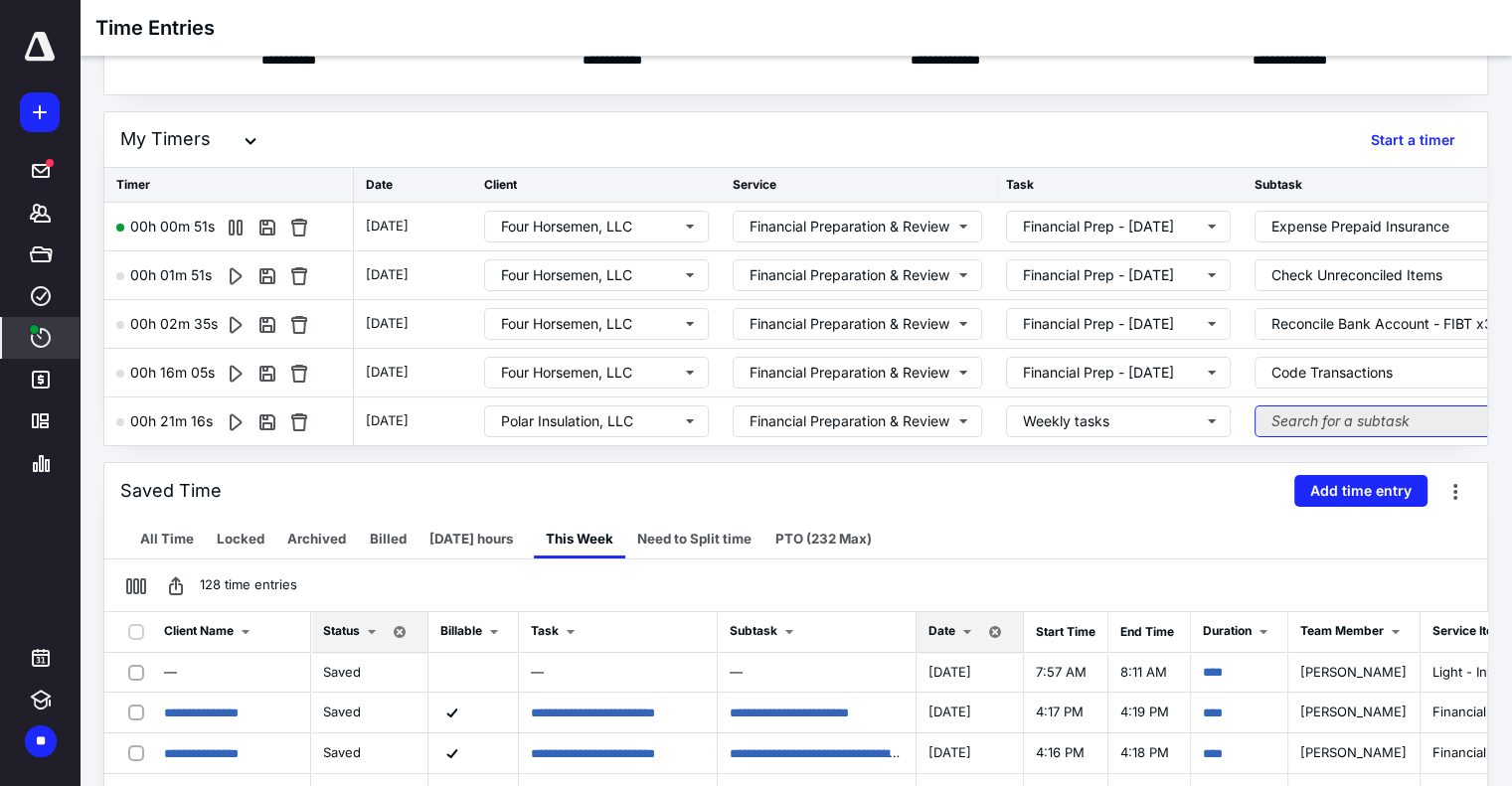 click on "Search for a subtask" at bounding box center [1404, 421] 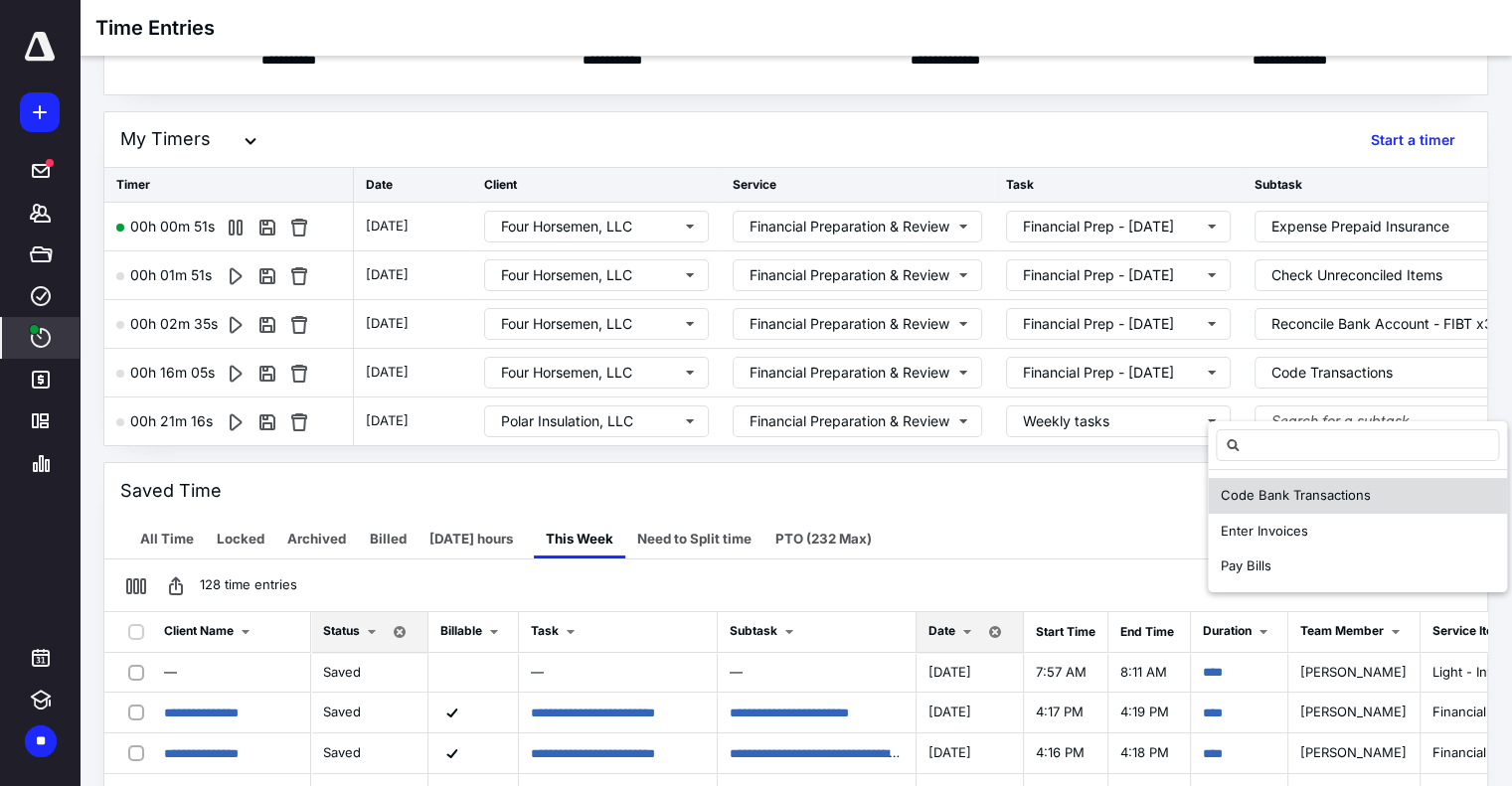 drag, startPoint x: 1313, startPoint y: 492, endPoint x: 1090, endPoint y: 508, distance: 223.57325 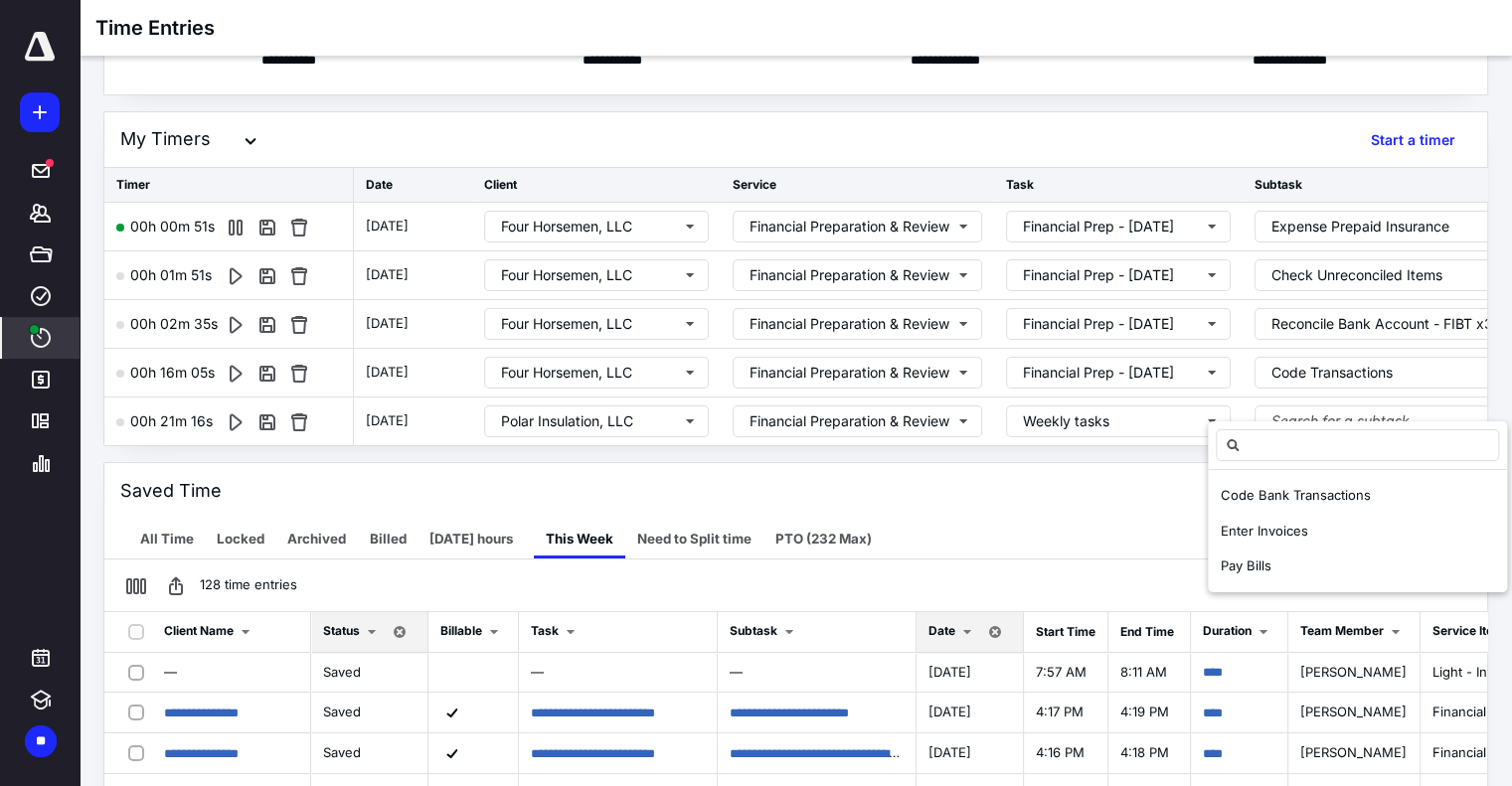 click on "Code Bank Transactions" at bounding box center [1295, 495] 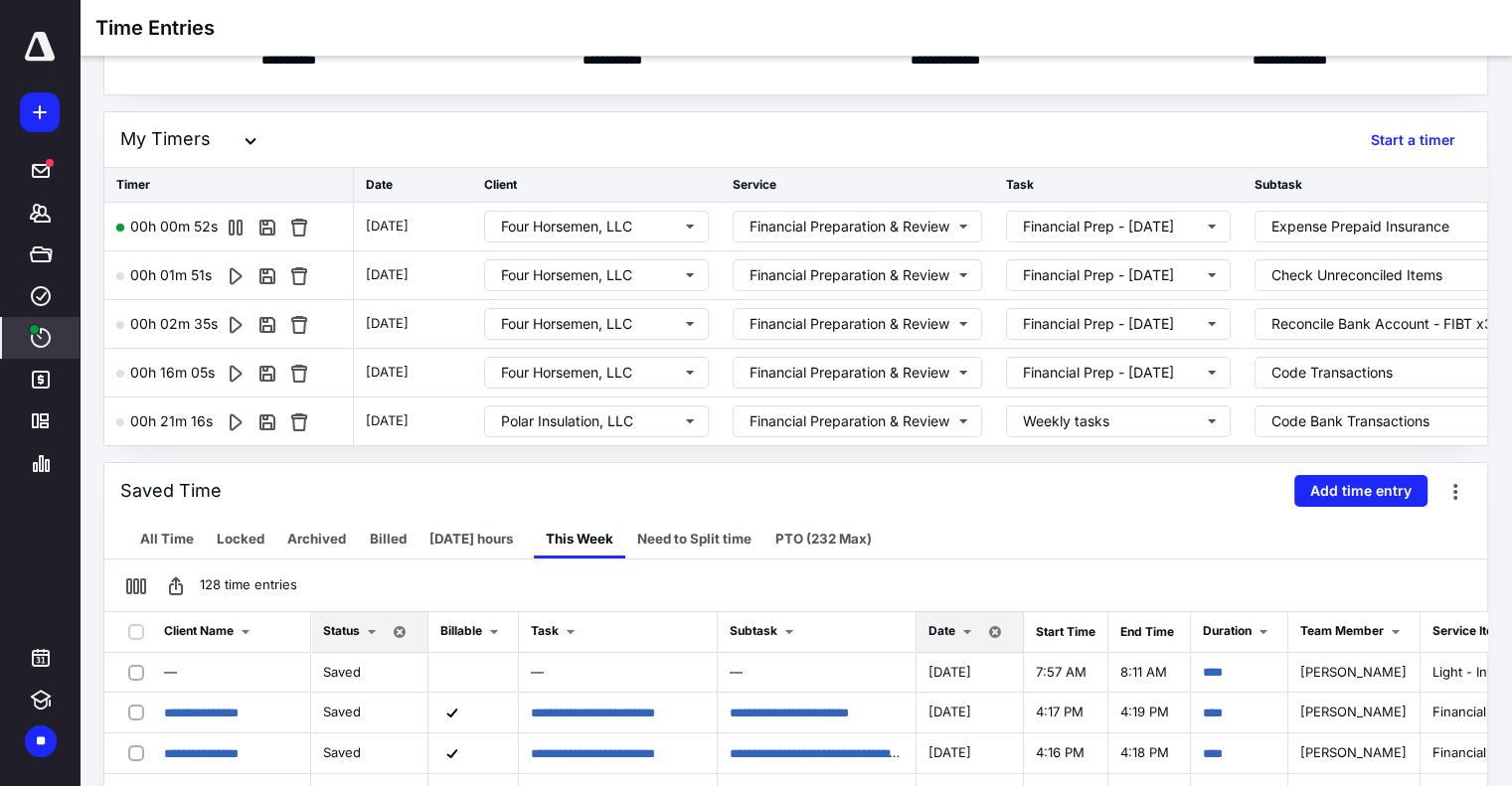 click on "Saved Time Add time entry" at bounding box center (795, 491) 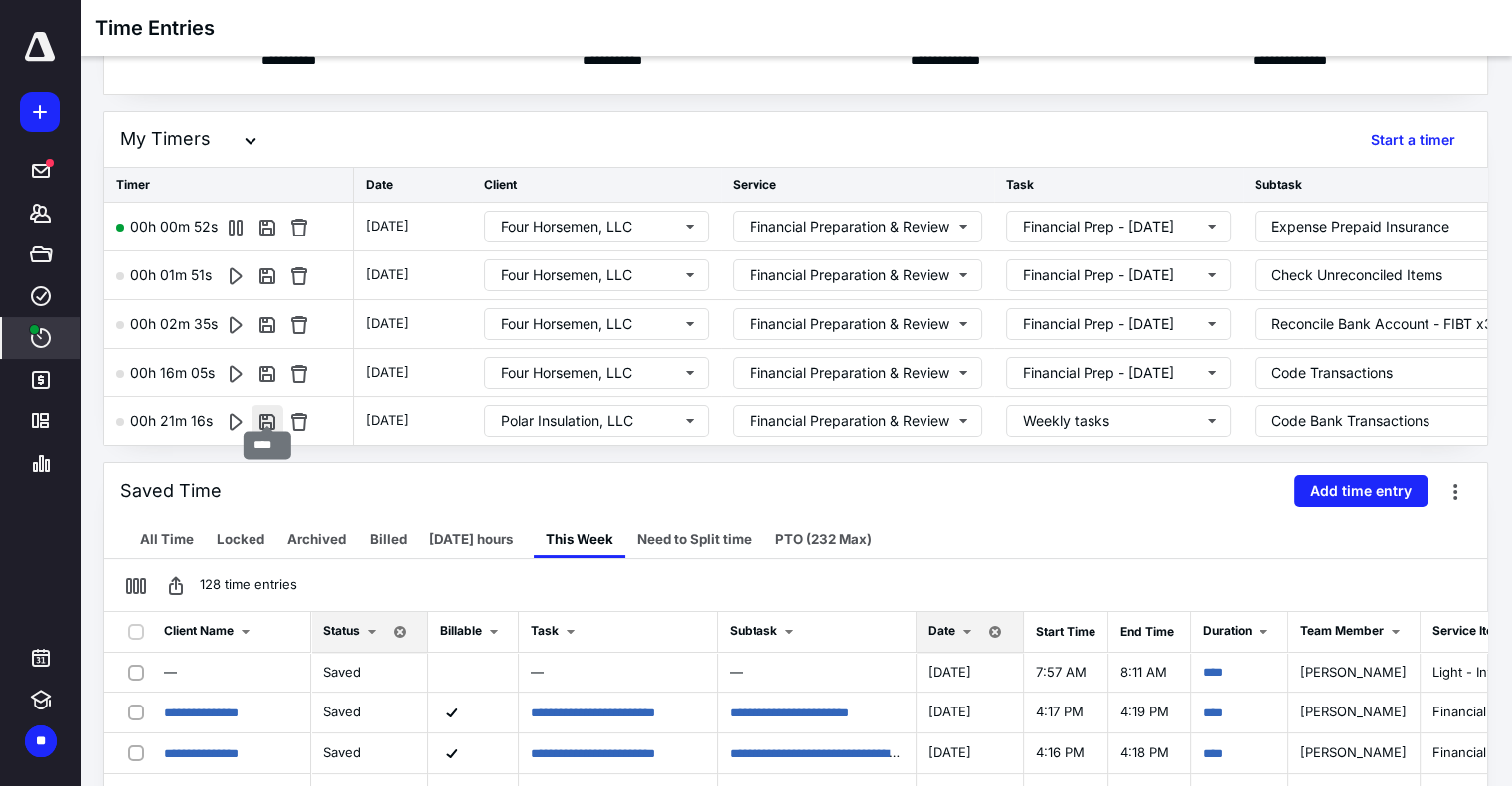 click at bounding box center [267, 421] 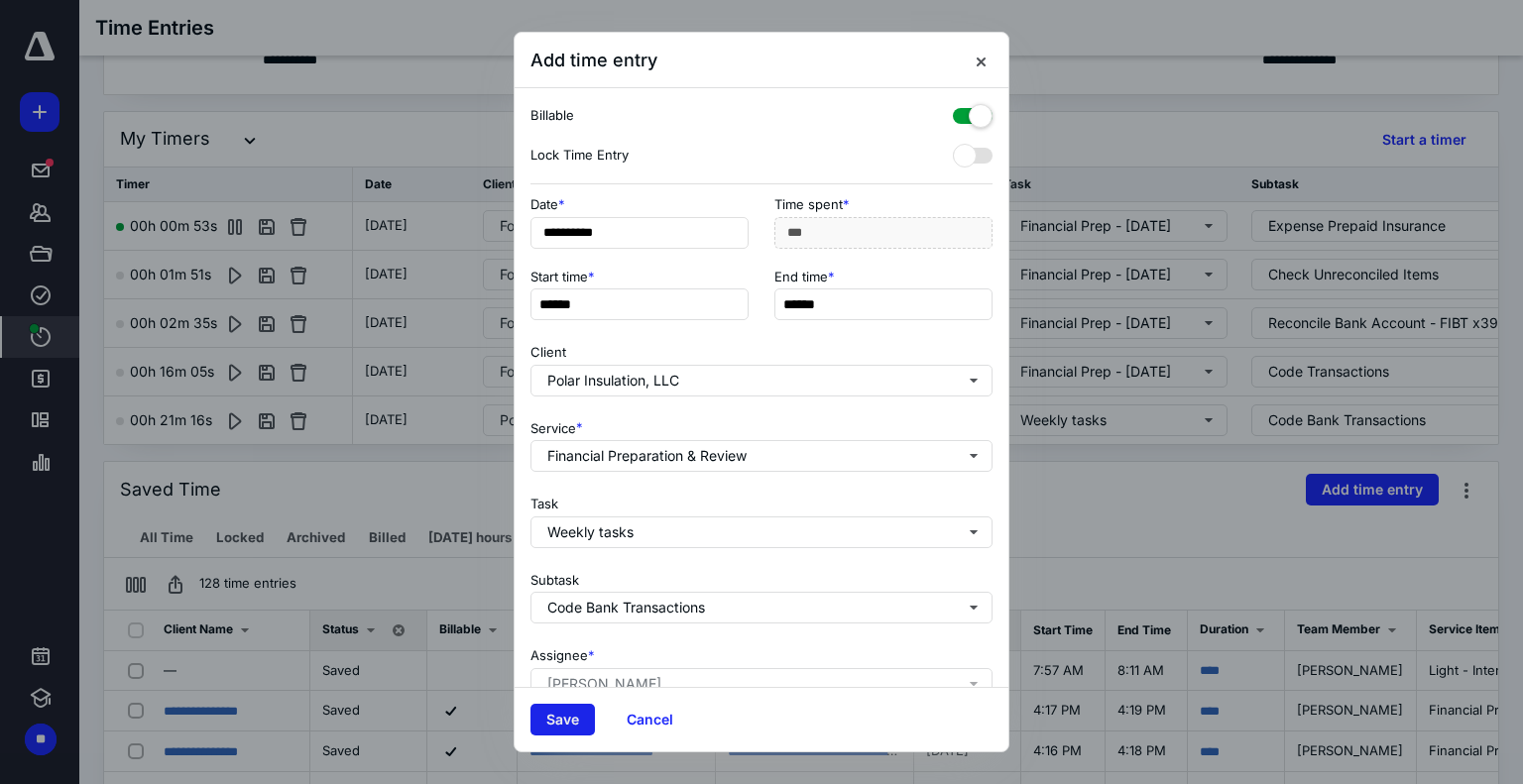 click on "Save" at bounding box center [562, 720] 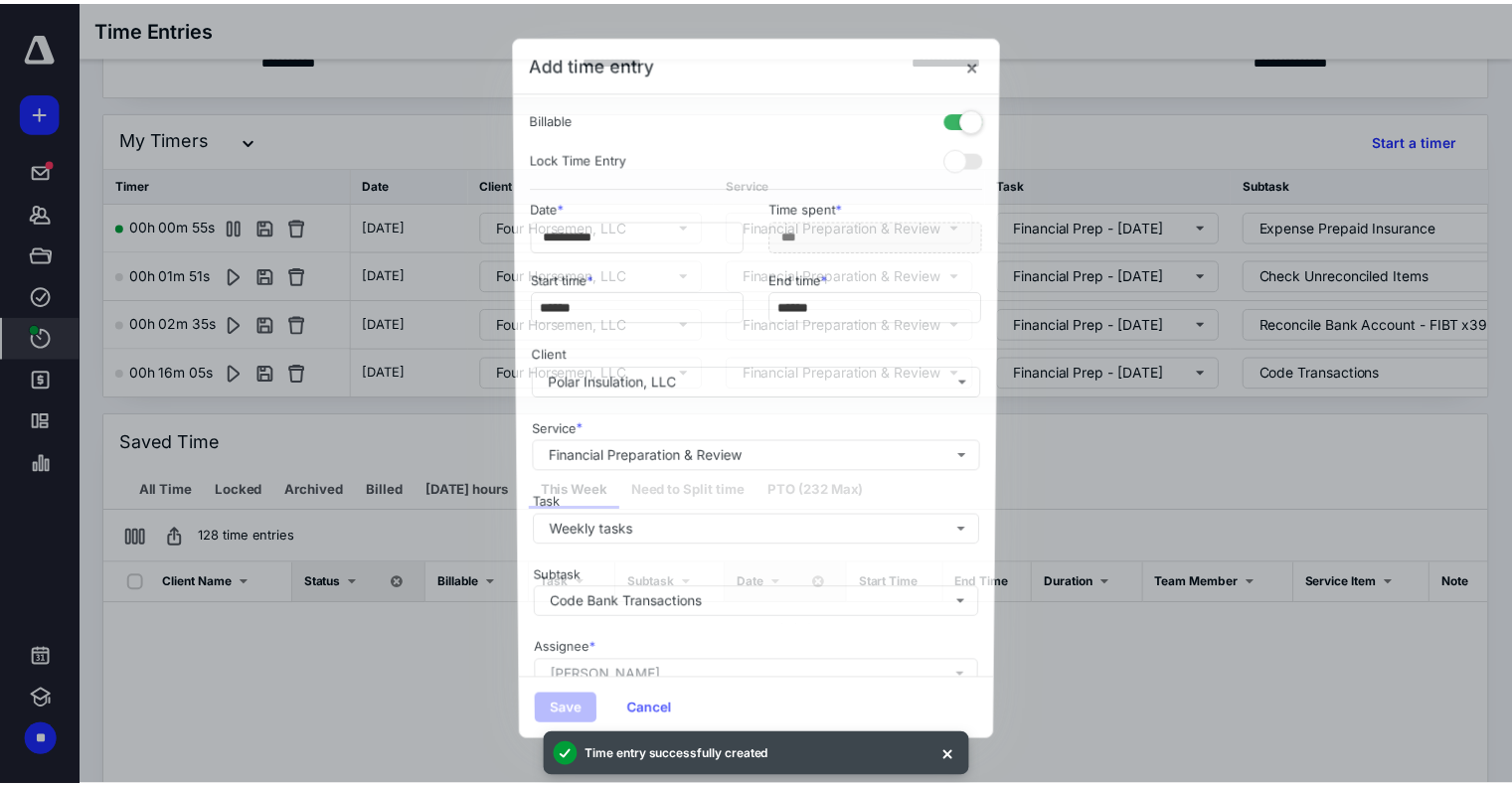 scroll, scrollTop: 0, scrollLeft: 0, axis: both 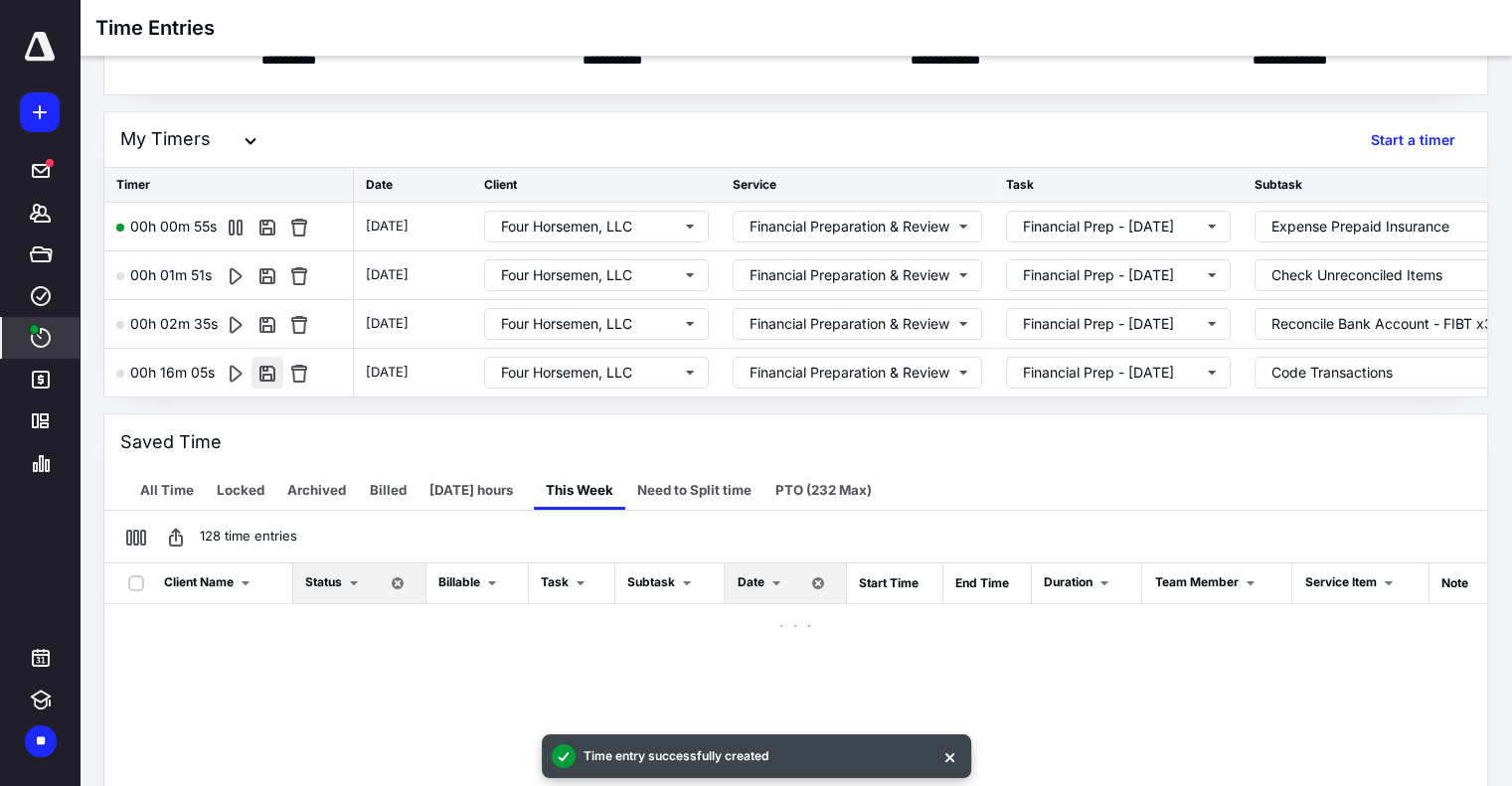 click at bounding box center [267, 373] 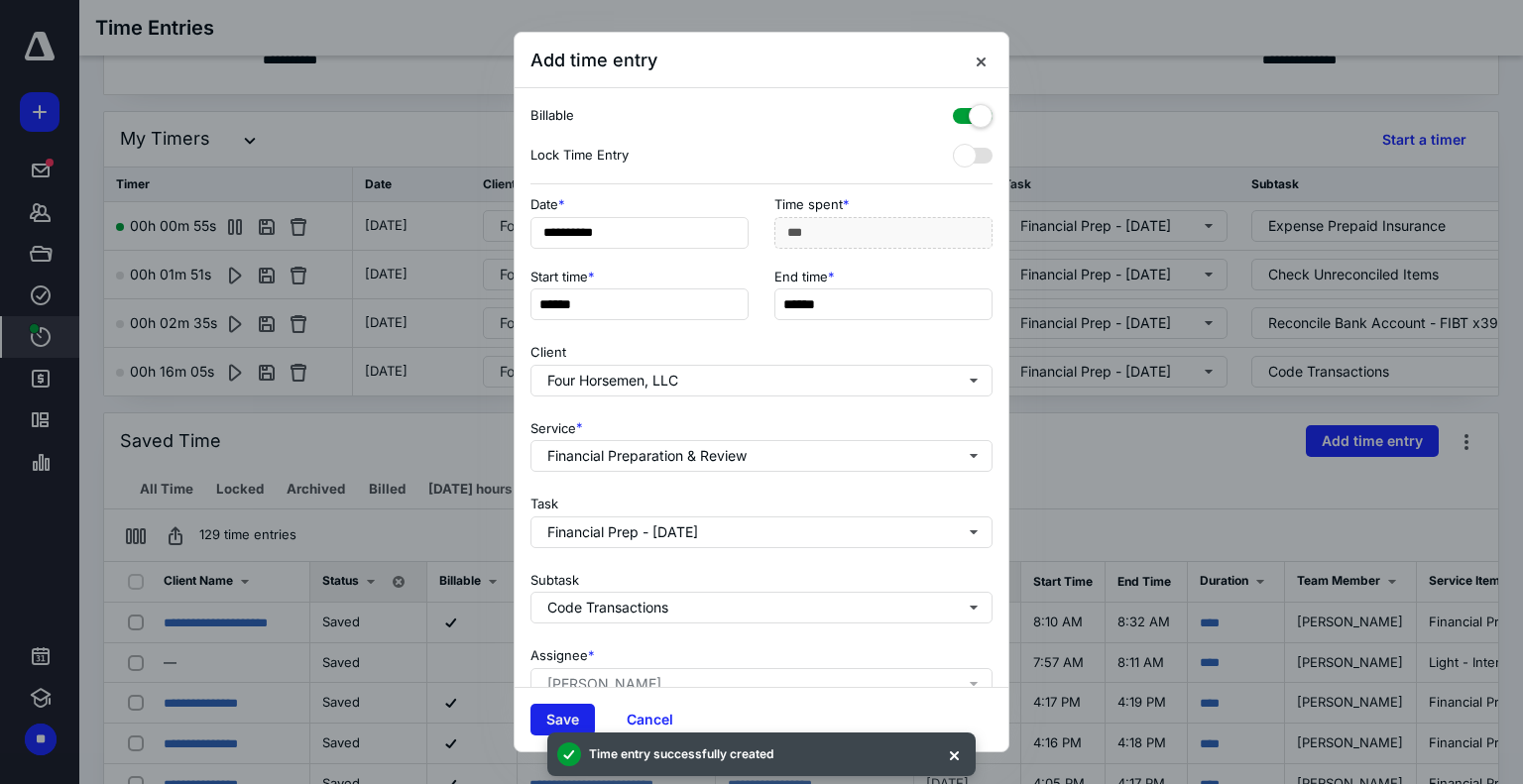 click on "Save" at bounding box center [562, 720] 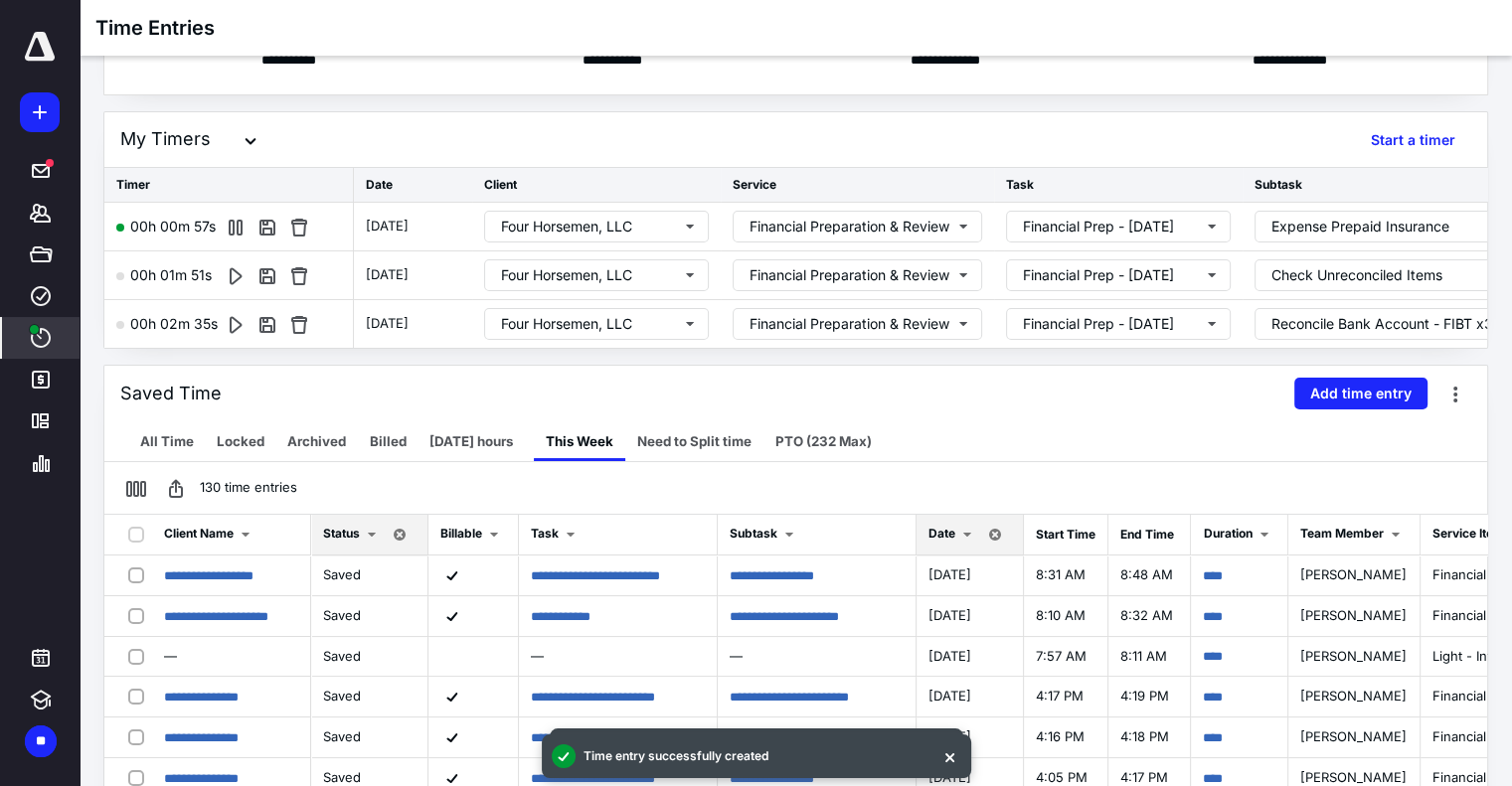 click at bounding box center [267, 324] 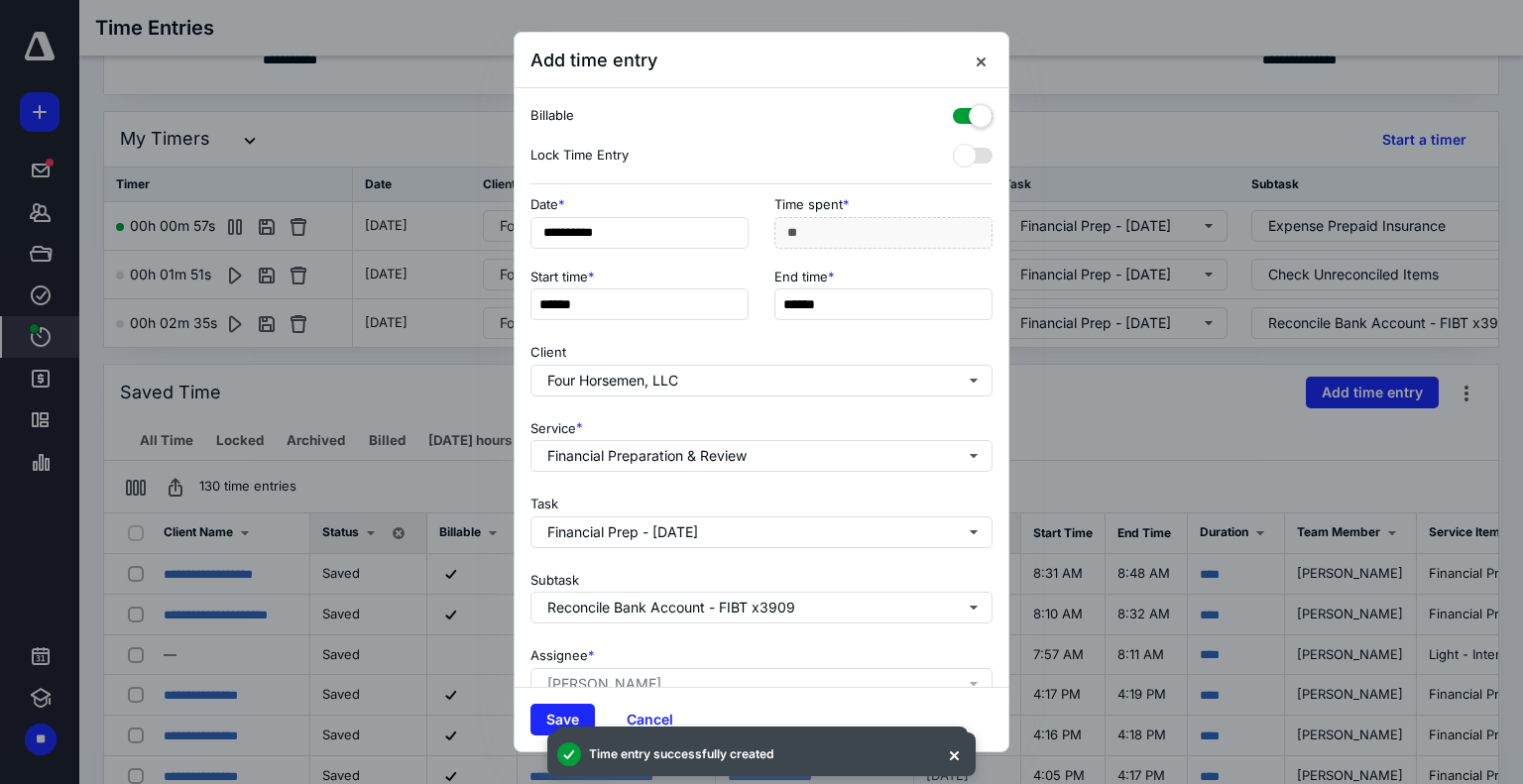 drag, startPoint x: 549, startPoint y: 720, endPoint x: 312, endPoint y: 412, distance: 388.62964 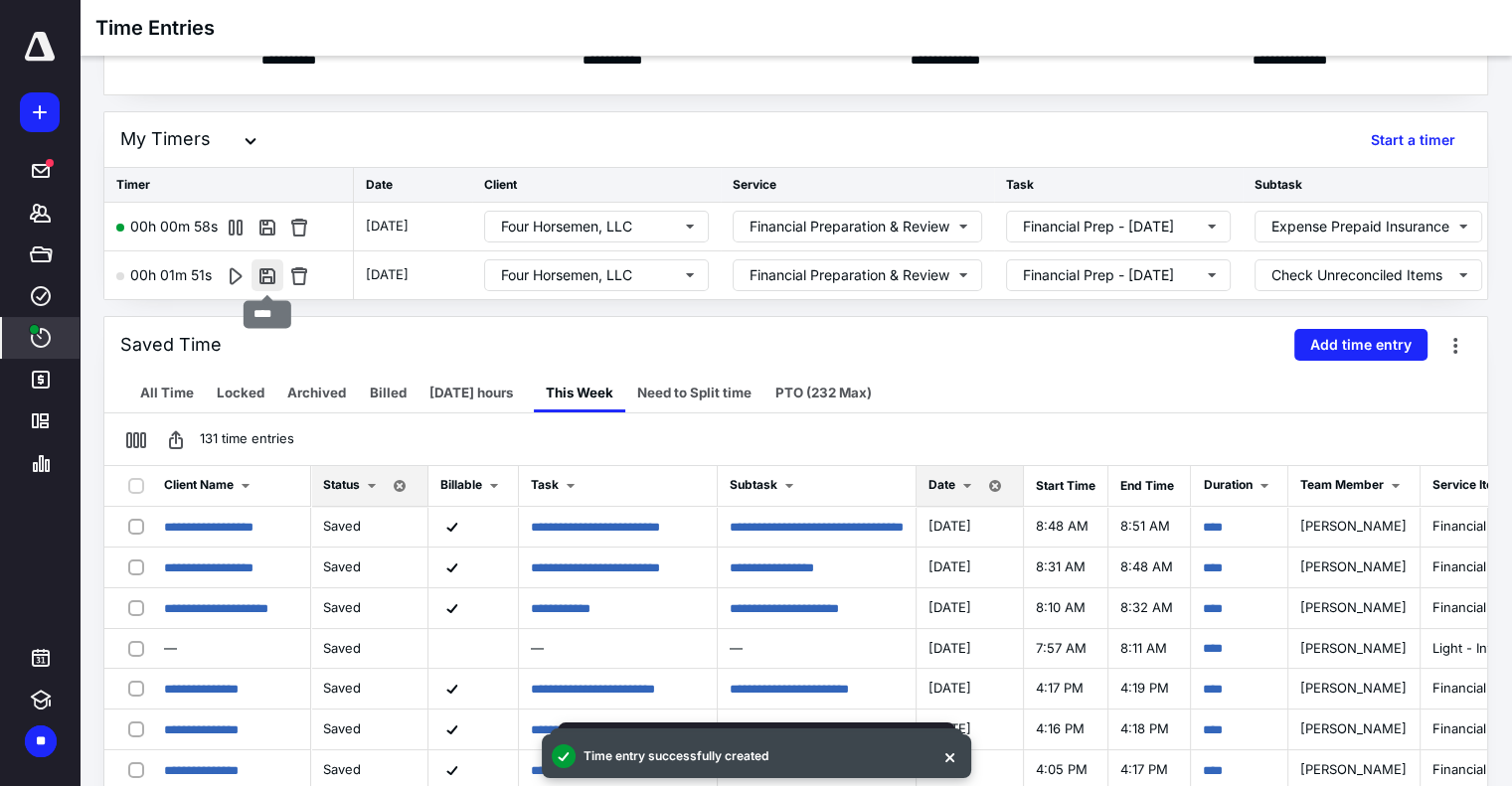 click at bounding box center [267, 275] 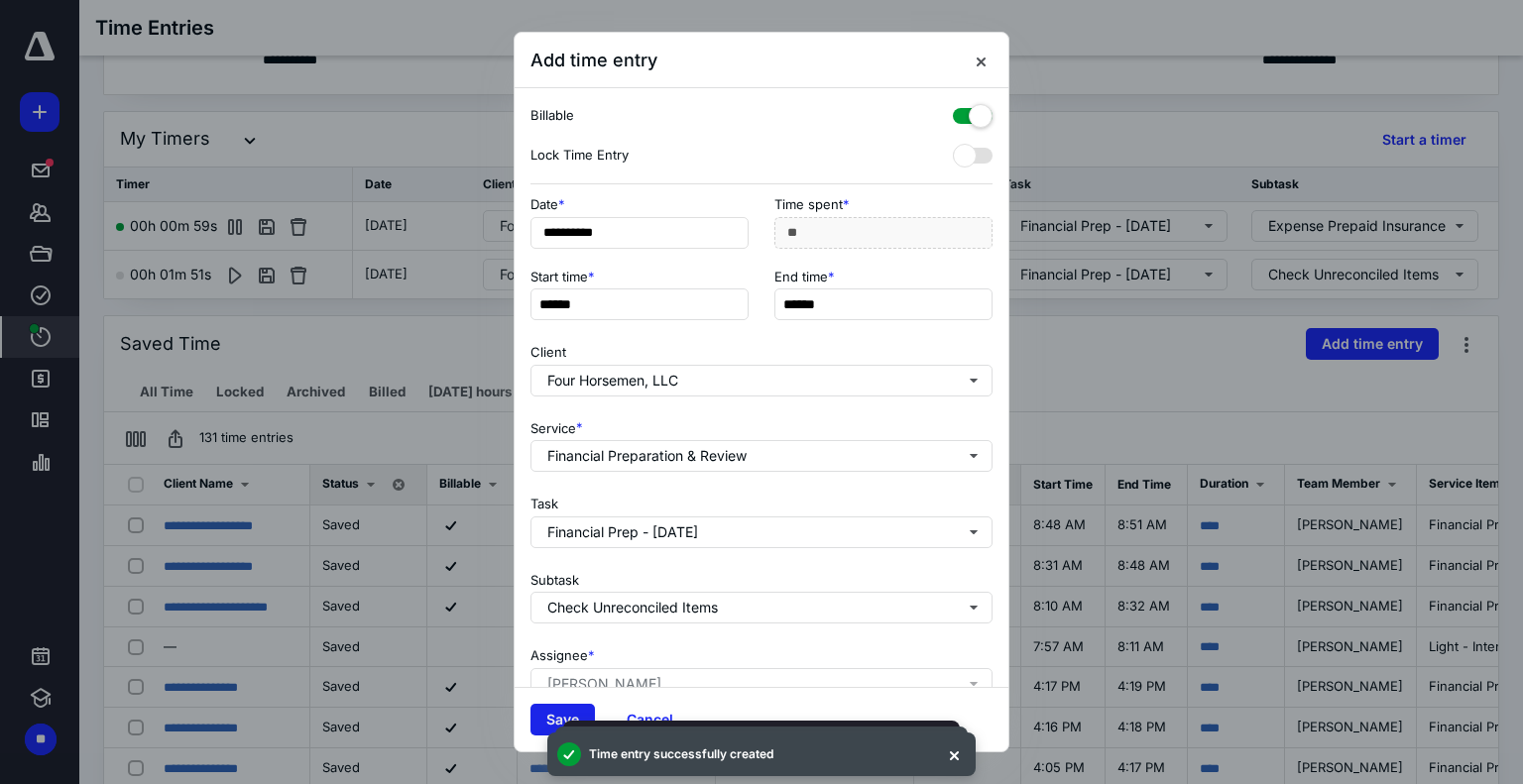 click on "Save" at bounding box center (562, 720) 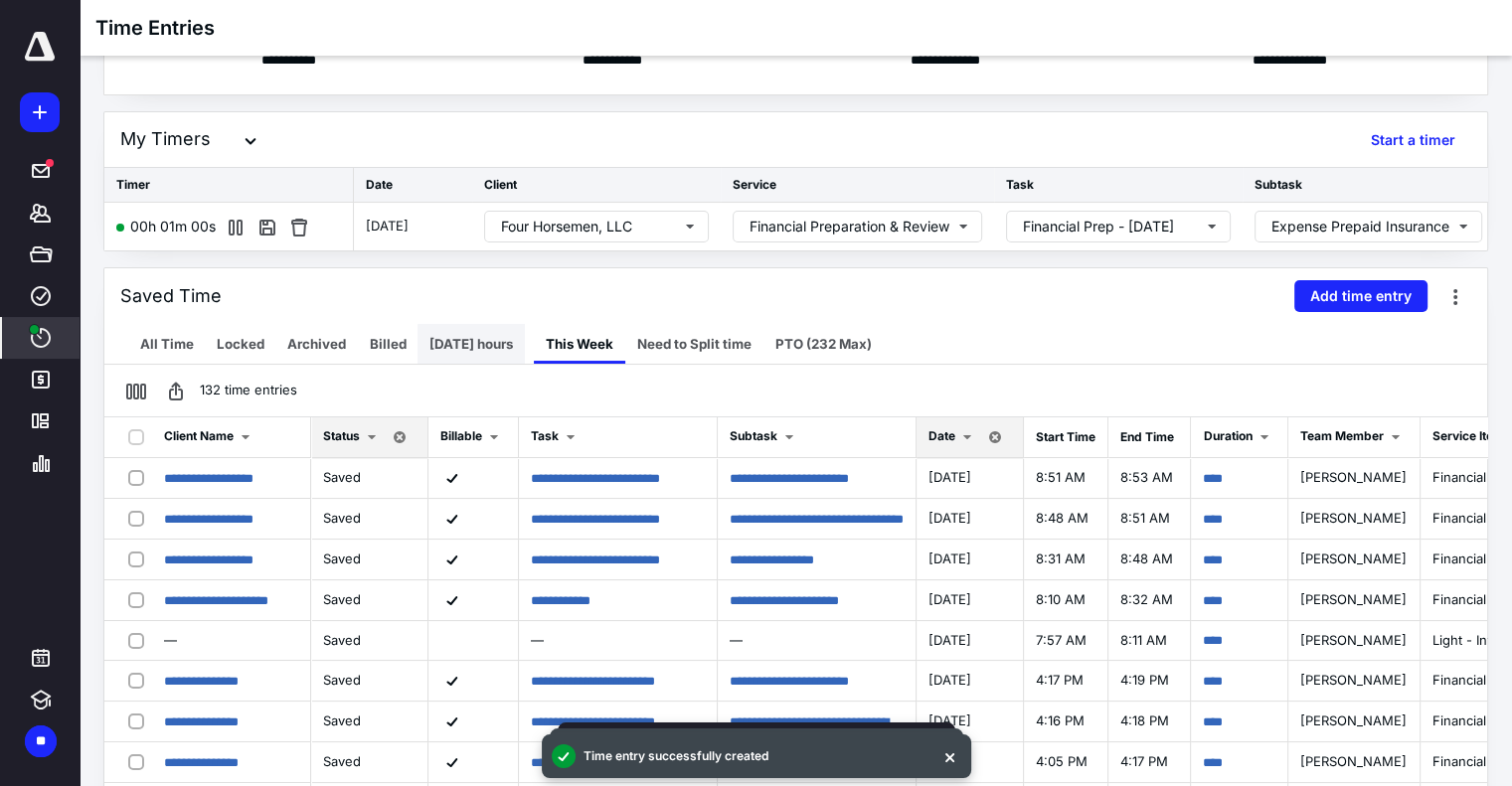 click on "Today's hours" at bounding box center (471, 344) 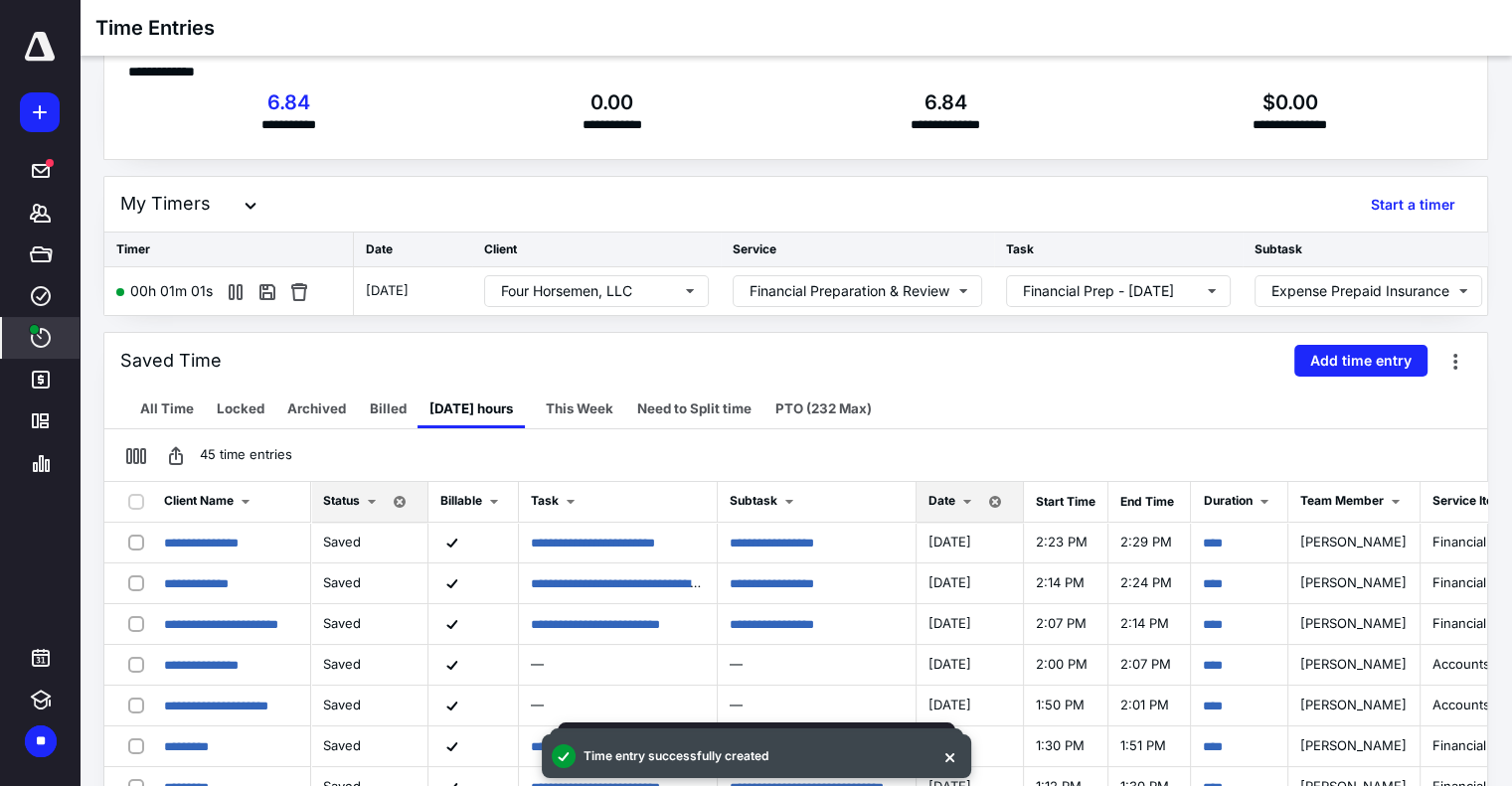 scroll, scrollTop: 0, scrollLeft: 0, axis: both 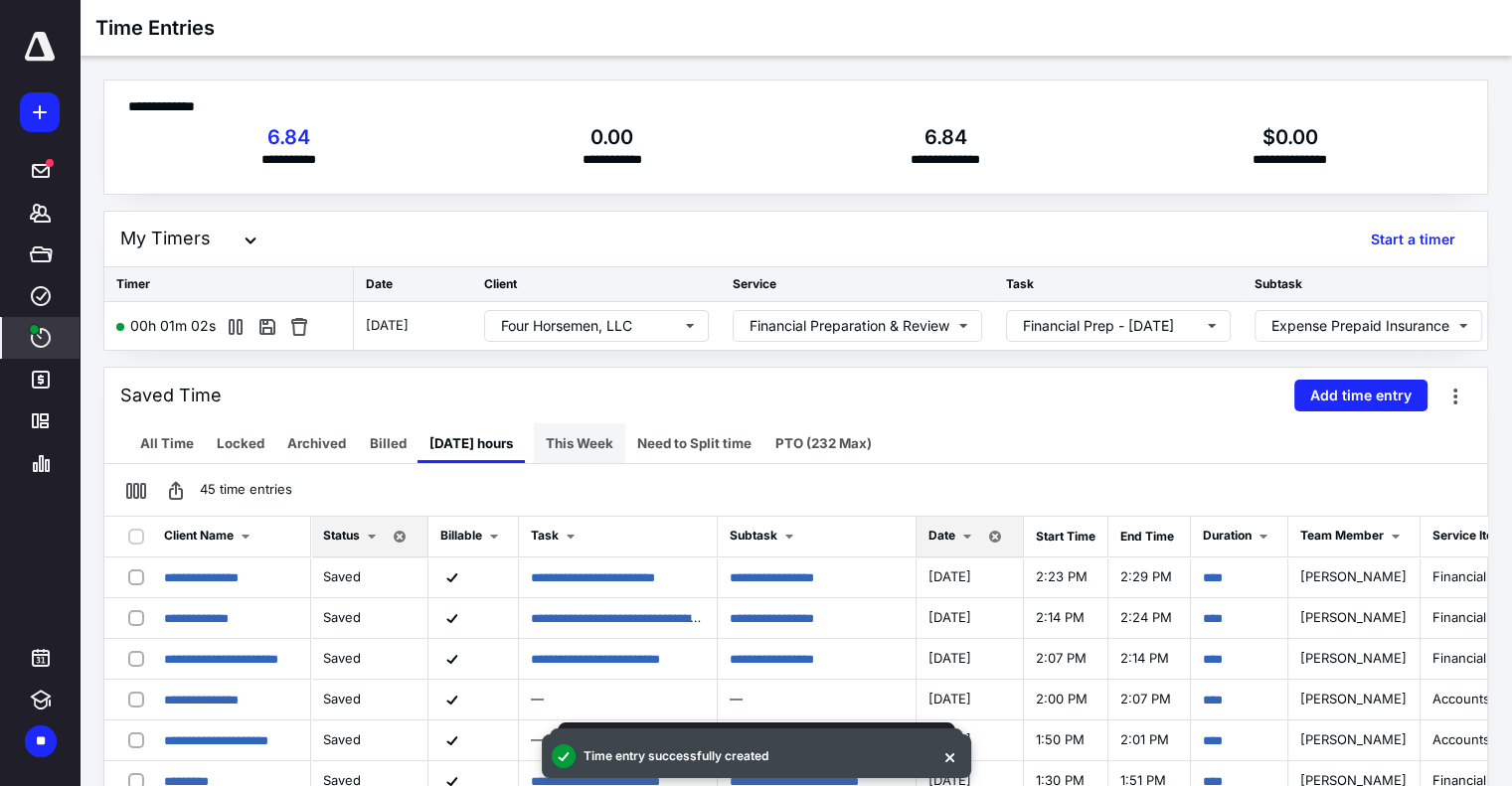 click on "This Week" at bounding box center [580, 443] 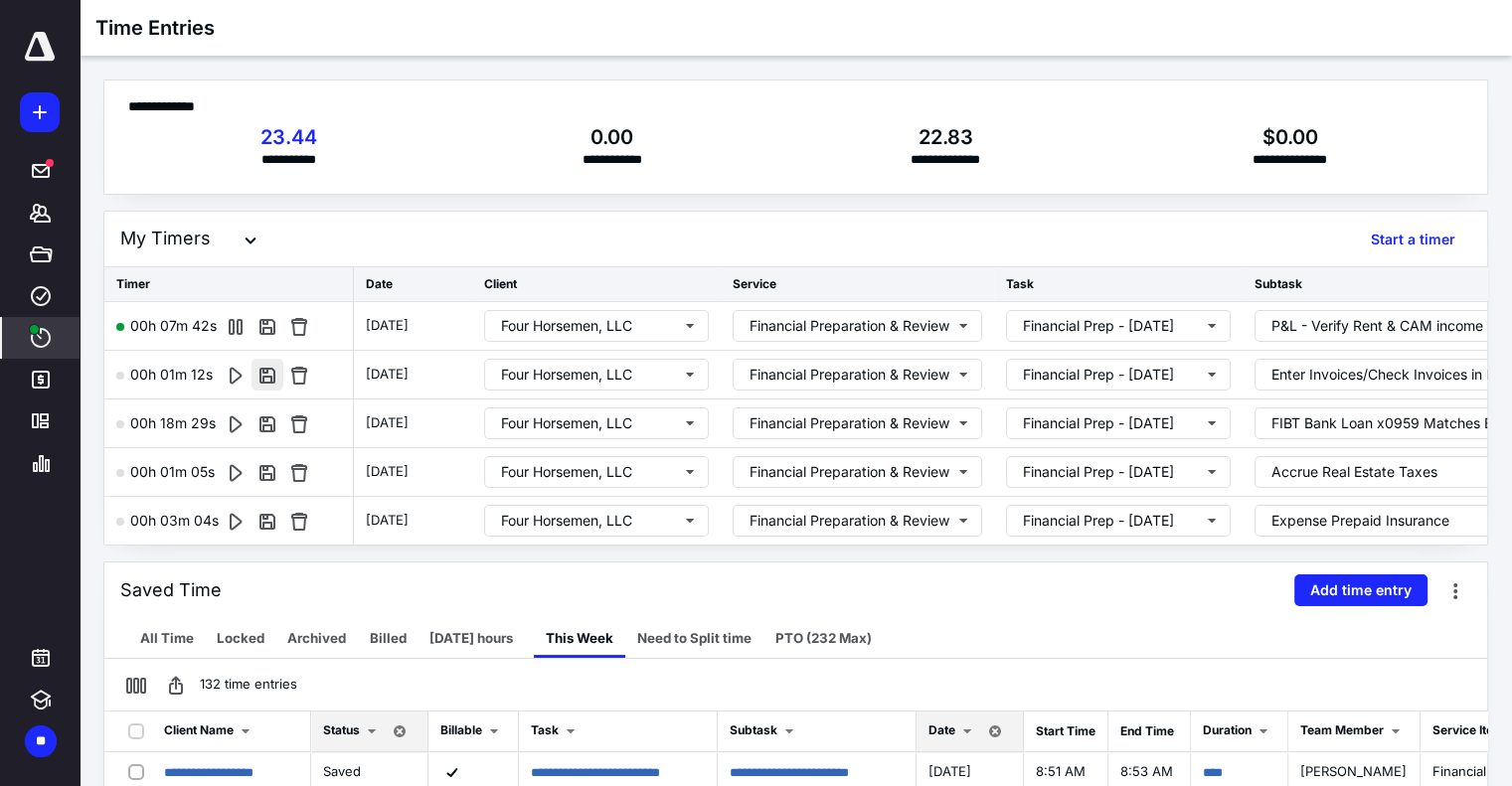 click at bounding box center [267, 375] 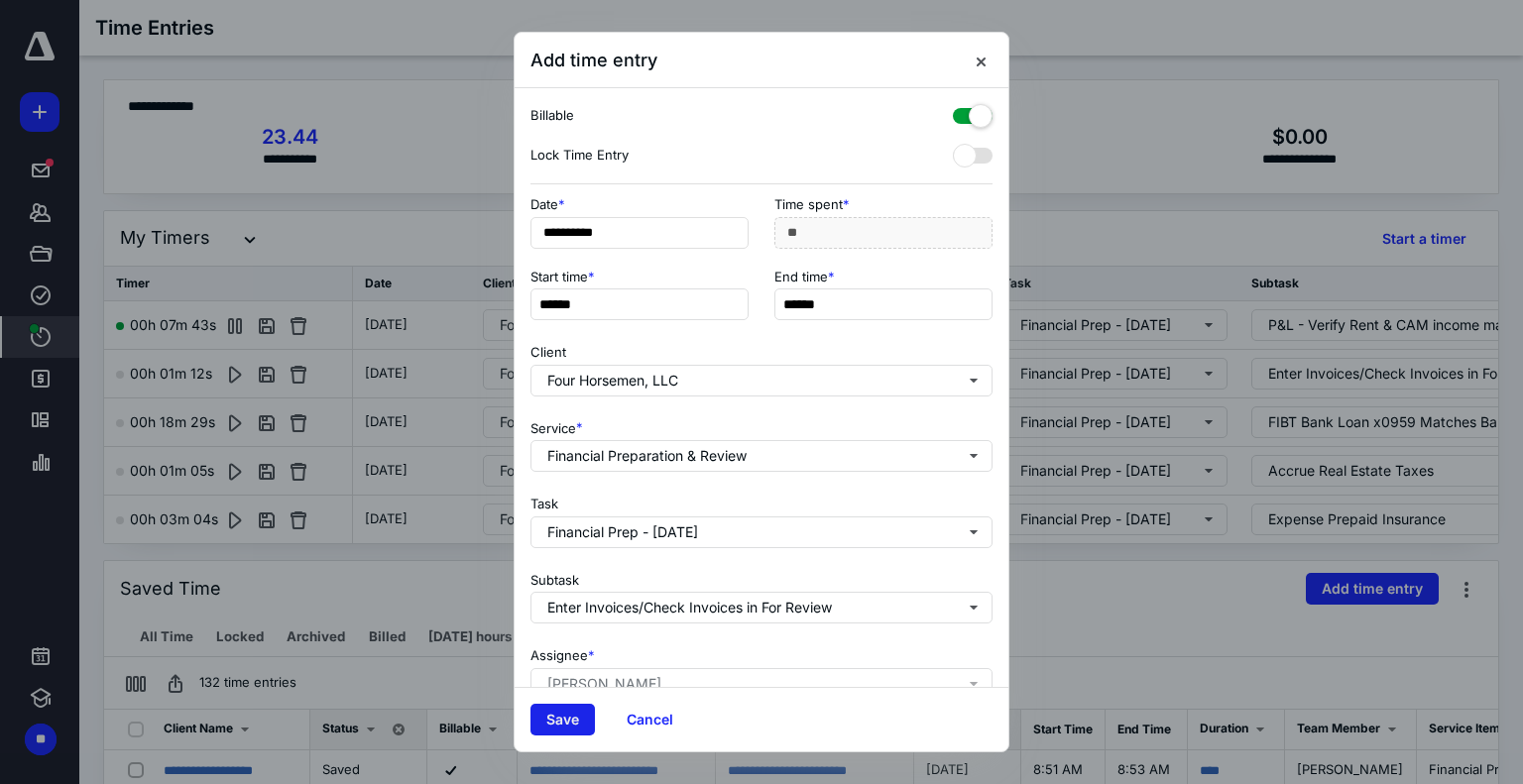 click on "Save" at bounding box center [562, 720] 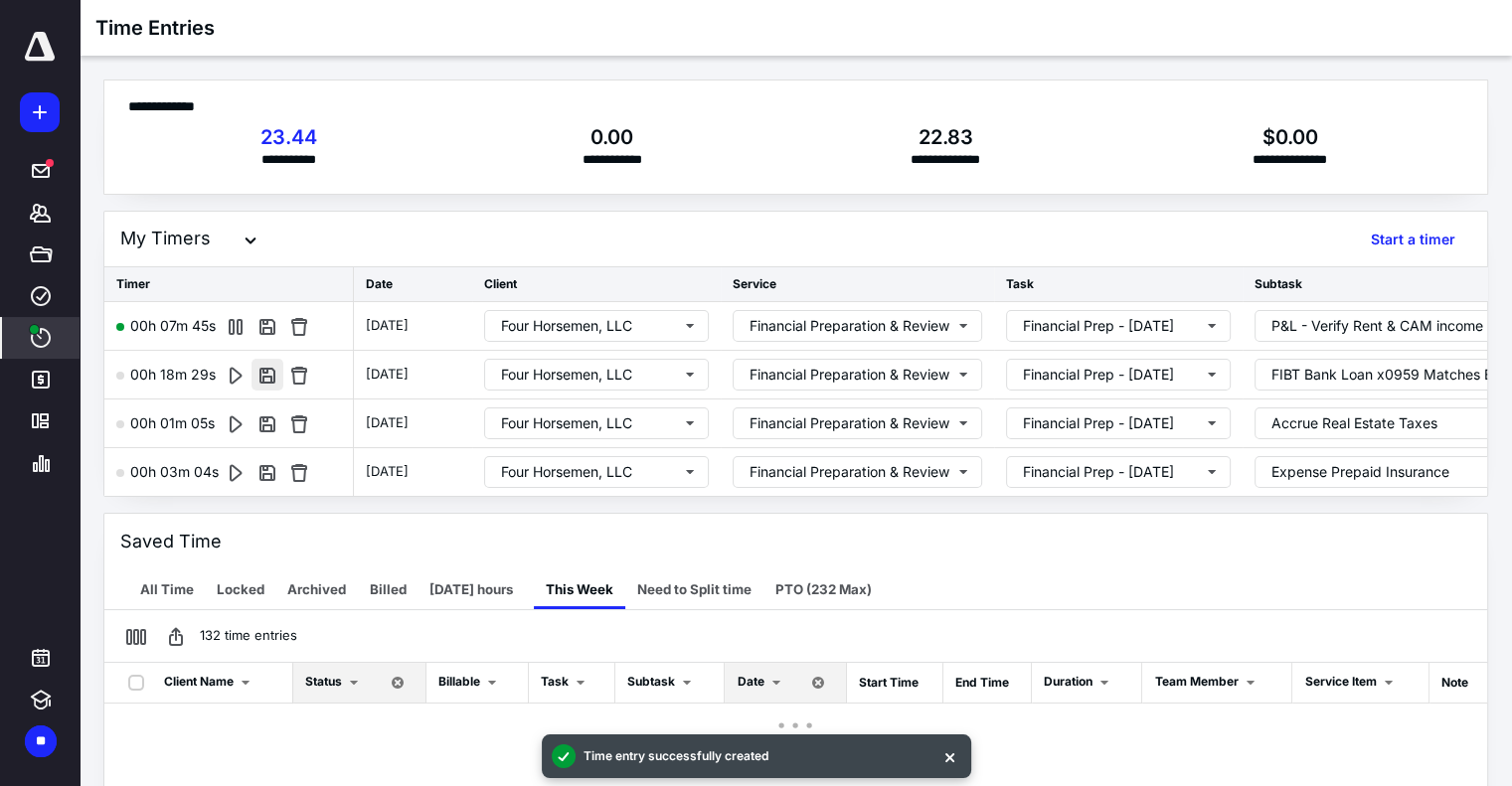 click at bounding box center [267, 375] 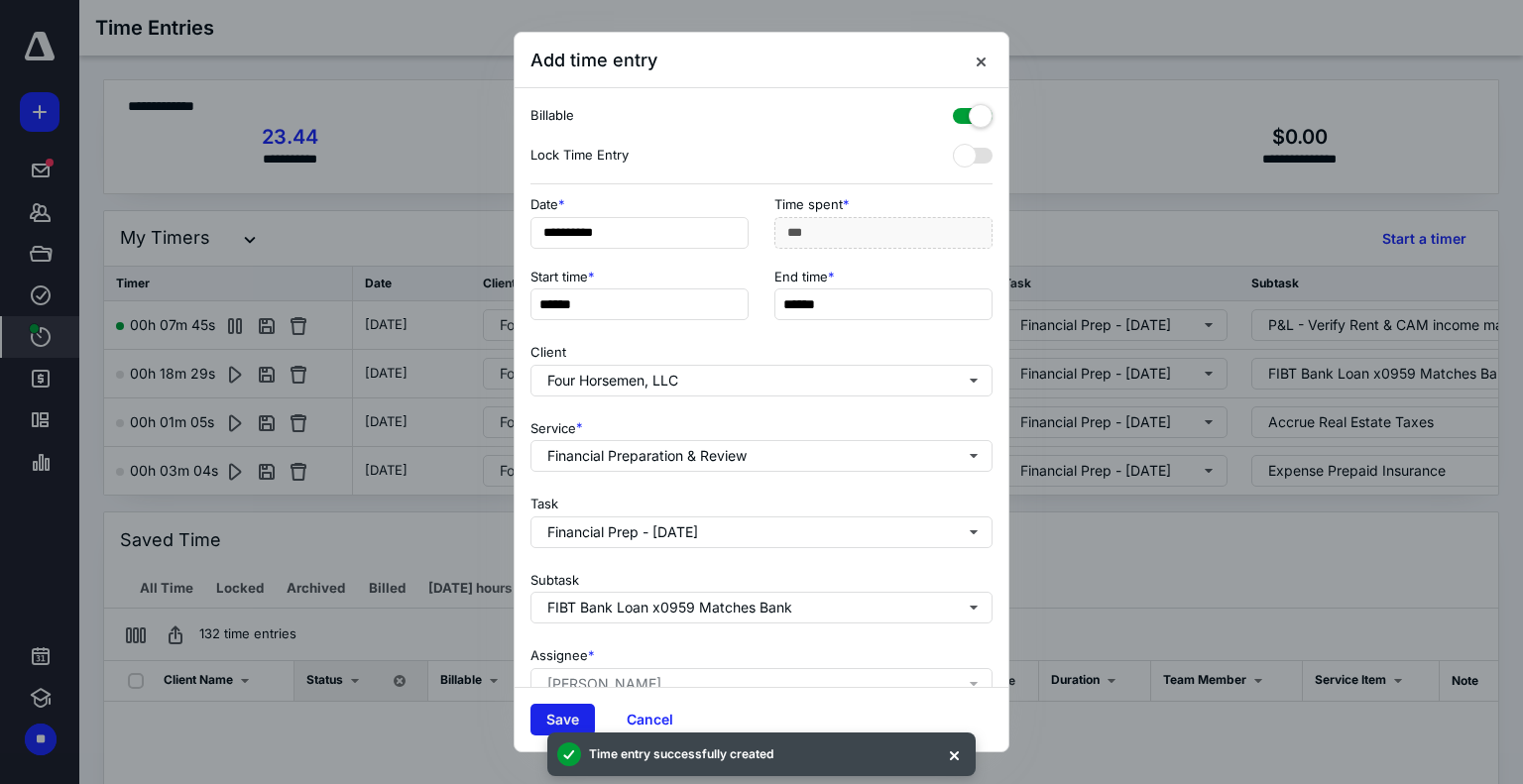 click on "Save" at bounding box center (562, 720) 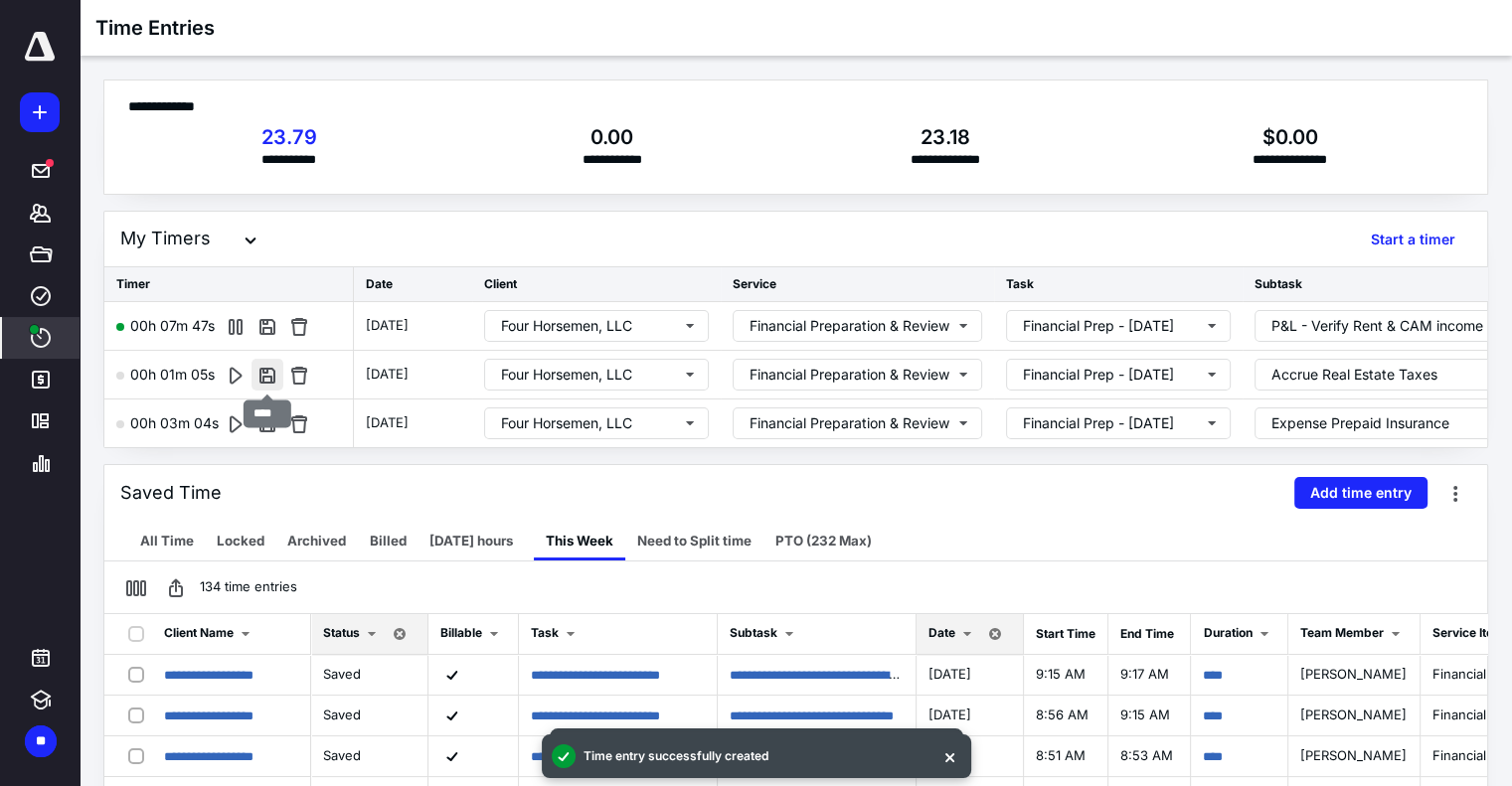 click at bounding box center (267, 375) 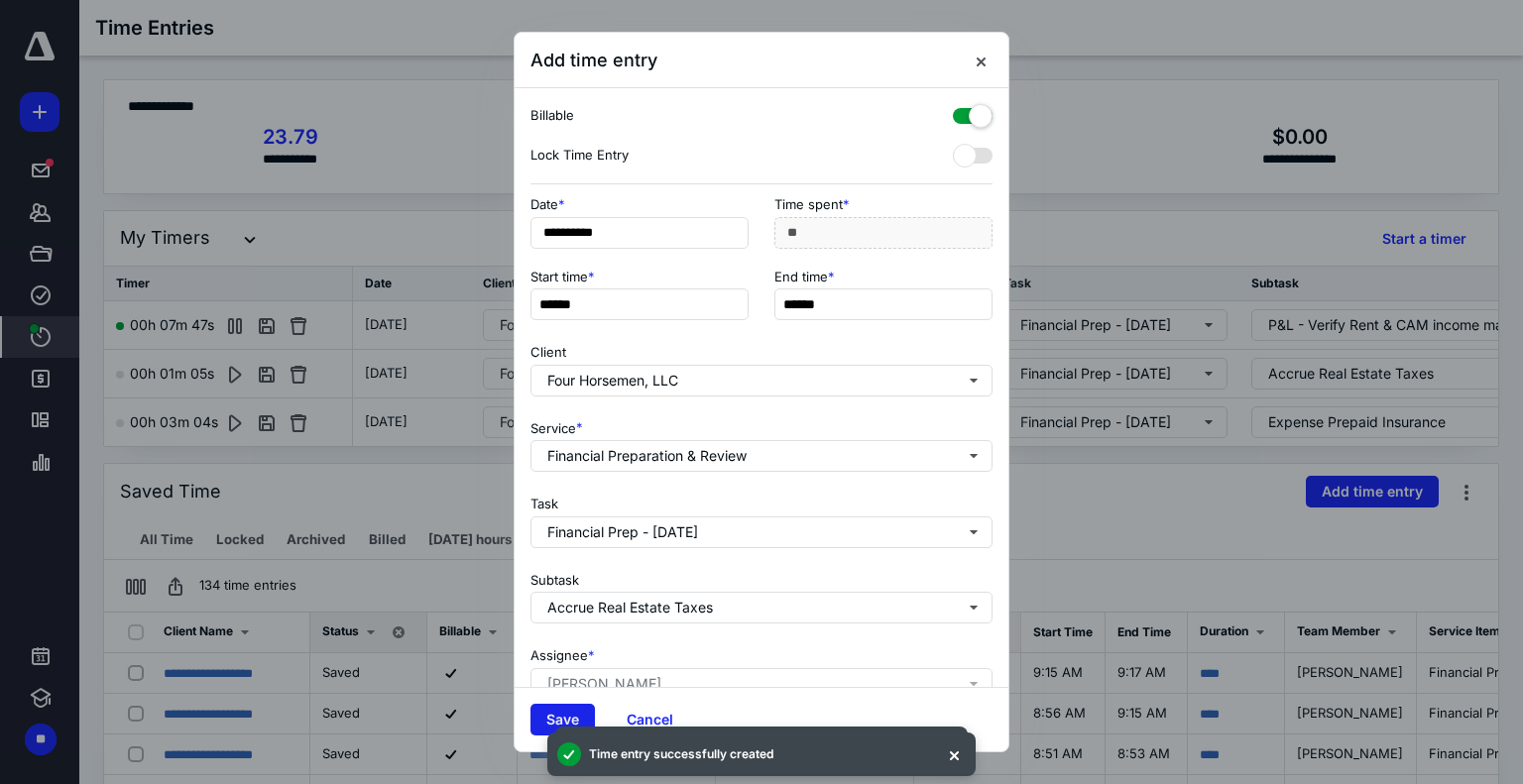 click on "Save" at bounding box center (562, 720) 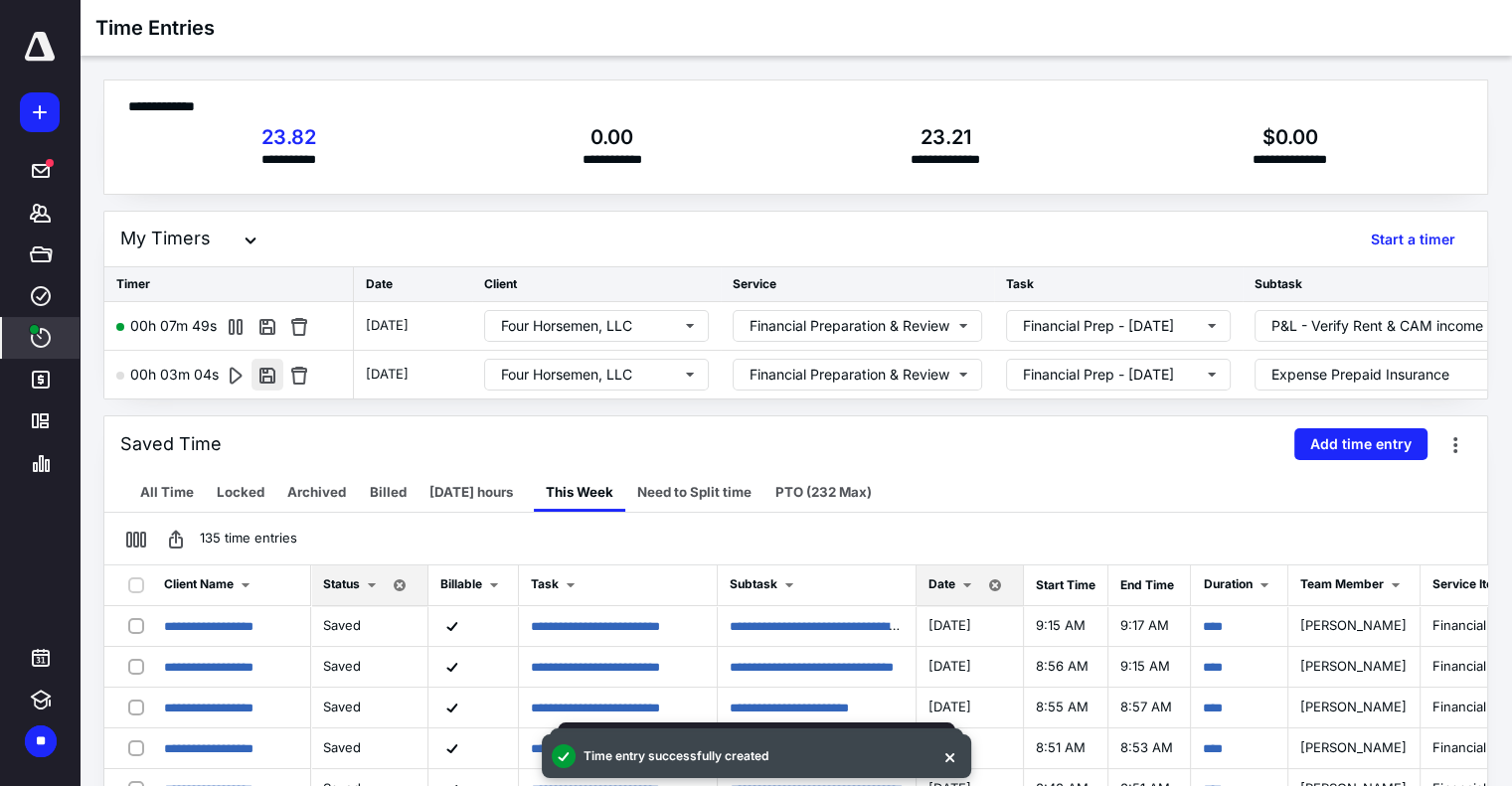 click at bounding box center (267, 375) 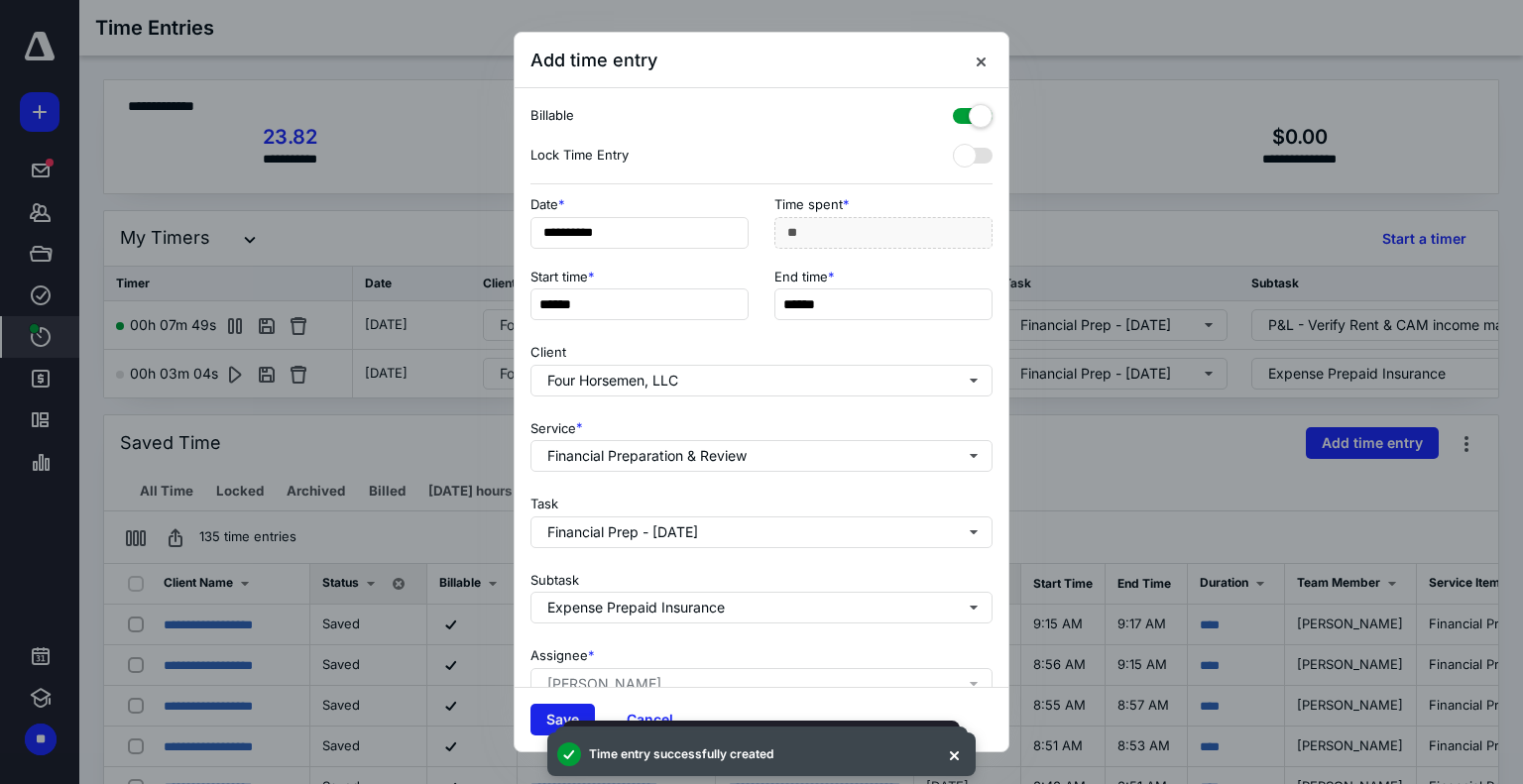 click on "Save" at bounding box center (562, 720) 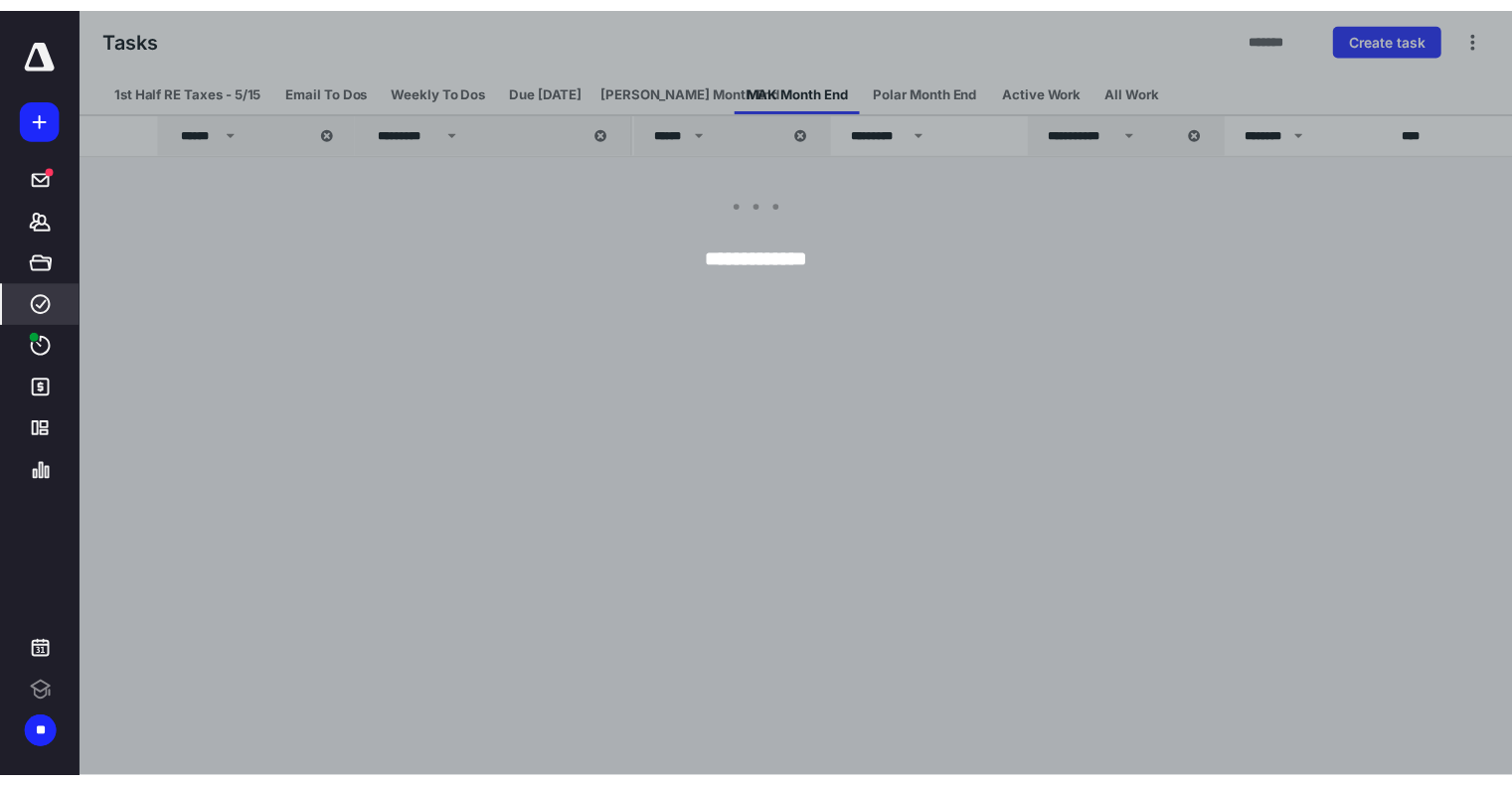 scroll, scrollTop: 0, scrollLeft: 0, axis: both 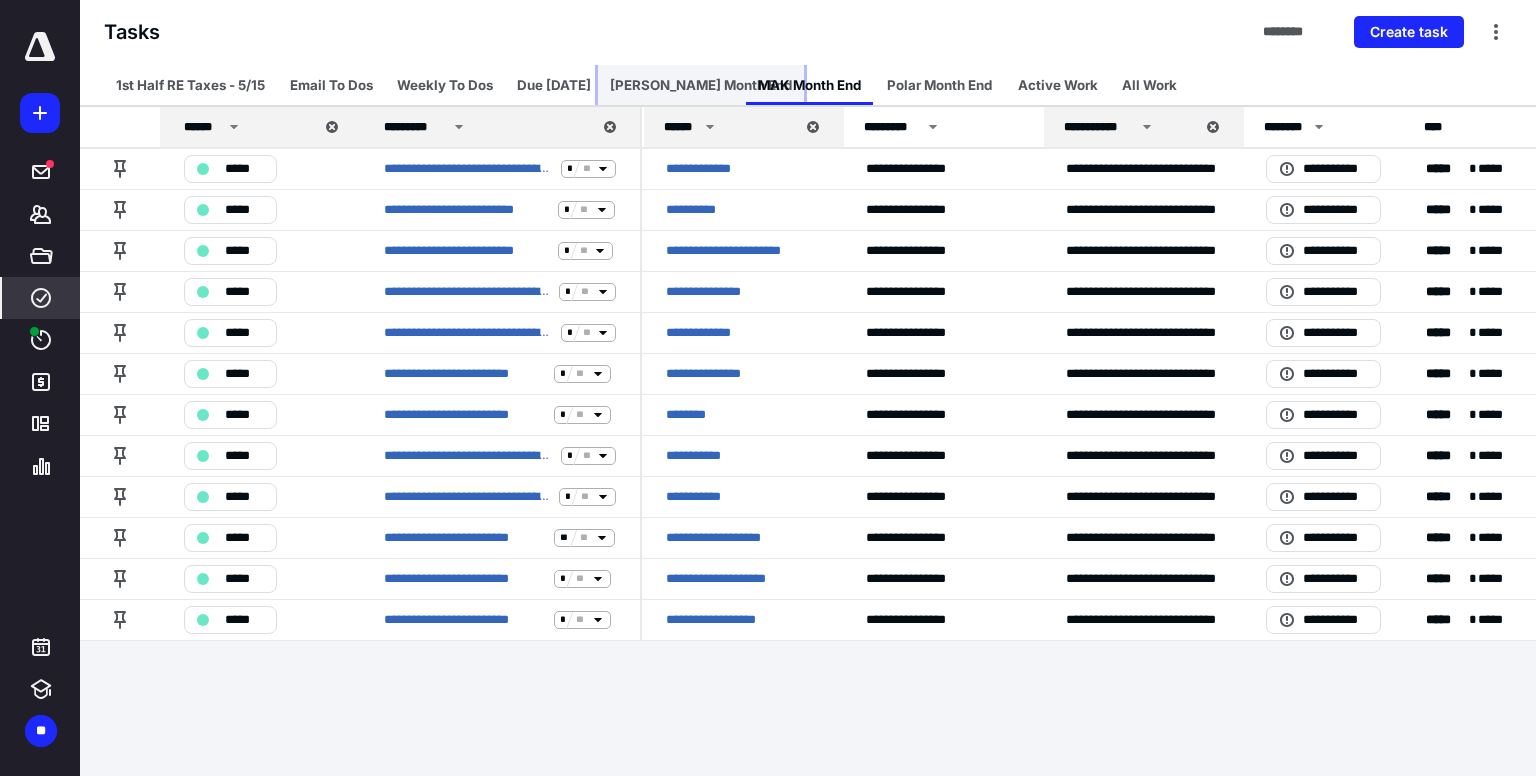 click on "Graham Month End" at bounding box center (701, 85) 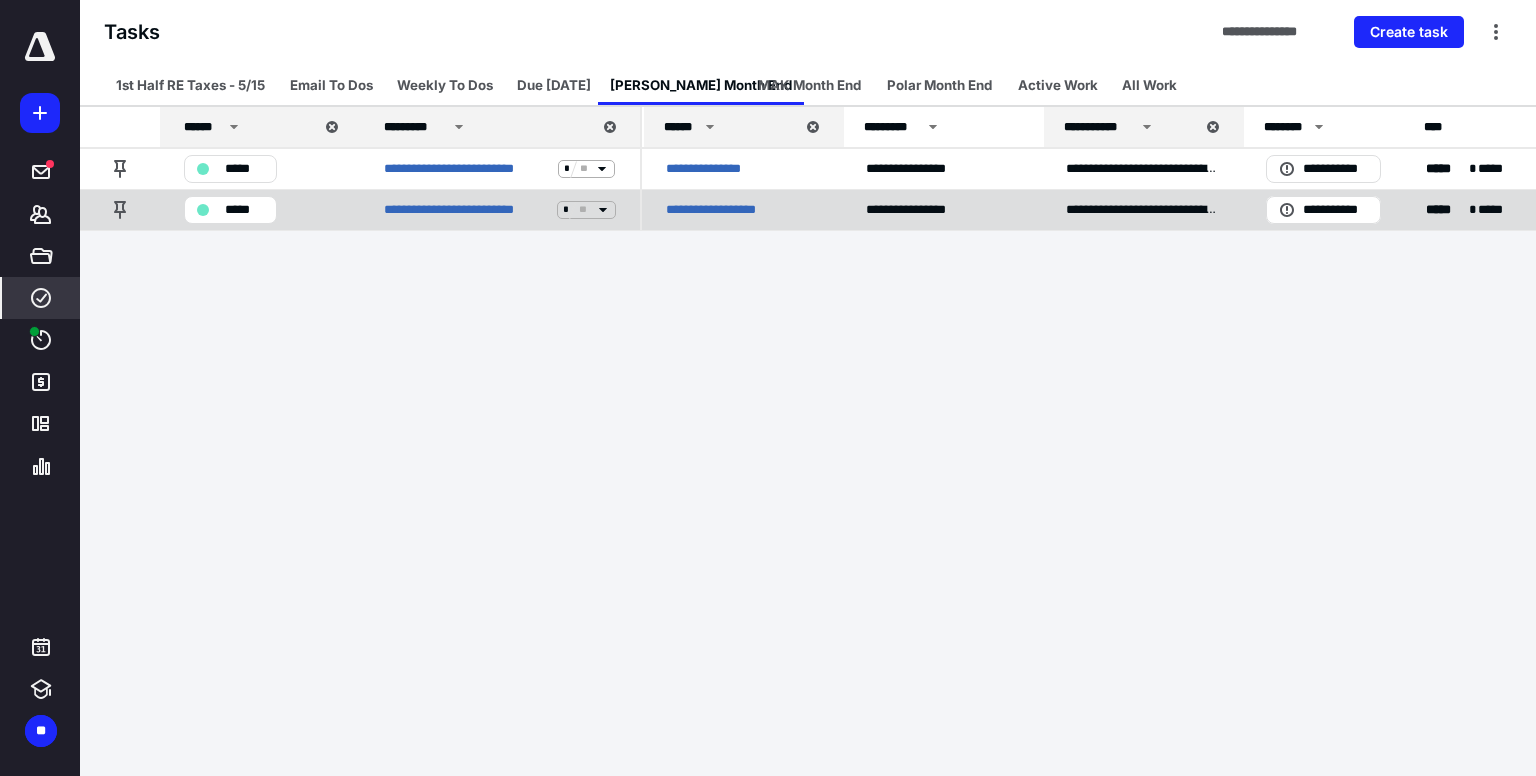 click on "**********" at bounding box center (500, 209) 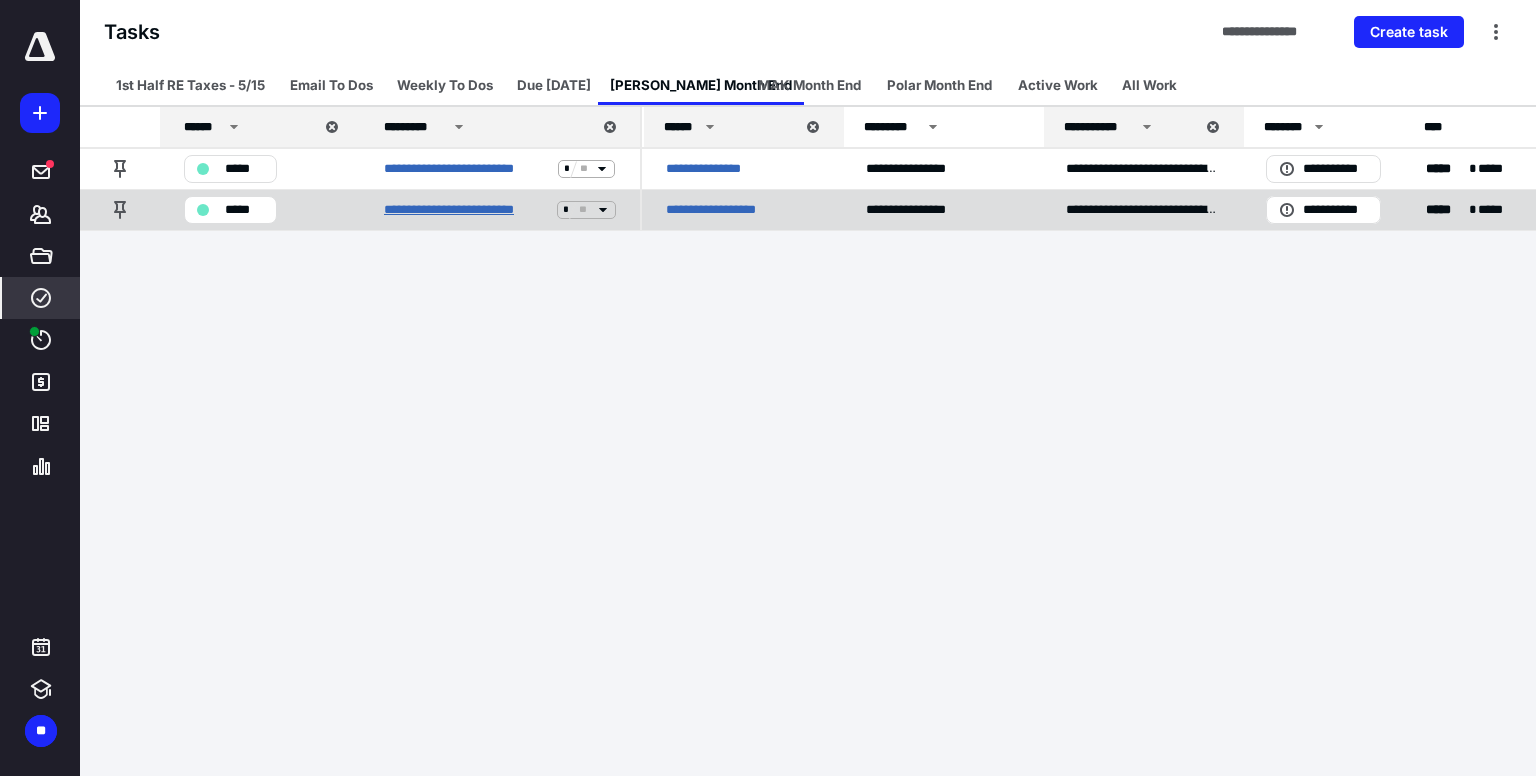 click on "**********" at bounding box center [466, 210] 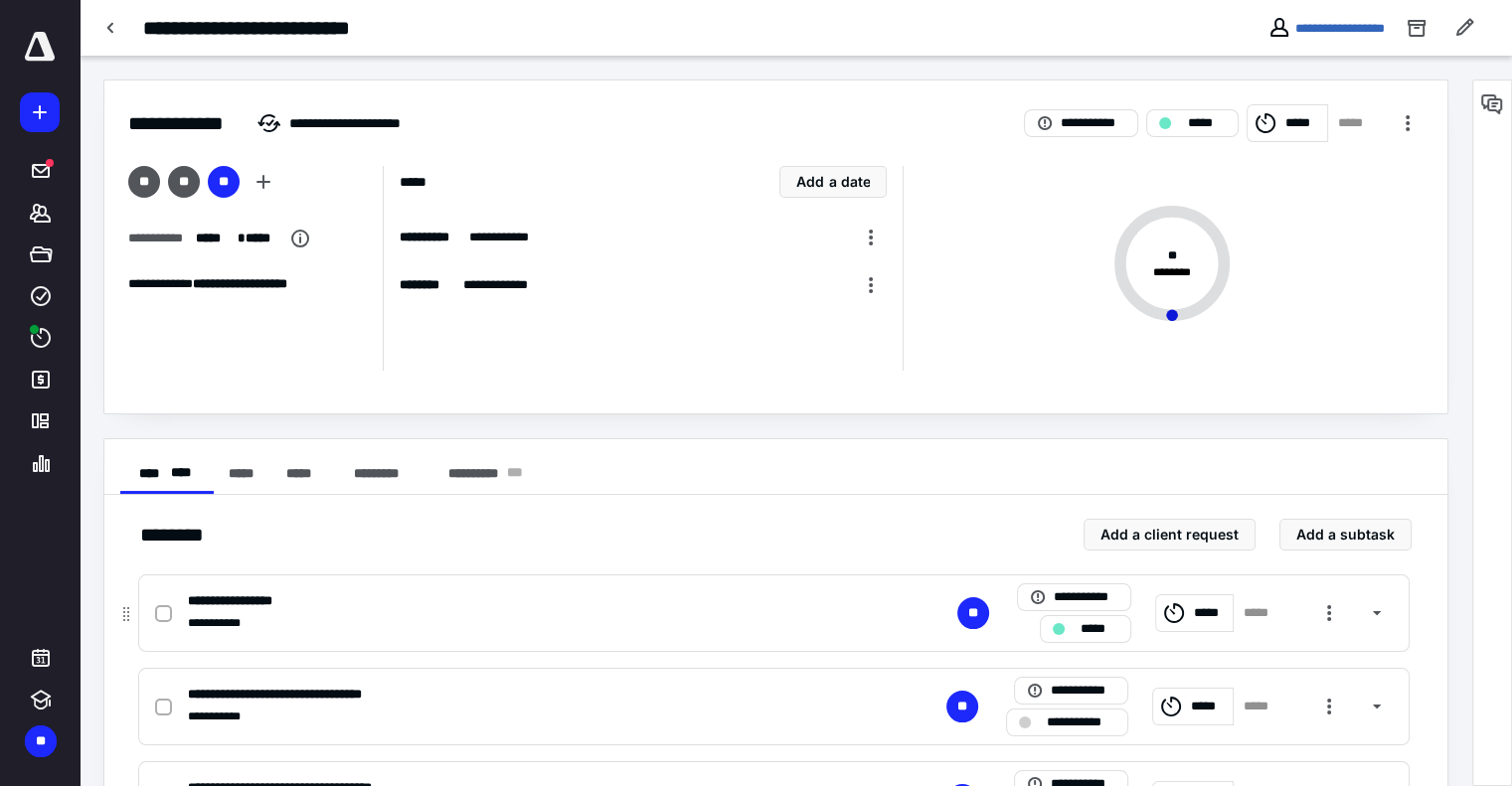 click on "*****" at bounding box center (1210, 613) 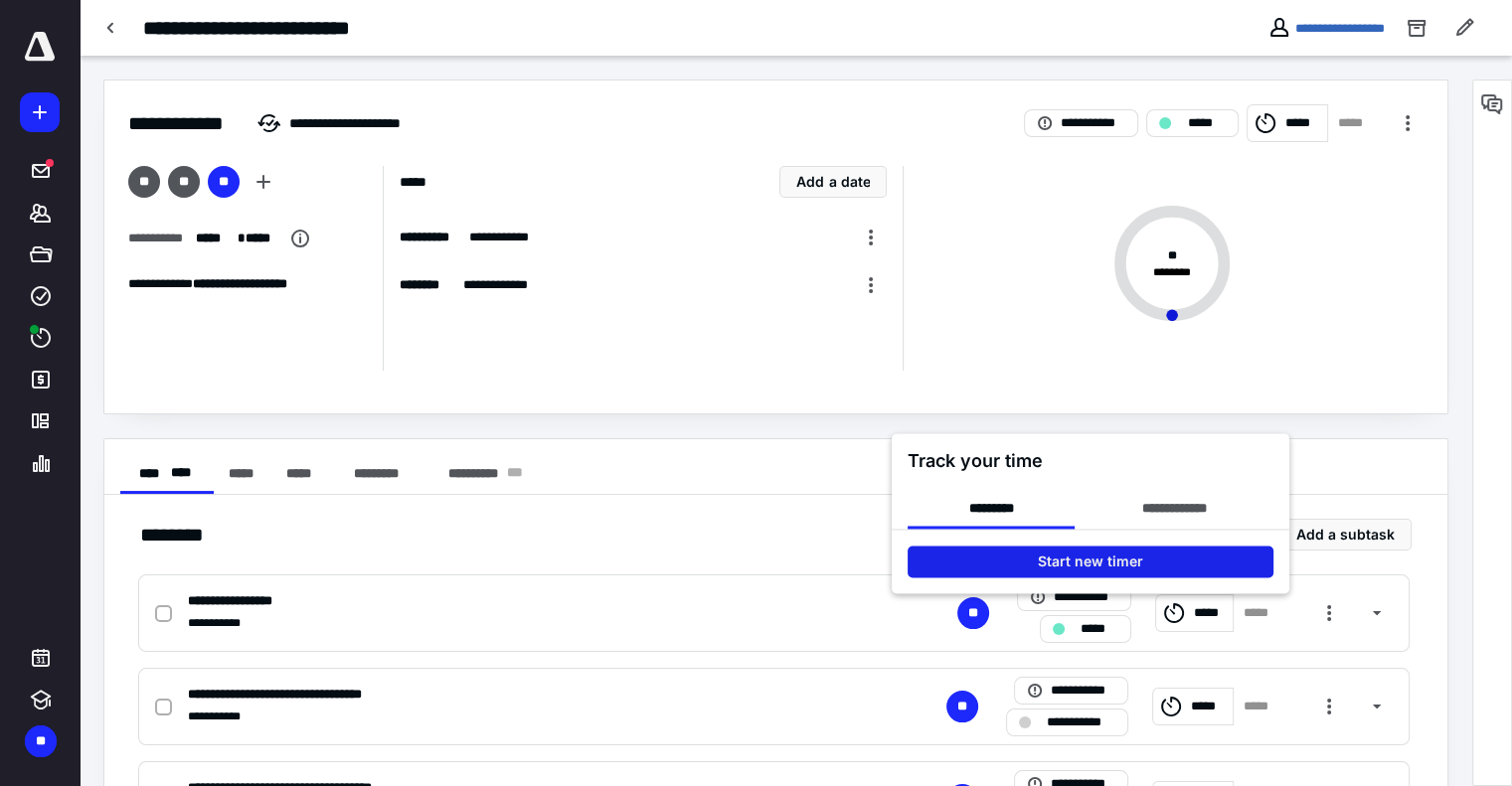 click on "Start new timer" at bounding box center [1091, 561] 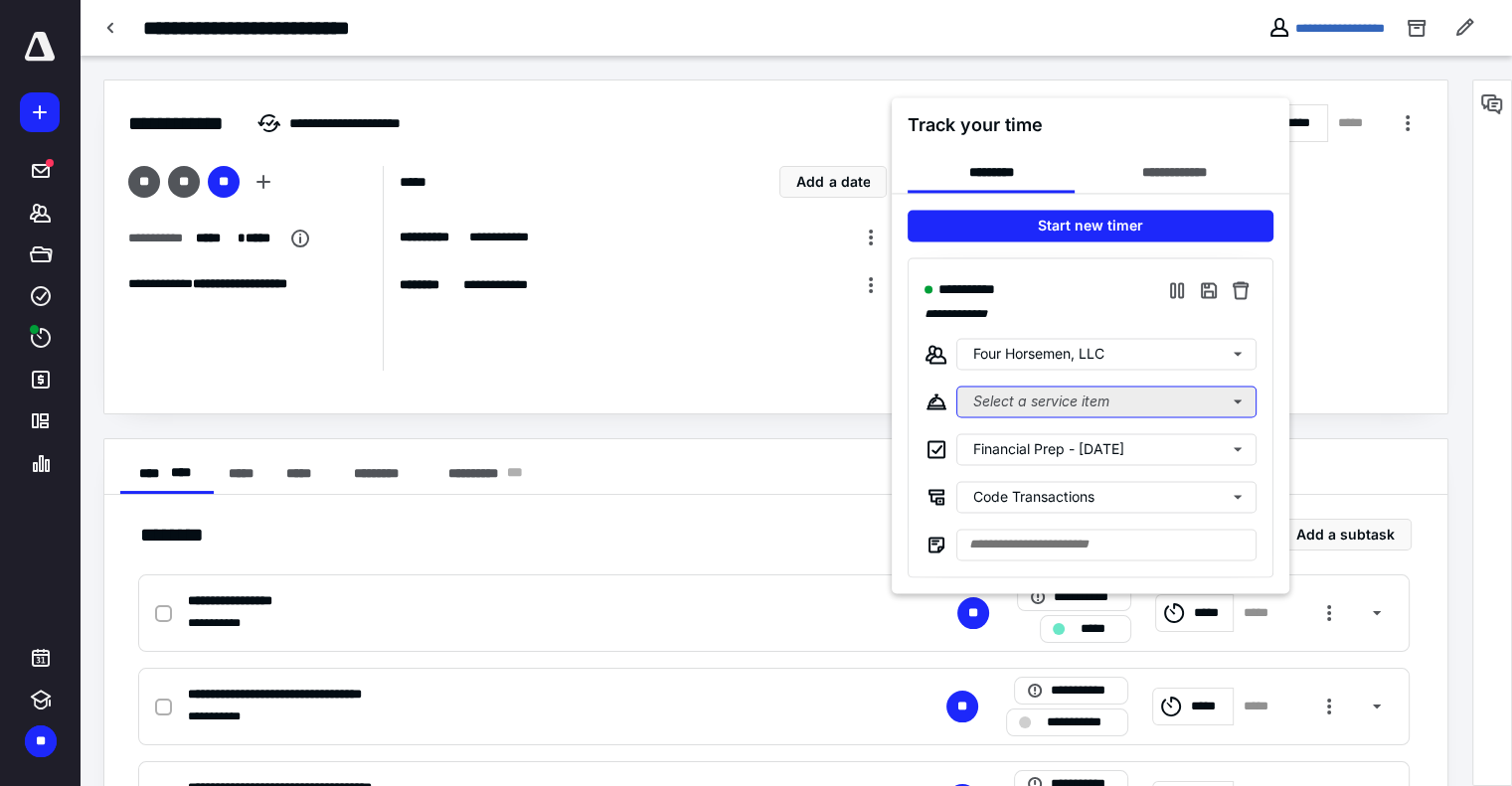 click on "Select a service item" at bounding box center (1106, 401) 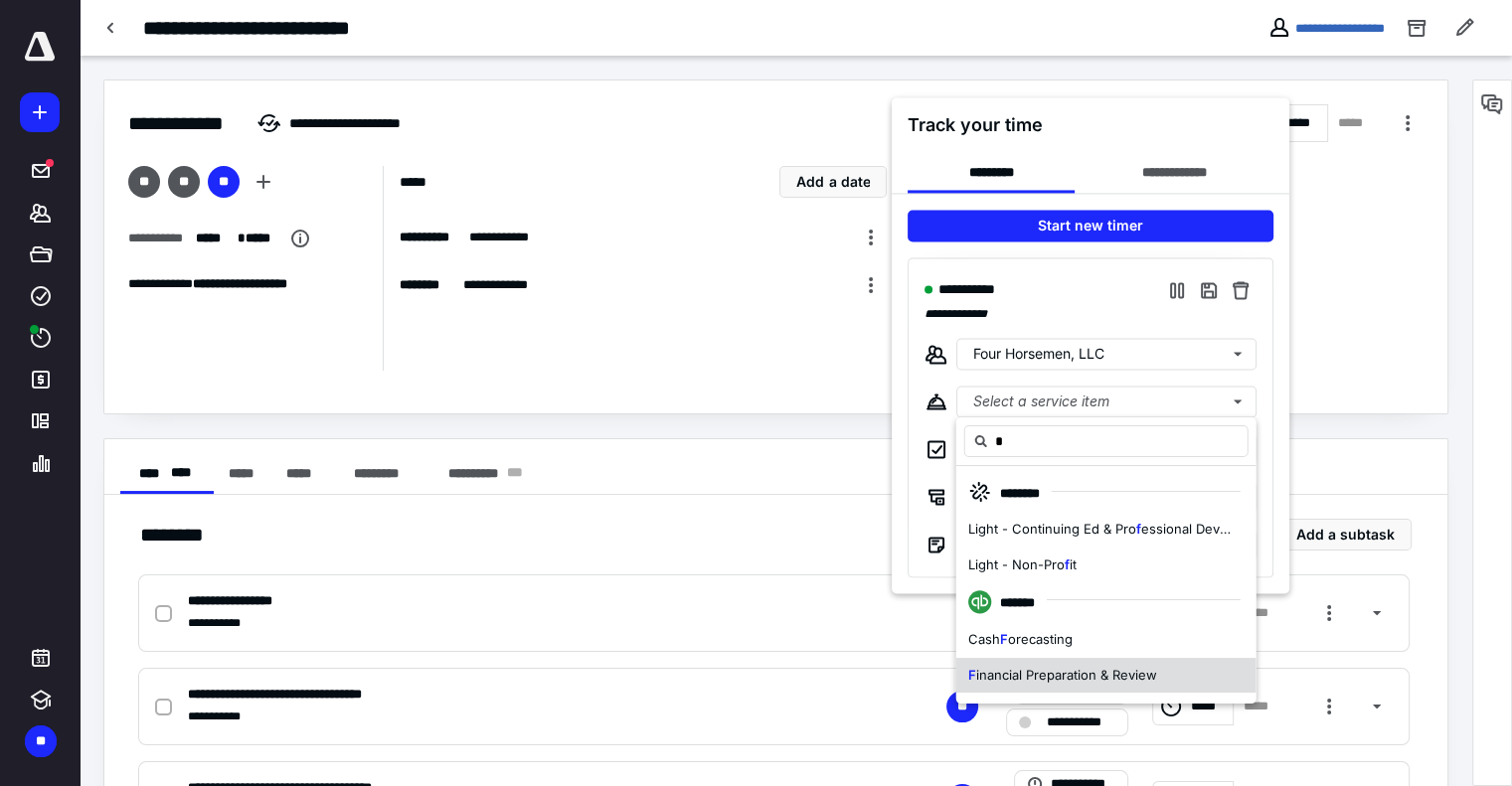 click on "F inancial Preparation & Review" at bounding box center [1106, 676] 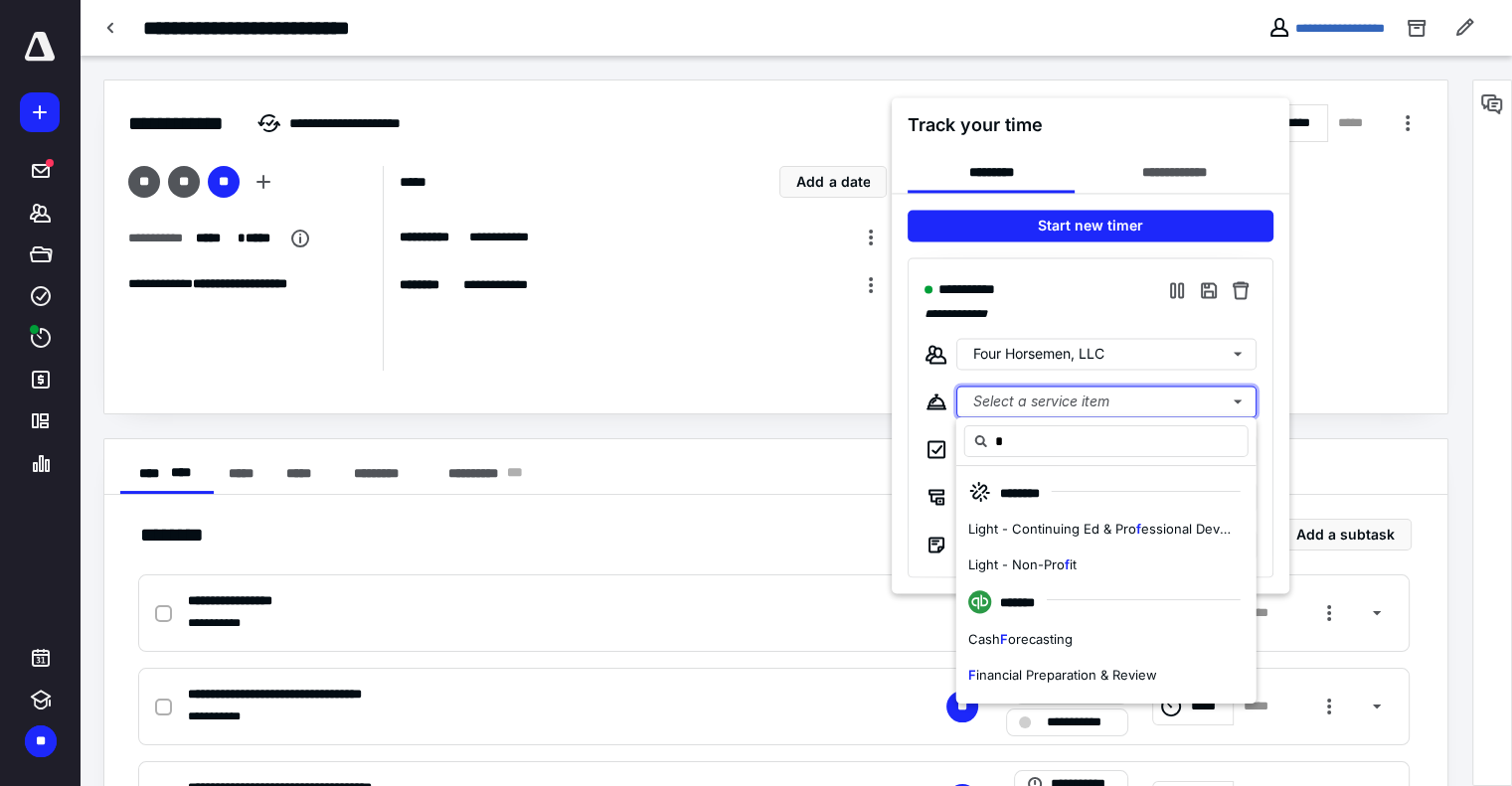type 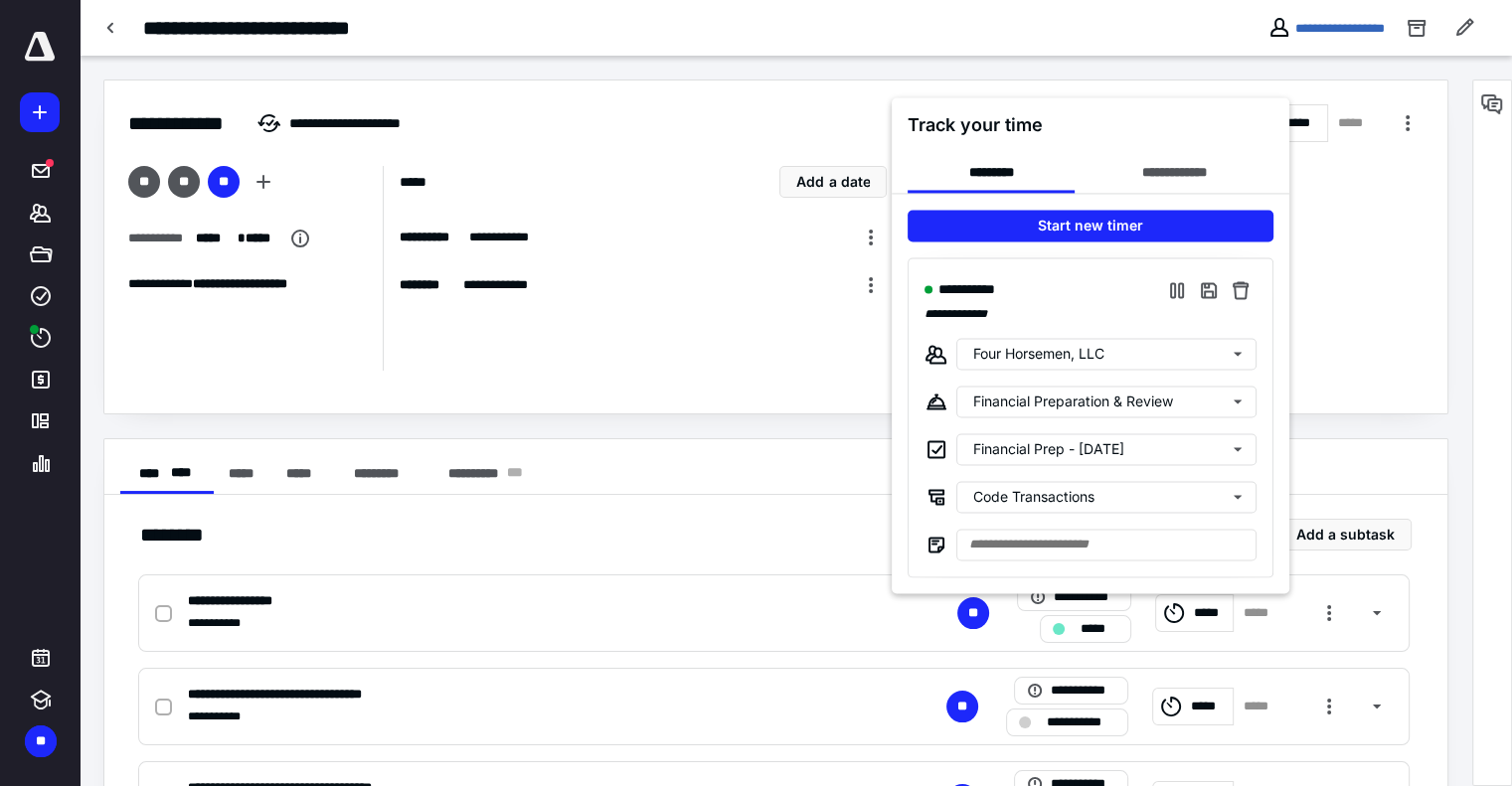 click at bounding box center (756, 393) 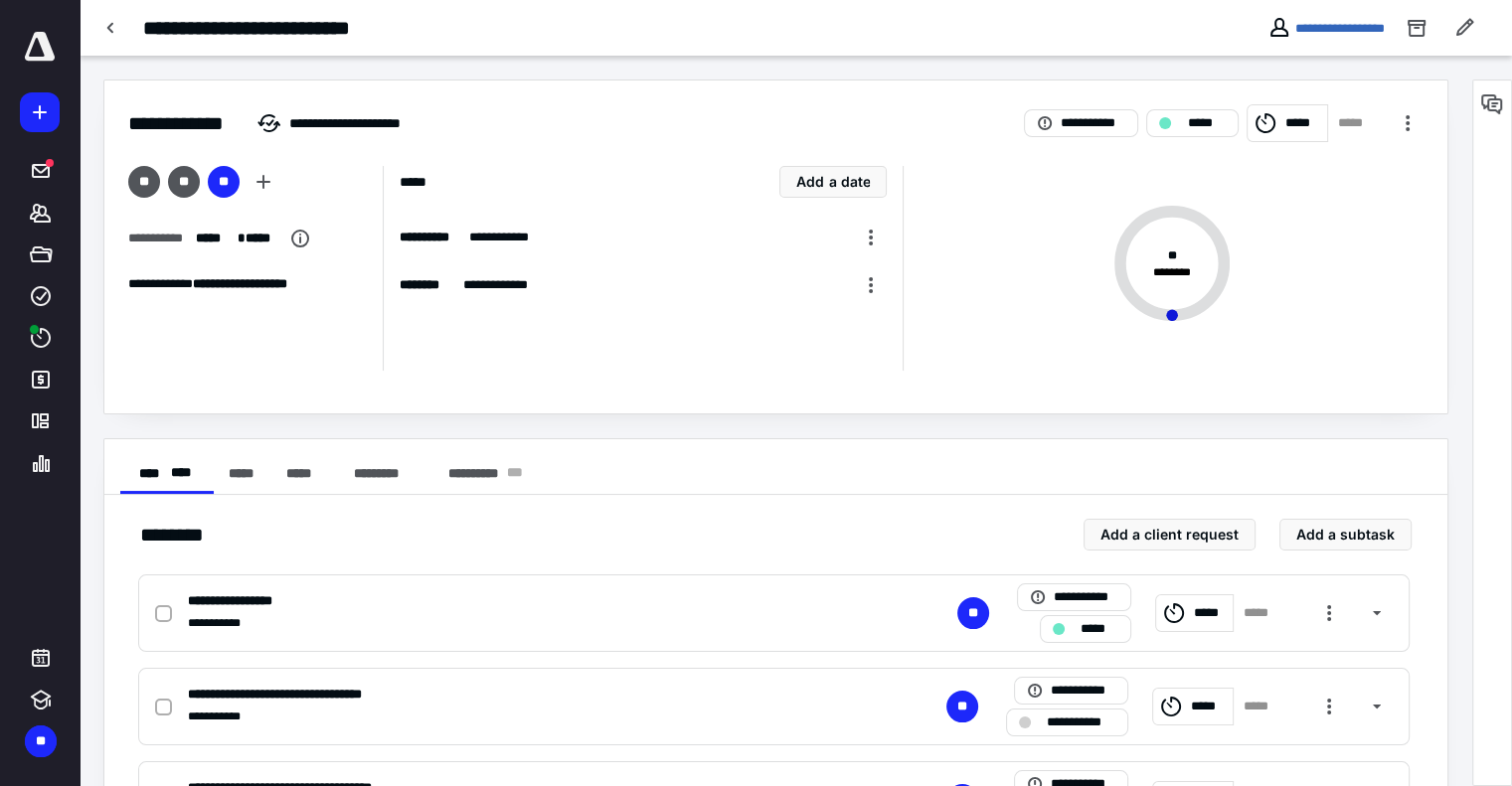 click on "**********" at bounding box center [775, 246] 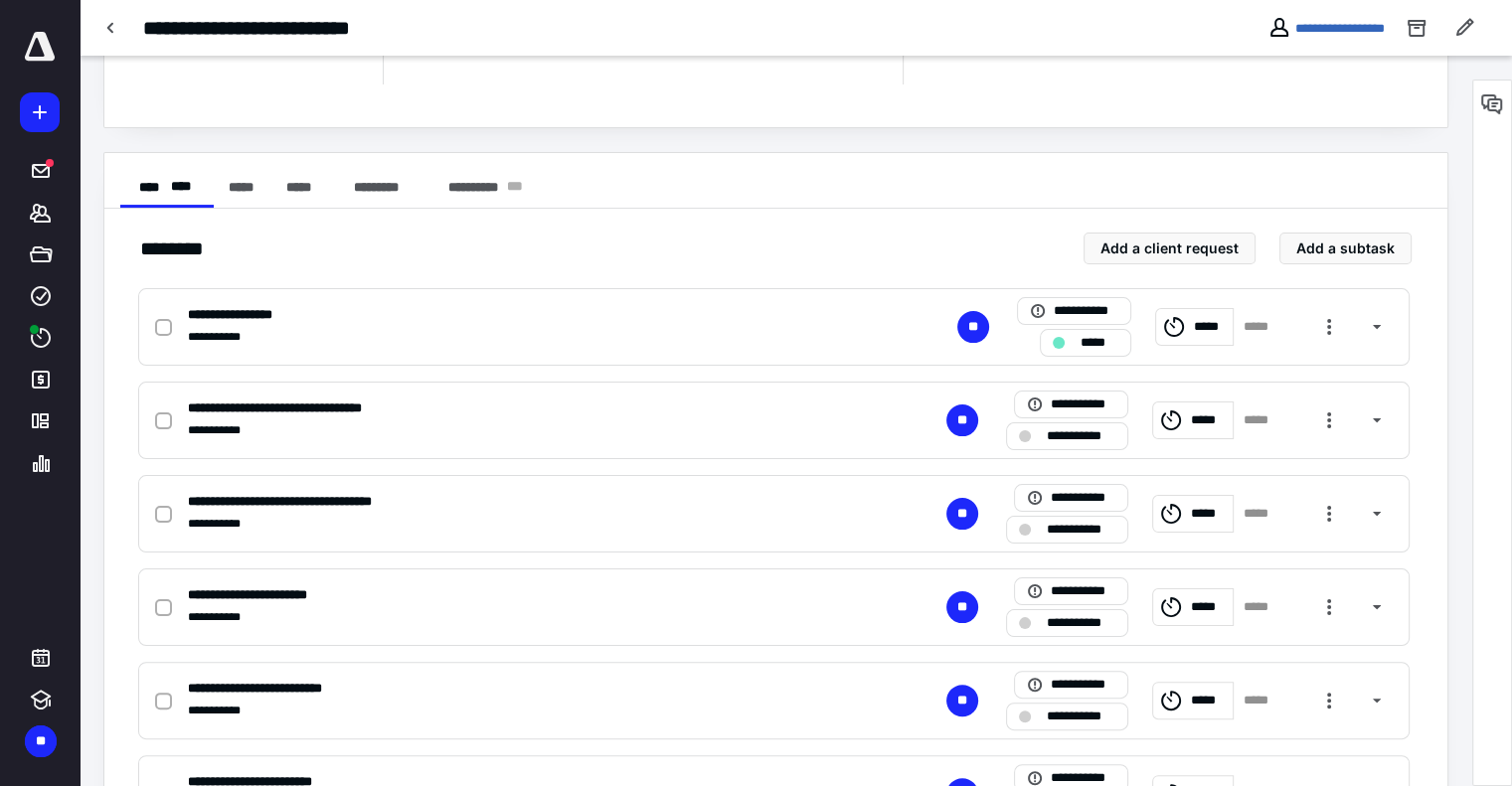 scroll, scrollTop: 199, scrollLeft: 0, axis: vertical 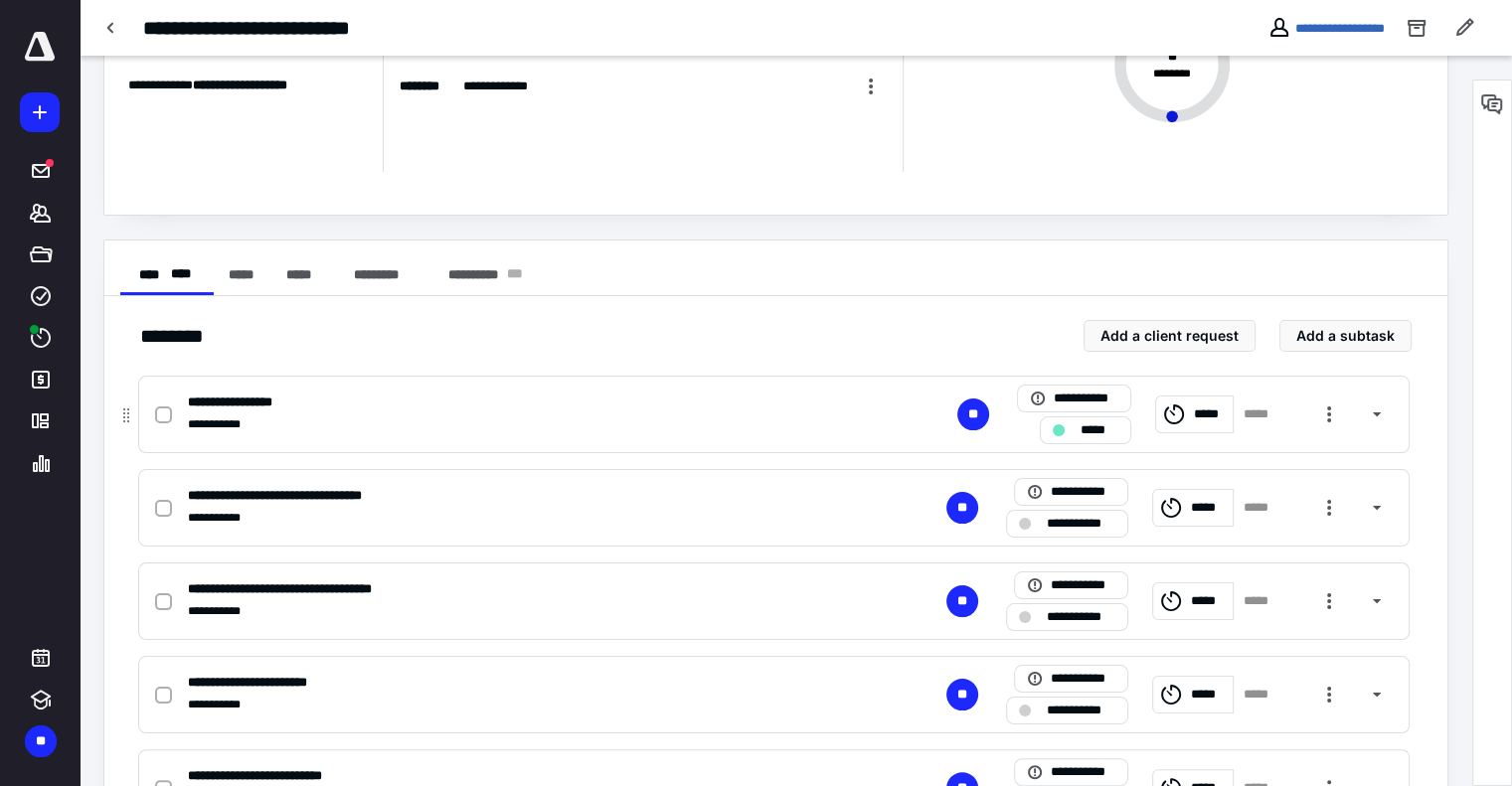 click at bounding box center [163, 415] 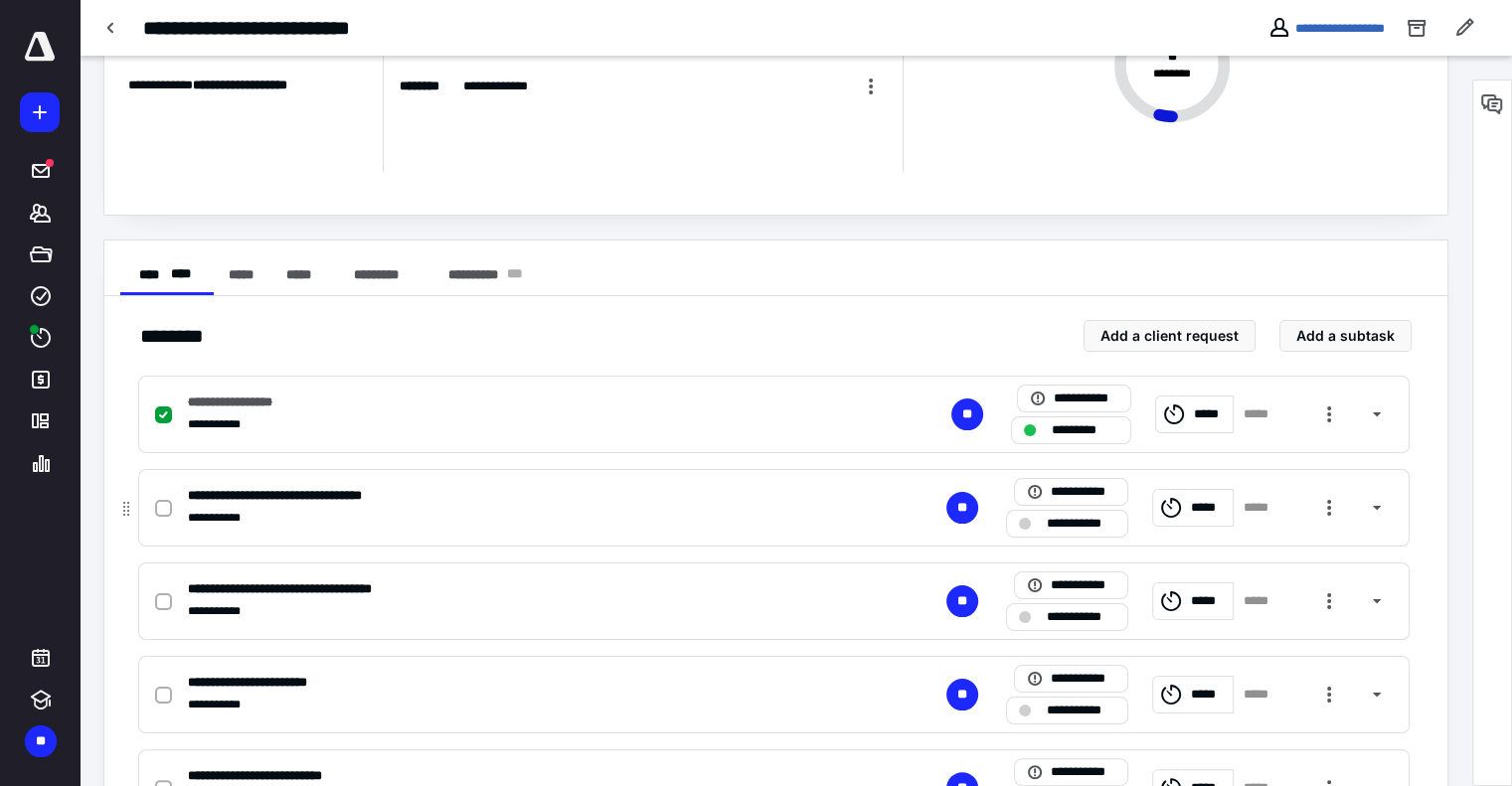 click on "*****" at bounding box center [1209, 508] 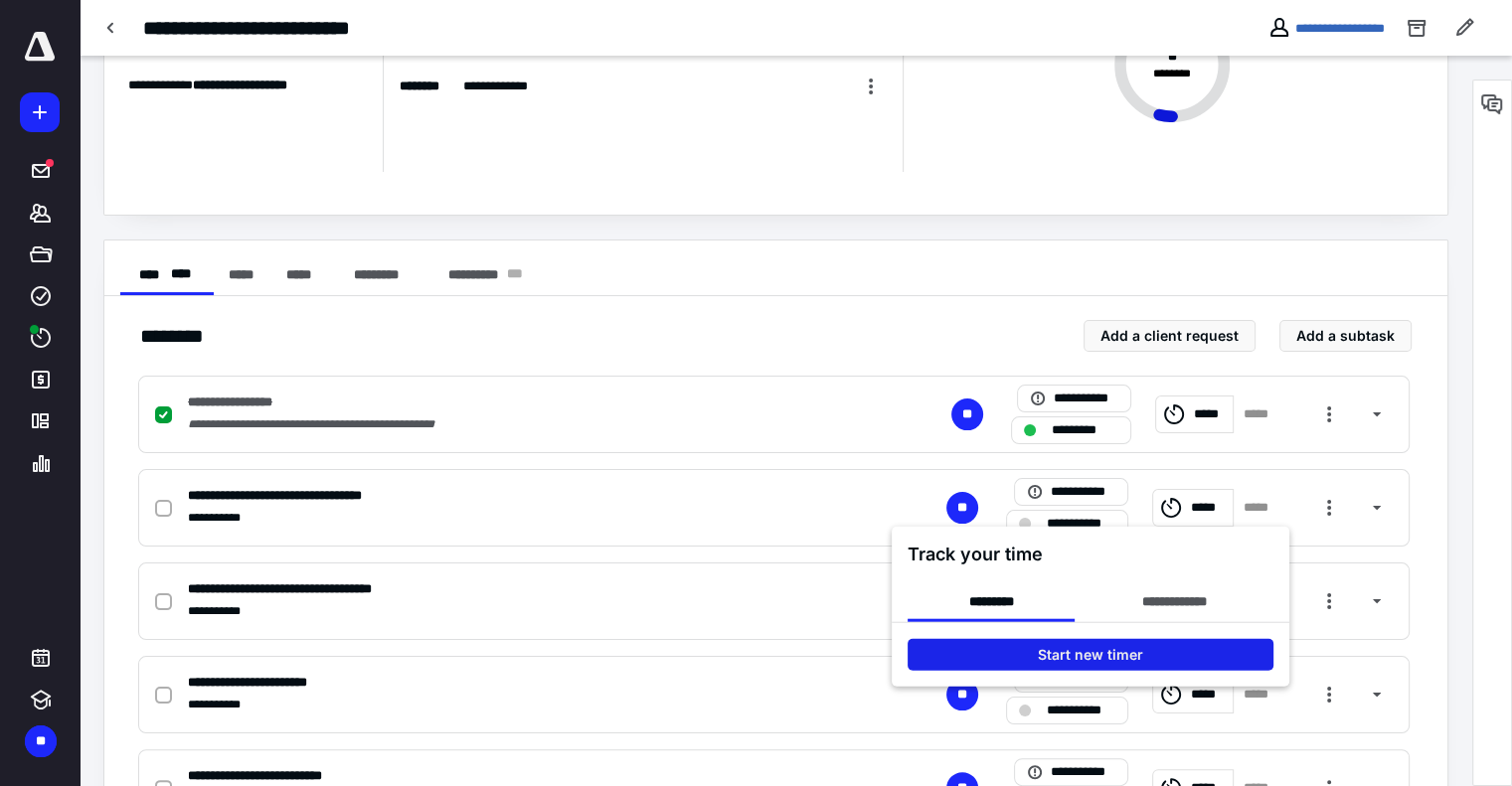 click on "Start new timer" at bounding box center (1091, 655) 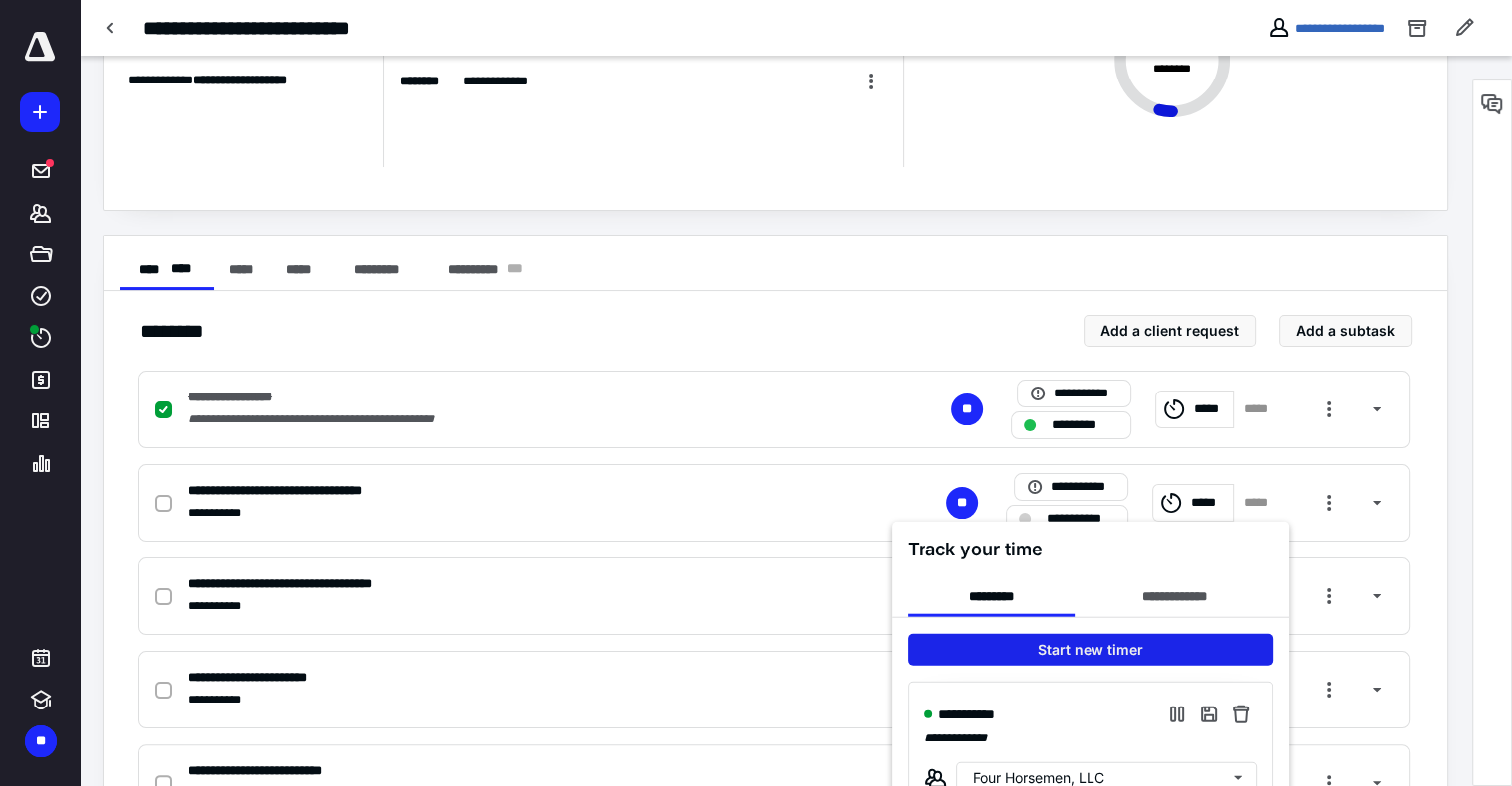 scroll, scrollTop: 298, scrollLeft: 0, axis: vertical 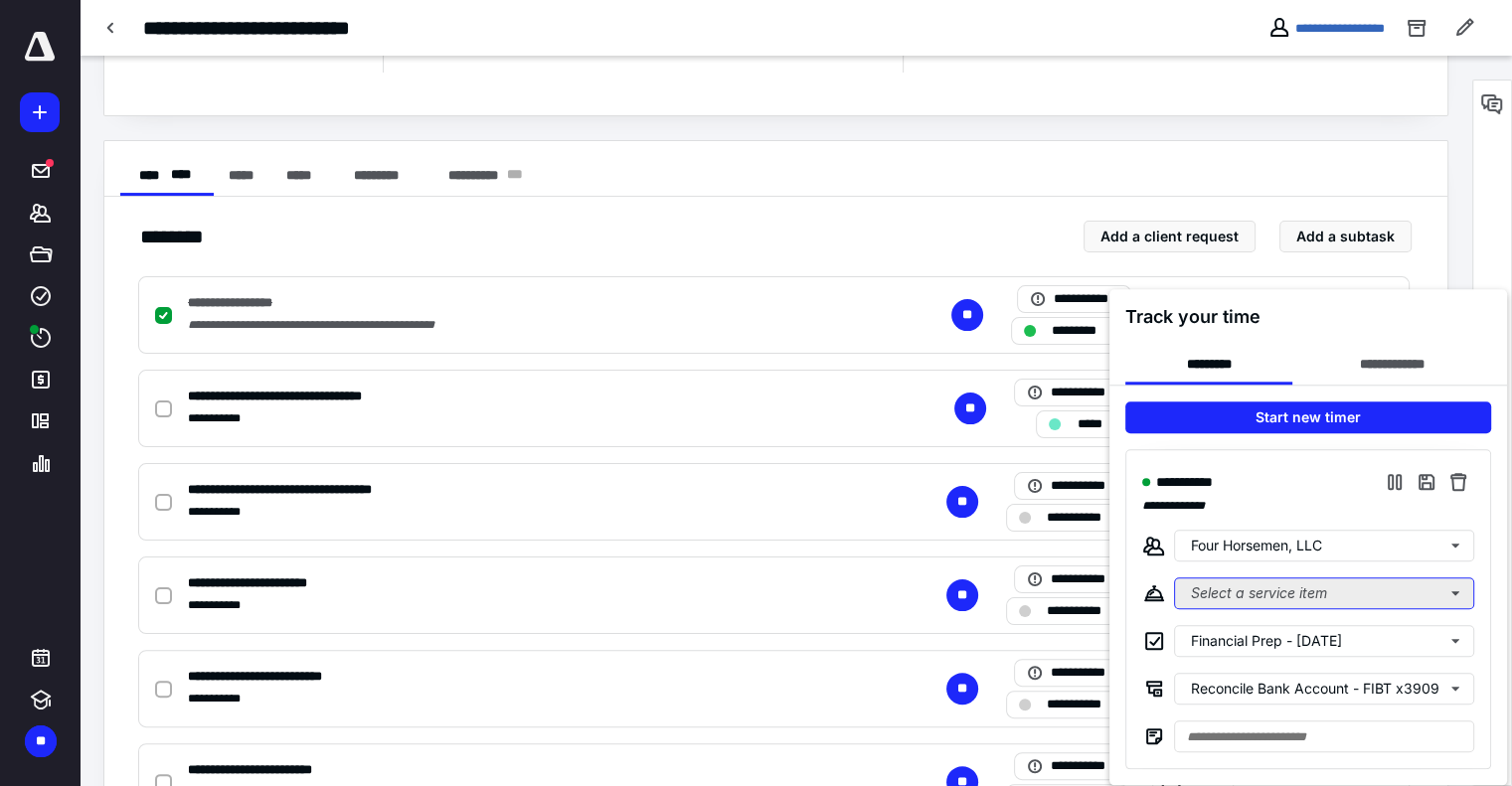 click on "Select a service item" at bounding box center (1324, 593) 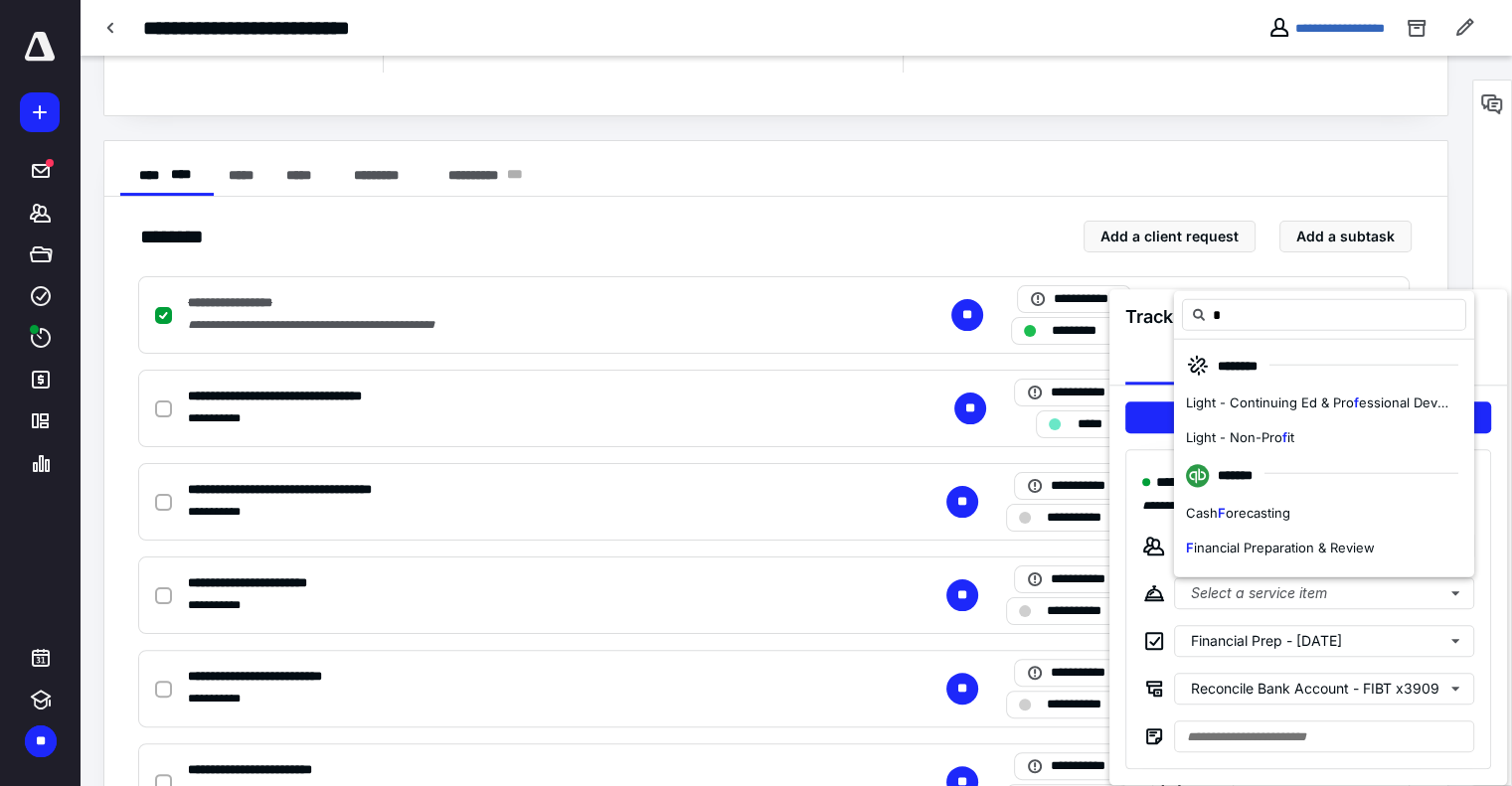 drag, startPoint x: 1266, startPoint y: 548, endPoint x: 1175, endPoint y: 477, distance: 115.42097 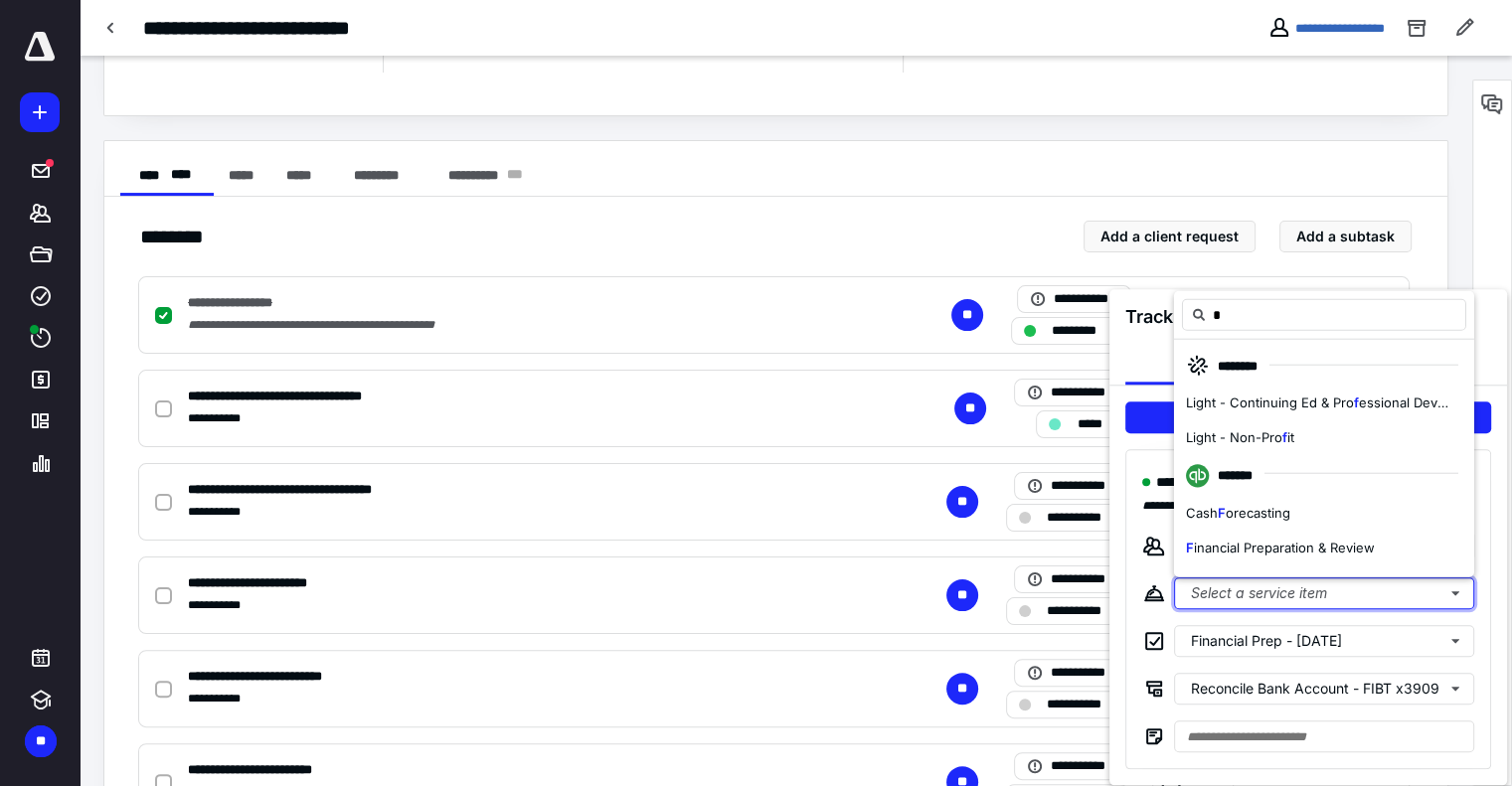 type 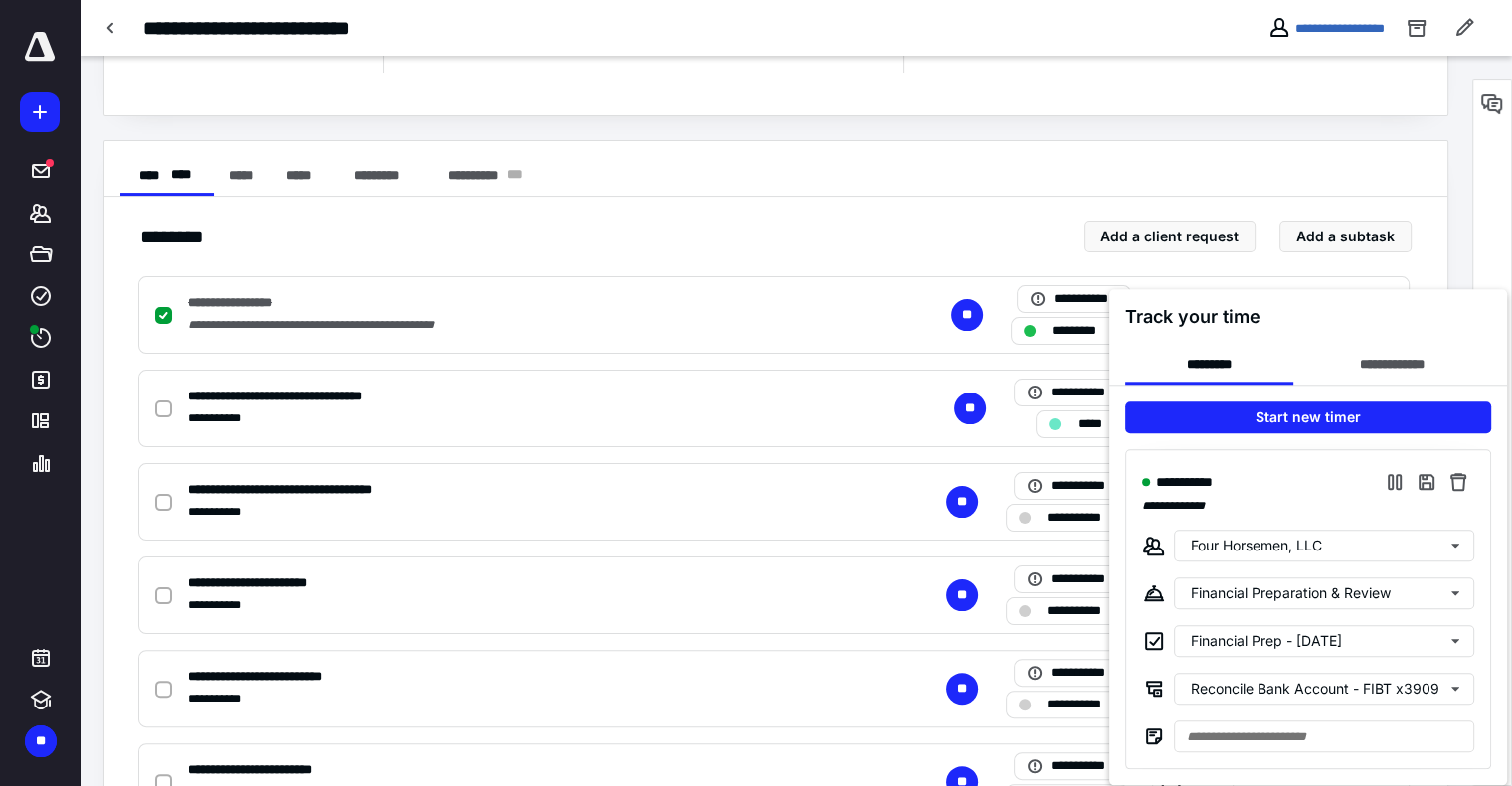 click at bounding box center [756, 393] 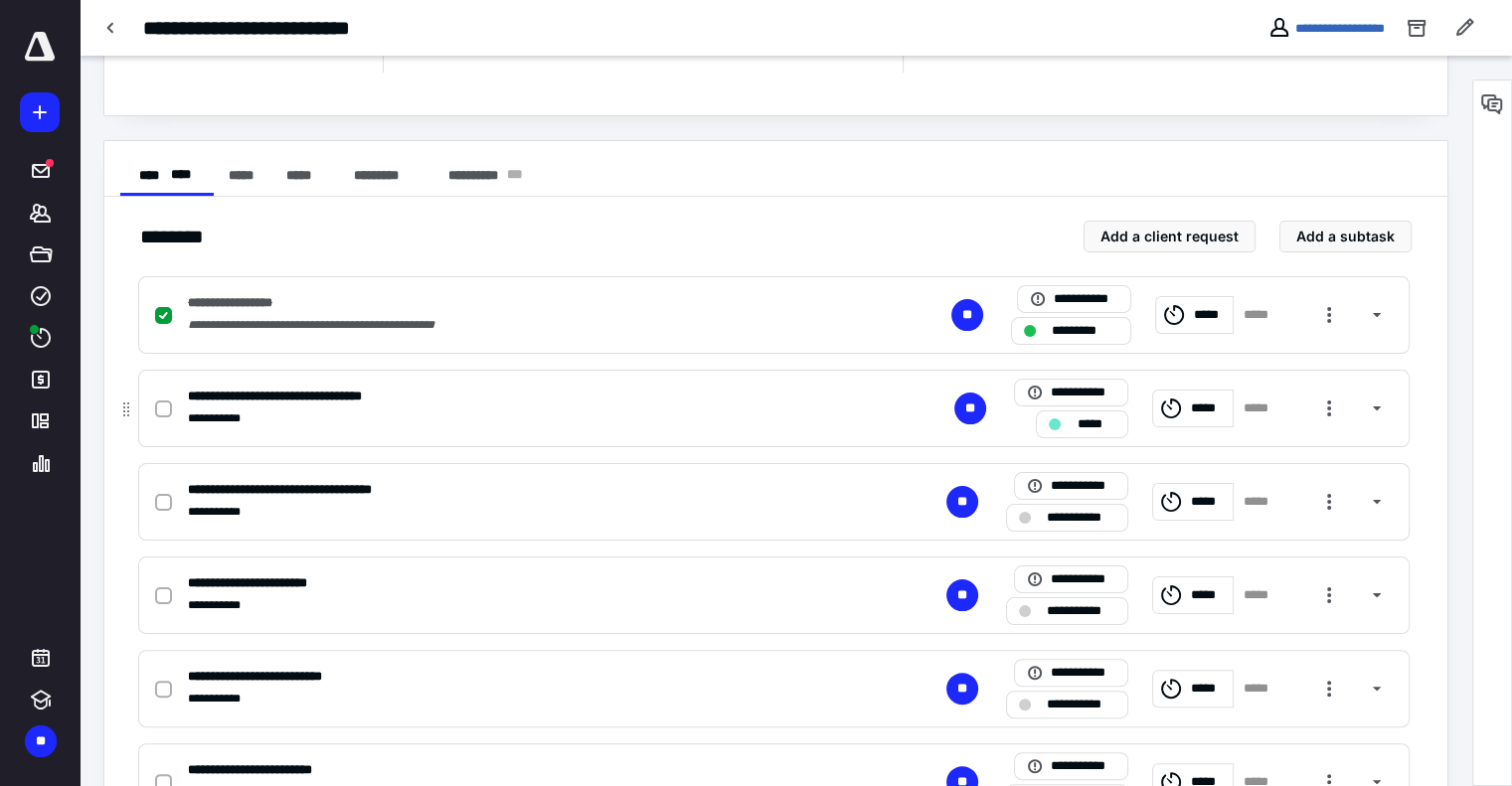 click 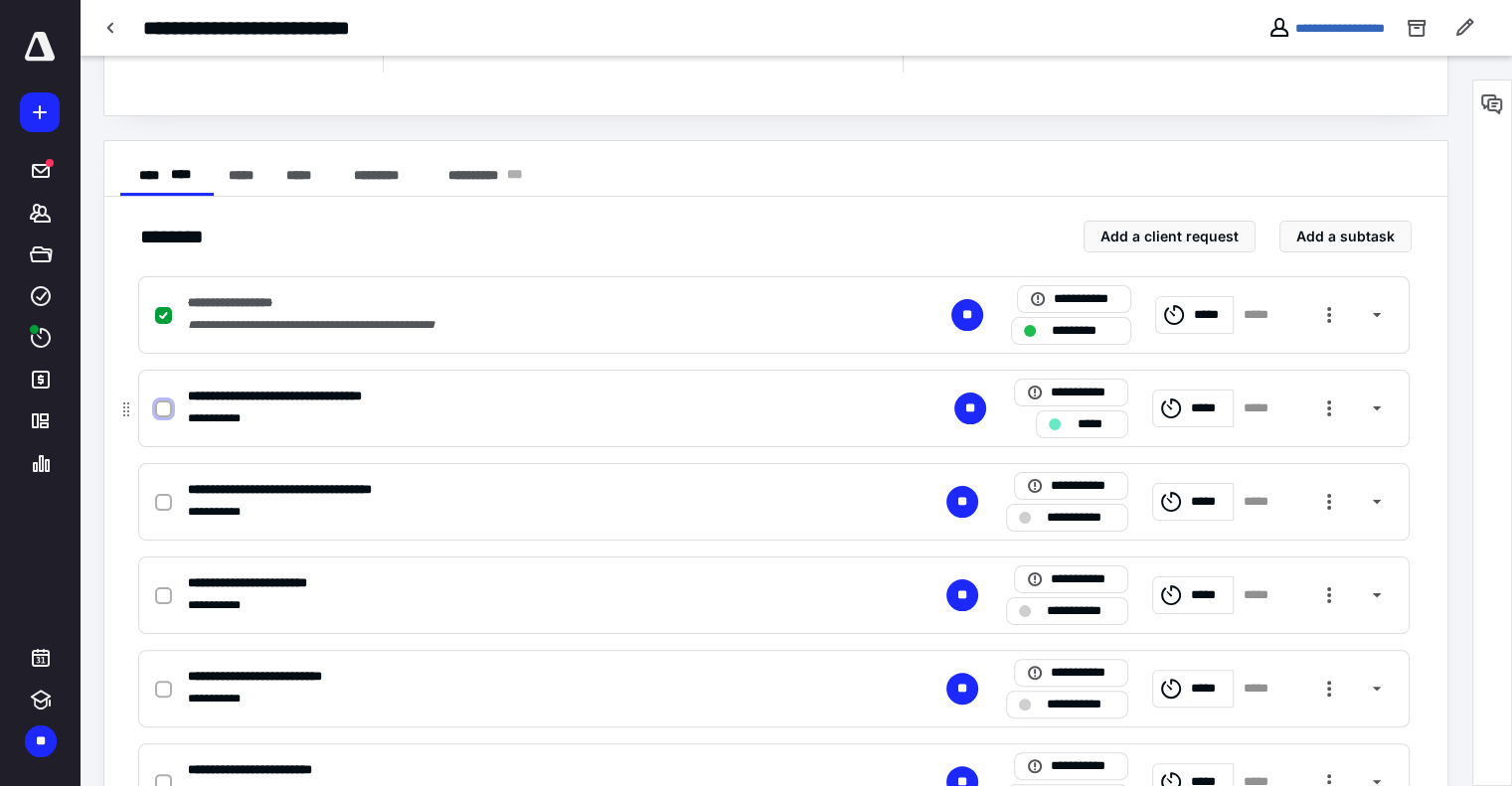 click at bounding box center [163, 409] 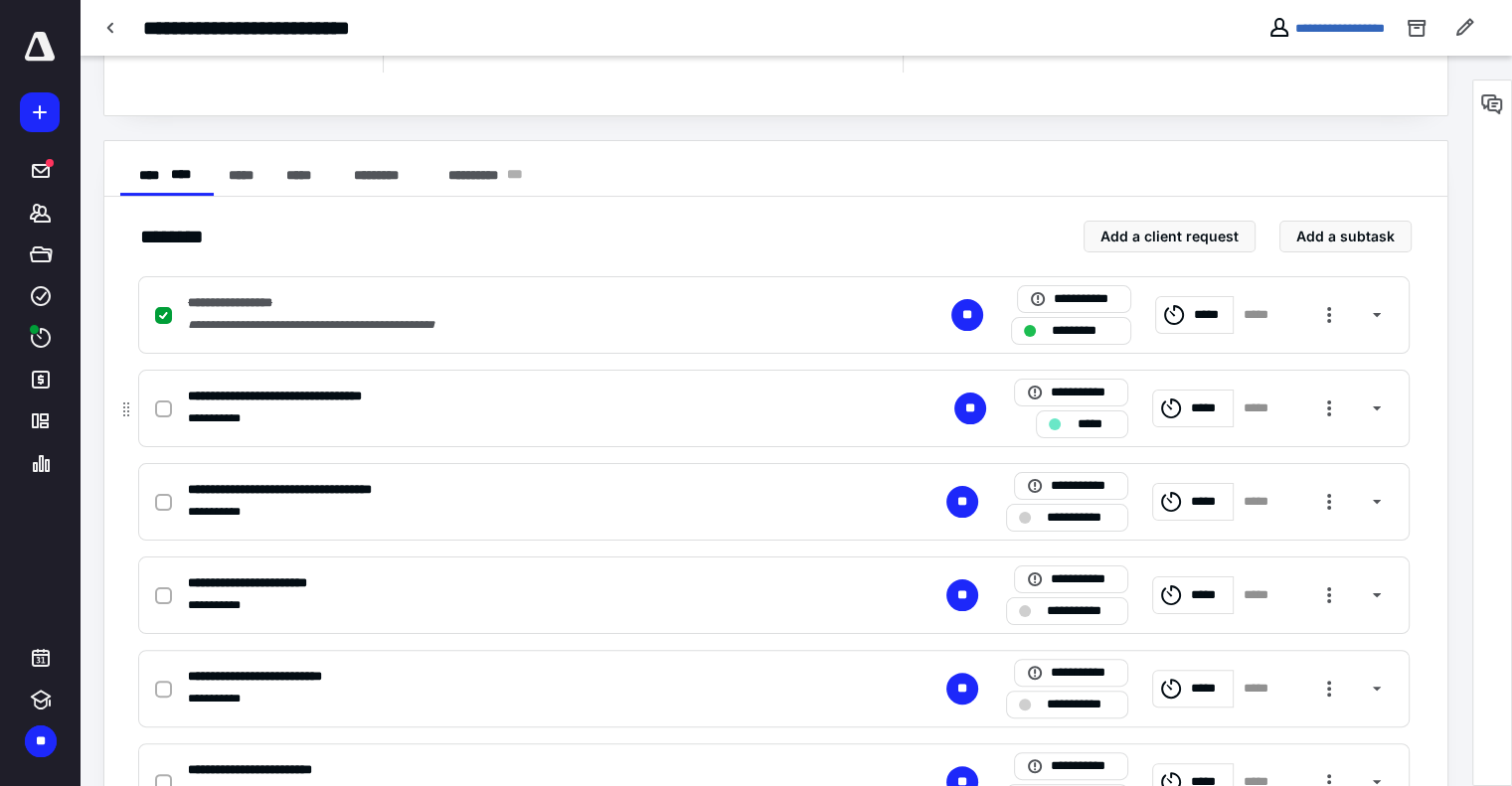 checkbox on "true" 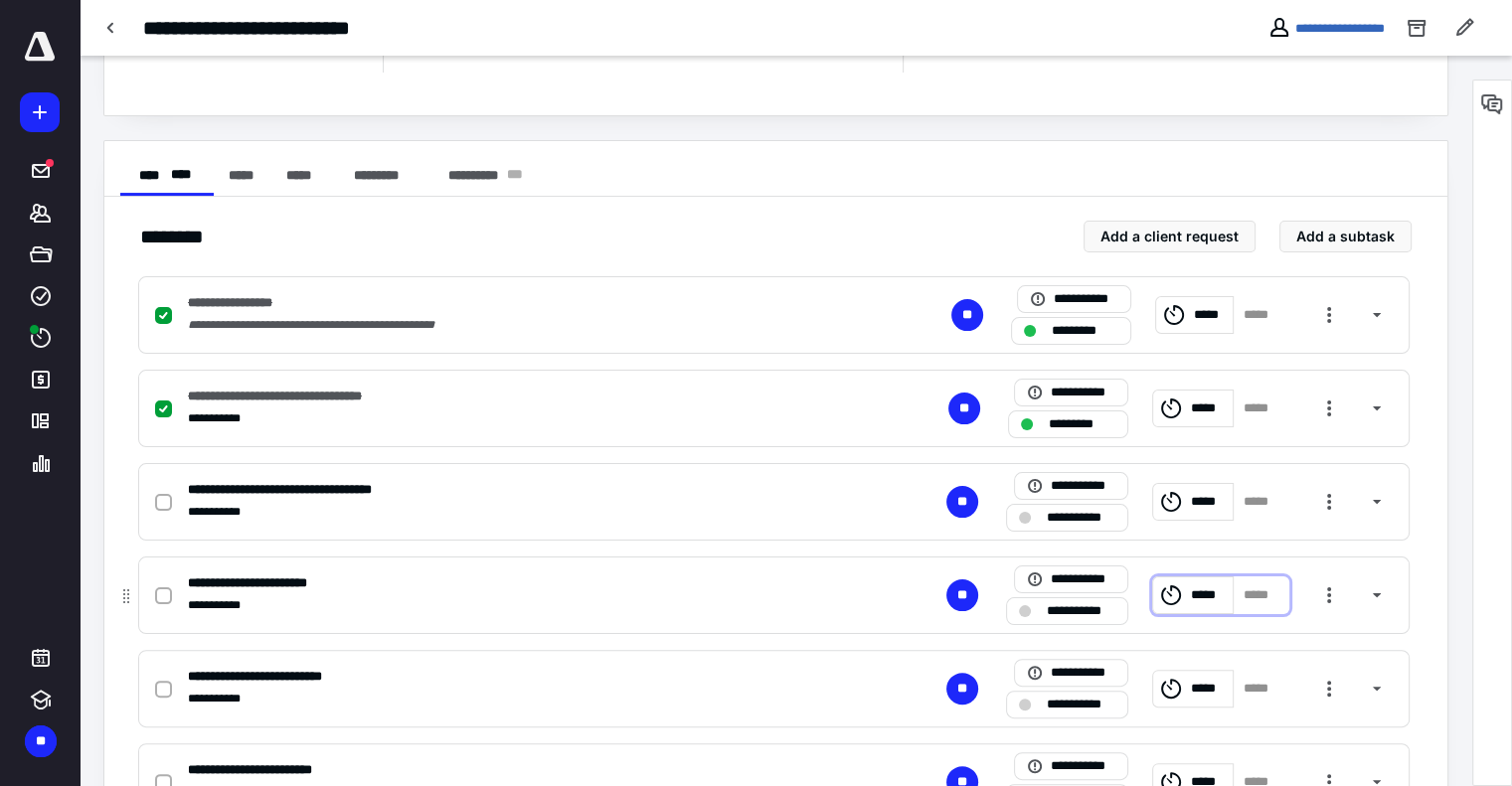 click on "*****" at bounding box center [1209, 595] 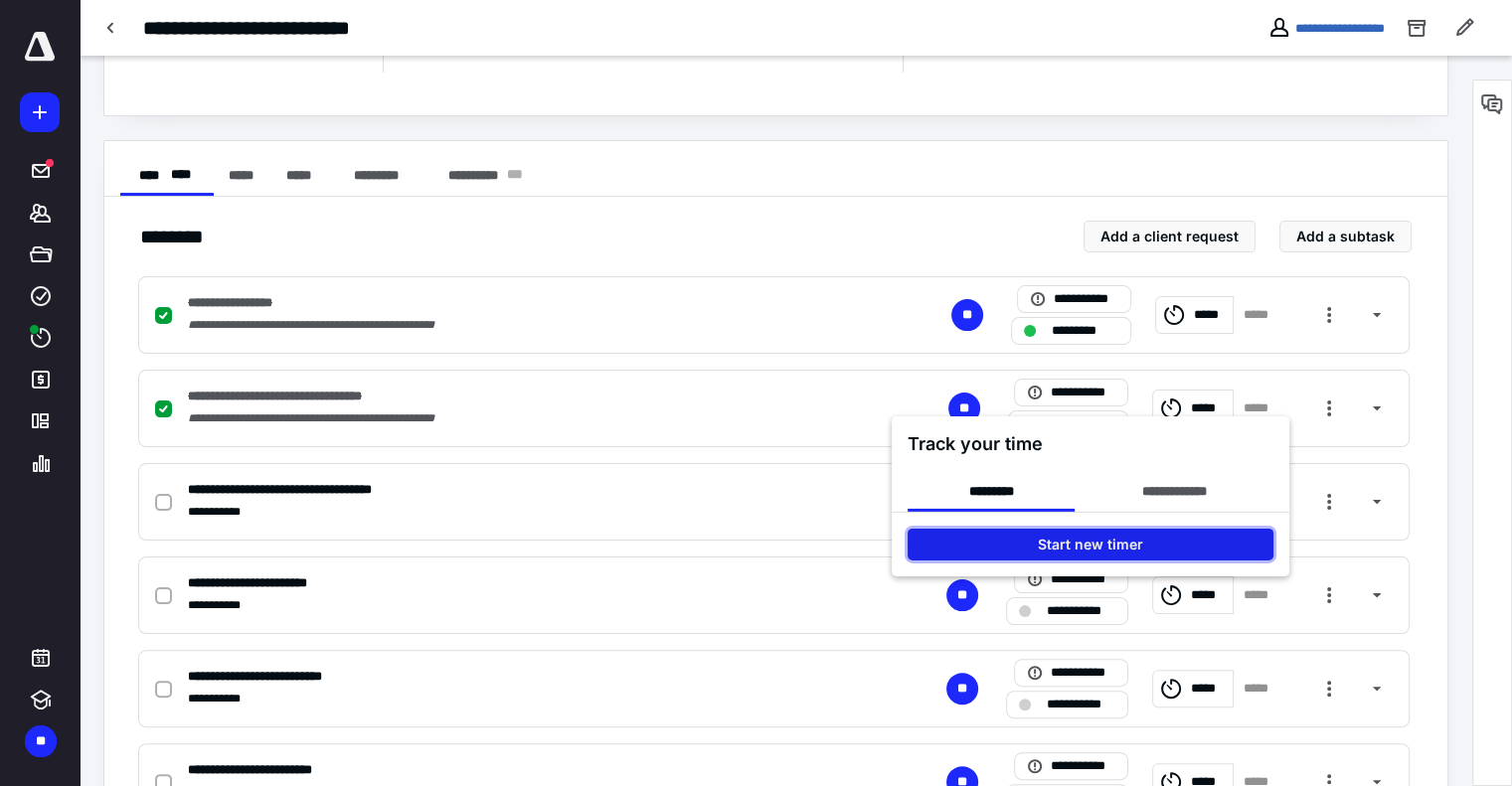 click on "Start new timer" at bounding box center (1091, 544) 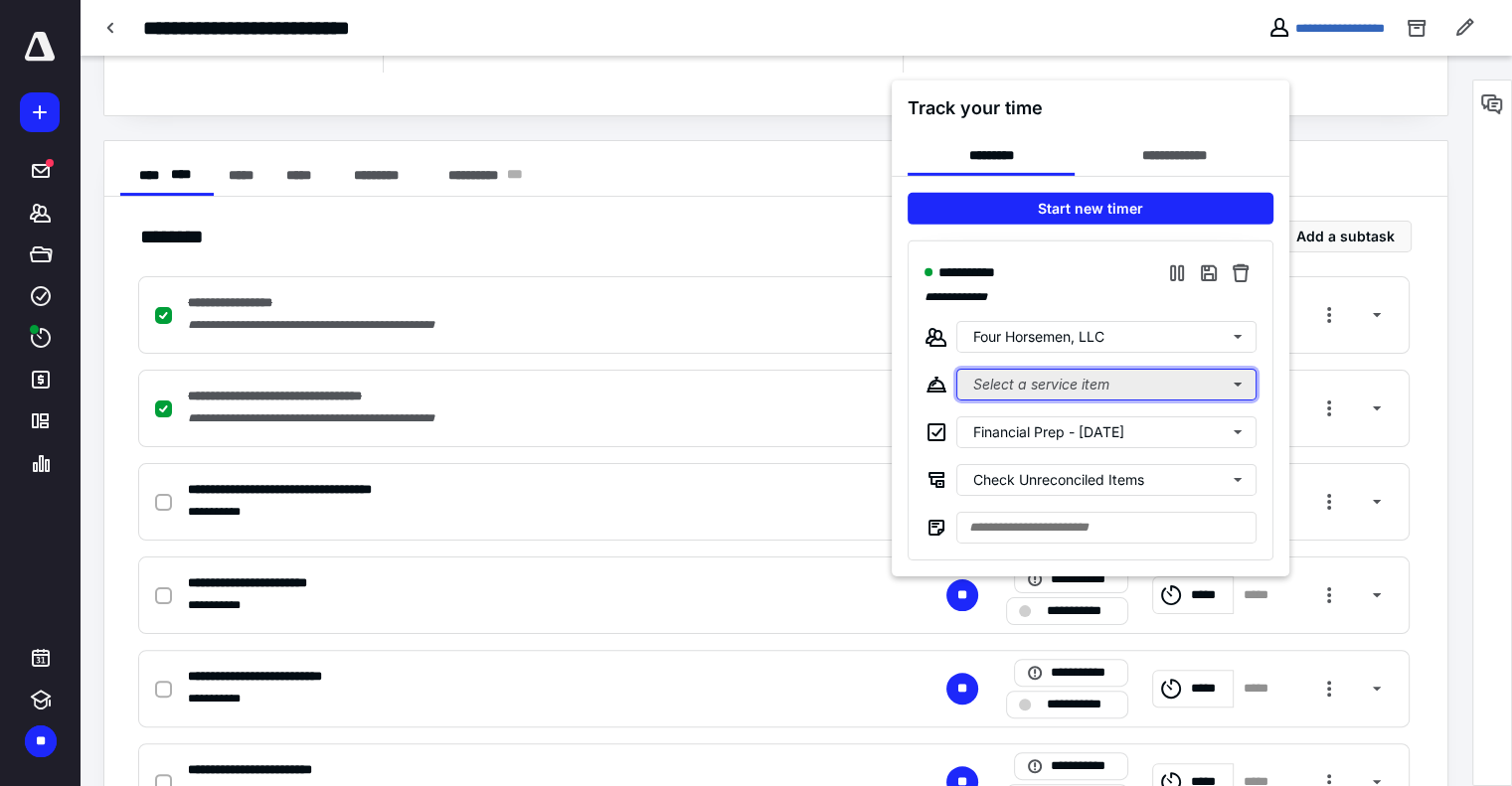 click on "Select a service item" at bounding box center (1106, 384) 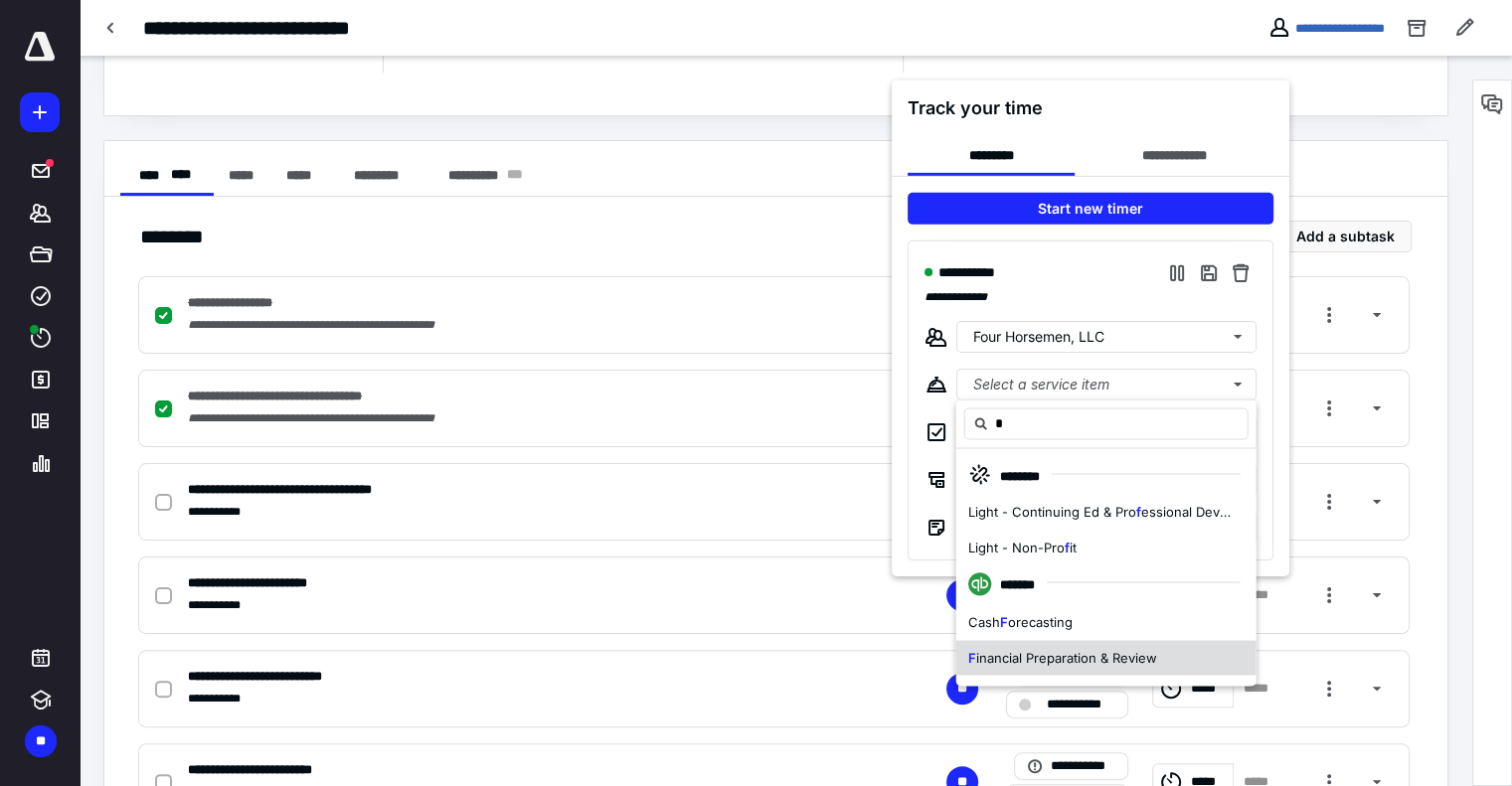 click on "inancial Preparation & Review" at bounding box center [1067, 657] 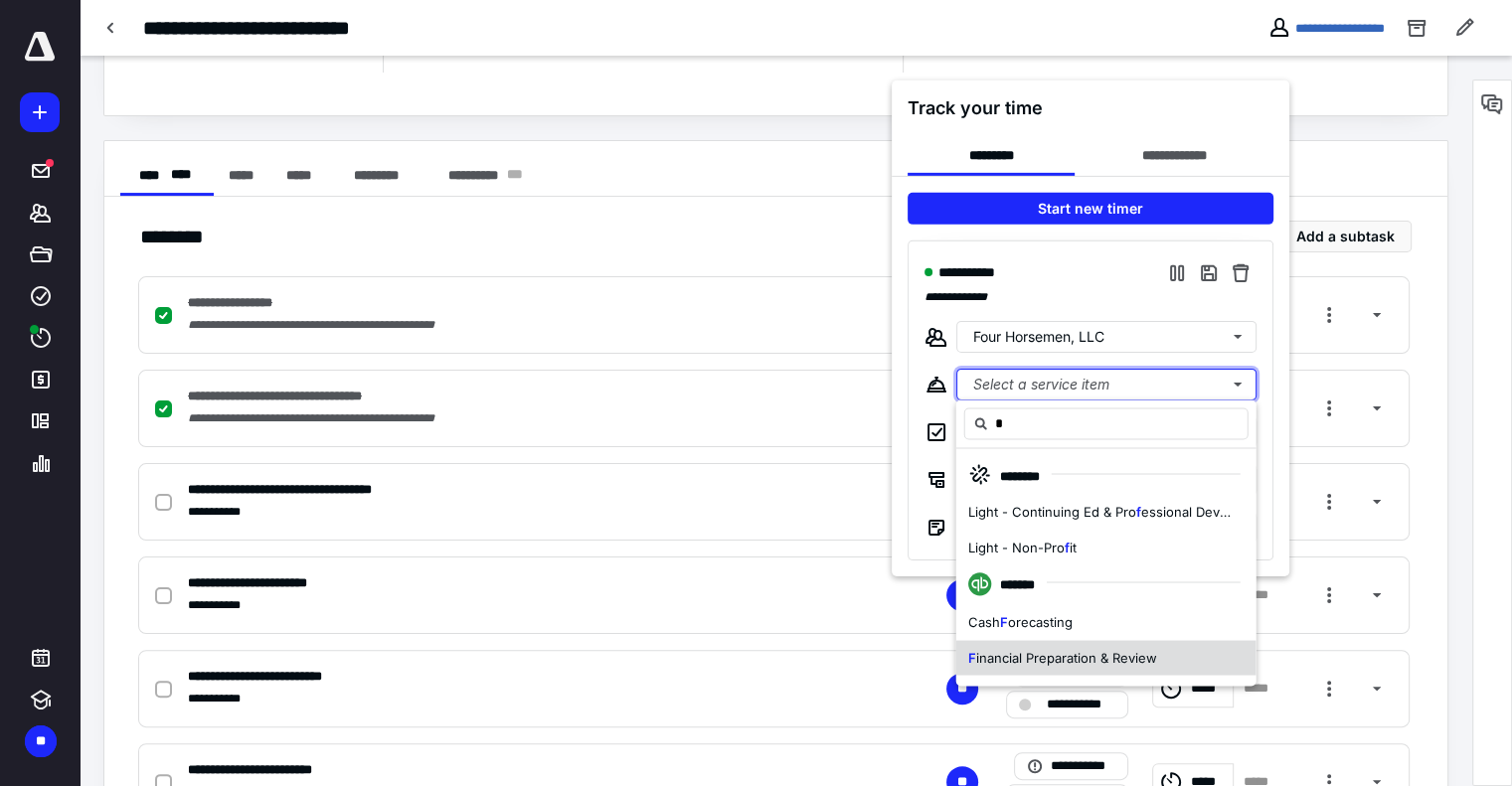 type 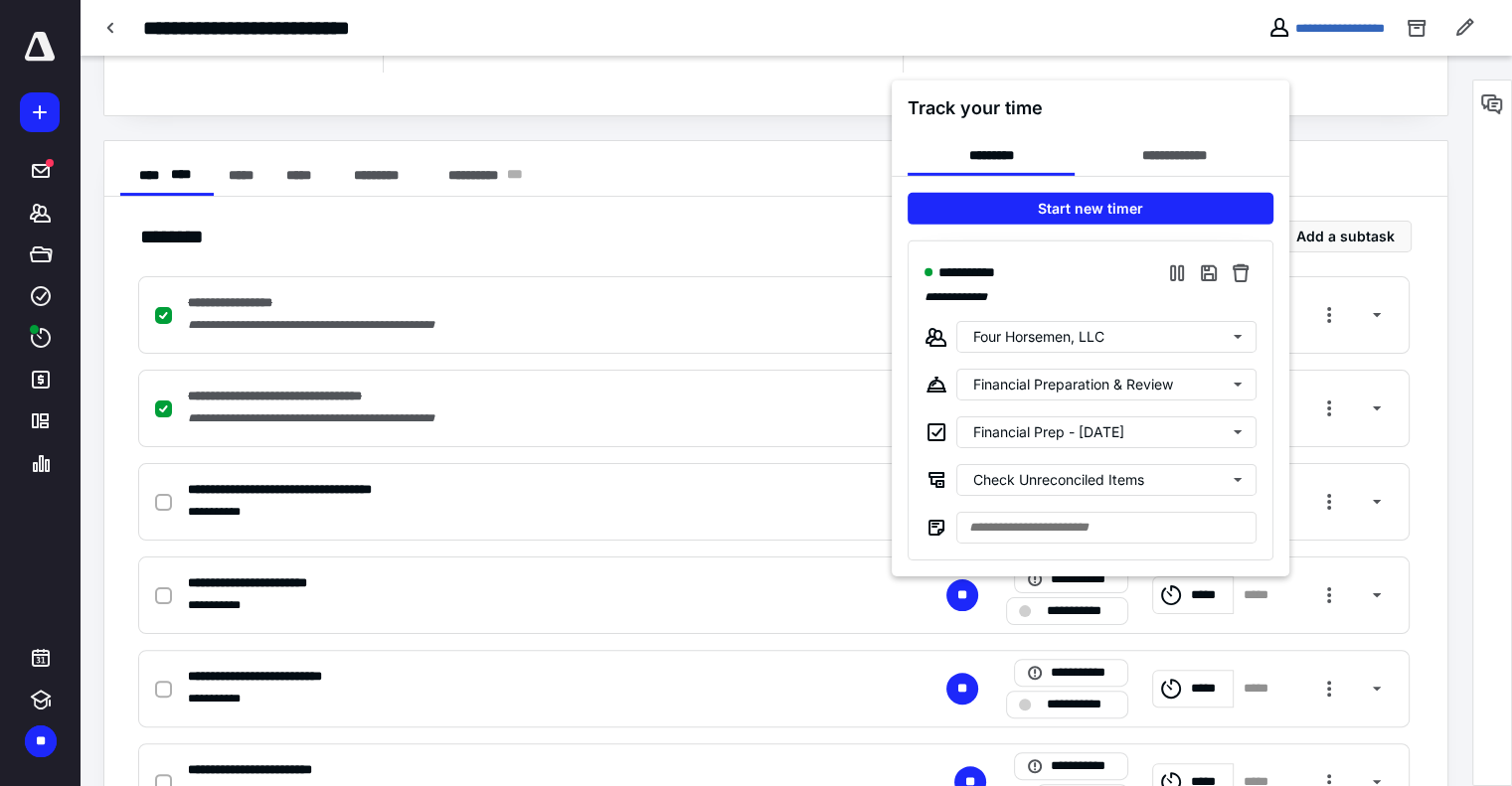click at bounding box center (756, 393) 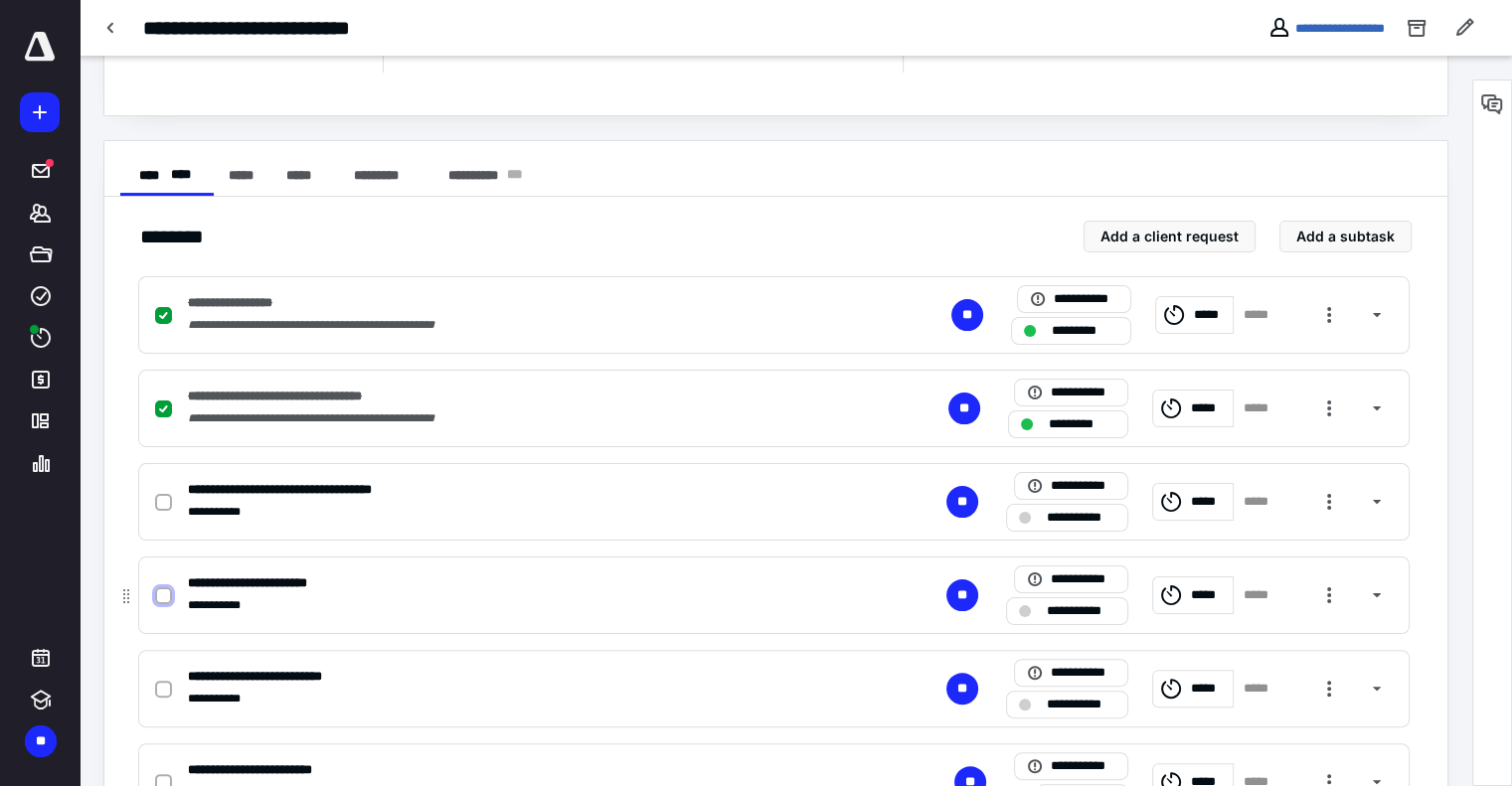 click at bounding box center (163, 596) 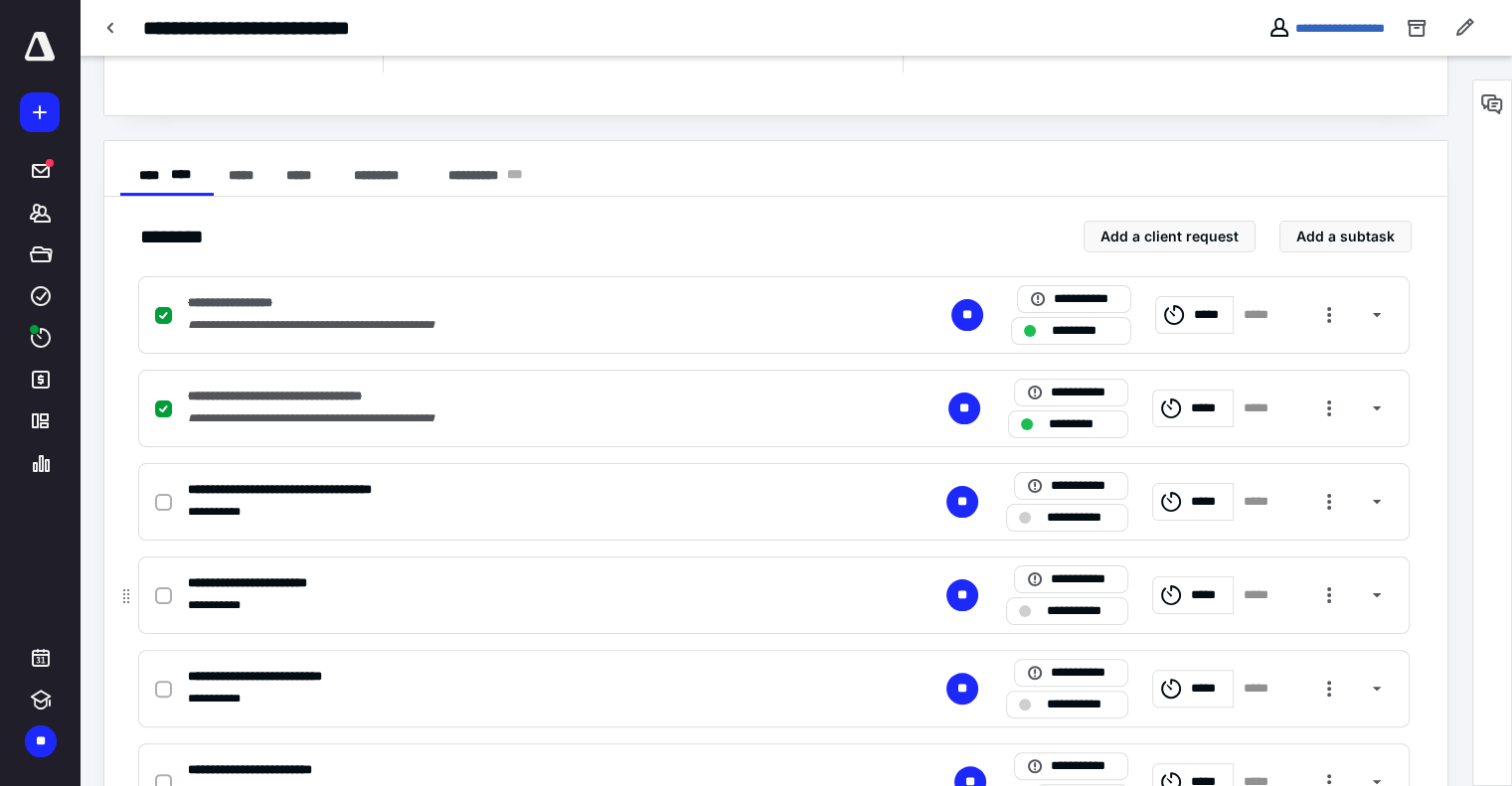checkbox on "true" 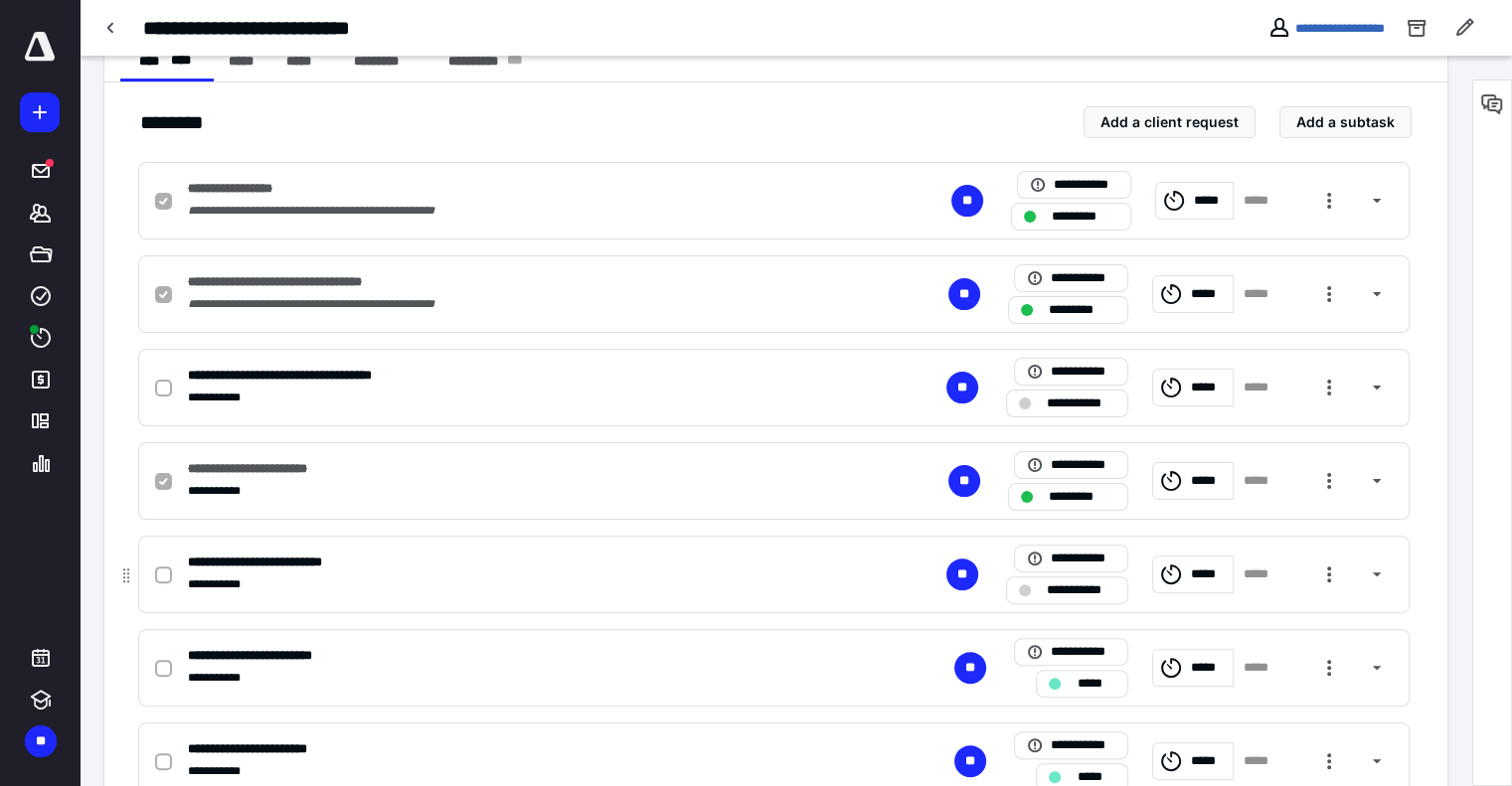 scroll, scrollTop: 497, scrollLeft: 0, axis: vertical 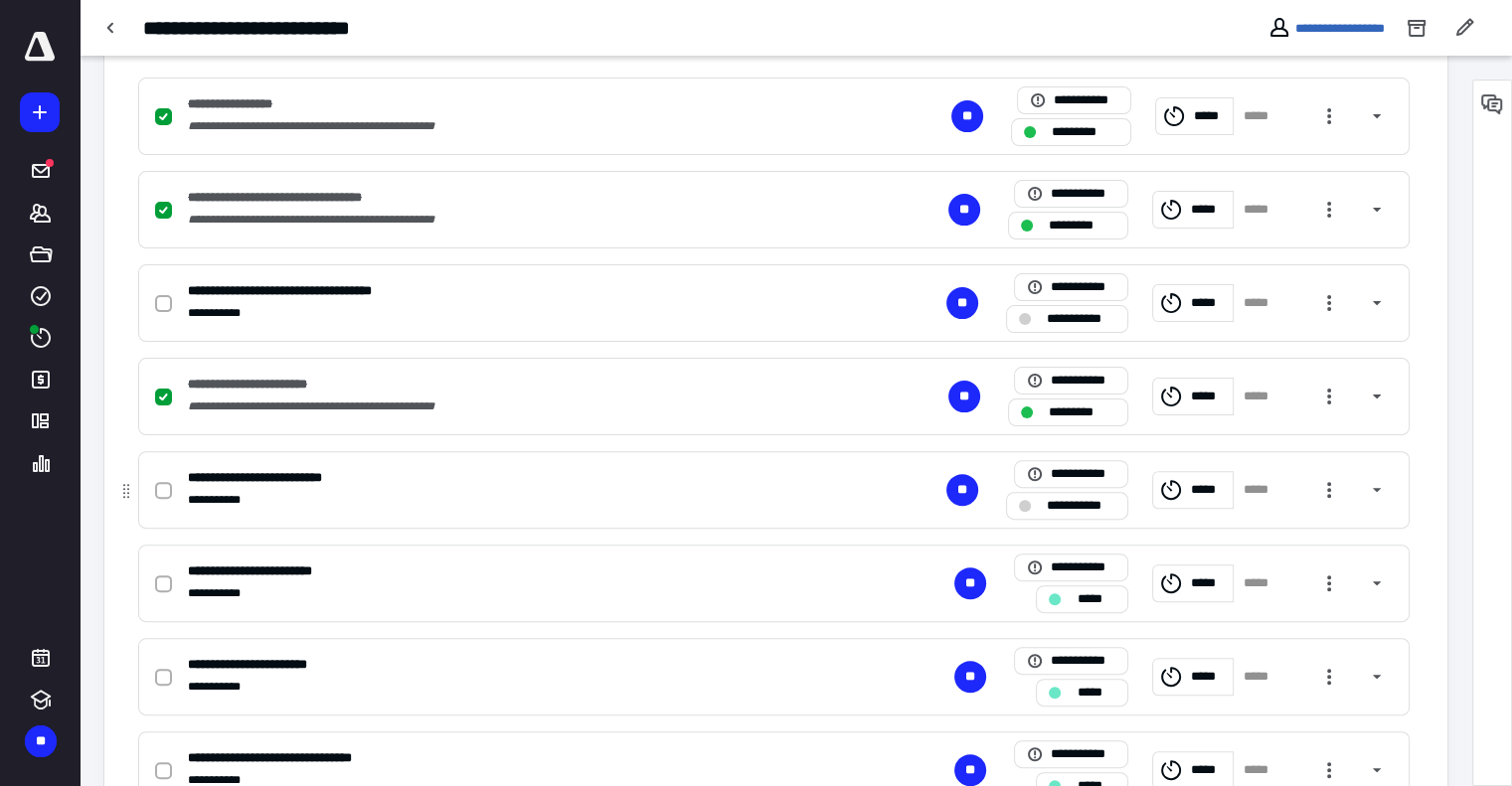 click 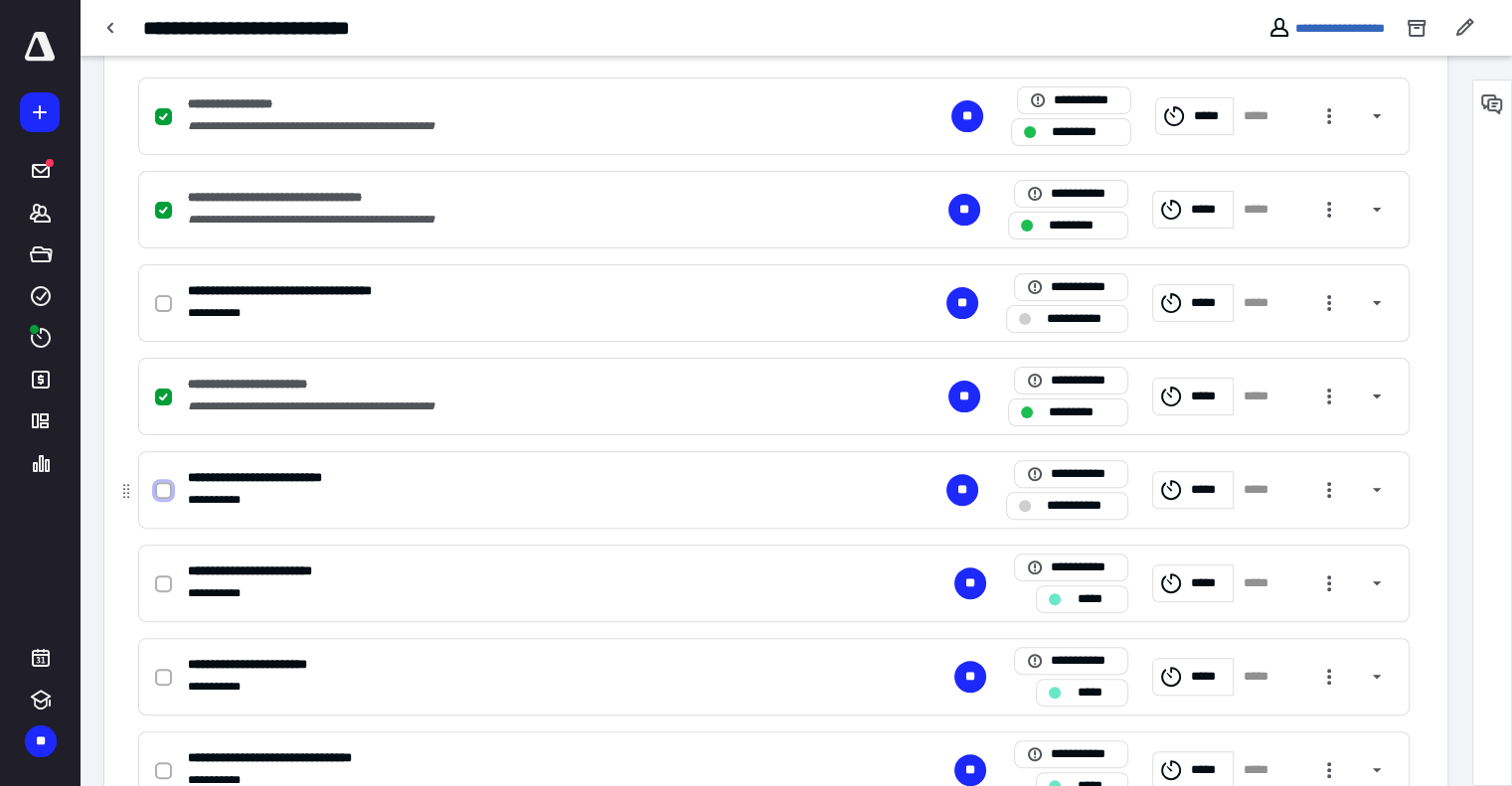 click at bounding box center (163, 491) 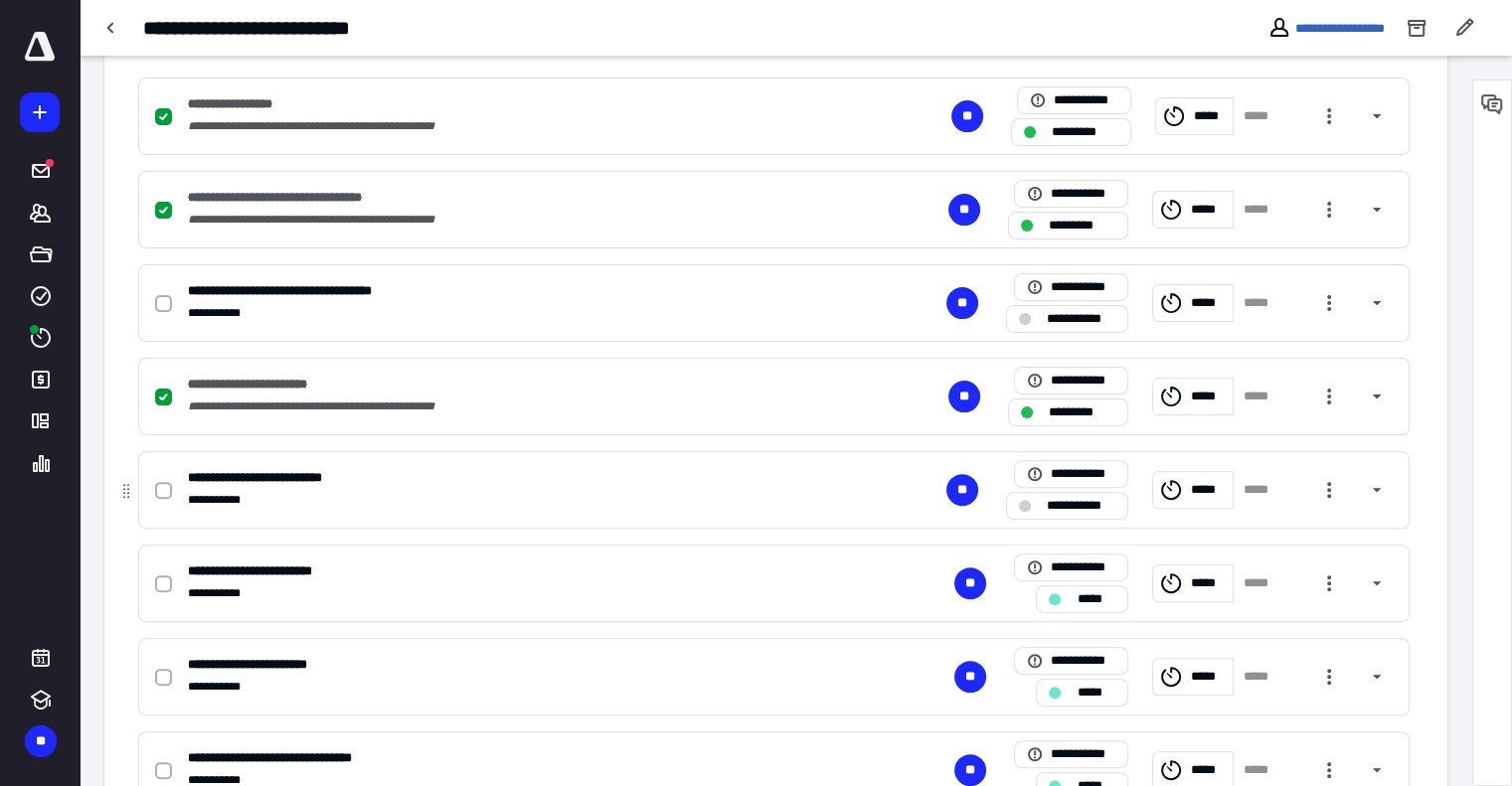 checkbox on "true" 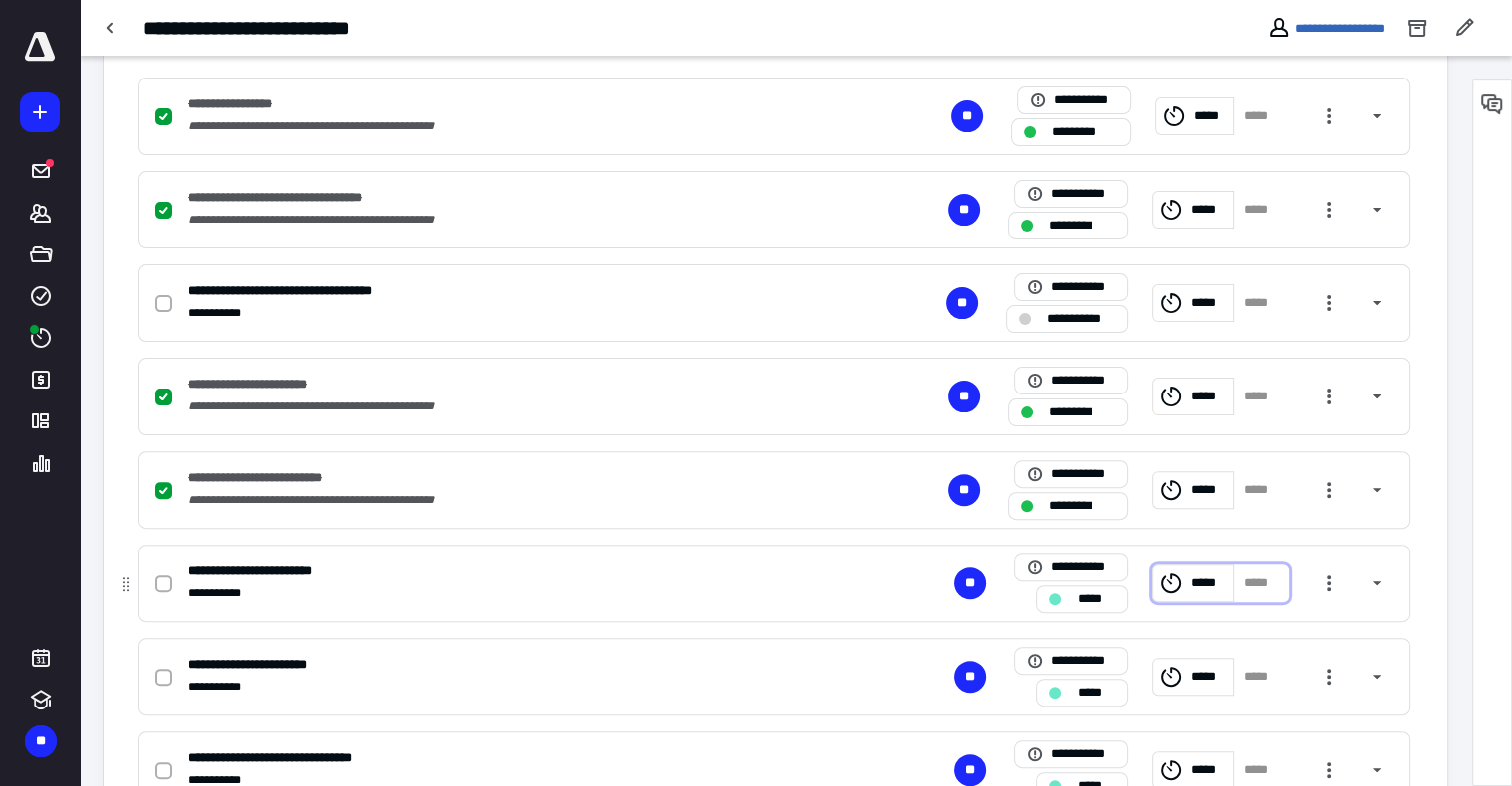 click 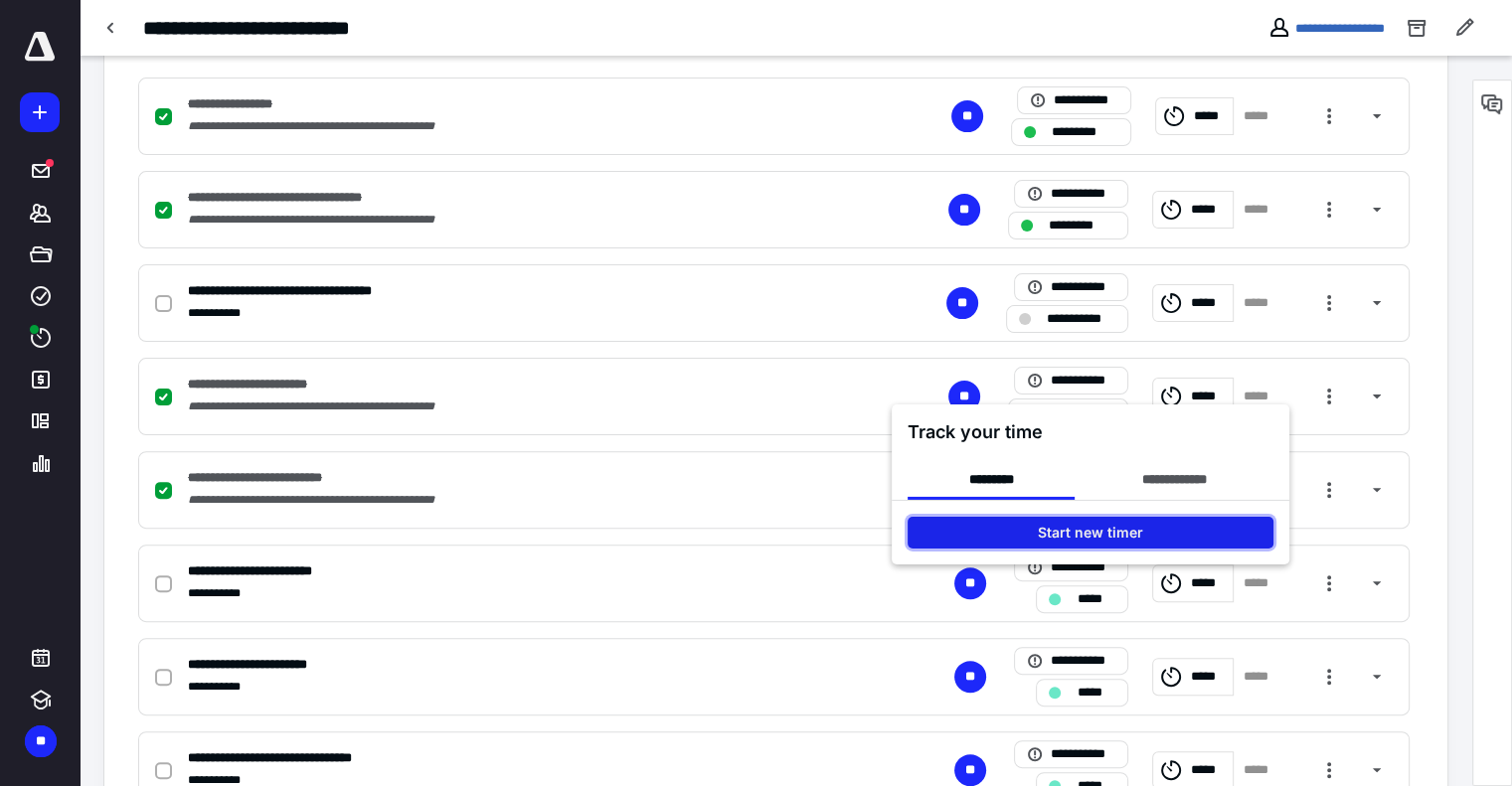 click on "Start new timer" at bounding box center (1091, 532) 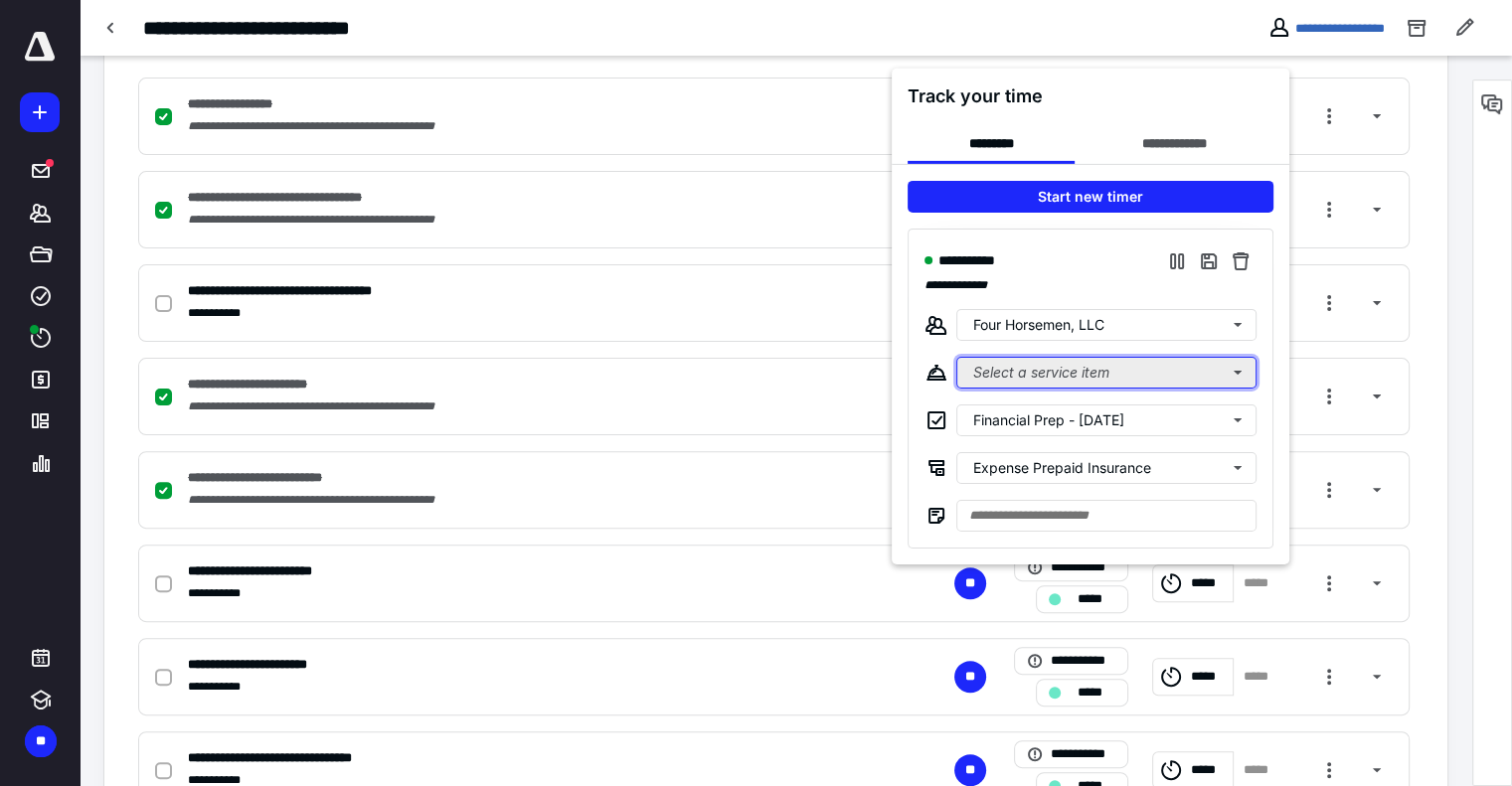 click on "Select a service item" at bounding box center [1106, 372] 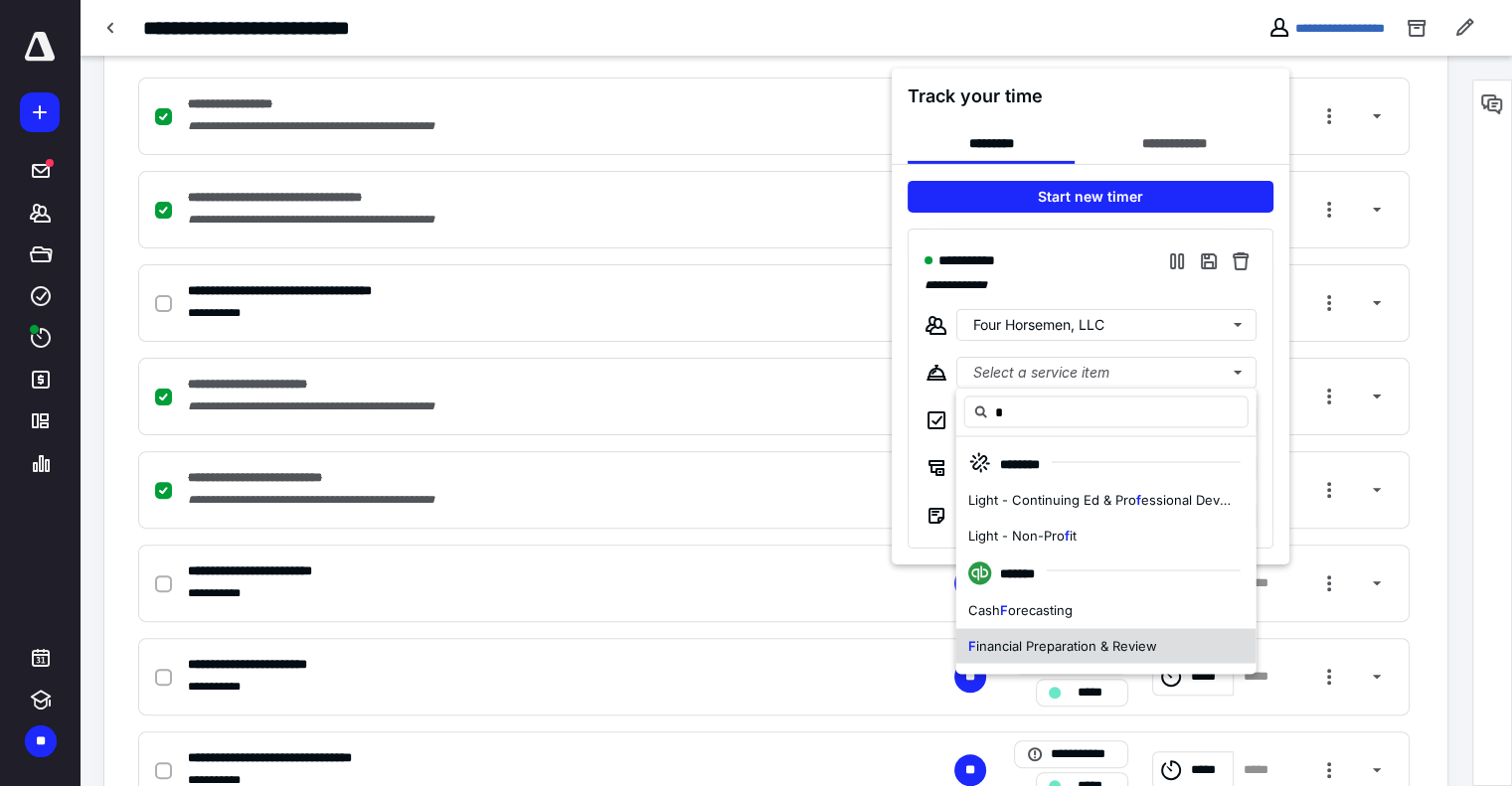 click on "inancial Preparation & Review" at bounding box center (1067, 645) 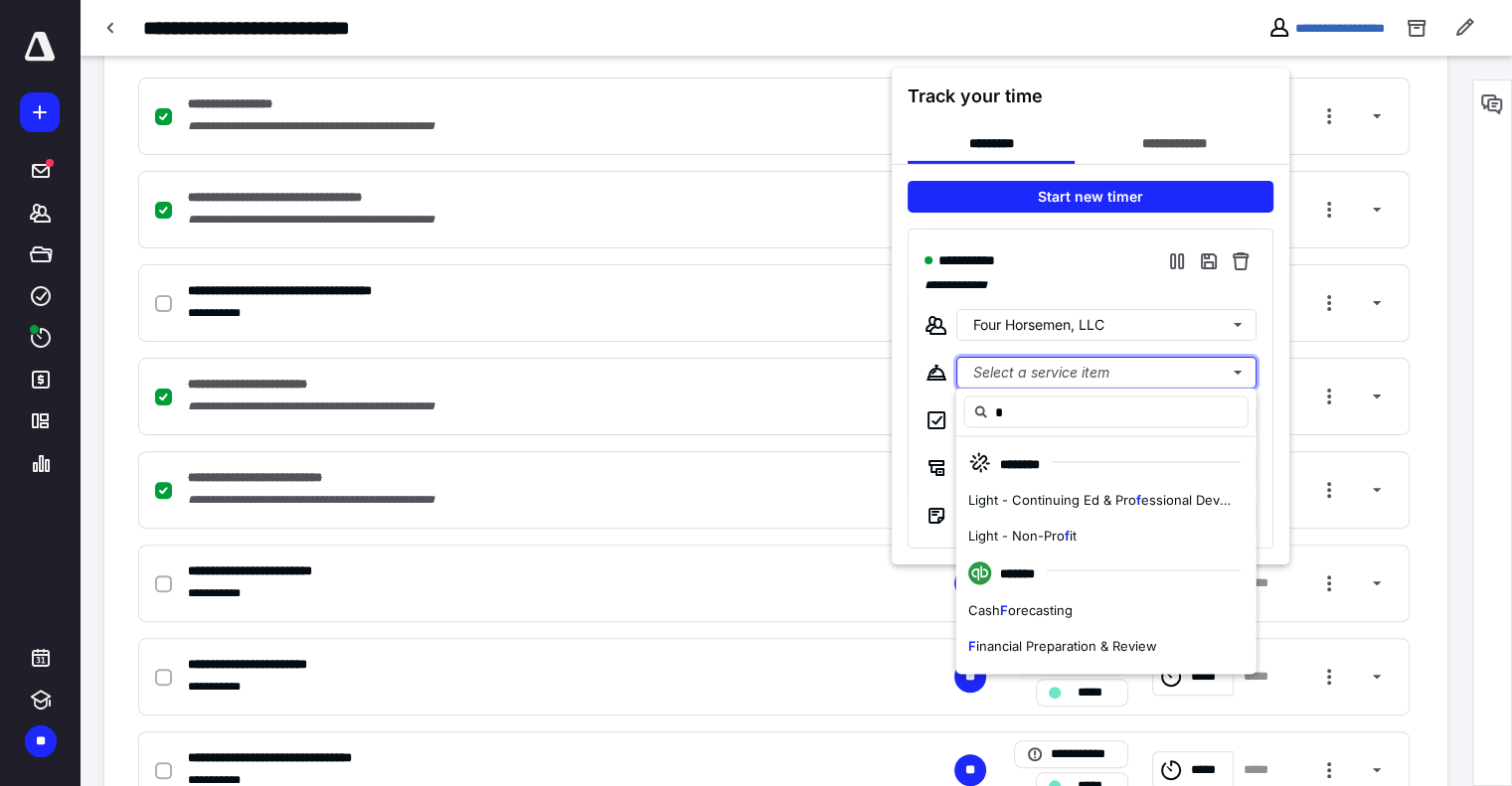 type 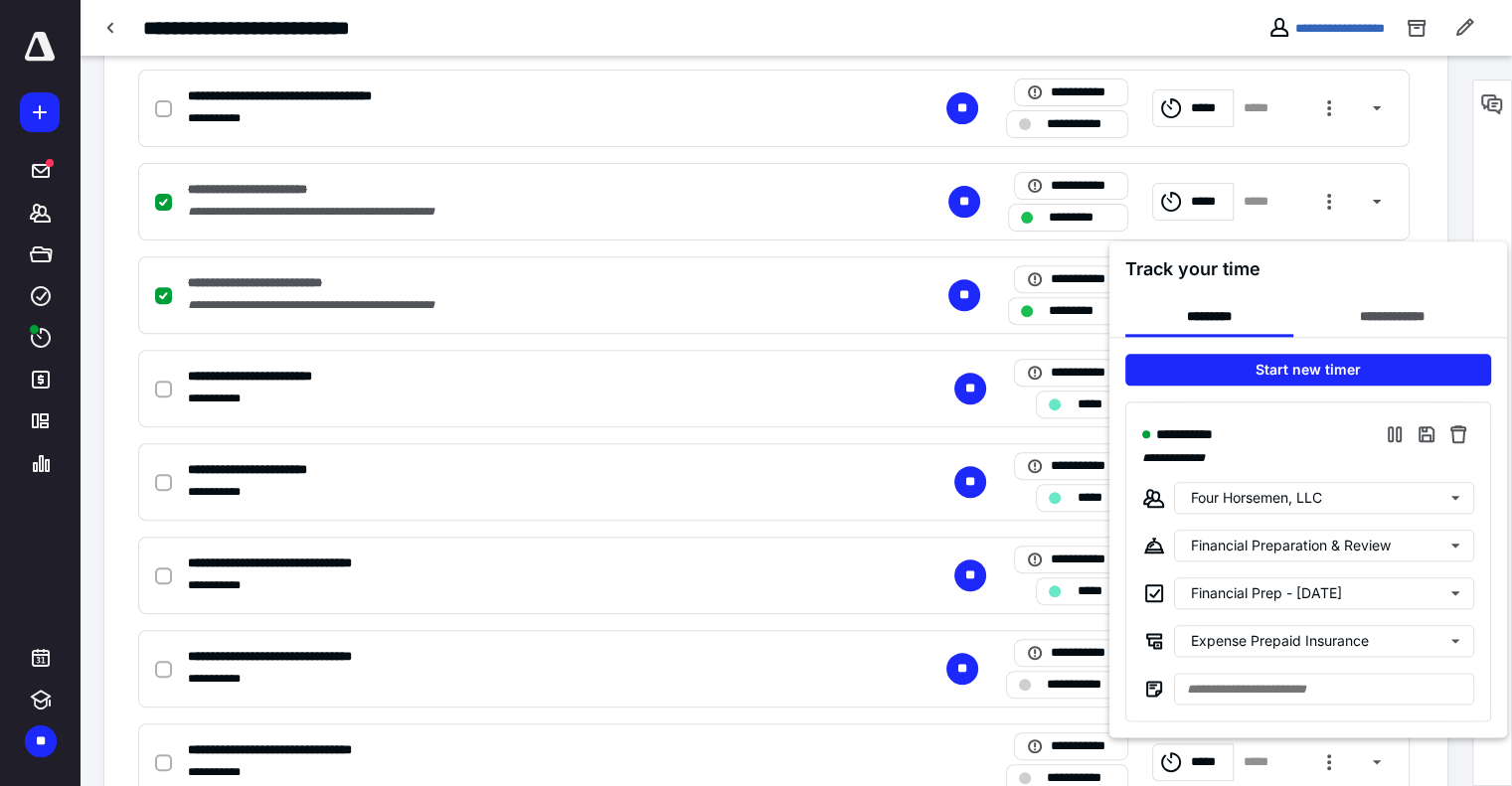 scroll, scrollTop: 696, scrollLeft: 0, axis: vertical 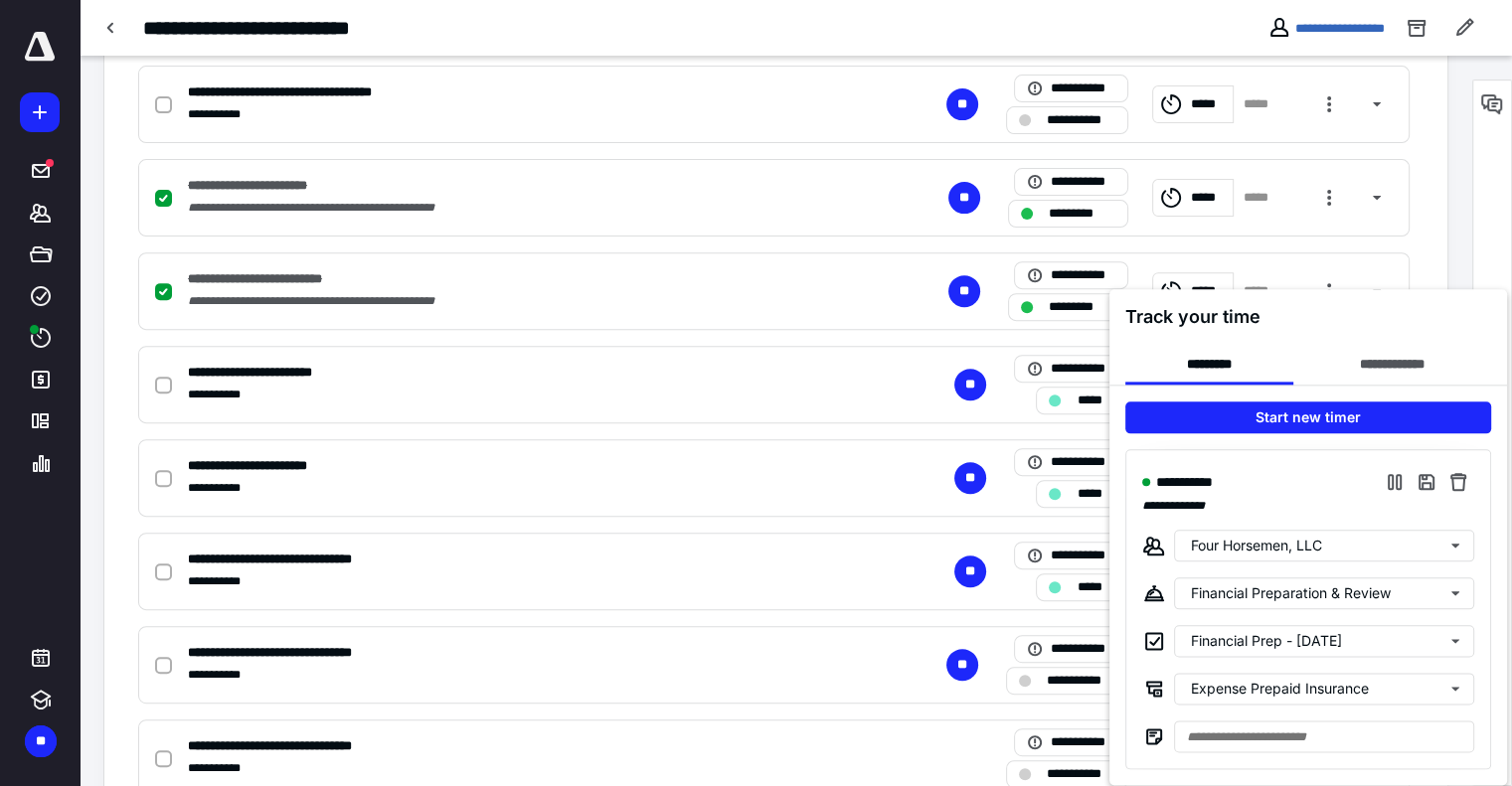 click at bounding box center [756, 393] 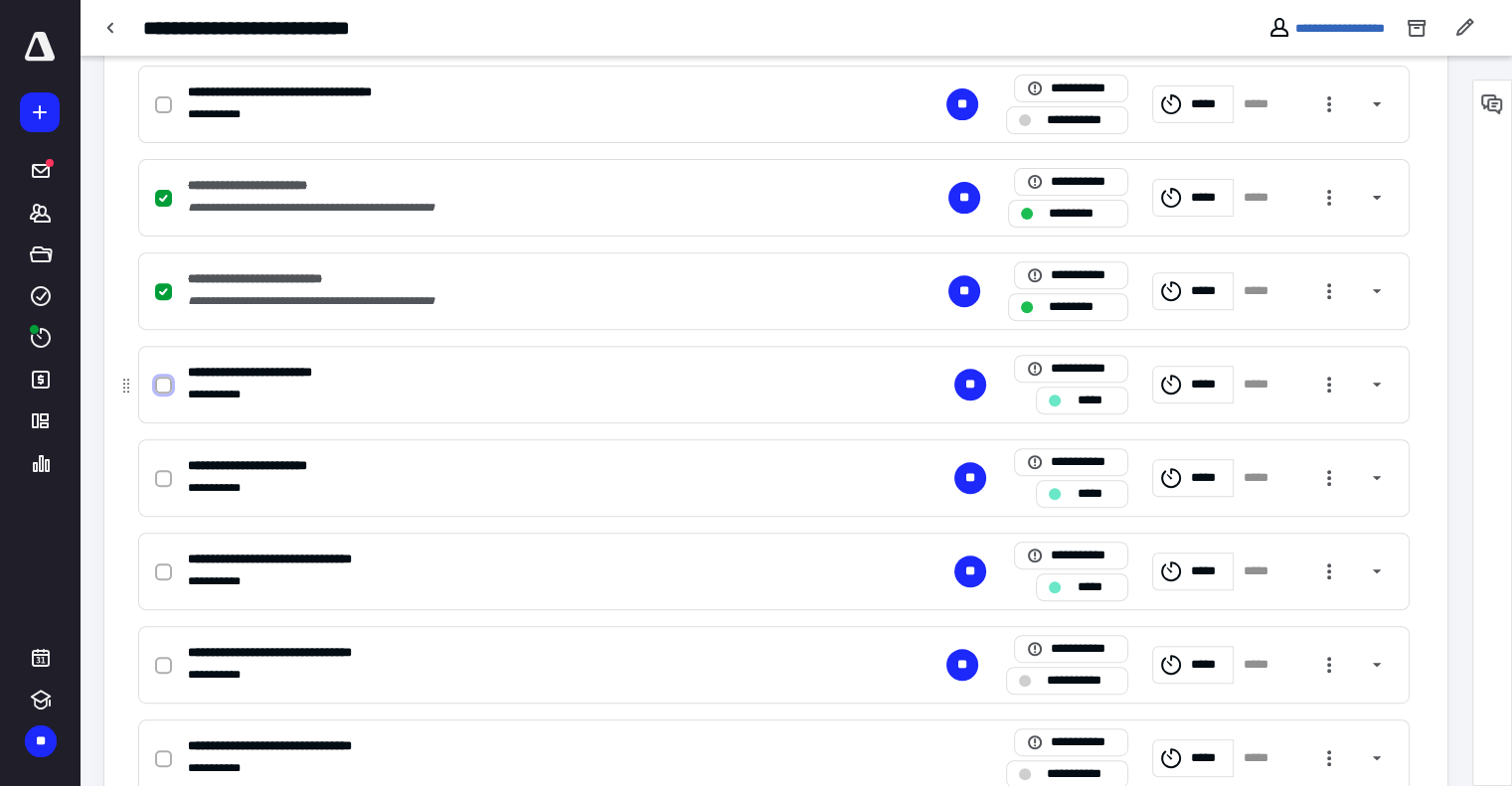 click at bounding box center [163, 386] 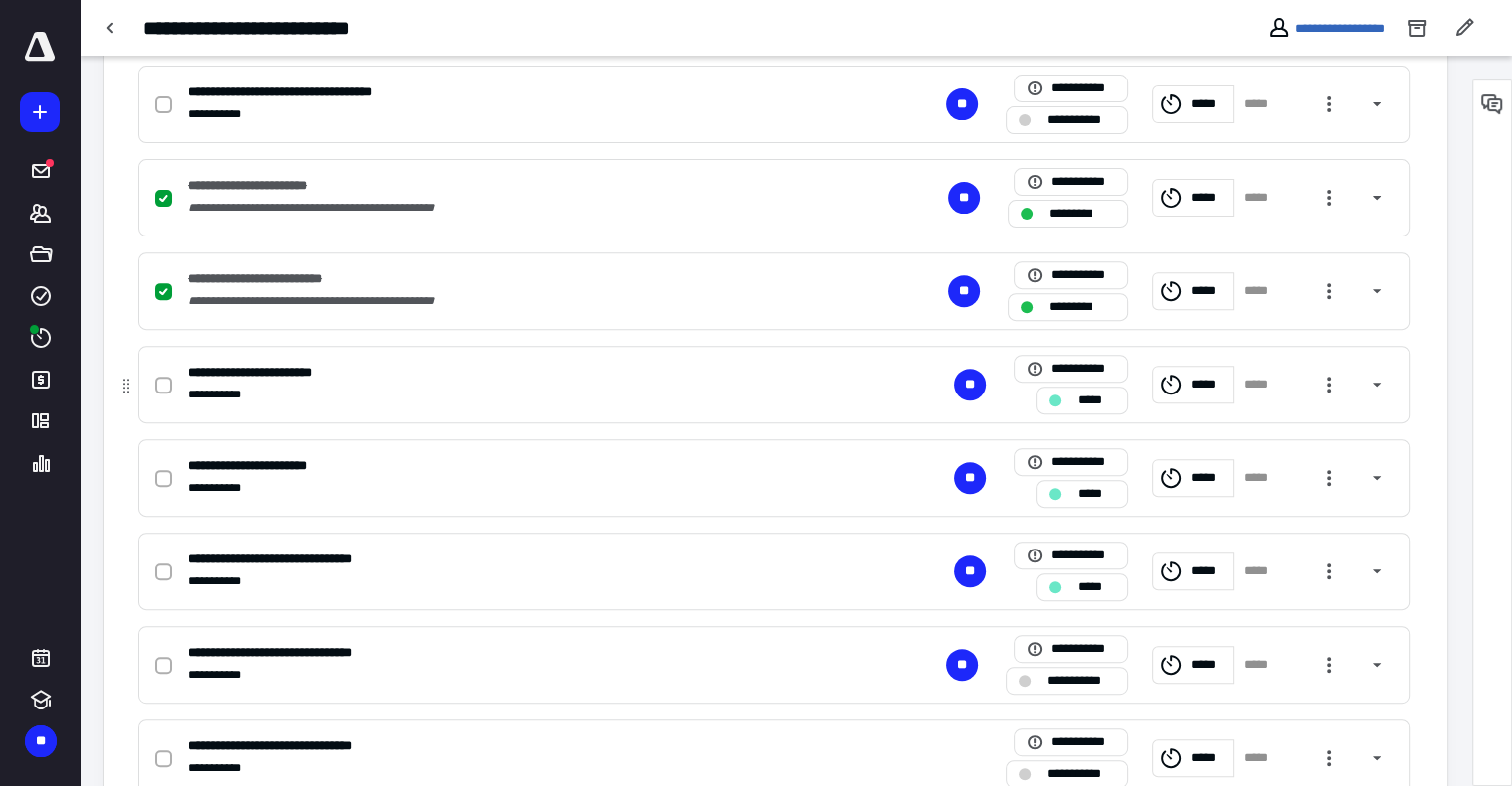 checkbox on "true" 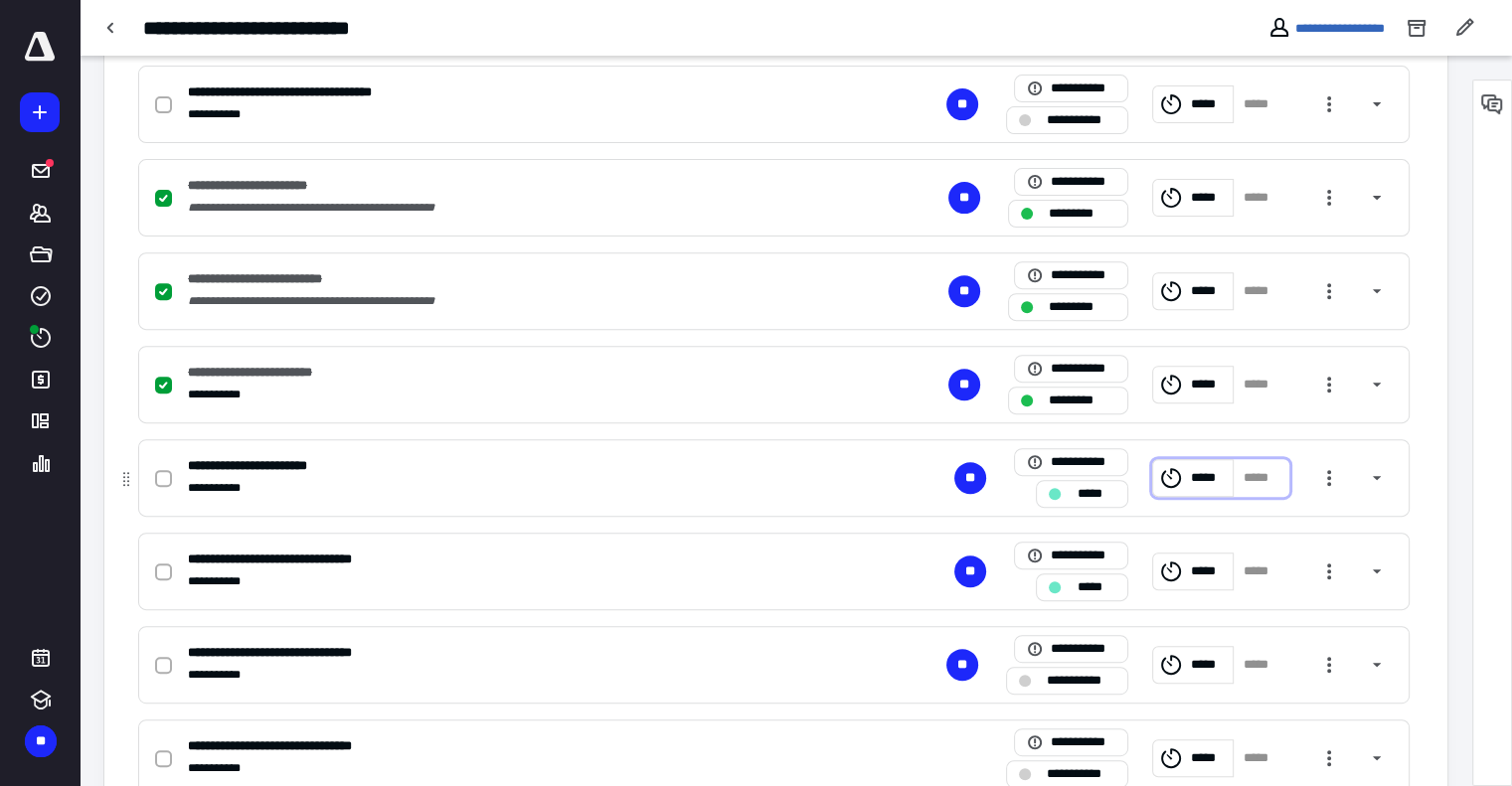 click on "*****" at bounding box center [1193, 478] 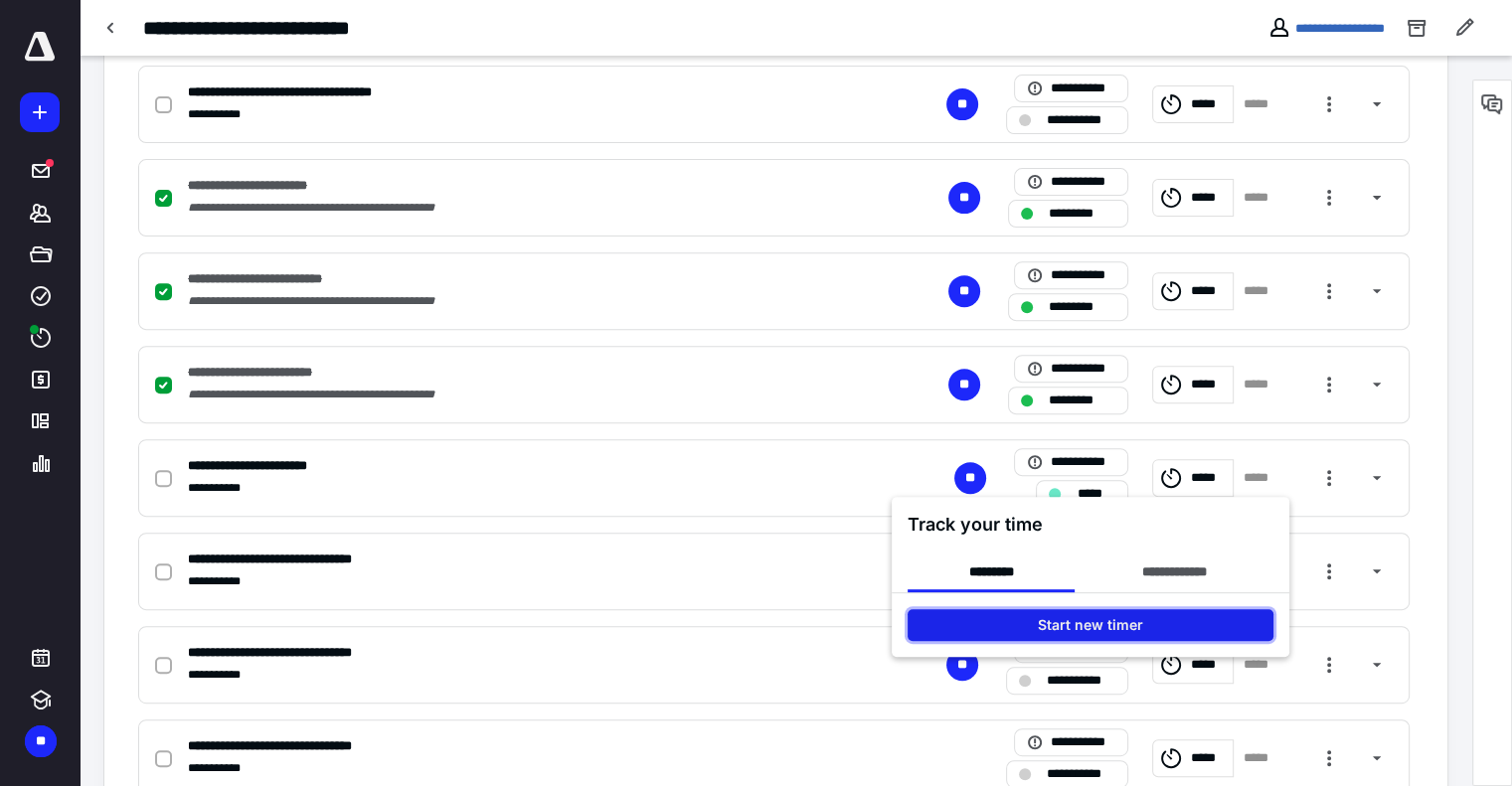 click on "Start new timer" at bounding box center [1091, 625] 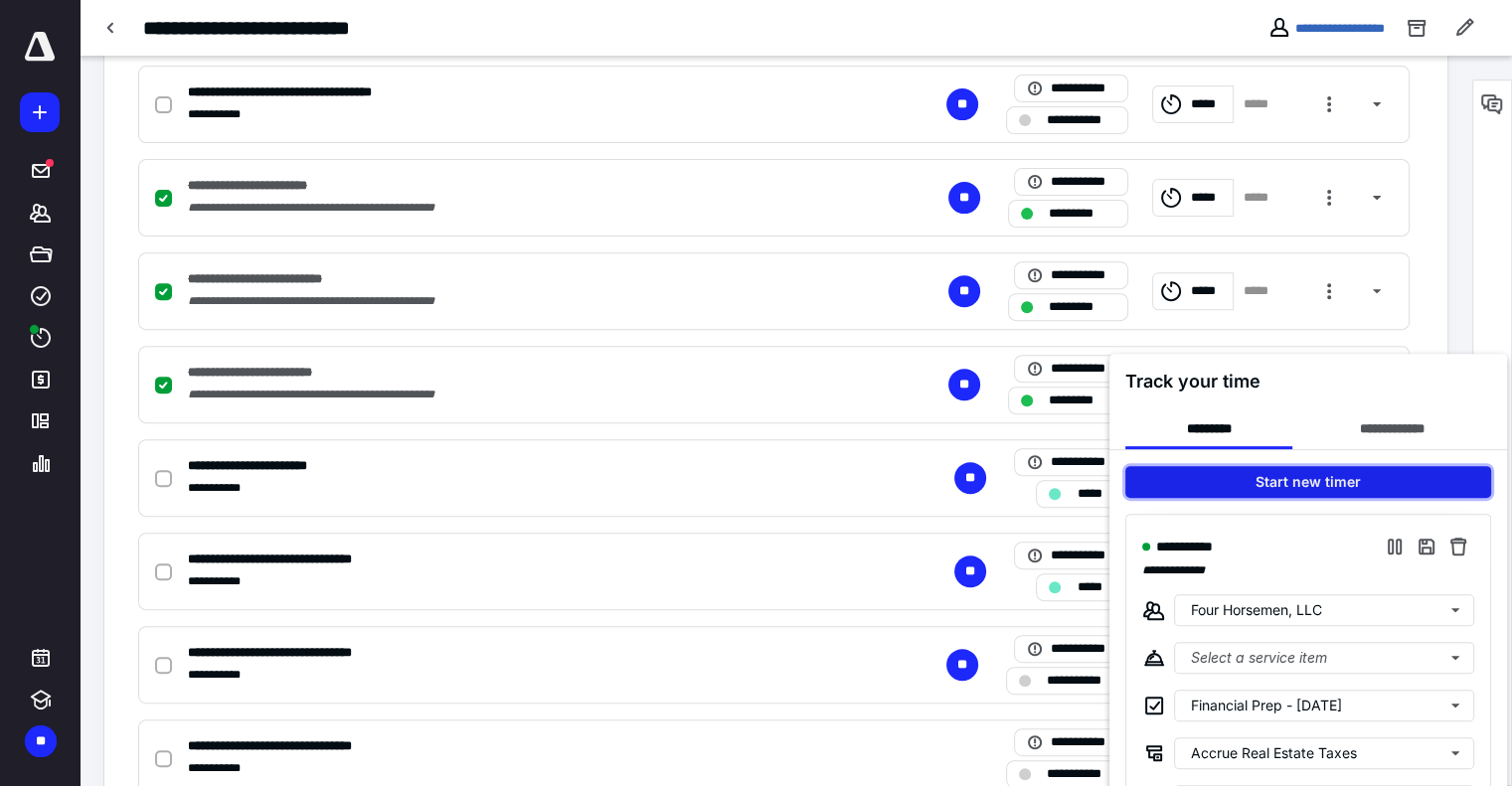 scroll, scrollTop: 894, scrollLeft: 0, axis: vertical 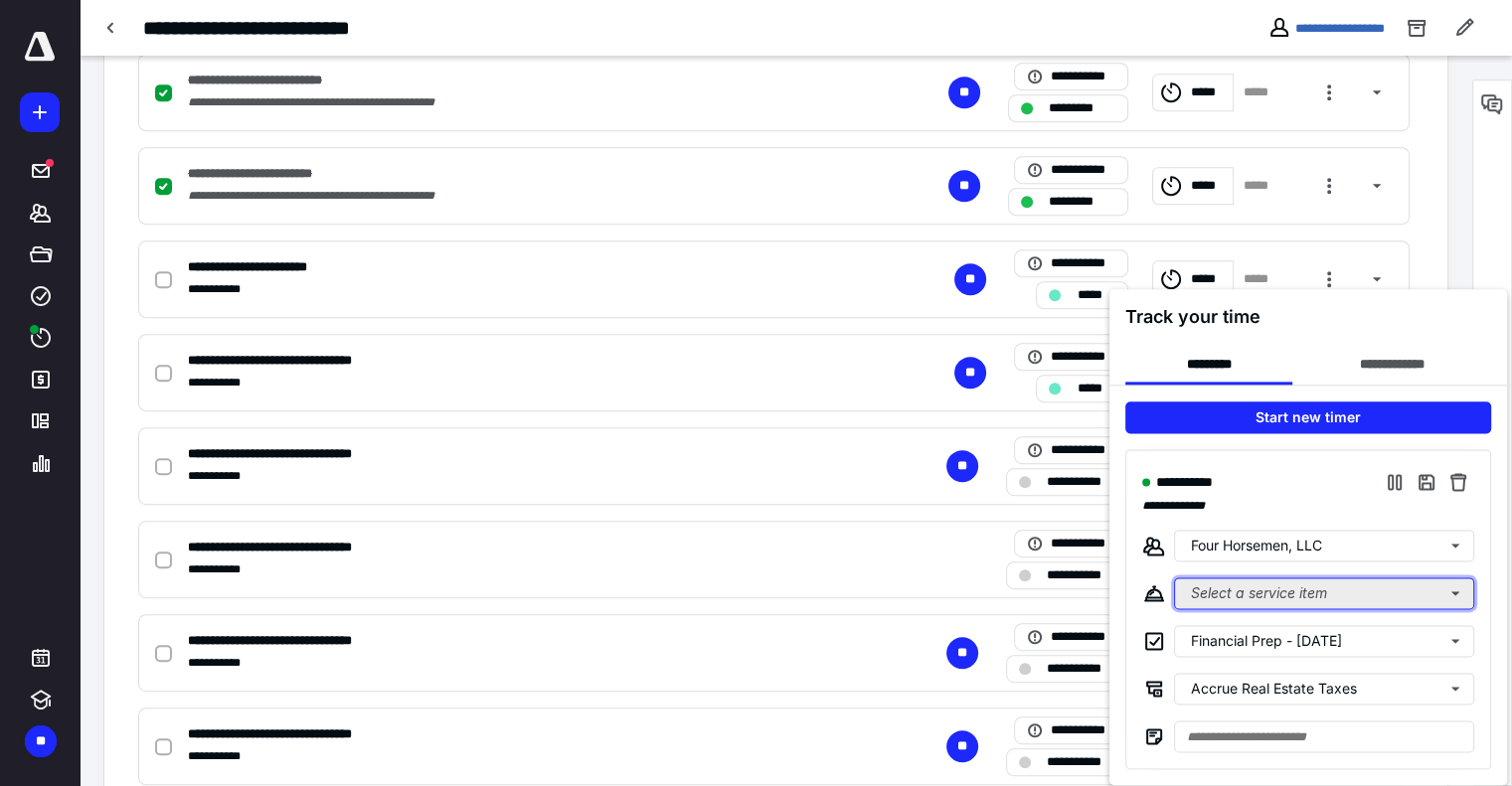 click on "Select a service item" at bounding box center [1324, 593] 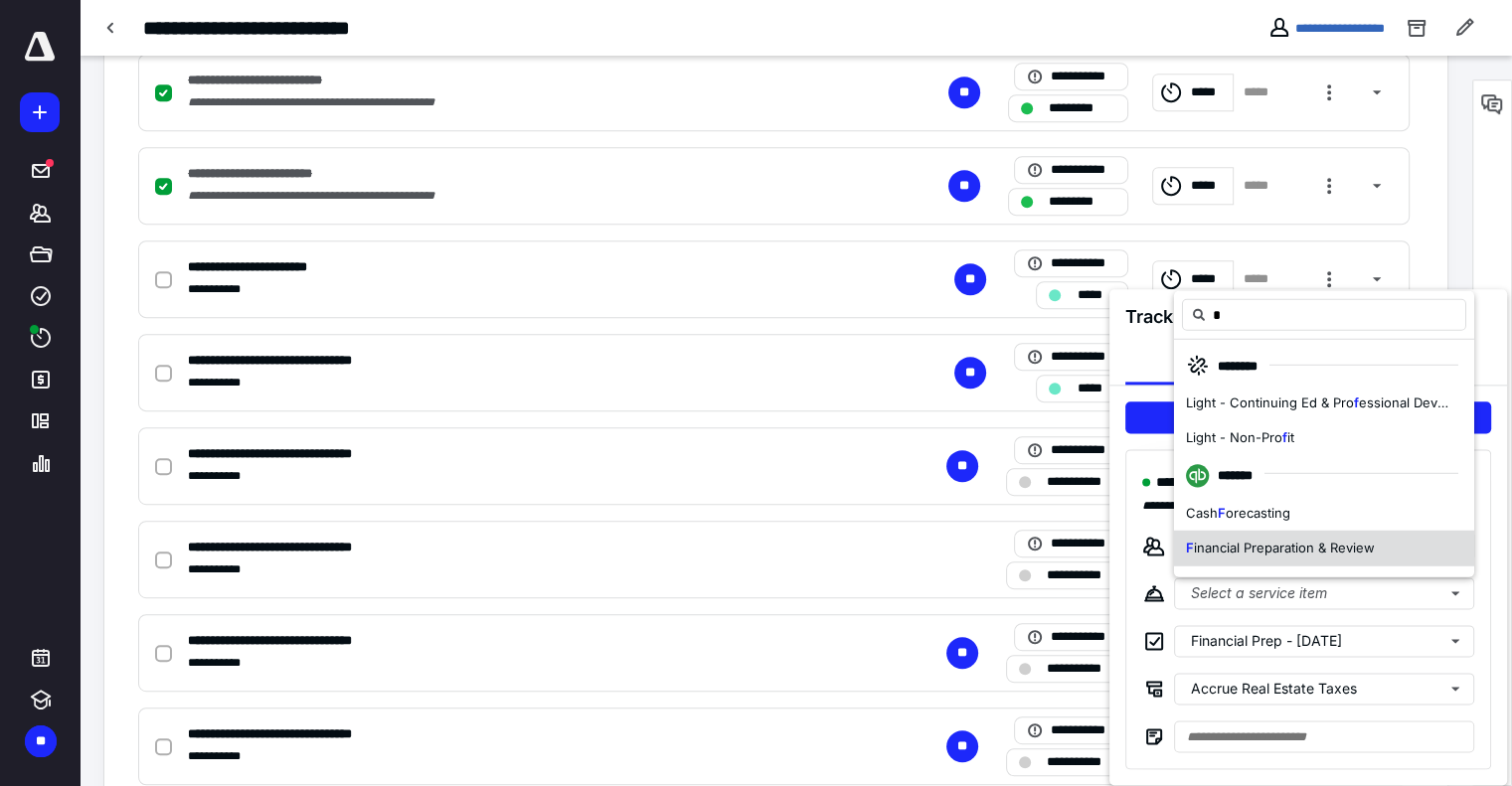 click on "inancial Preparation & Review" at bounding box center [1284, 548] 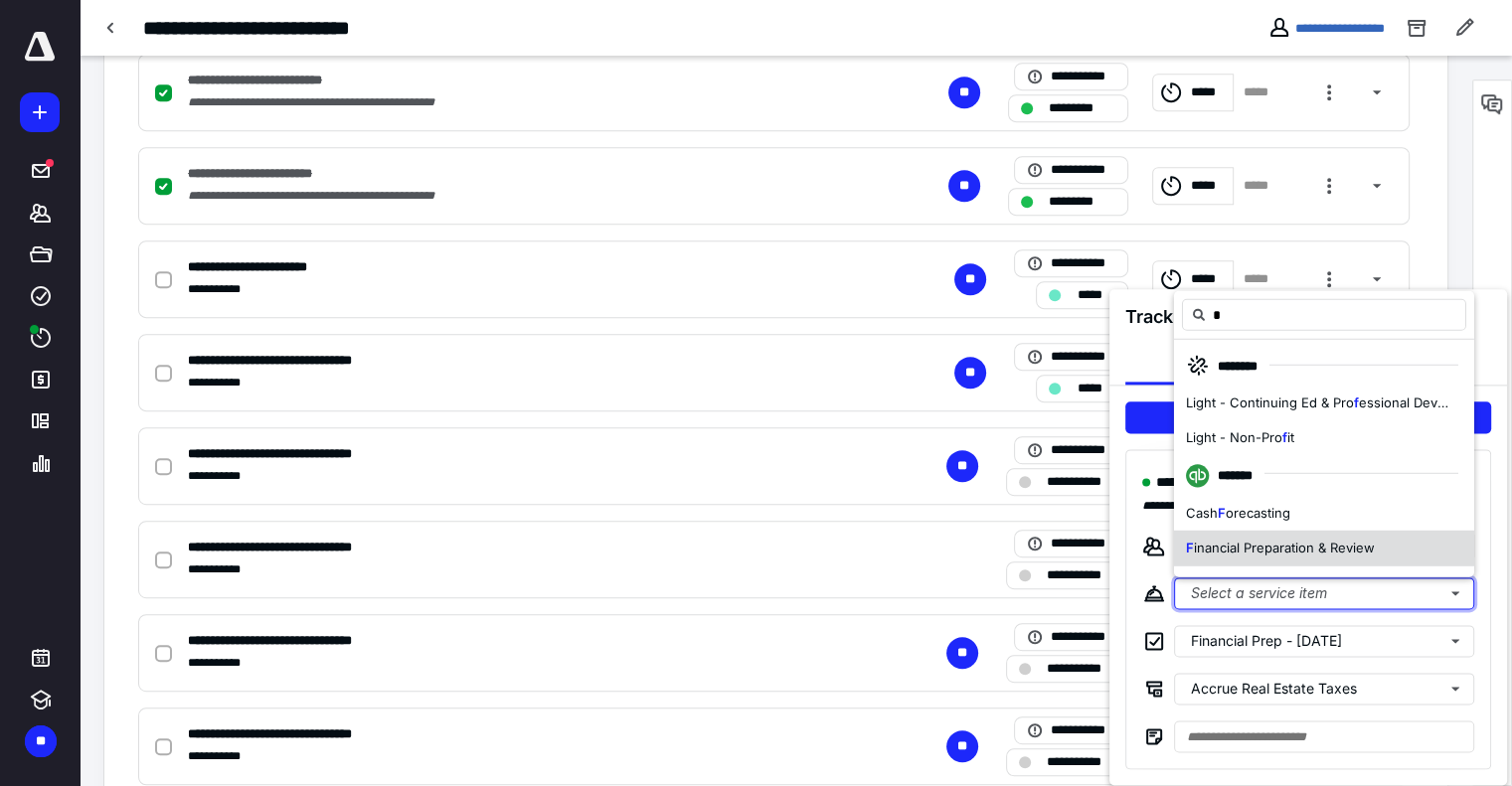type 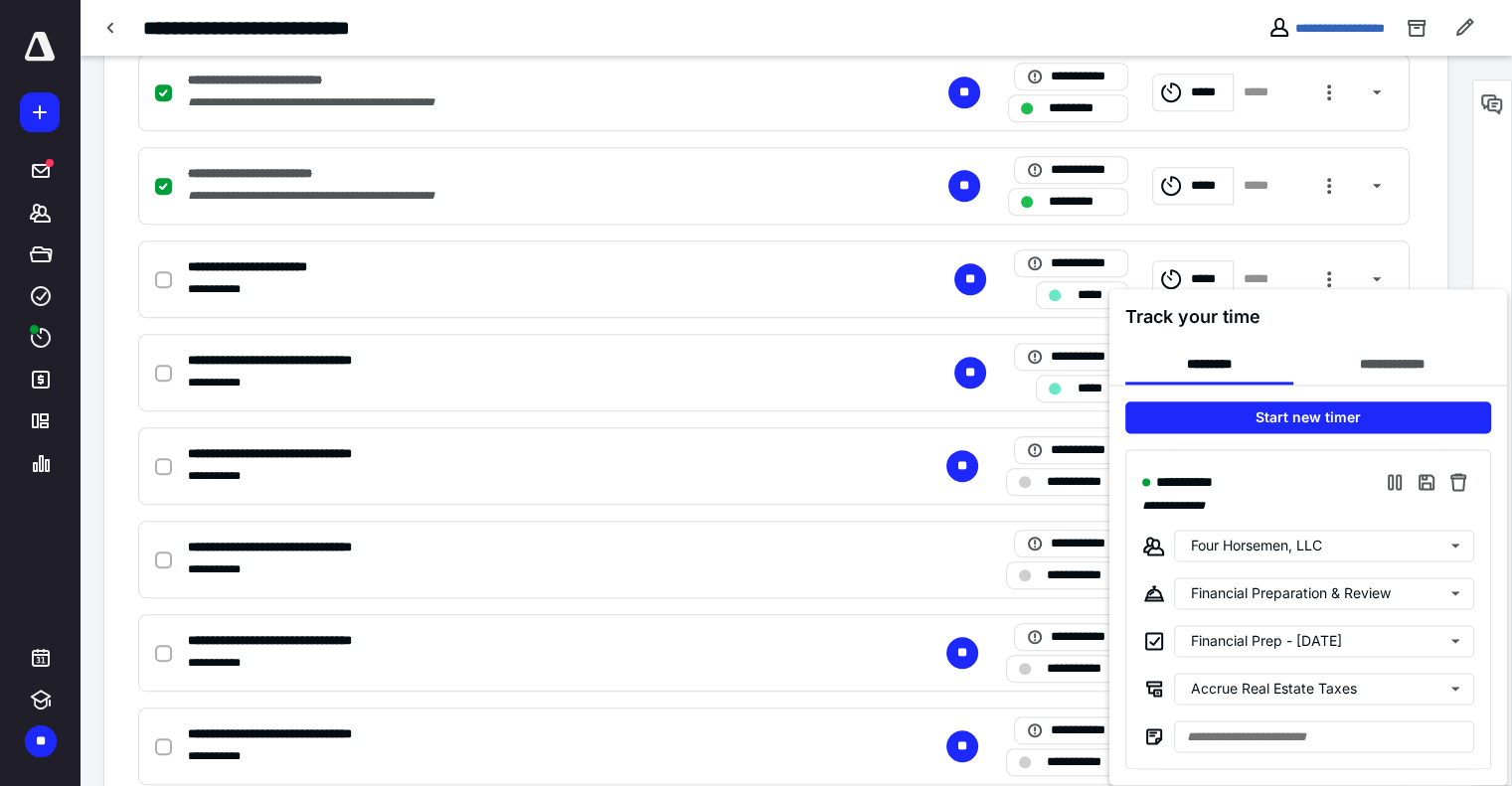 click at bounding box center [756, 393] 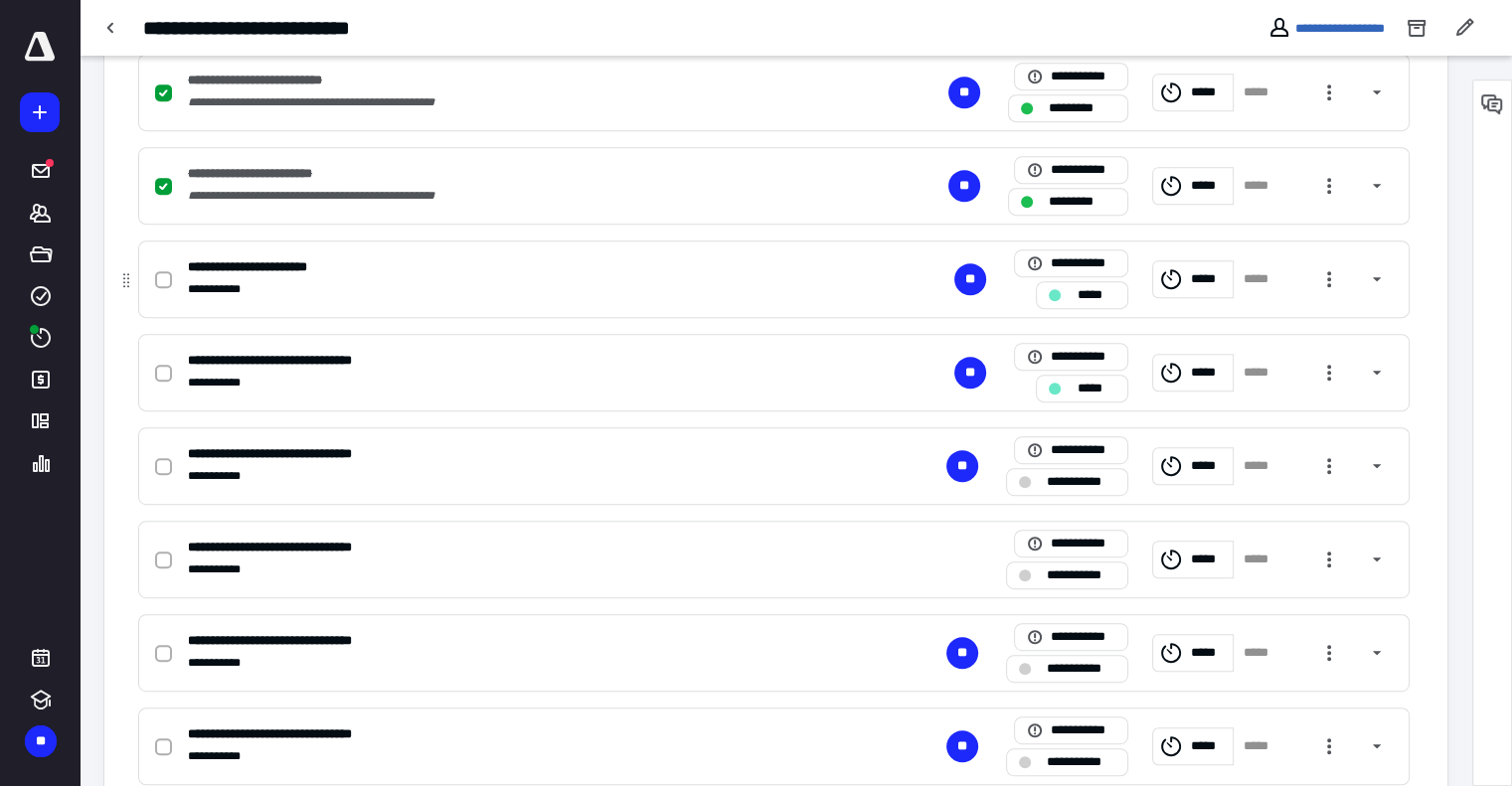 click 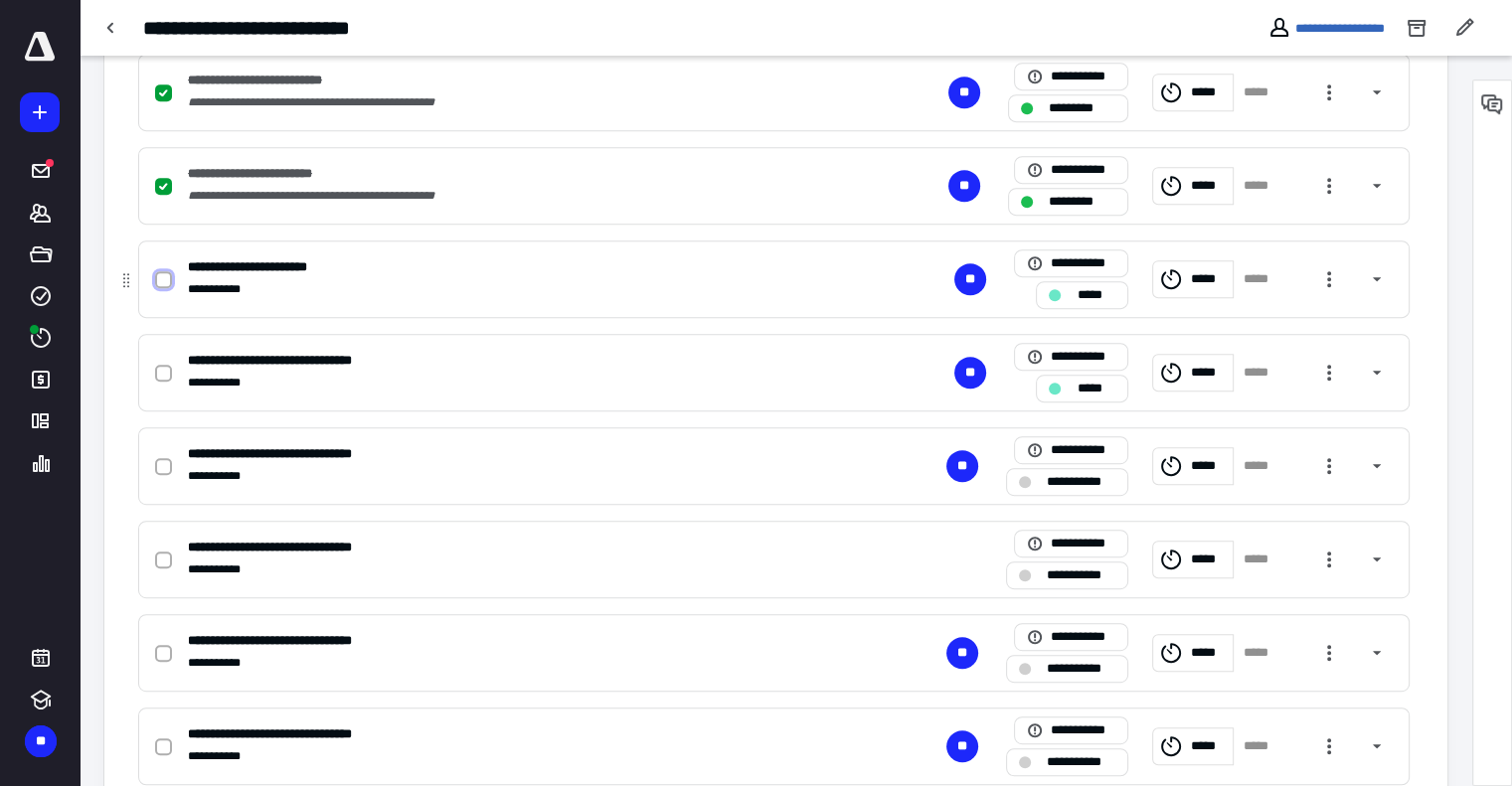 click at bounding box center (163, 280) 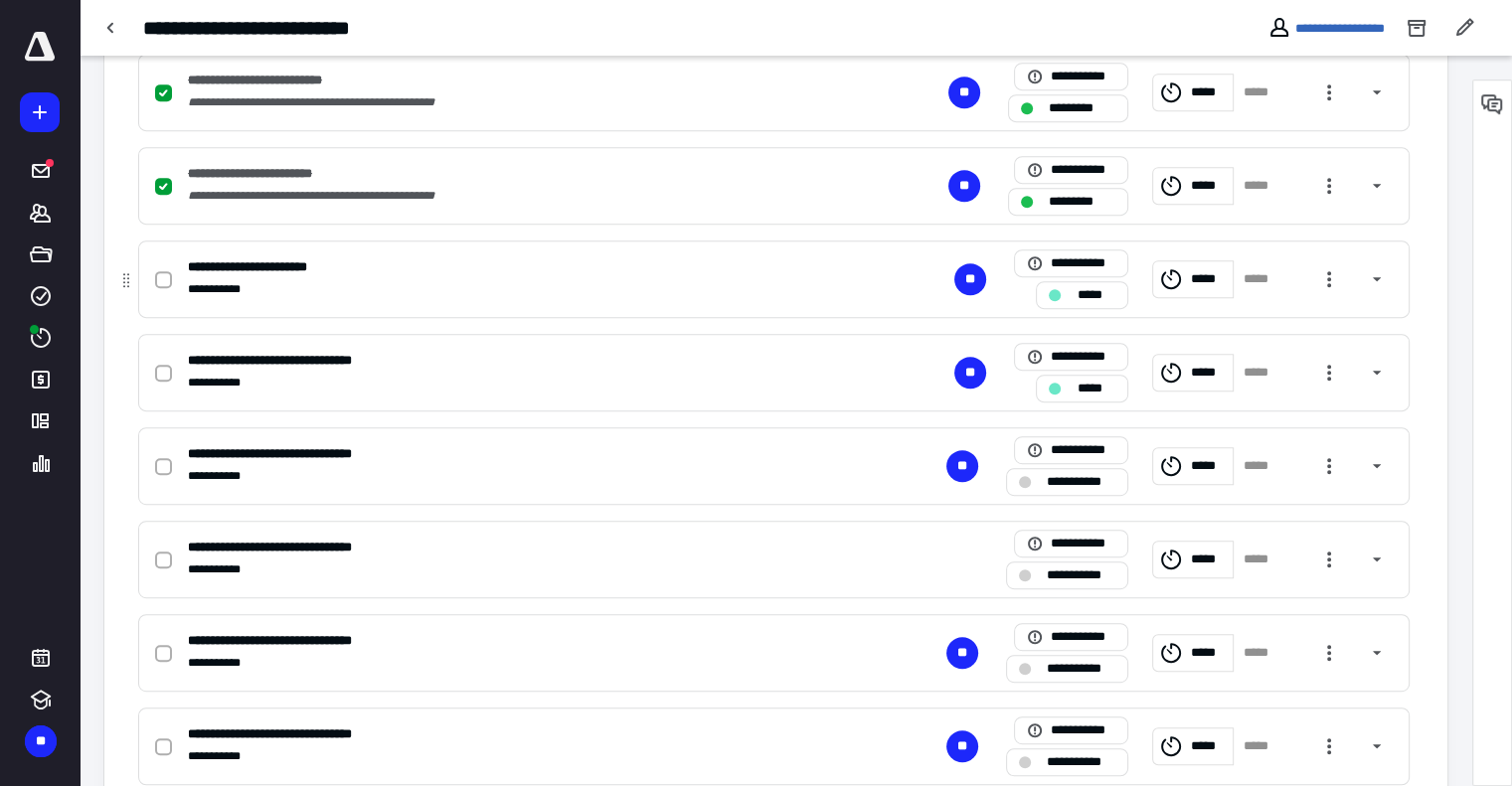 checkbox on "true" 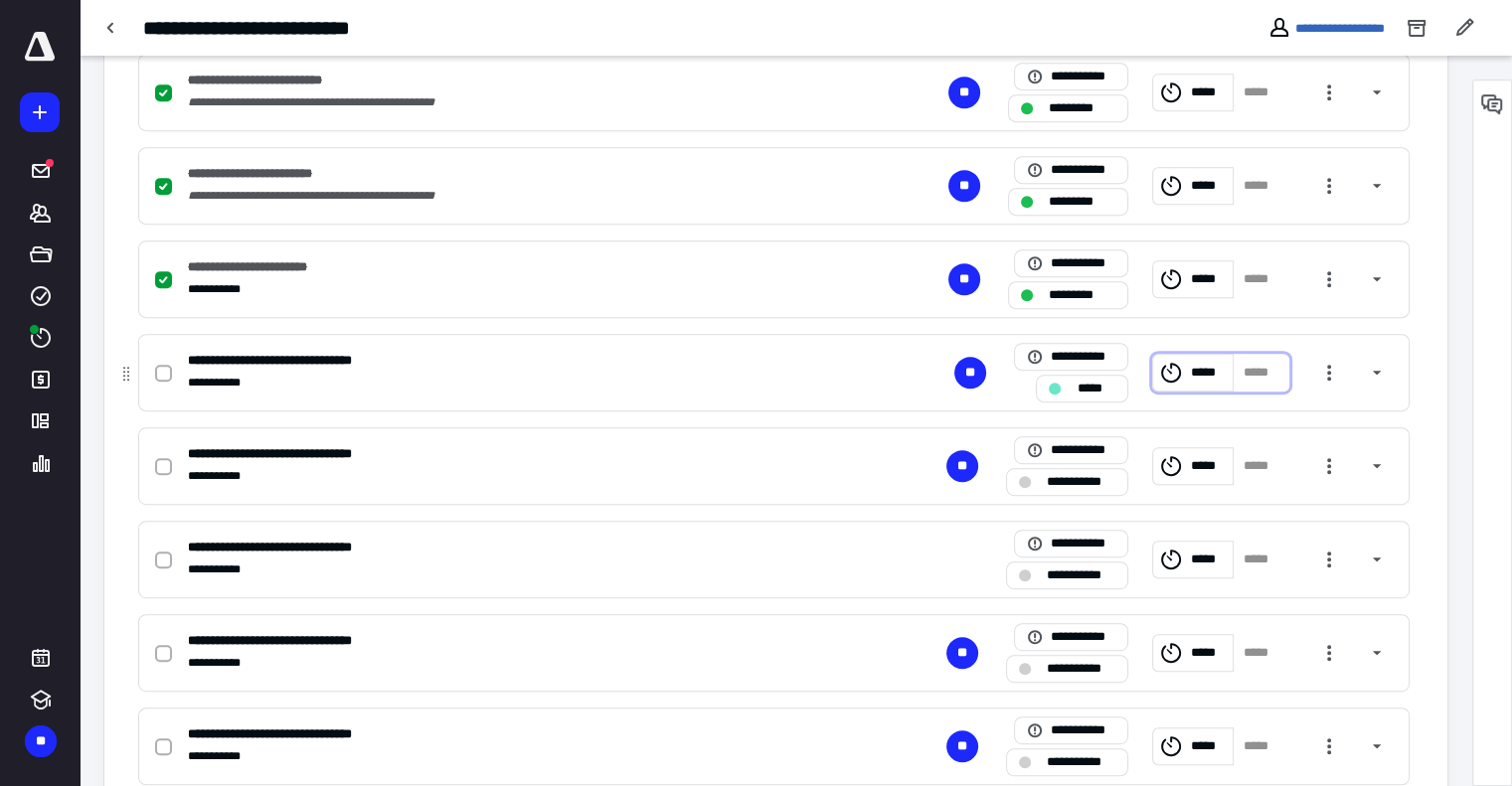 click on "*****" at bounding box center [1209, 373] 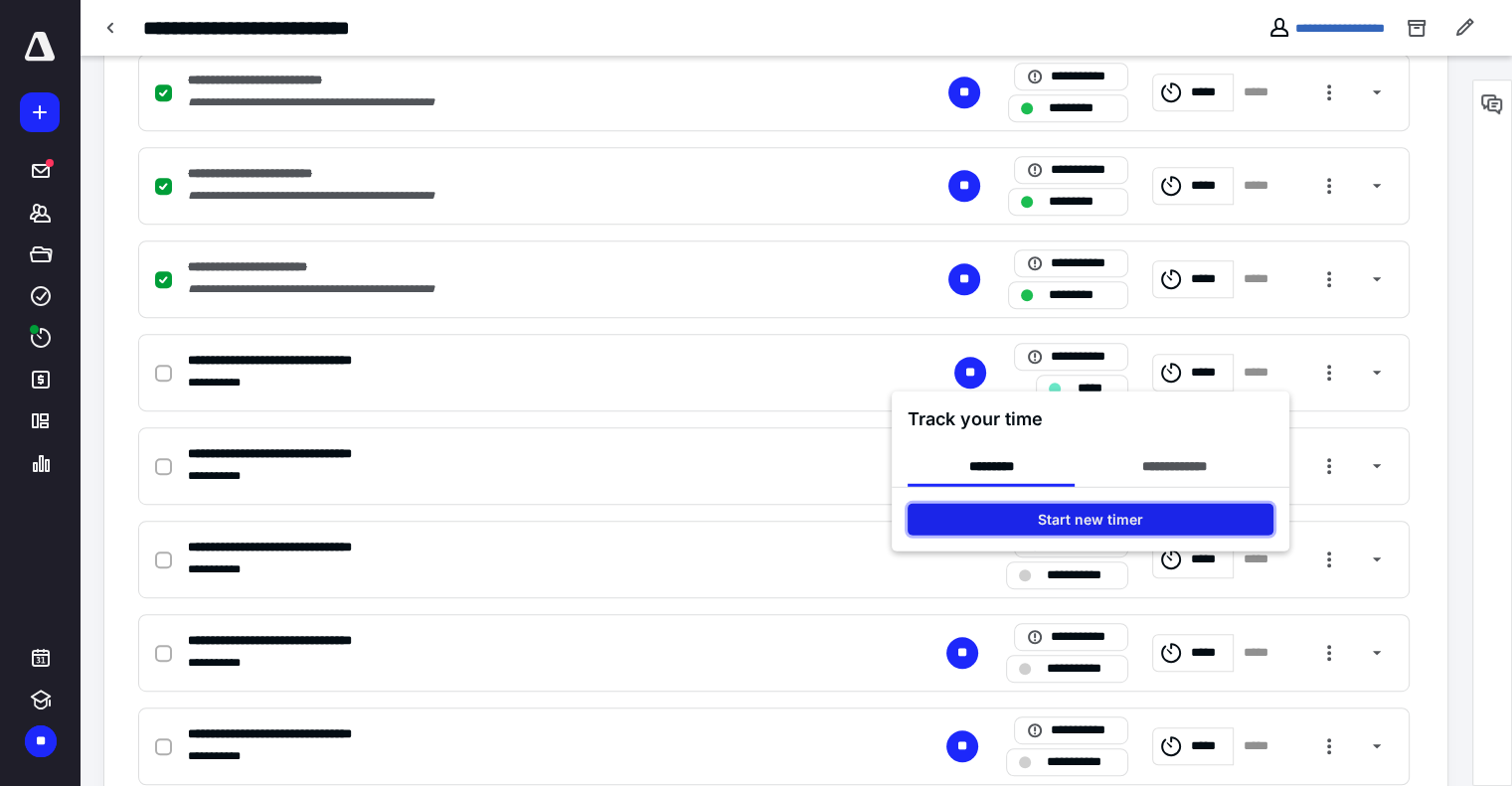click on "Start new timer" at bounding box center [1091, 520] 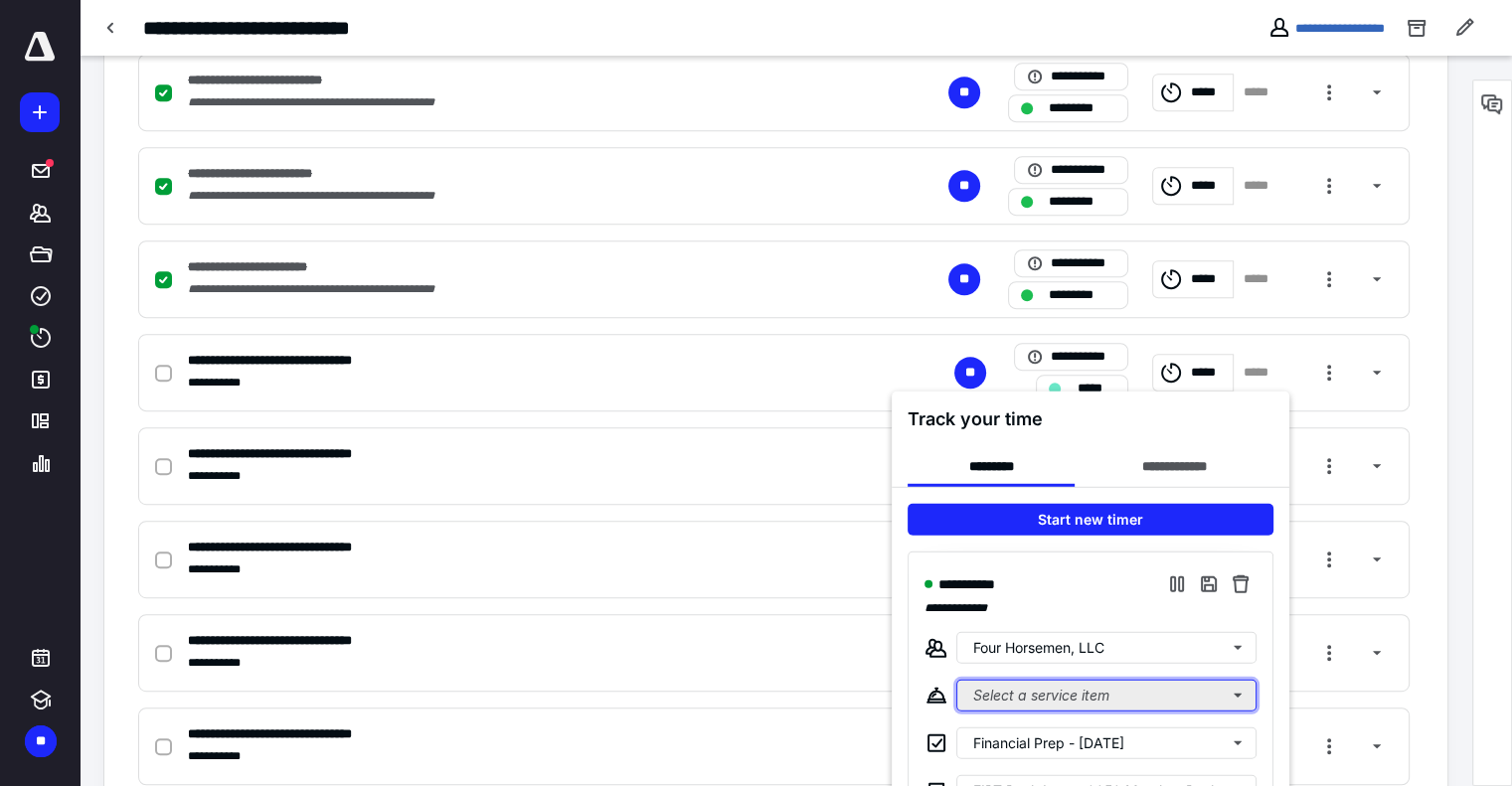 click on "Select a service item" at bounding box center [1106, 696] 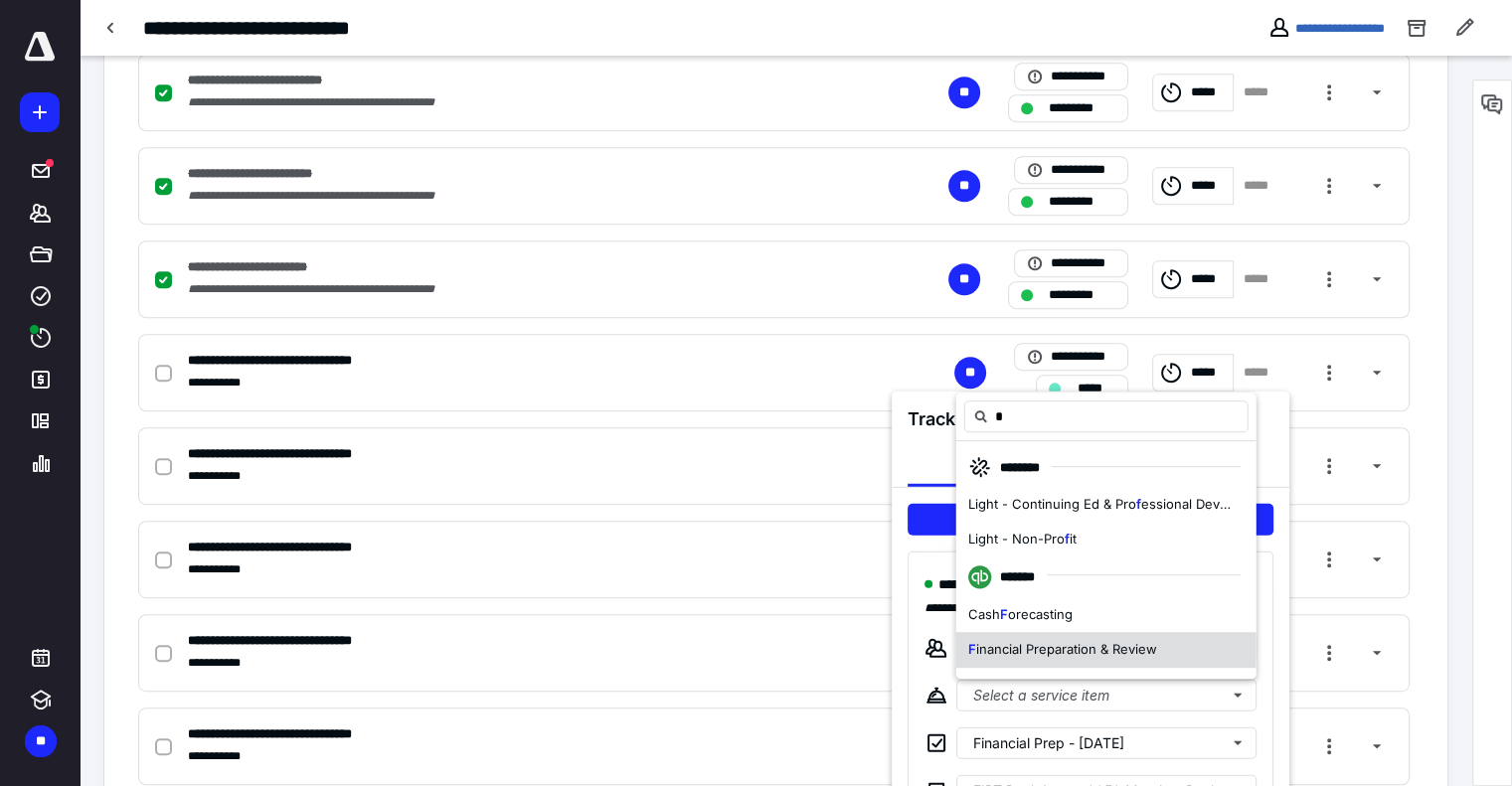 click on "inancial Preparation & Review" at bounding box center (1067, 649) 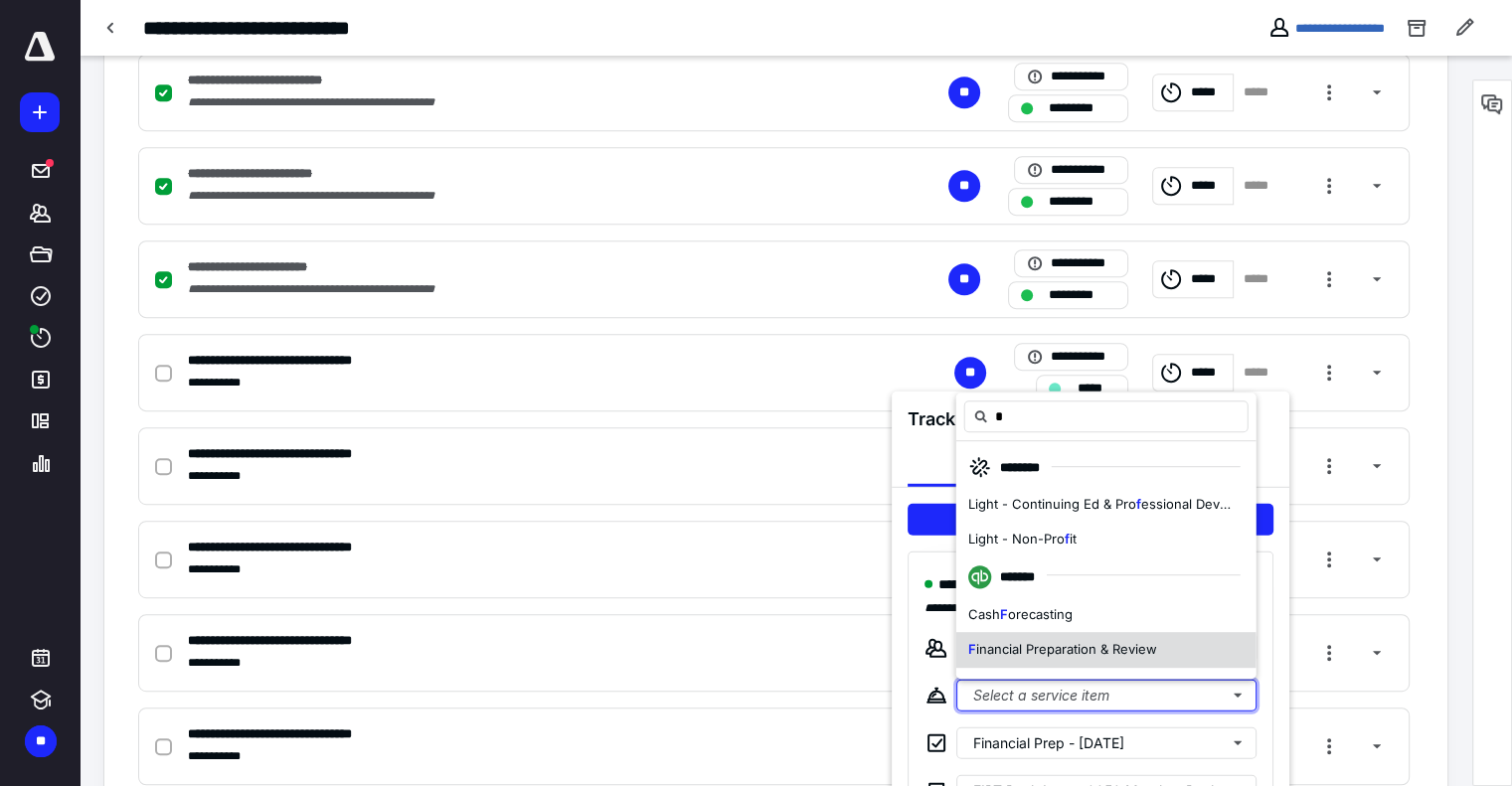 type 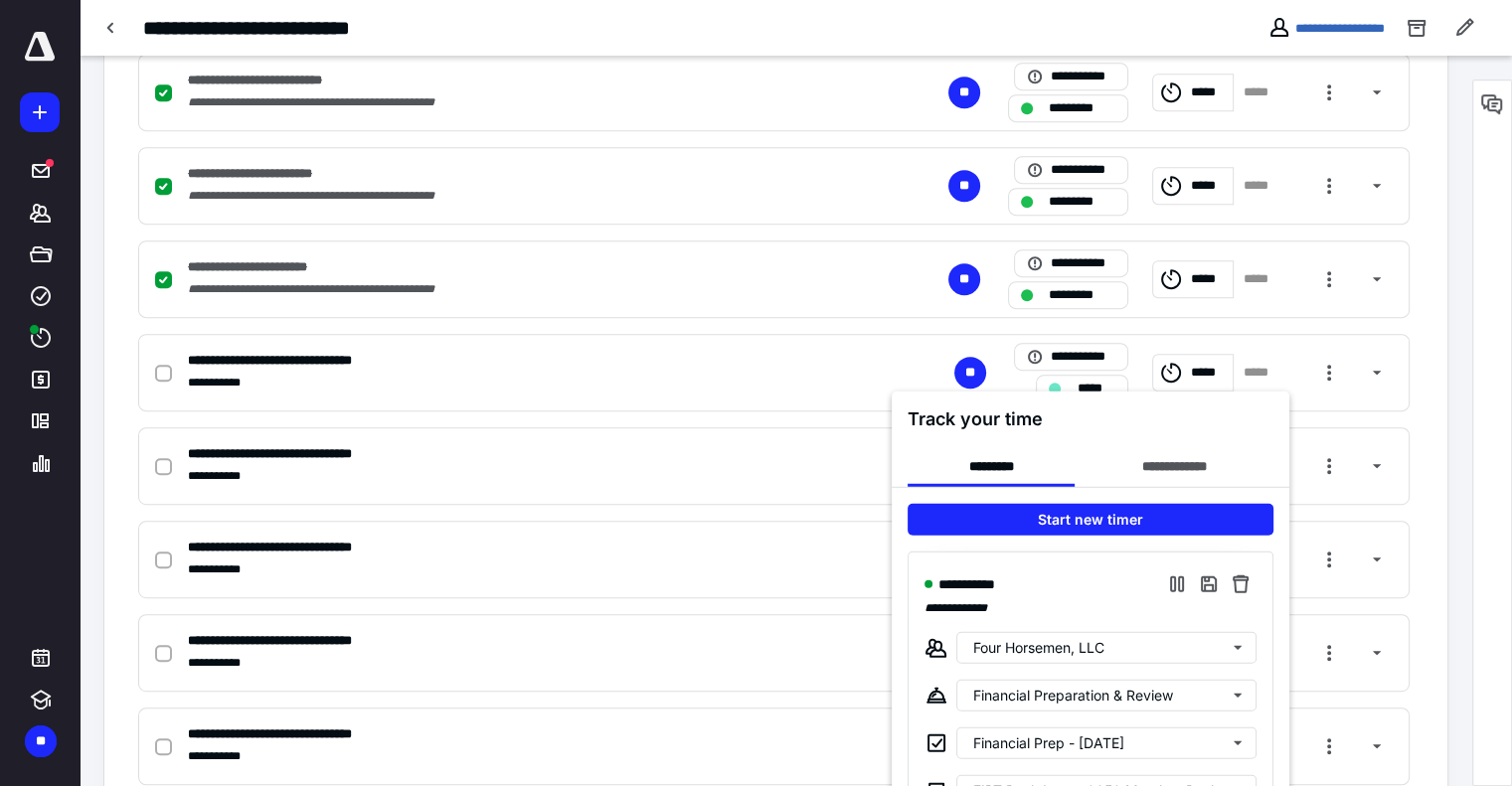 click on "**********" at bounding box center [756, -502] 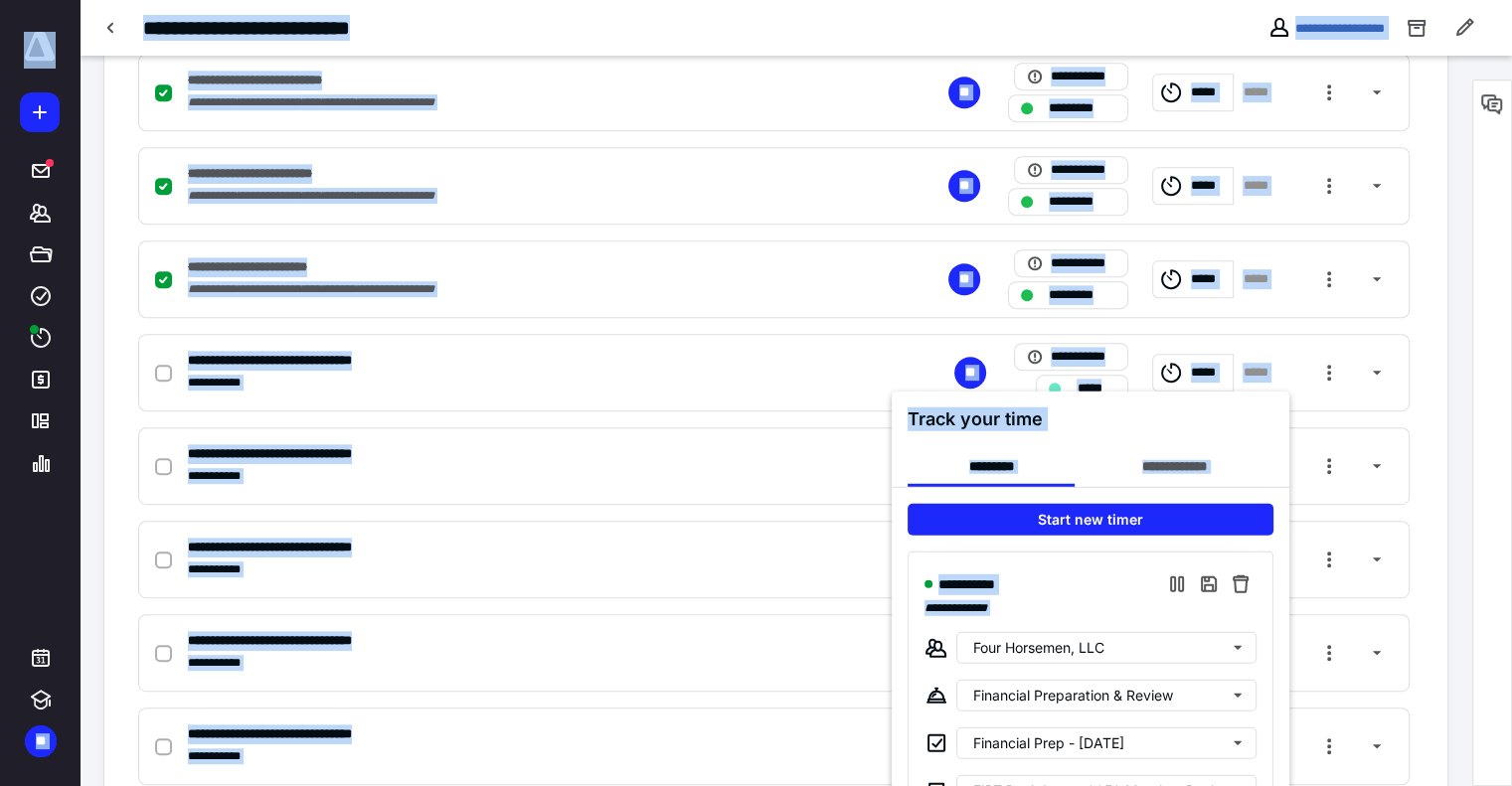 scroll, scrollTop: 911, scrollLeft: 0, axis: vertical 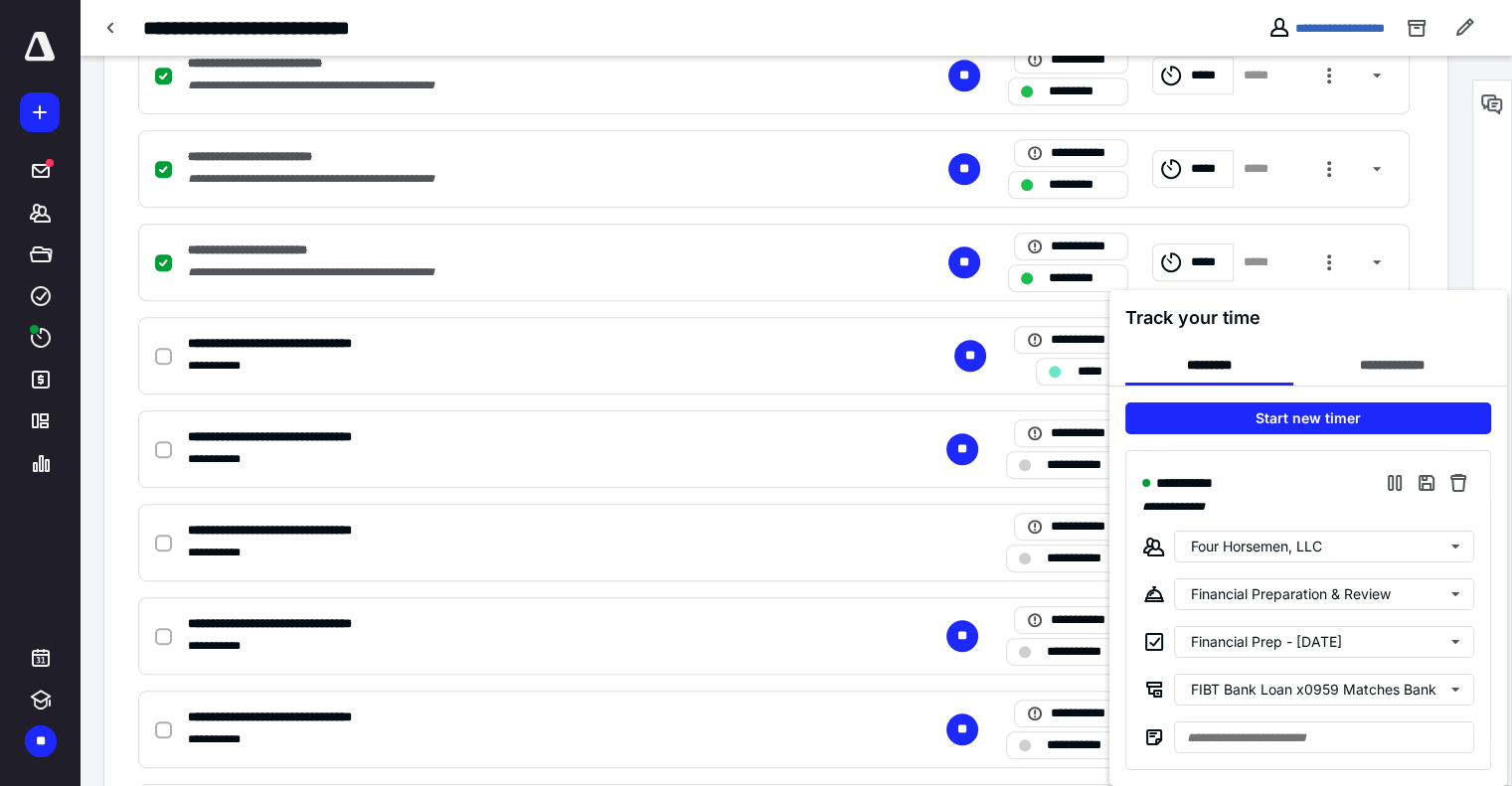 click at bounding box center (756, 393) 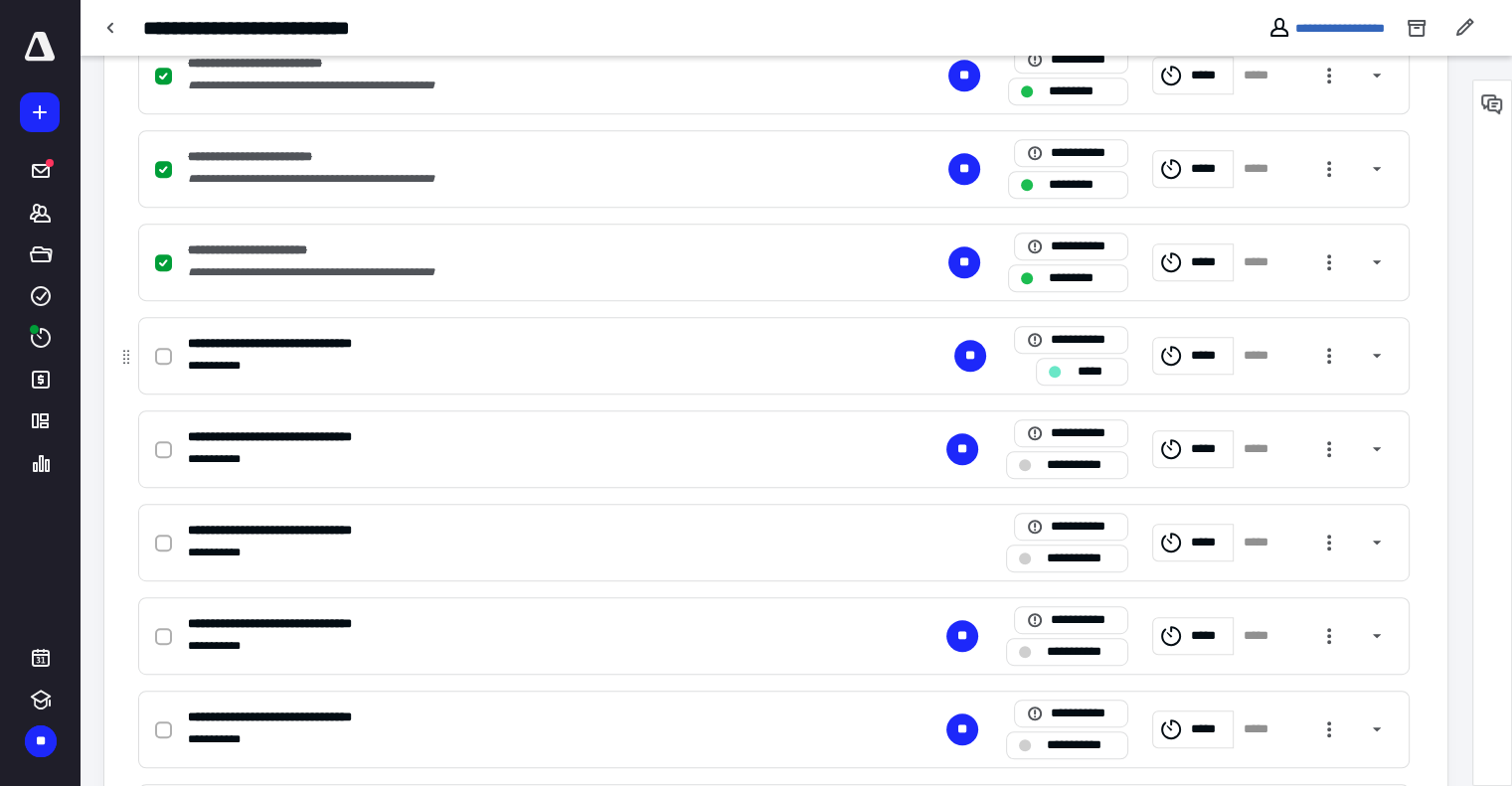 click at bounding box center (163, 357) 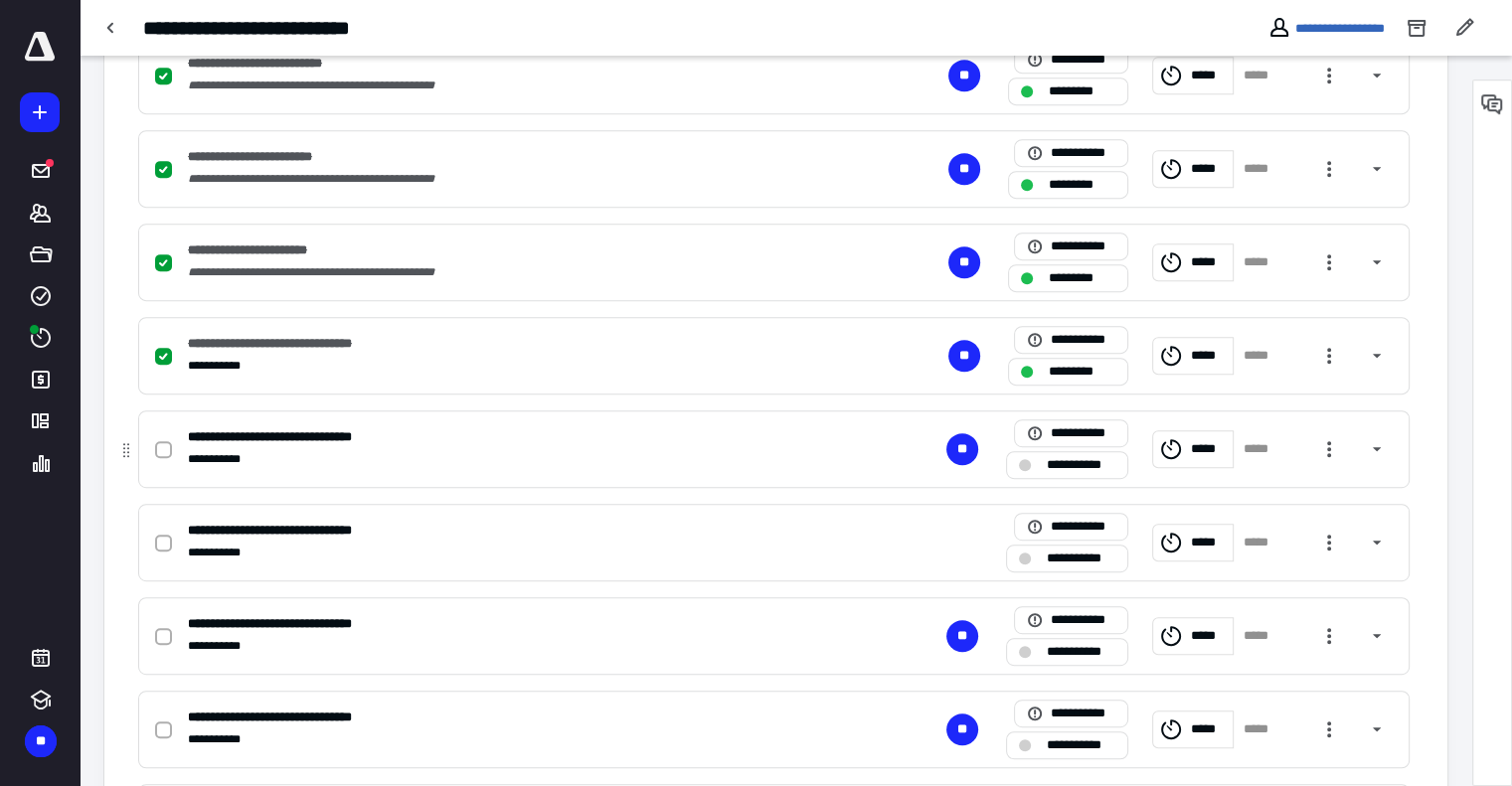 click at bounding box center [163, 450] 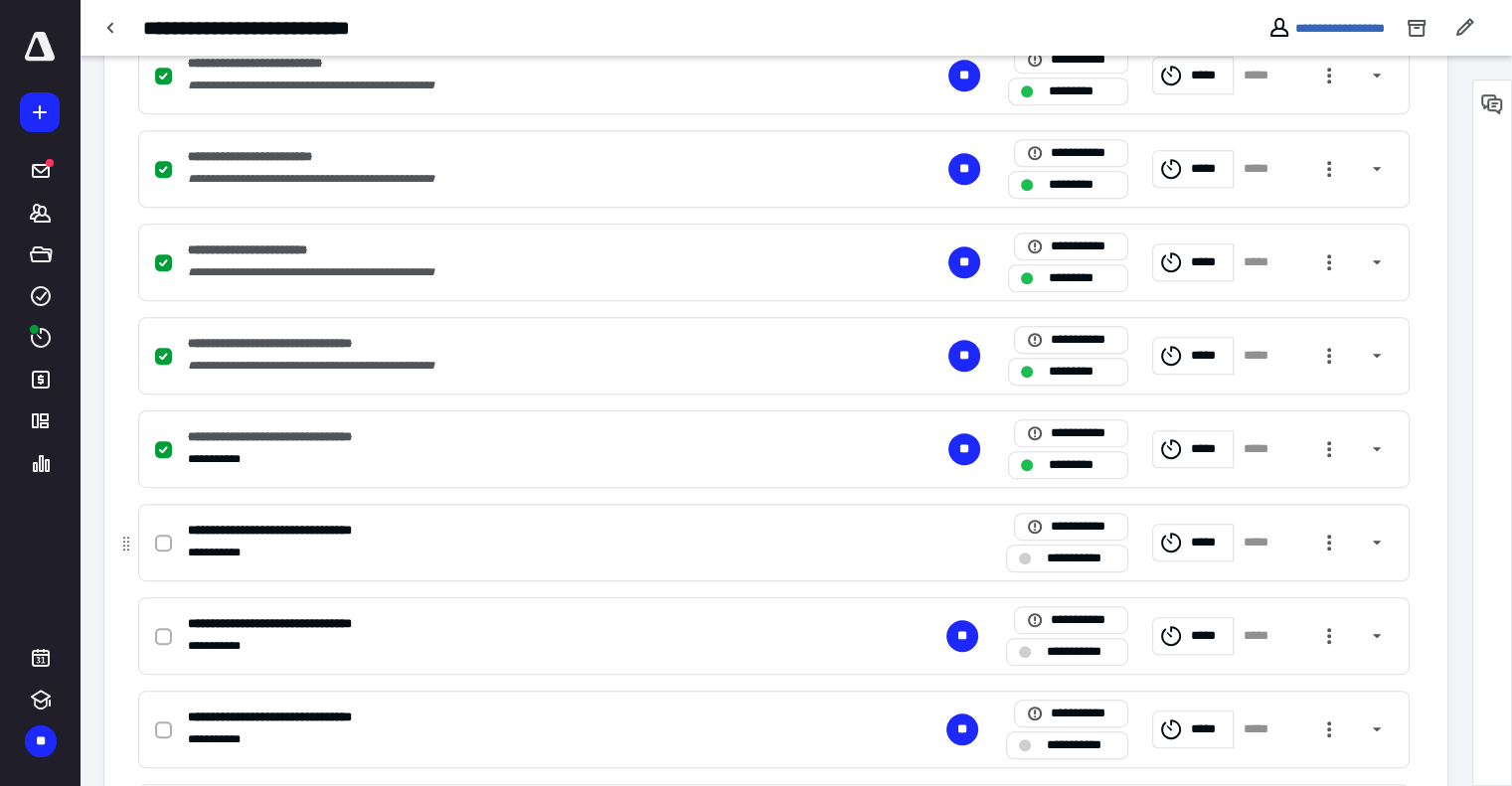 drag, startPoint x: 163, startPoint y: 544, endPoint x: 159, endPoint y: 561, distance: 17.464249 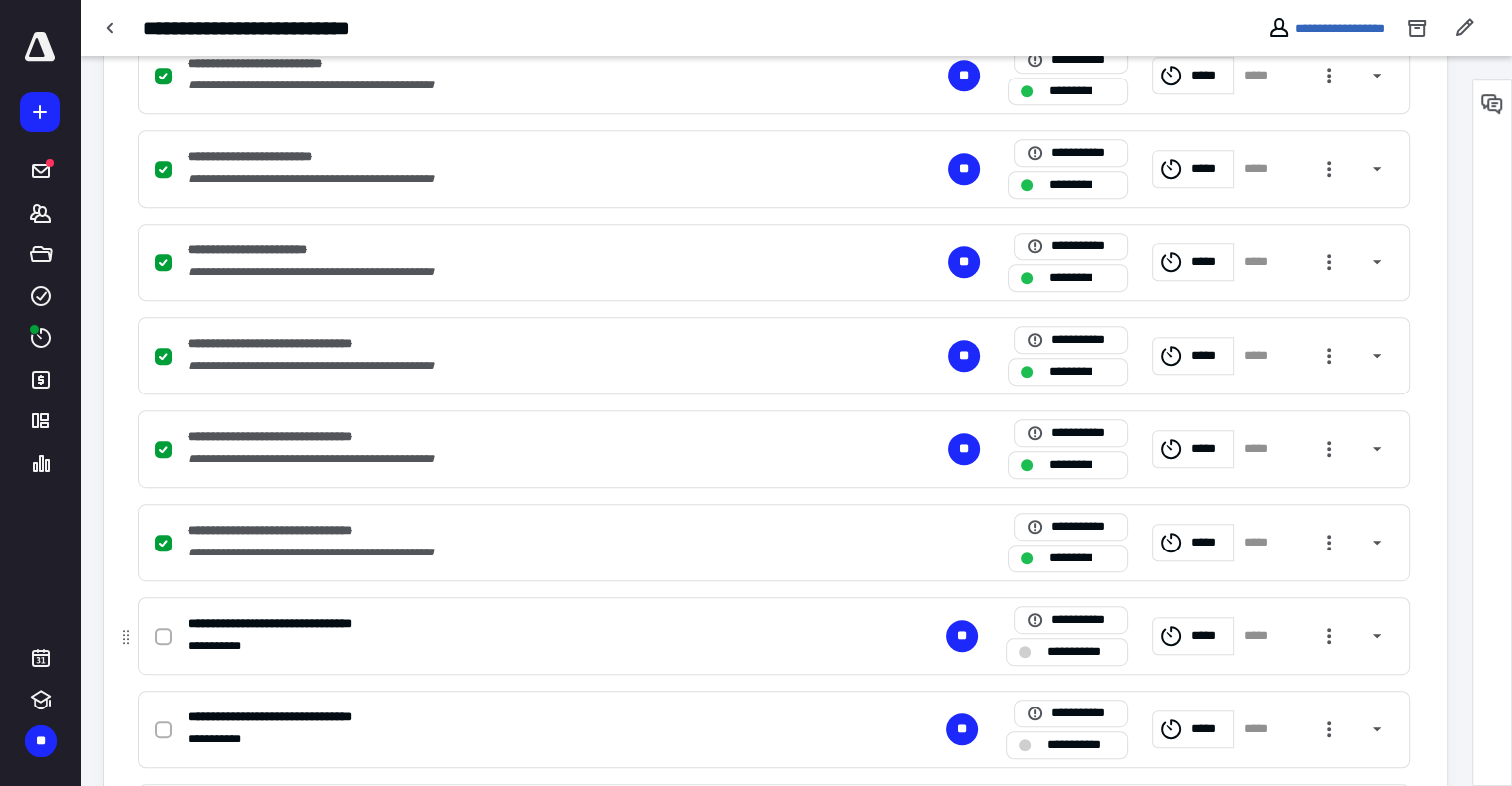 drag, startPoint x: 157, startPoint y: 630, endPoint x: 157, endPoint y: 663, distance: 33 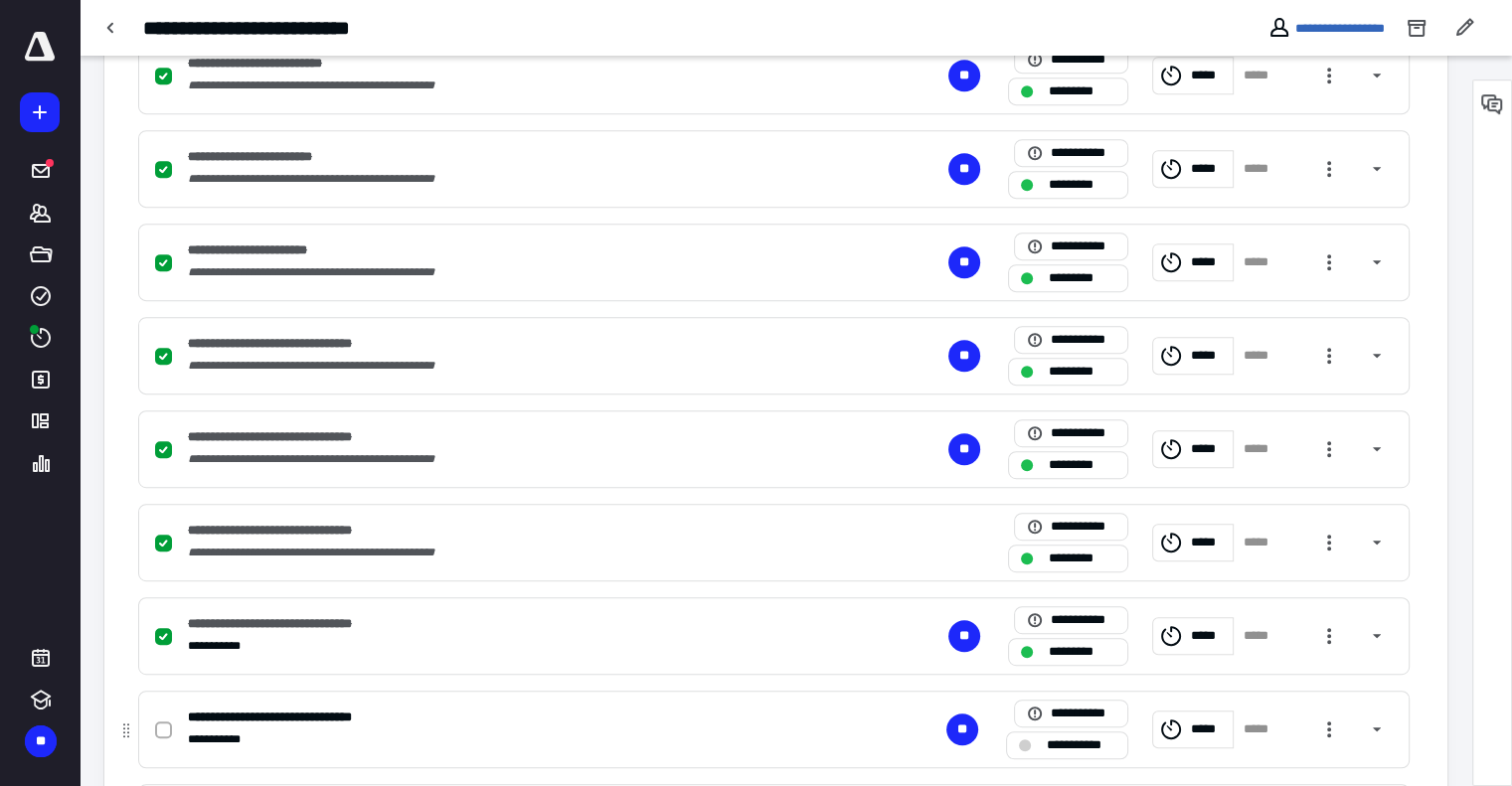 click 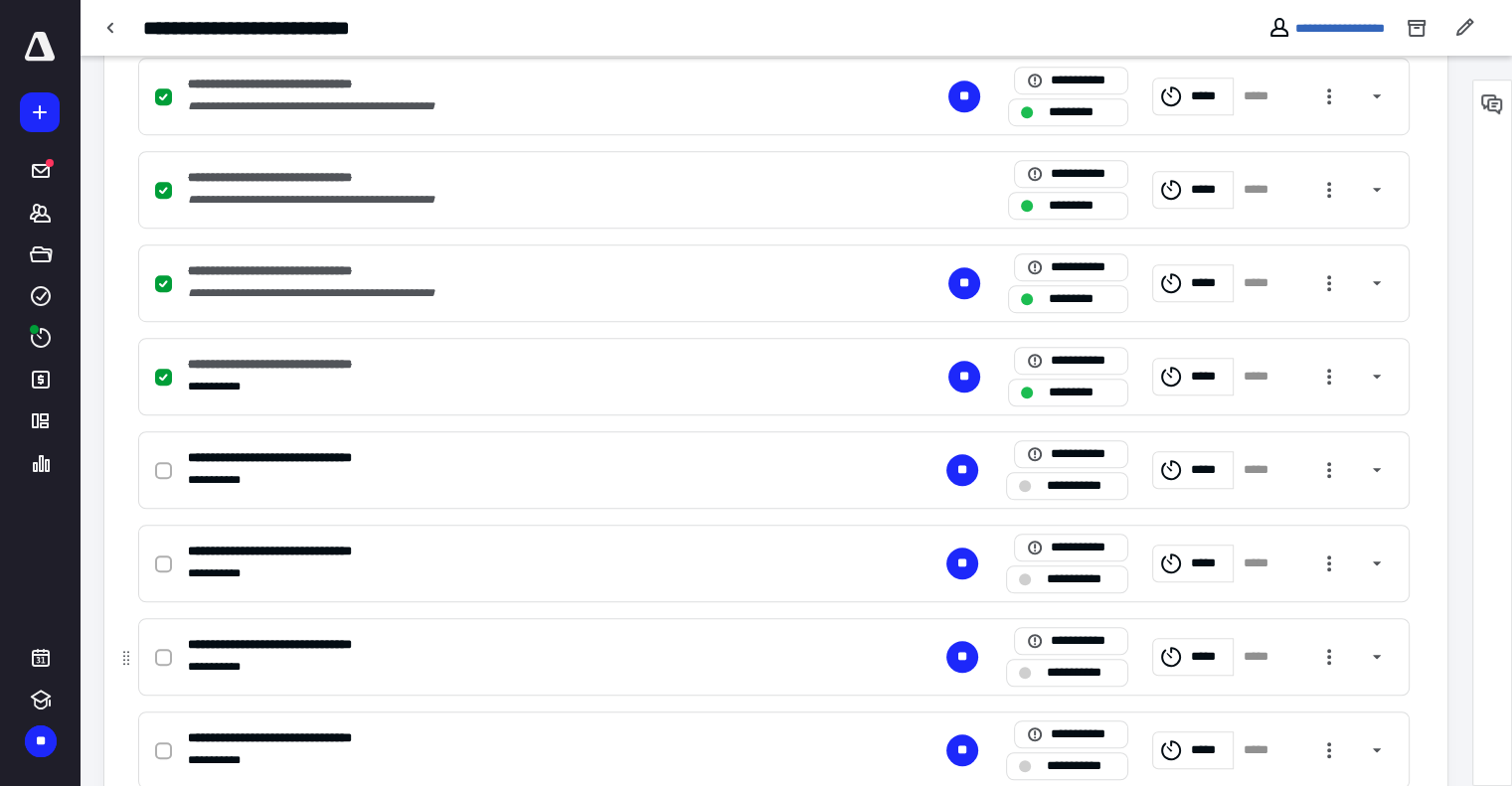 scroll, scrollTop: 1309, scrollLeft: 0, axis: vertical 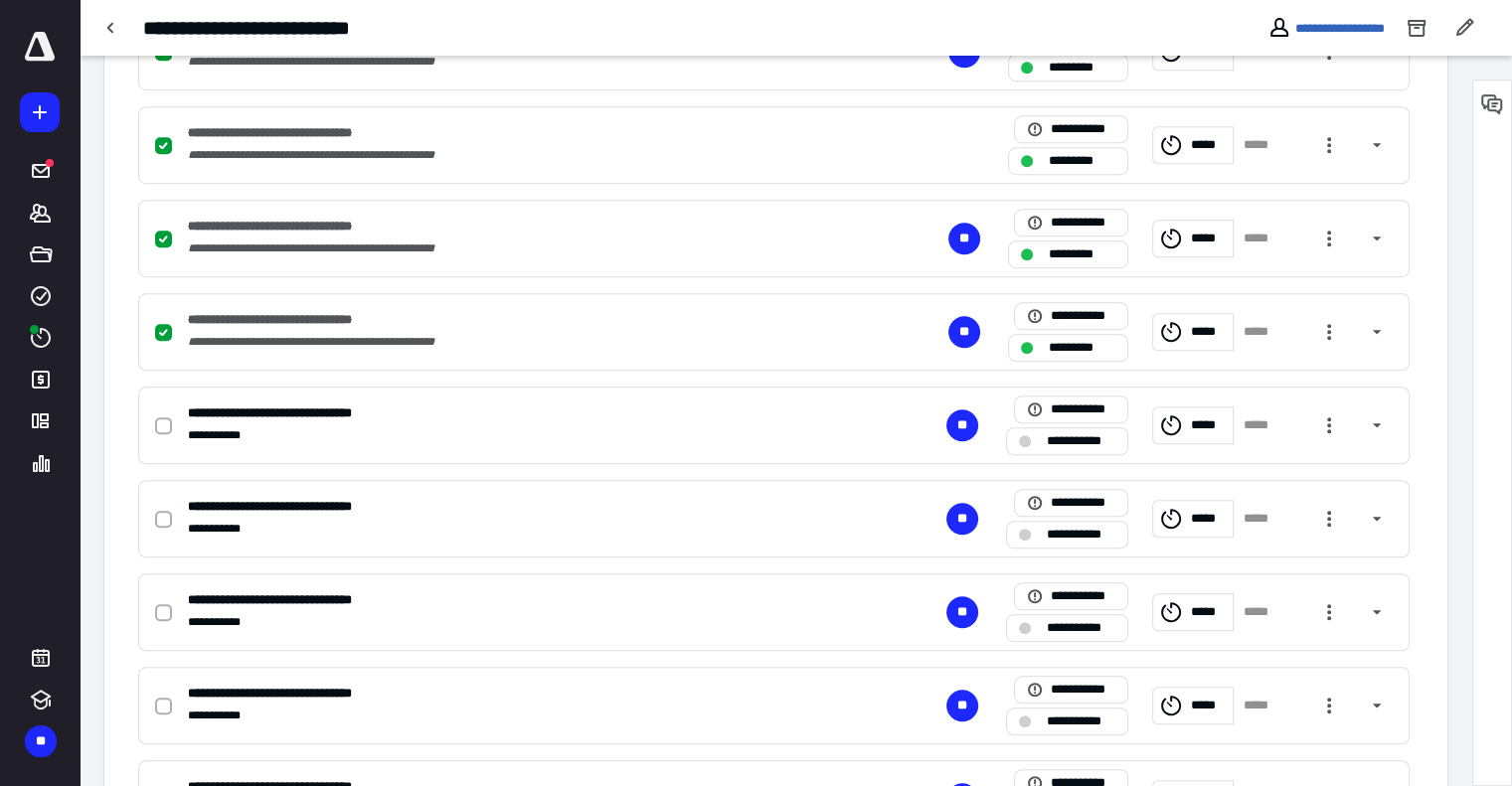 drag, startPoint x: 166, startPoint y: 426, endPoint x: 157, endPoint y: 464, distance: 39.051248 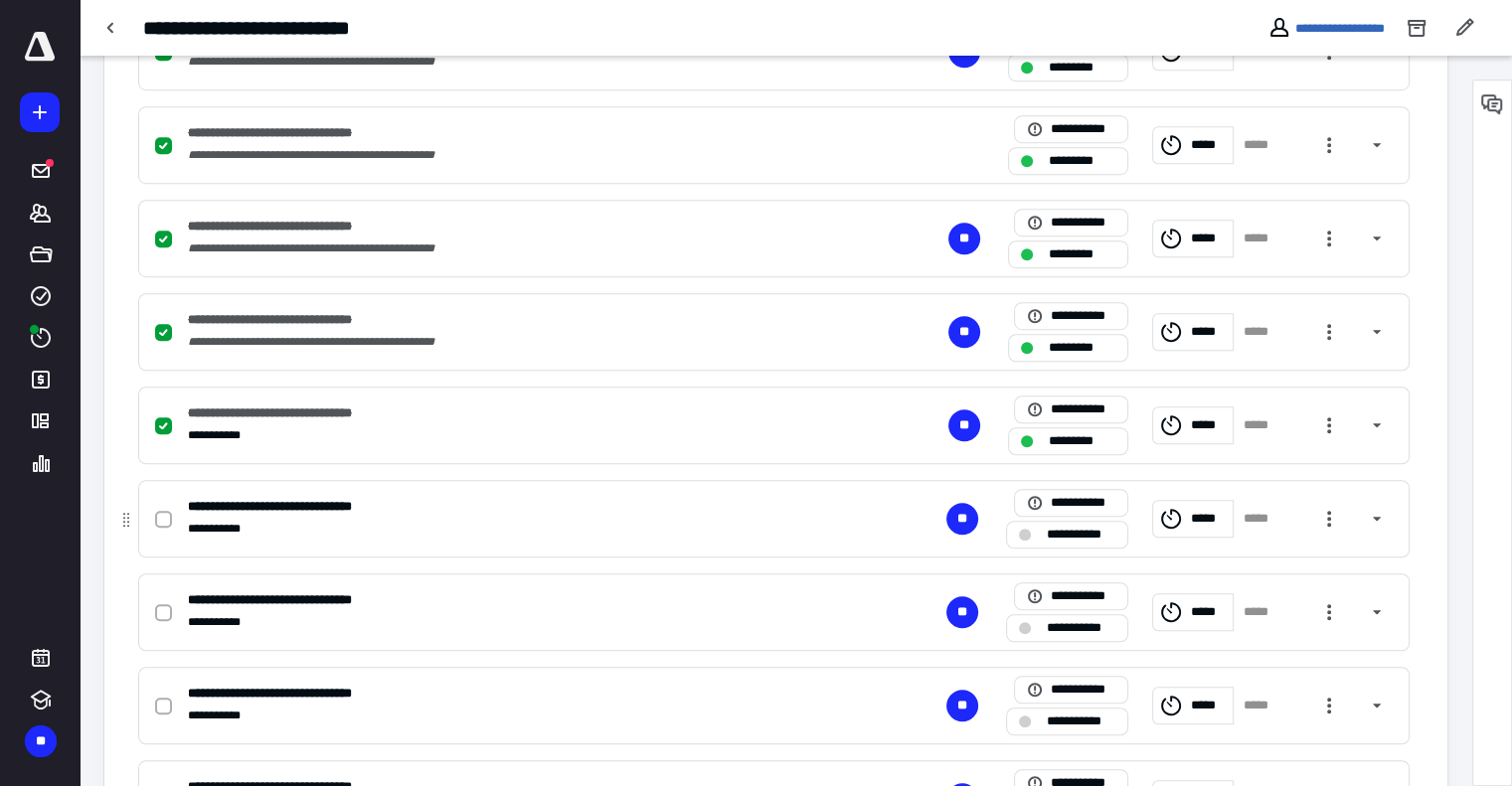 drag, startPoint x: 165, startPoint y: 520, endPoint x: 162, endPoint y: 547, distance: 27.166155 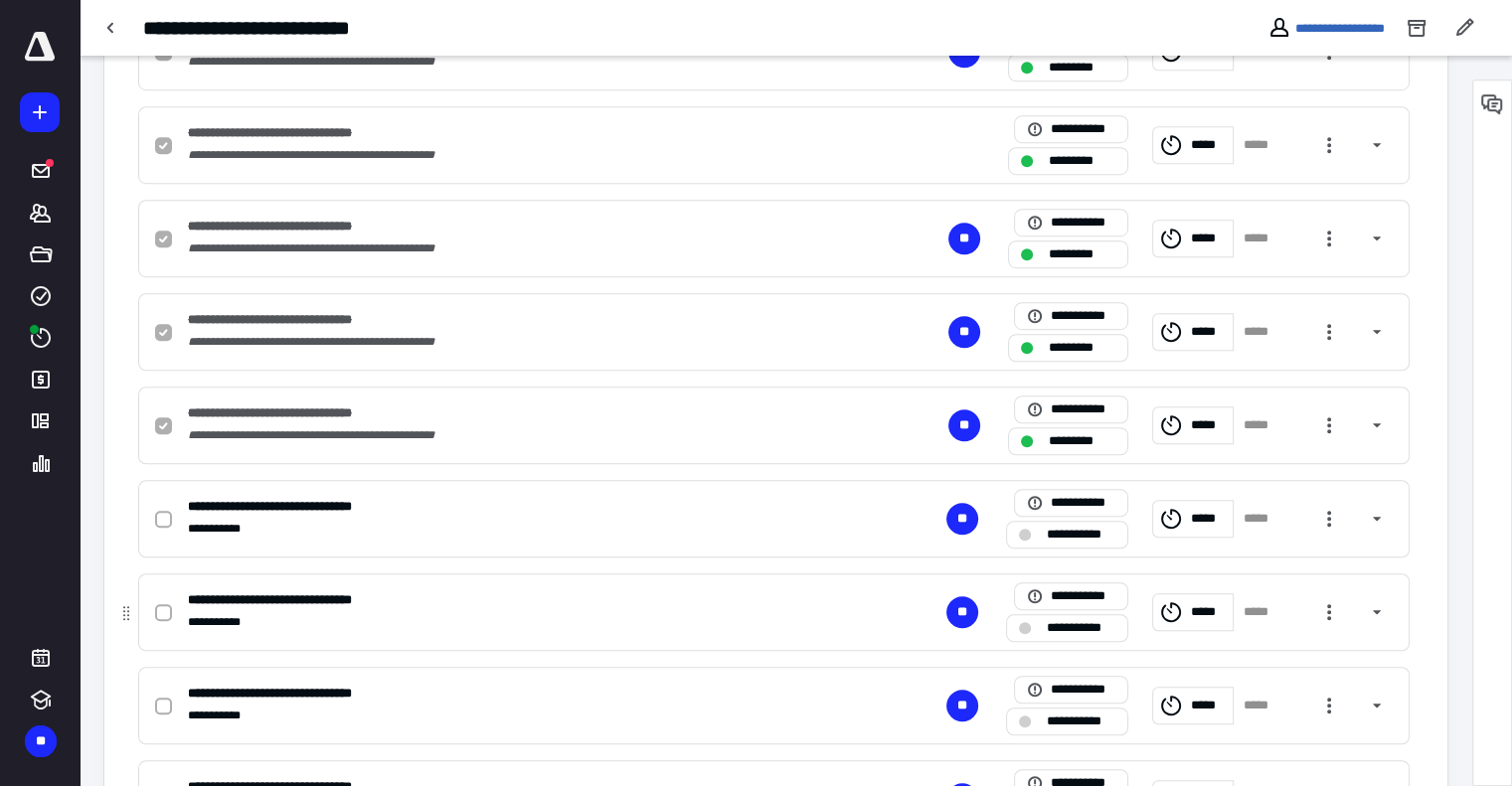 checkbox on "true" 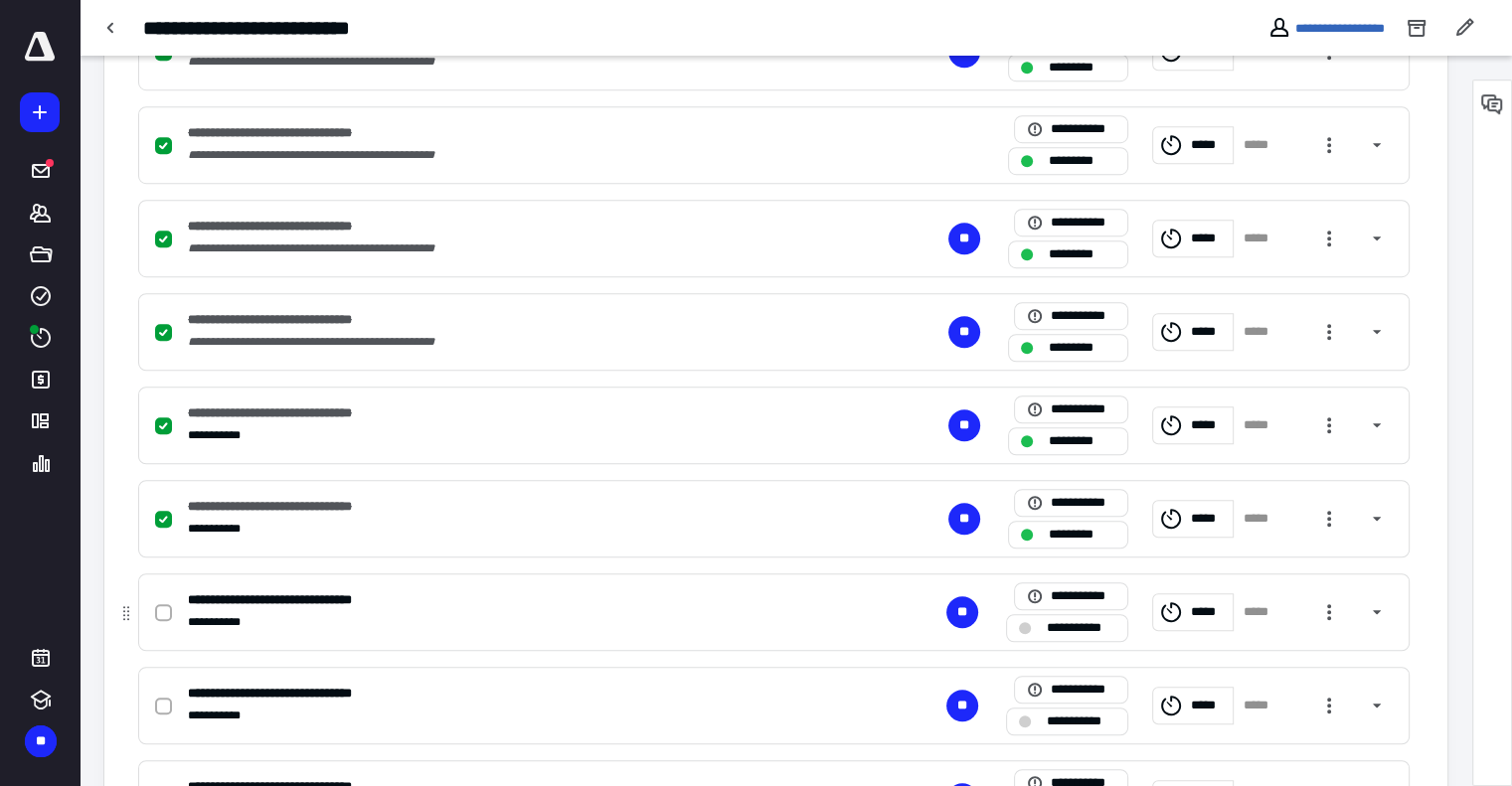 click at bounding box center [163, 613] 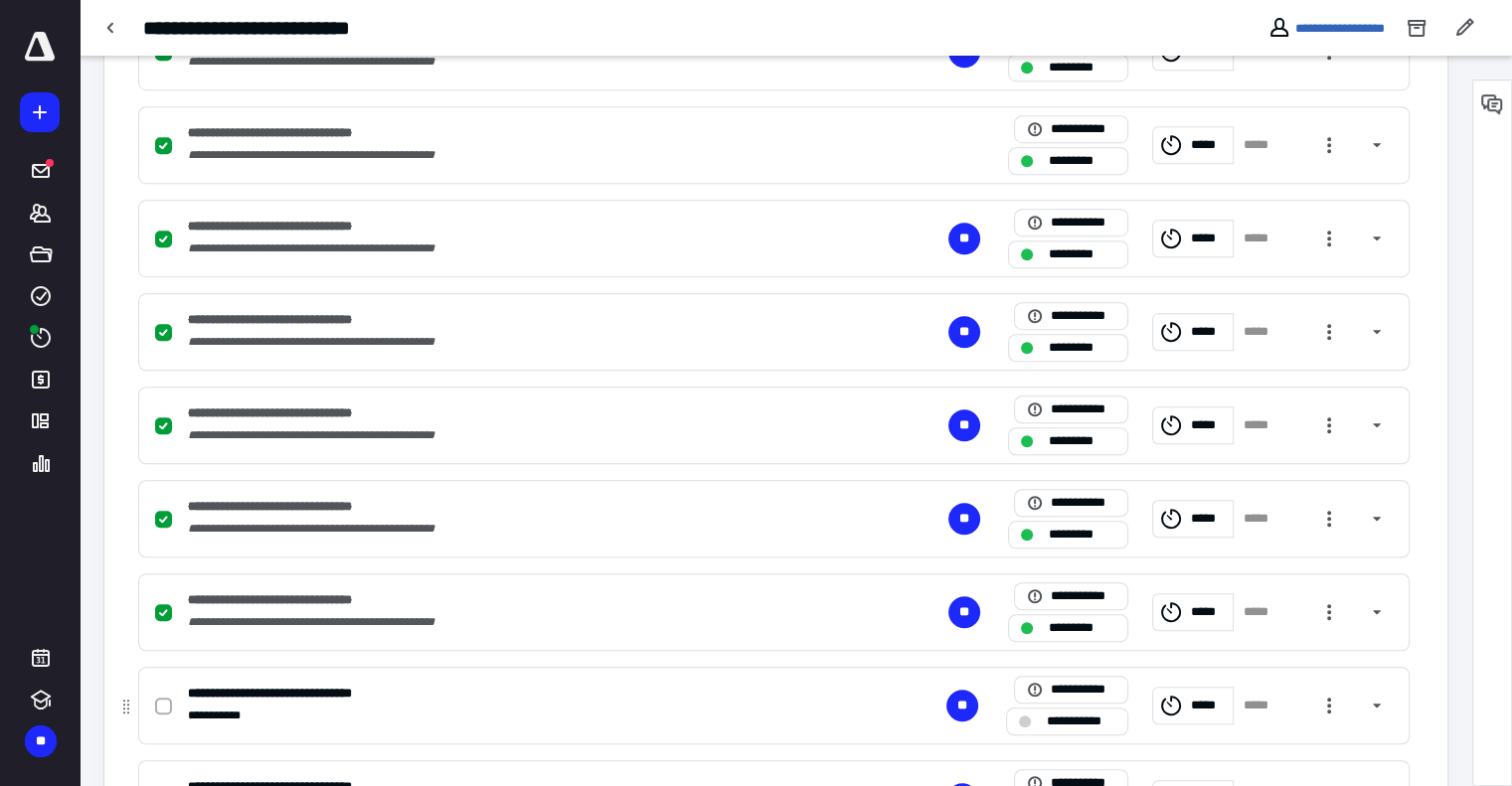 click at bounding box center (167, 706) 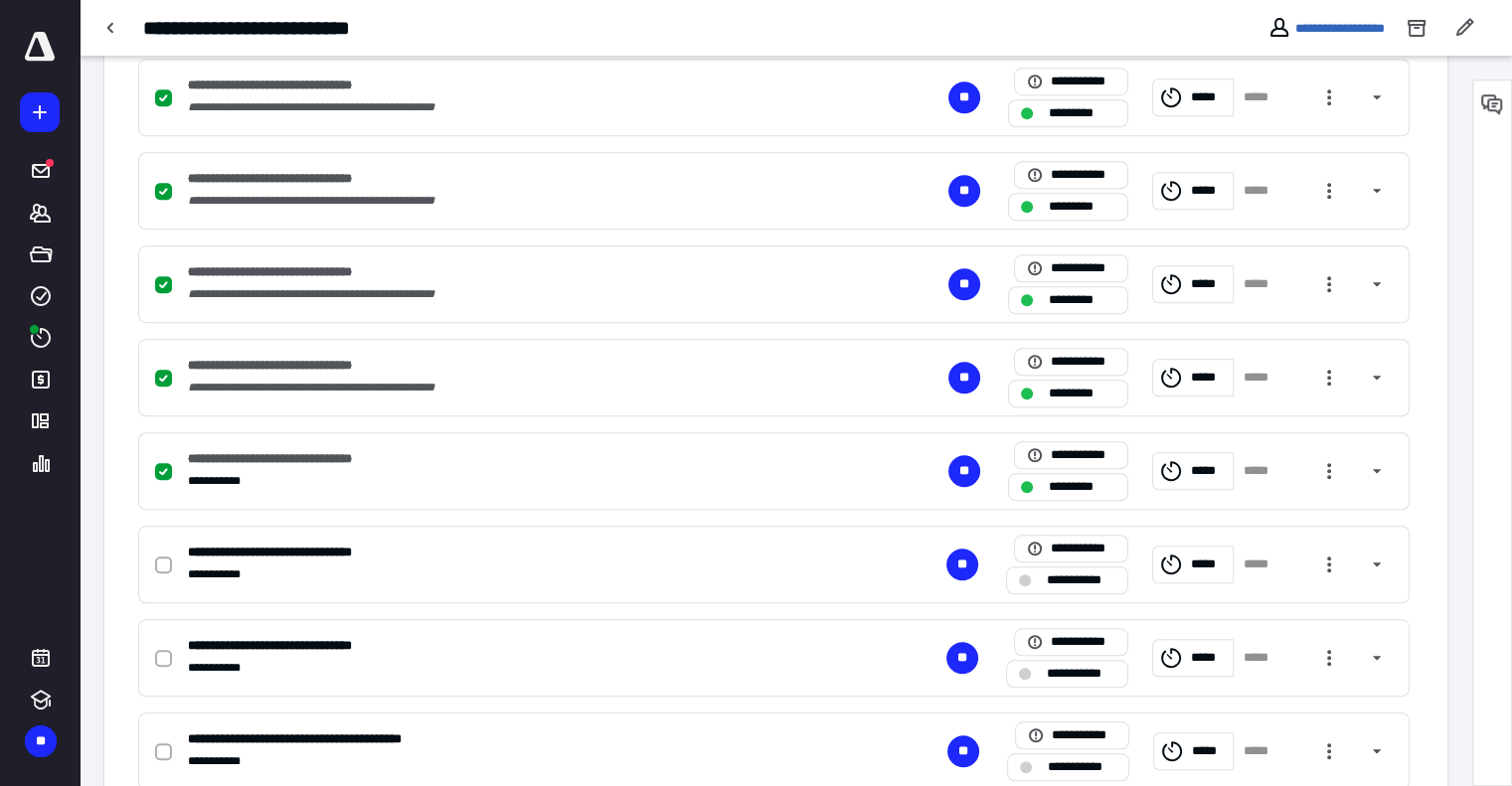 scroll, scrollTop: 1706, scrollLeft: 0, axis: vertical 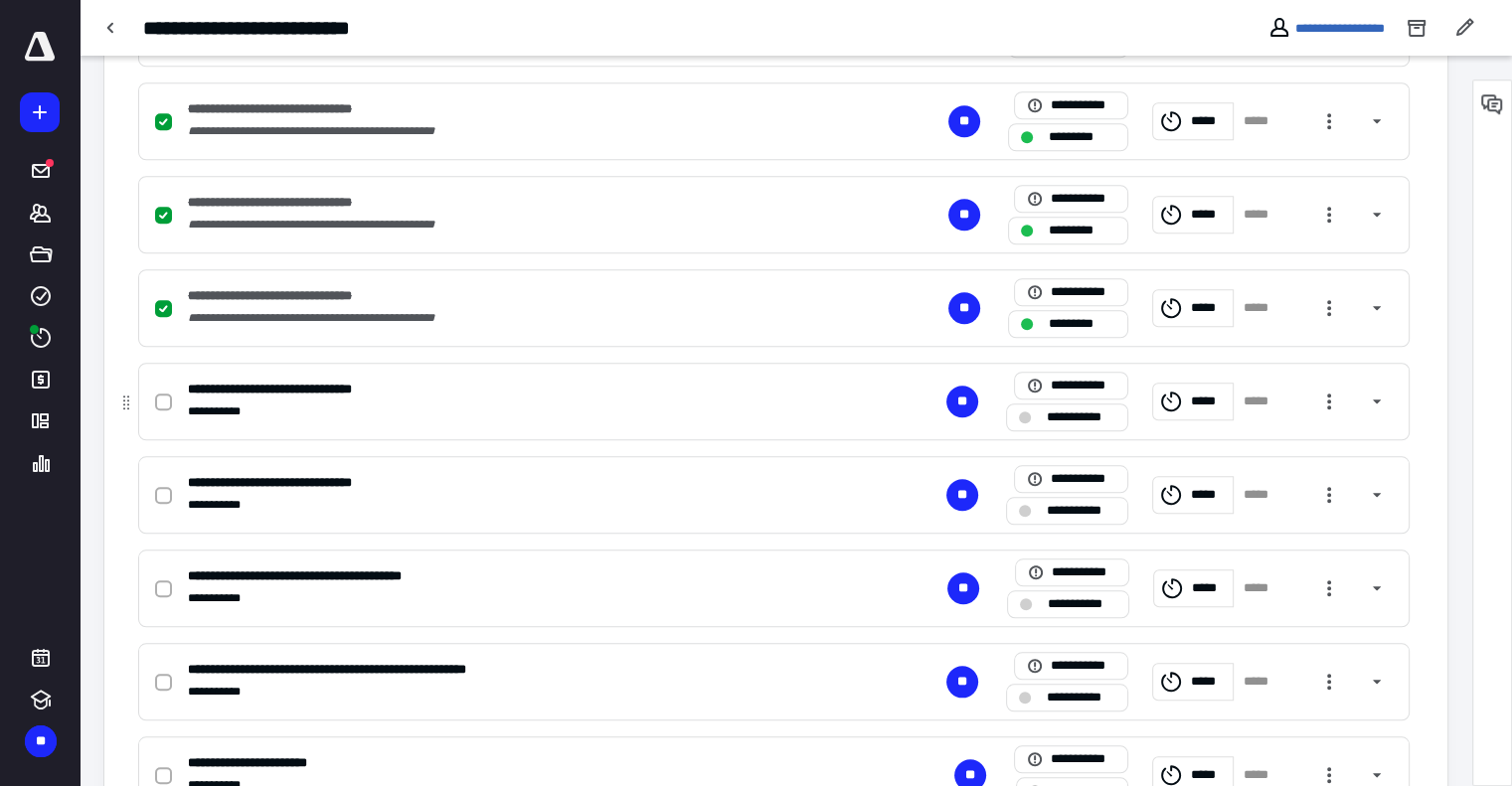 click at bounding box center [163, 402] 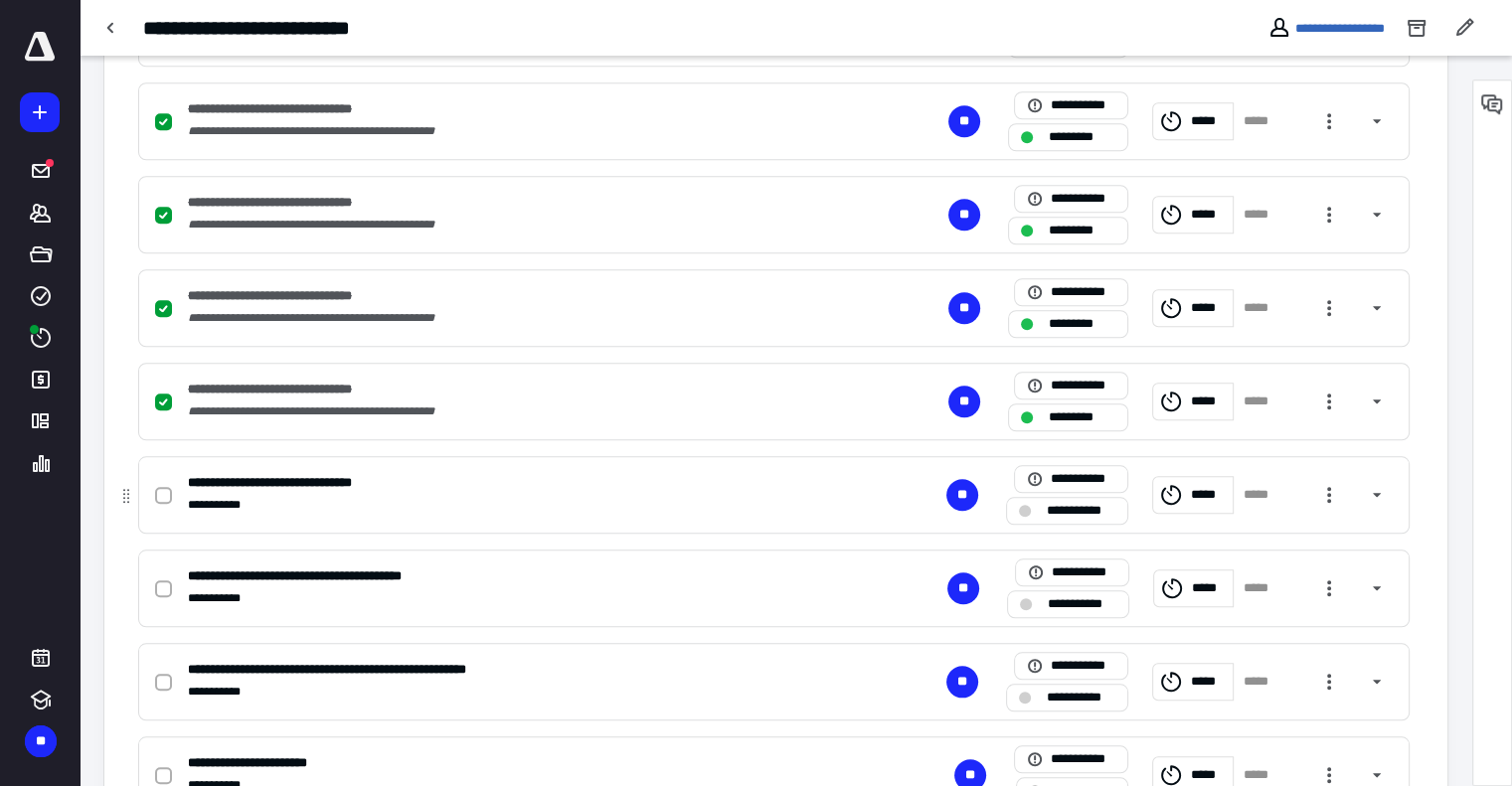drag, startPoint x: 162, startPoint y: 490, endPoint x: 226, endPoint y: 501, distance: 64.93843 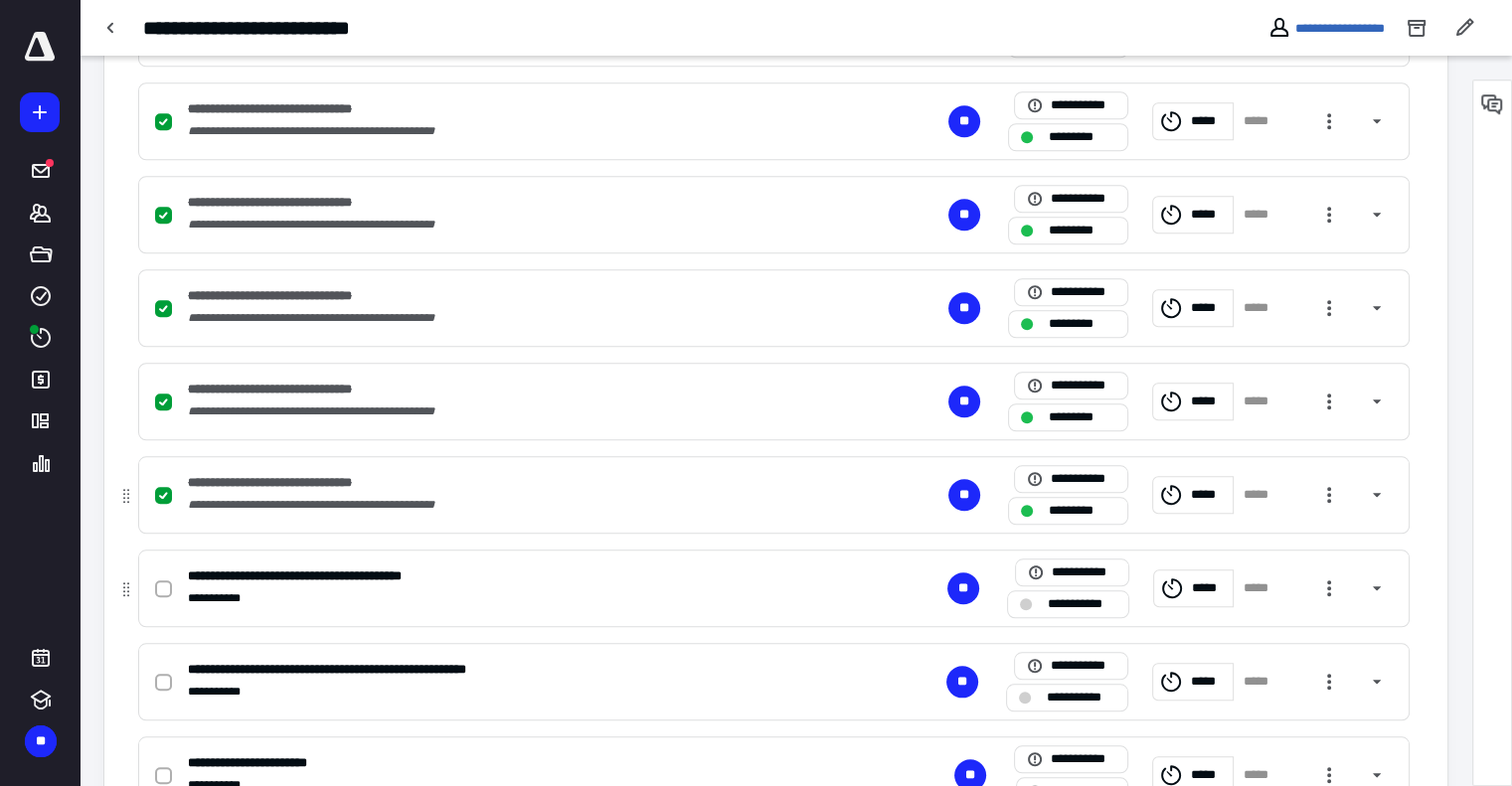 click on "*****" at bounding box center [1210, 588] 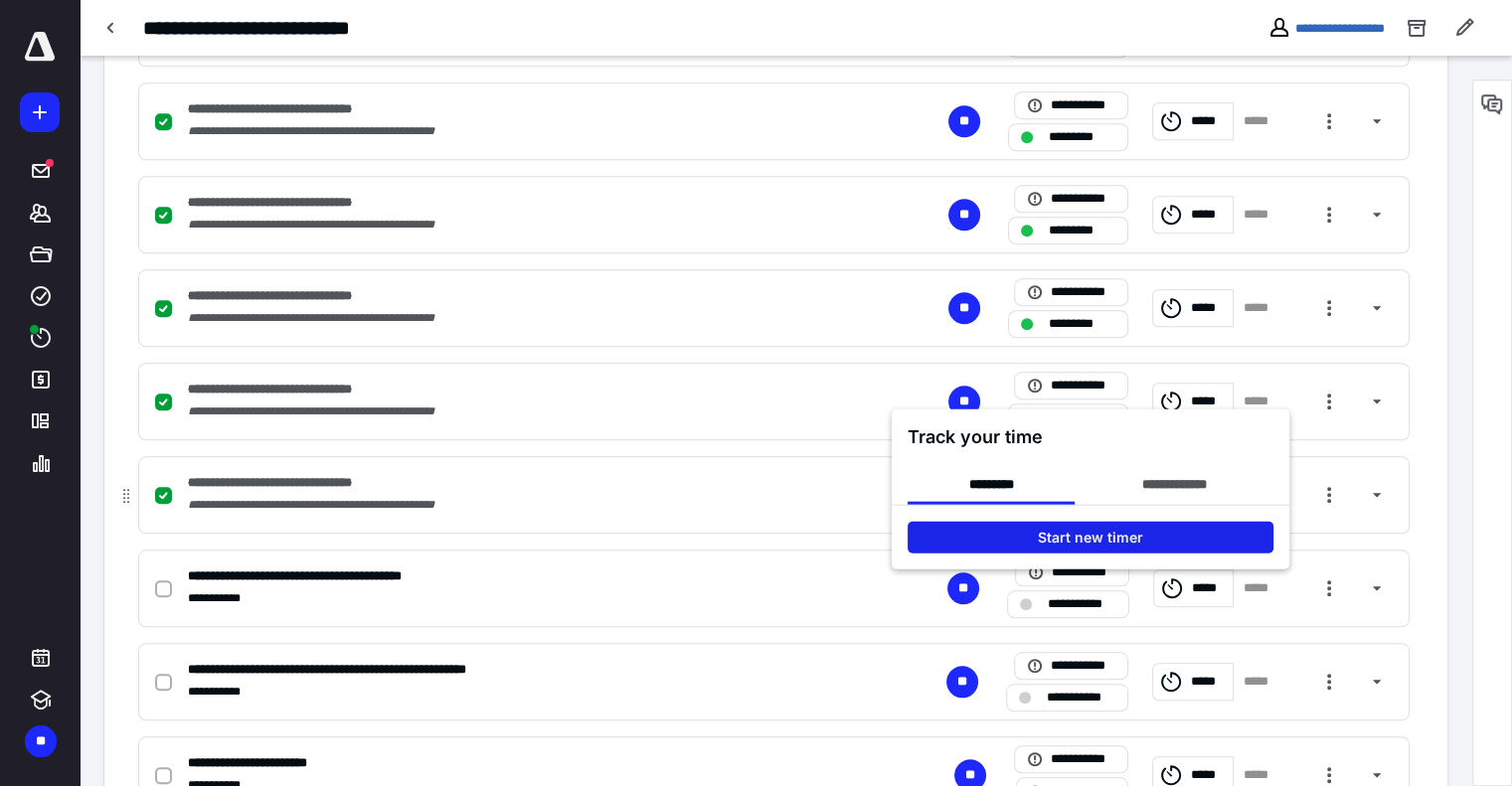 click on "Start new timer" at bounding box center (1091, 537) 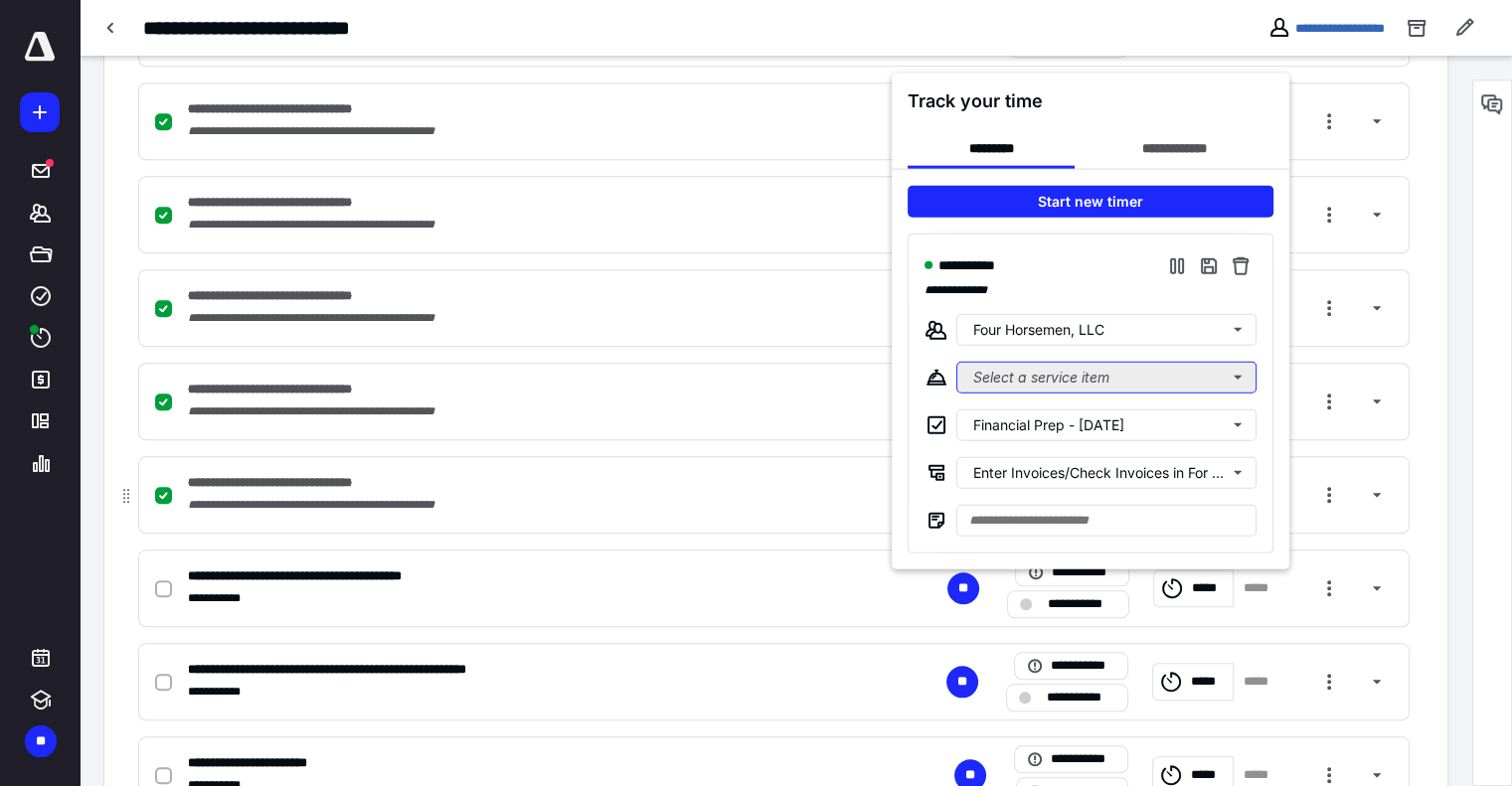click on "Select a service item" at bounding box center [1106, 377] 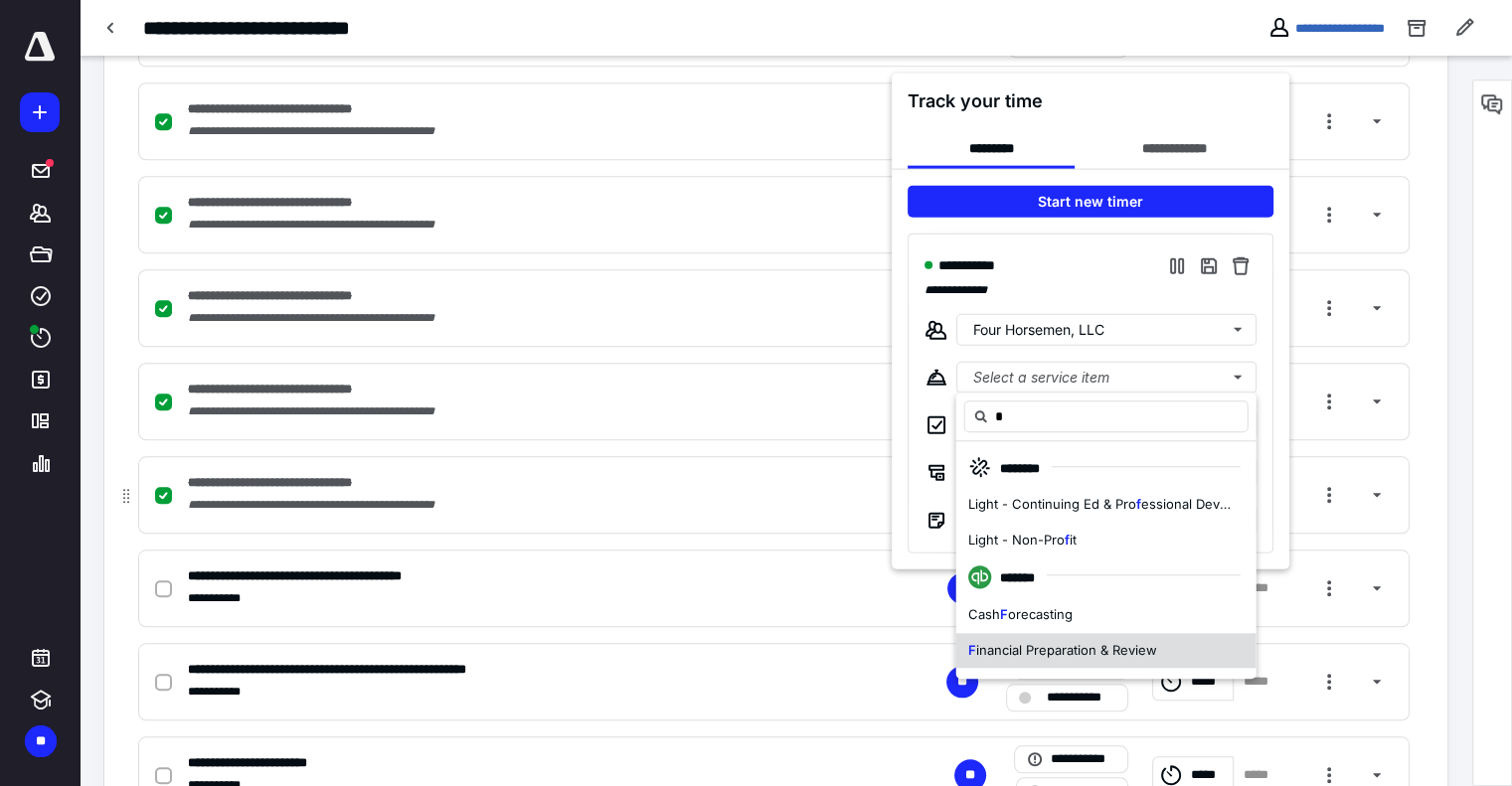 click on "F inancial Preparation & Review" at bounding box center (1106, 651) 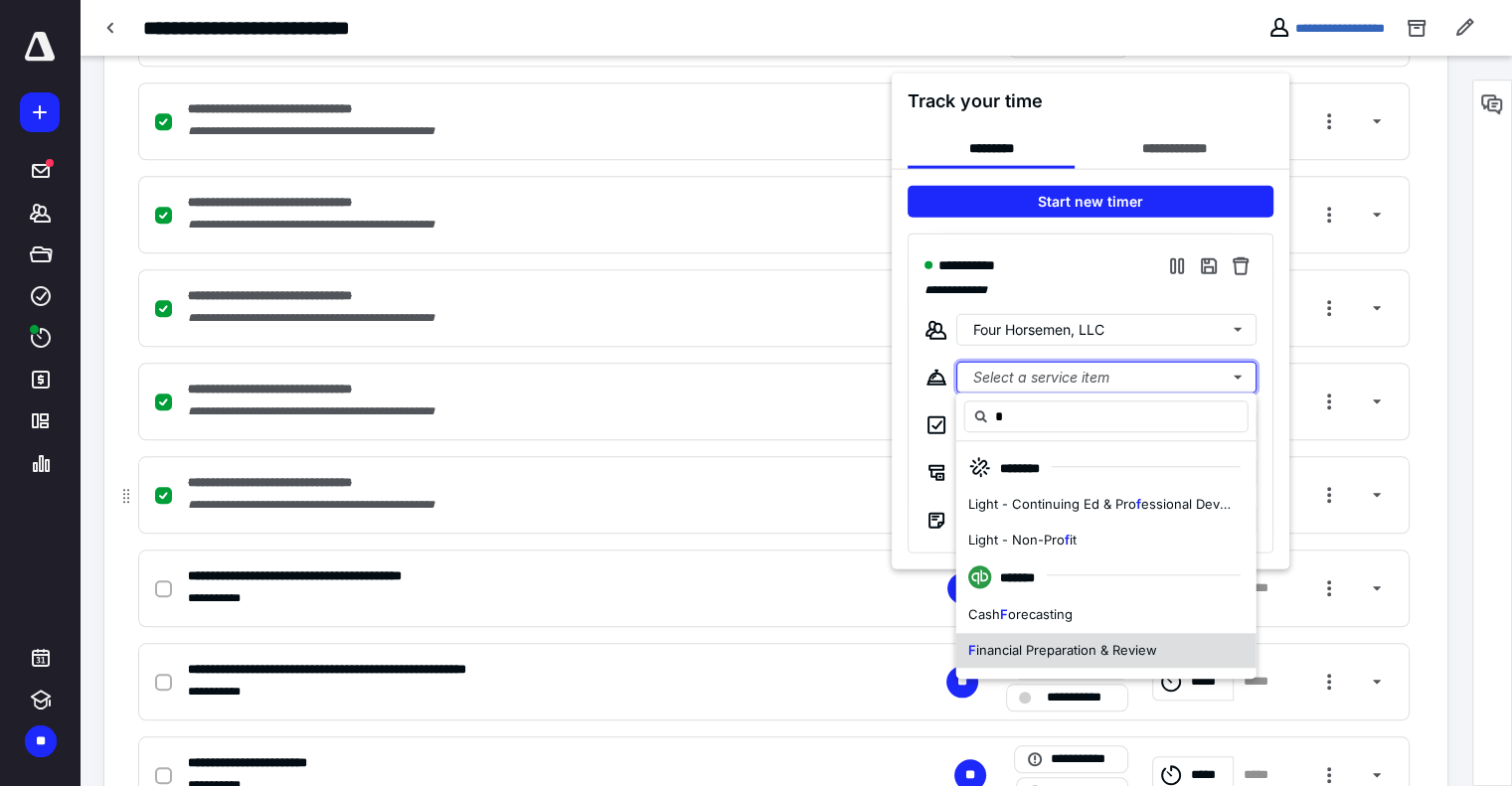 type 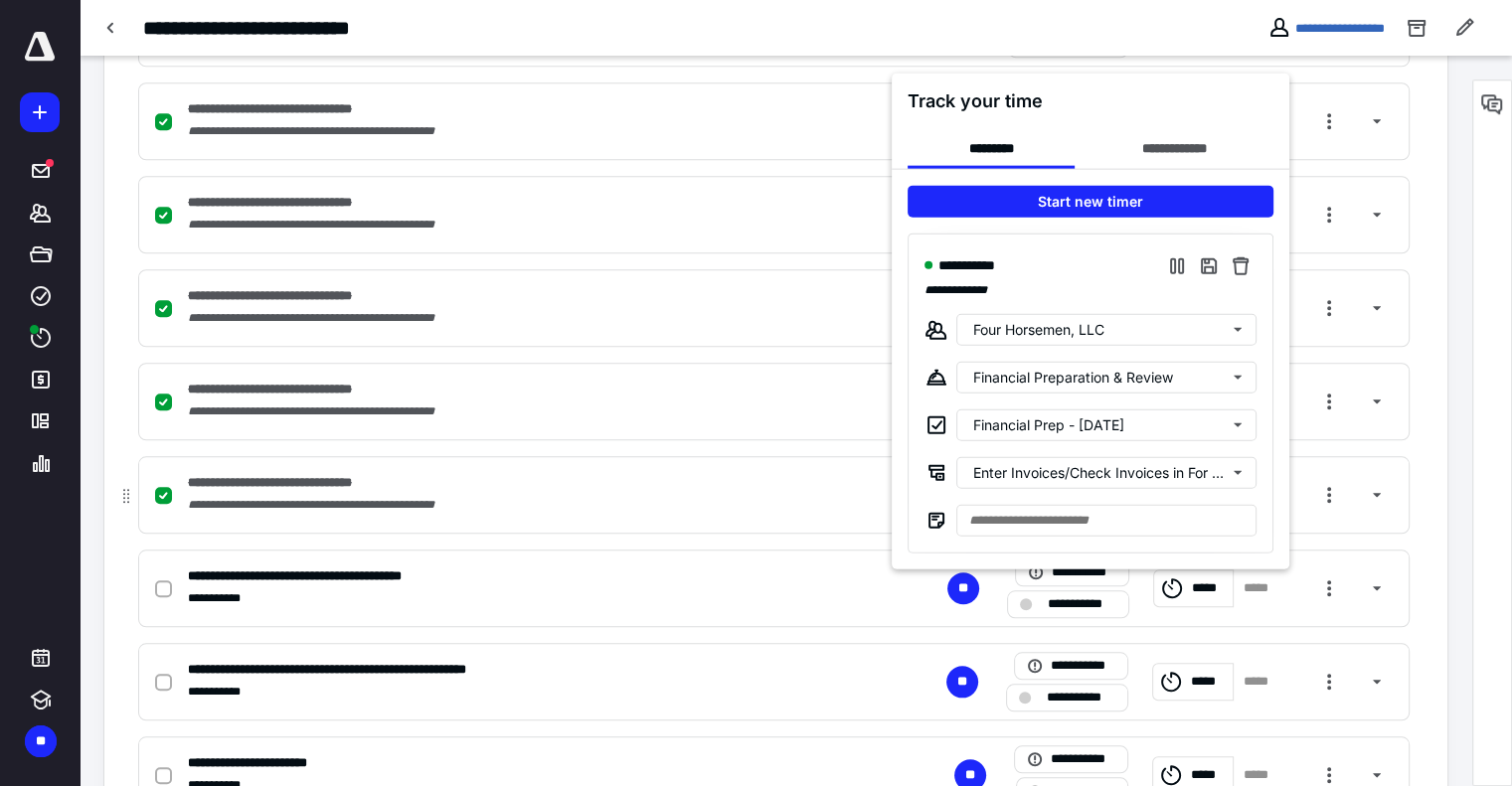 click at bounding box center [756, 393] 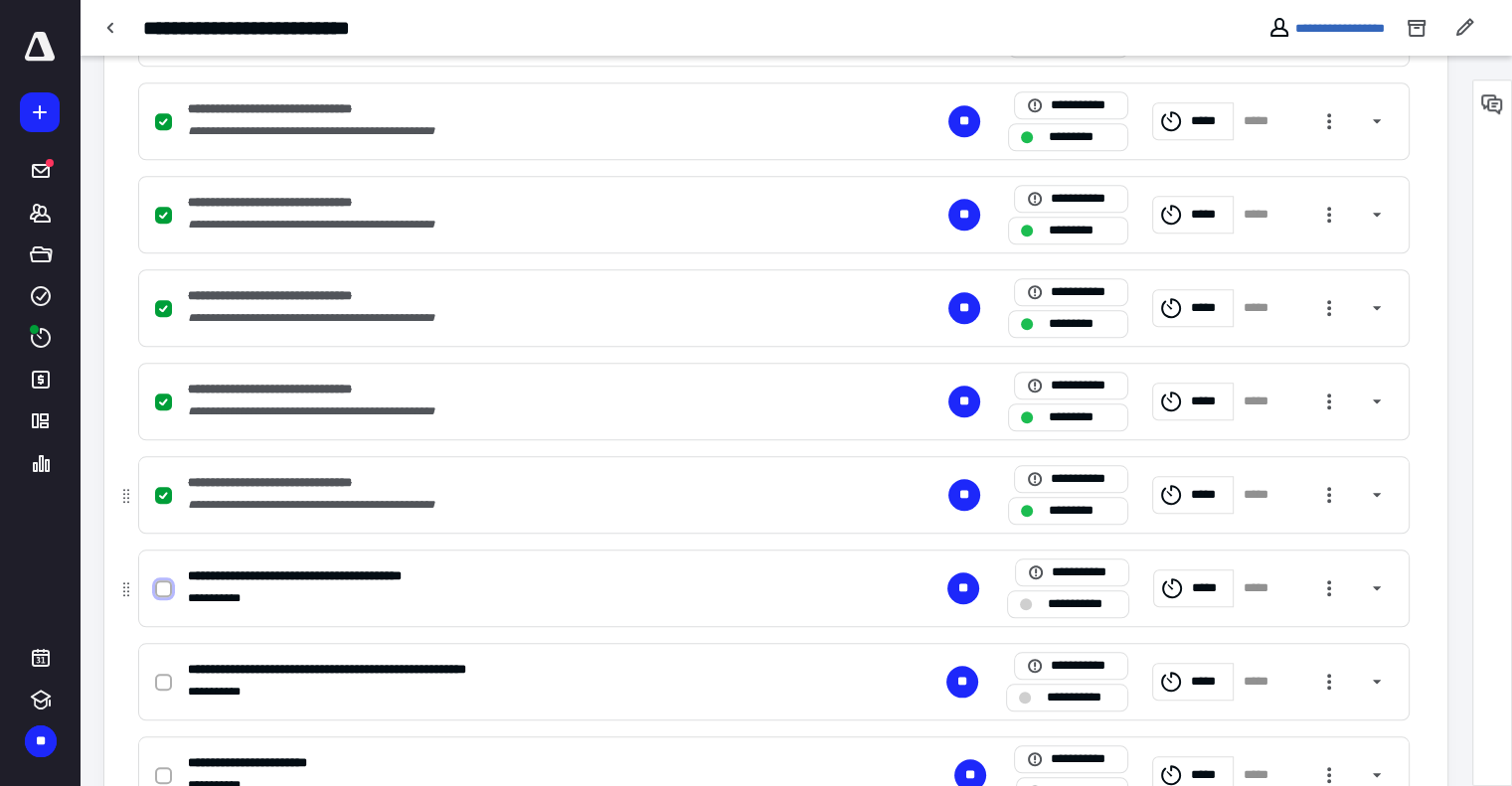 click at bounding box center [163, 589] 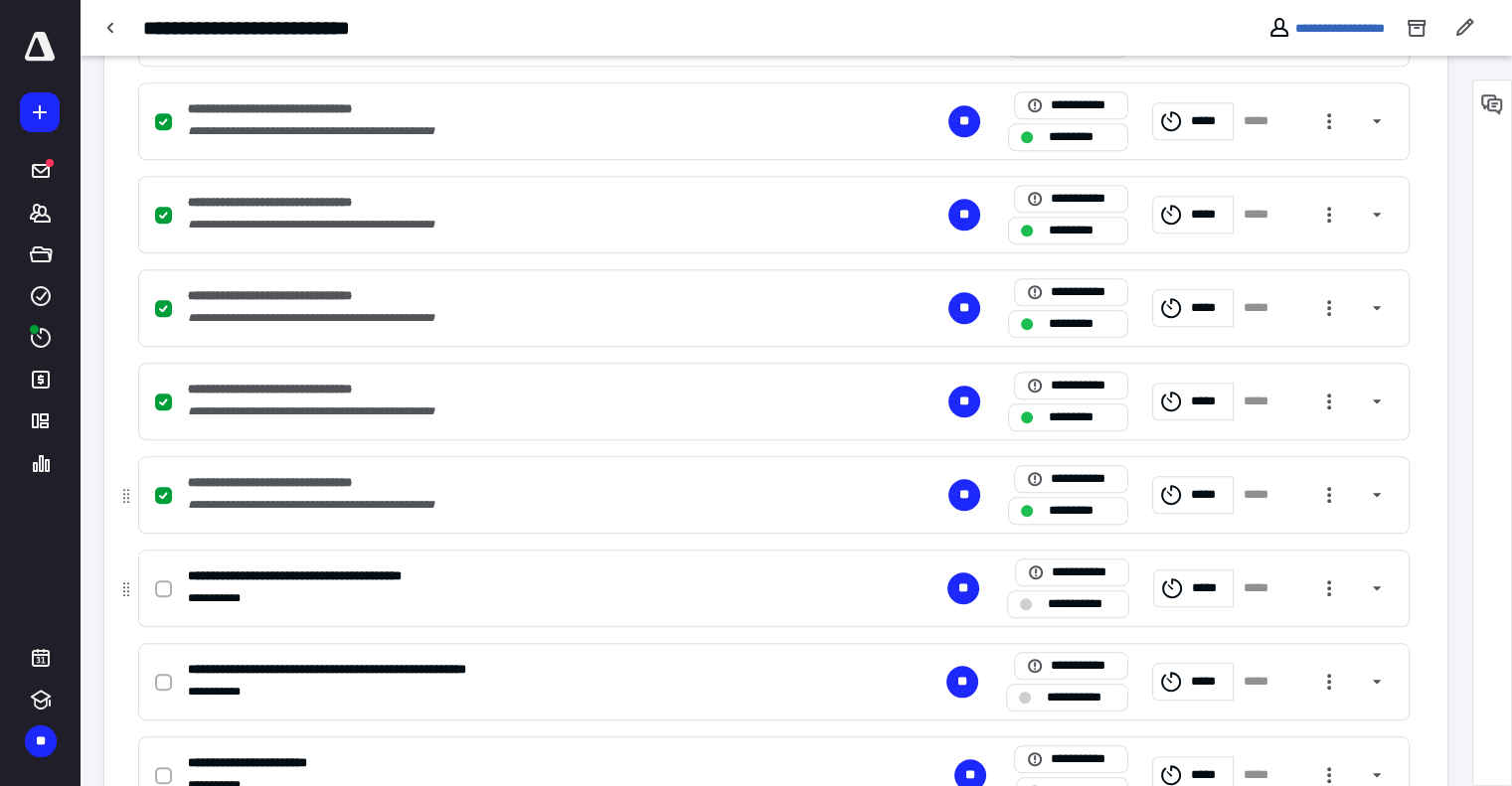 checkbox on "true" 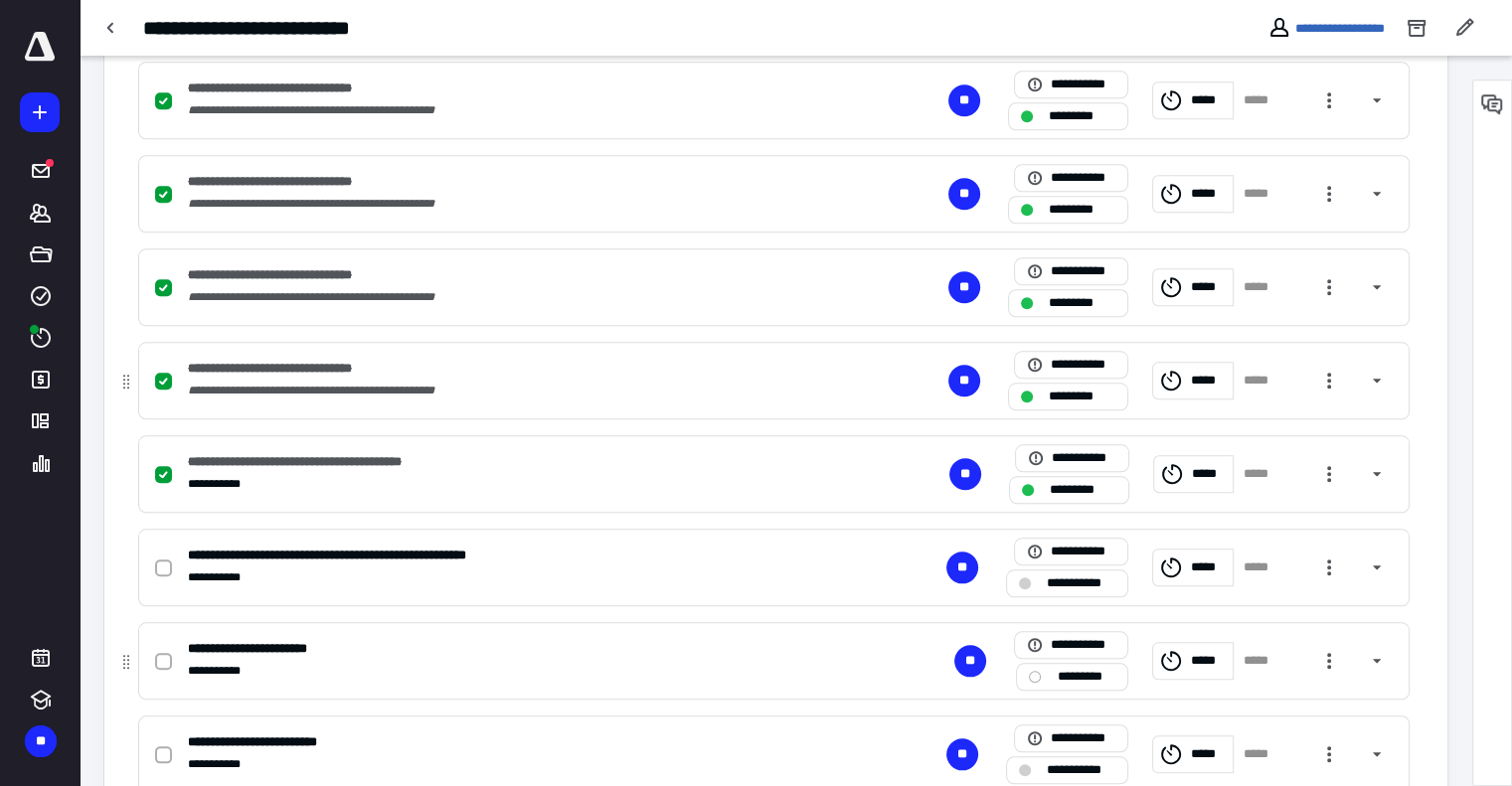 scroll, scrollTop: 1905, scrollLeft: 0, axis: vertical 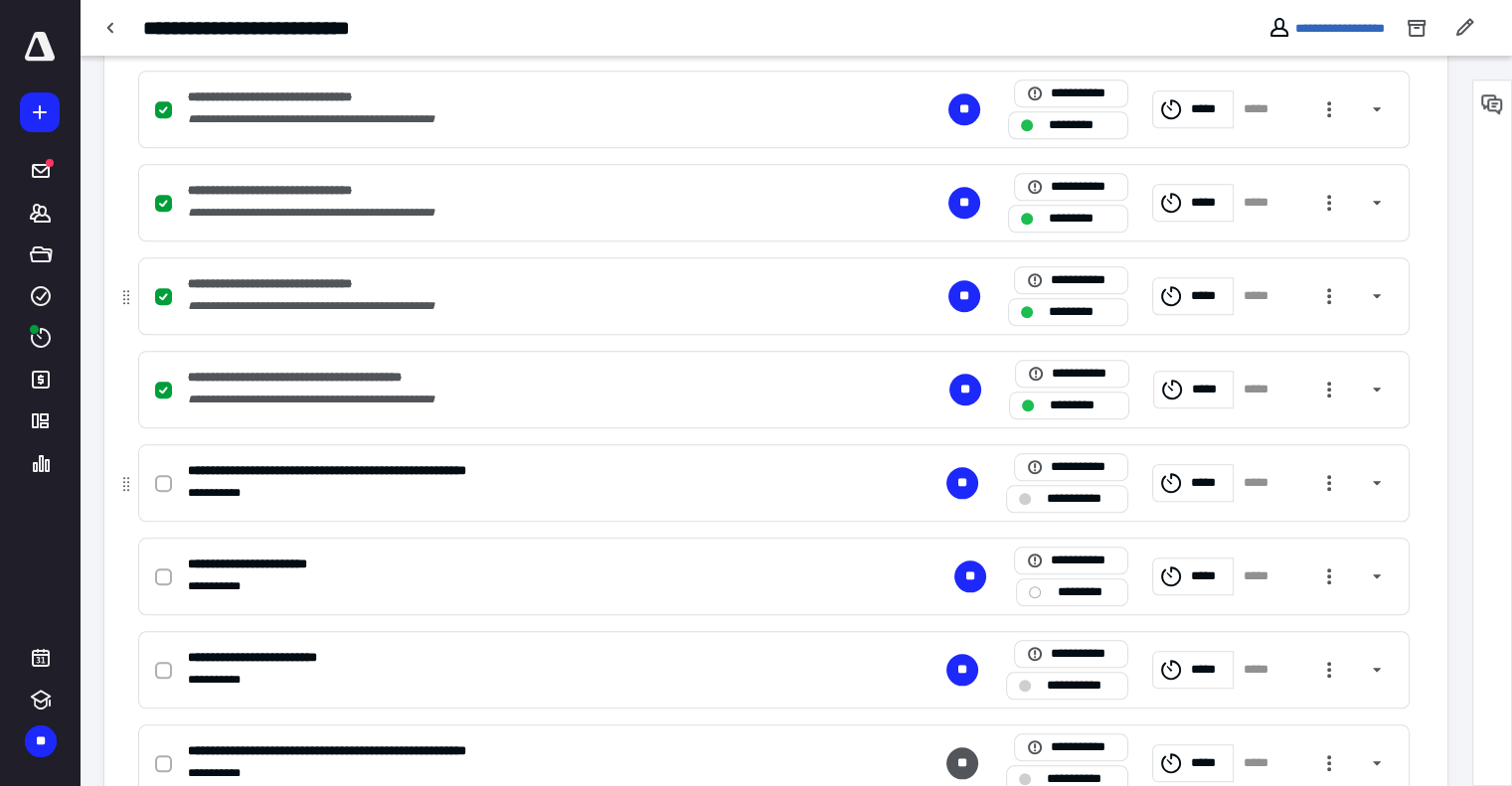 click on "**********" at bounding box center [1169, 483] 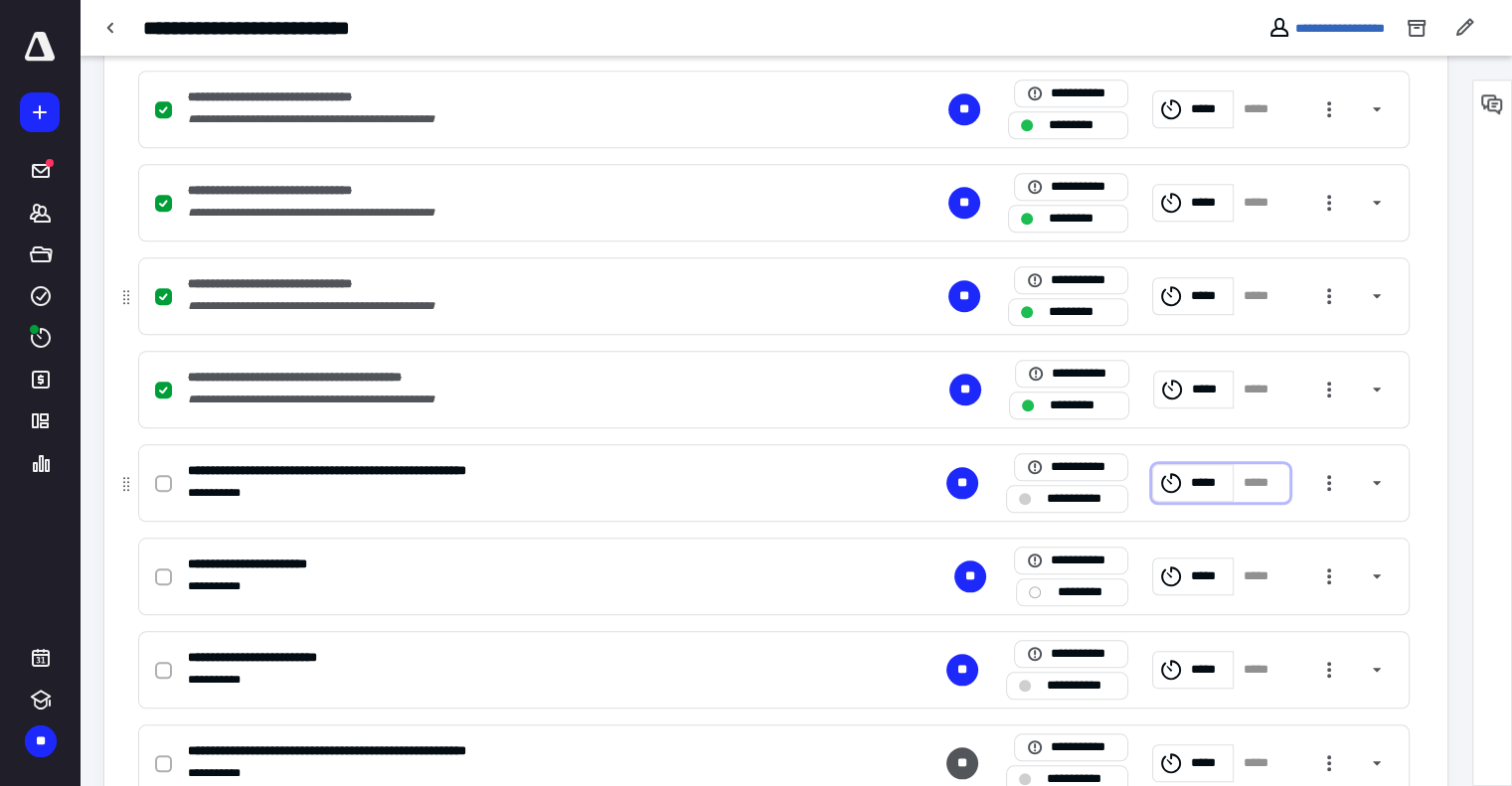 click on "*****" at bounding box center (1193, 483) 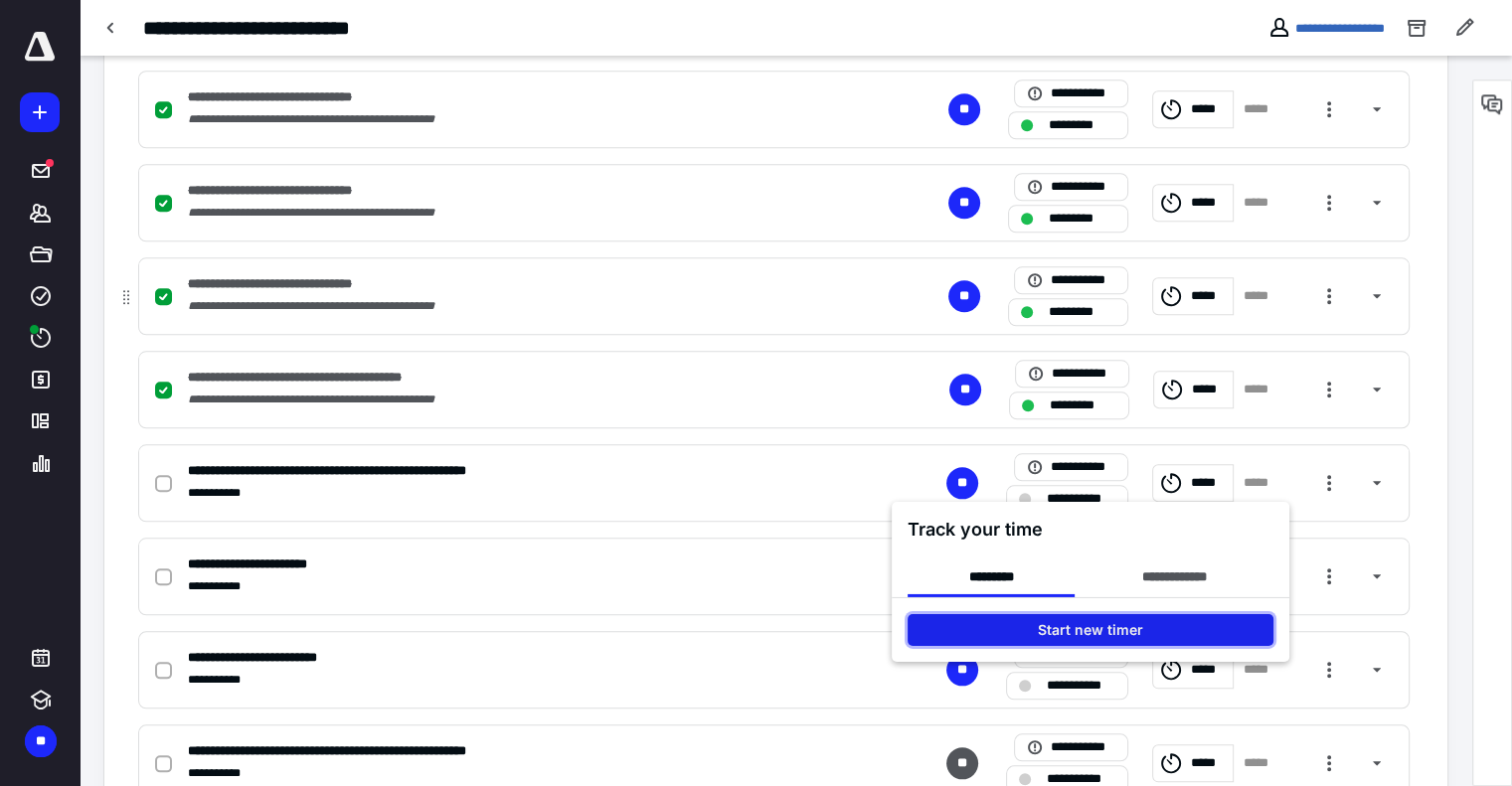 click on "Start new timer" at bounding box center [1091, 630] 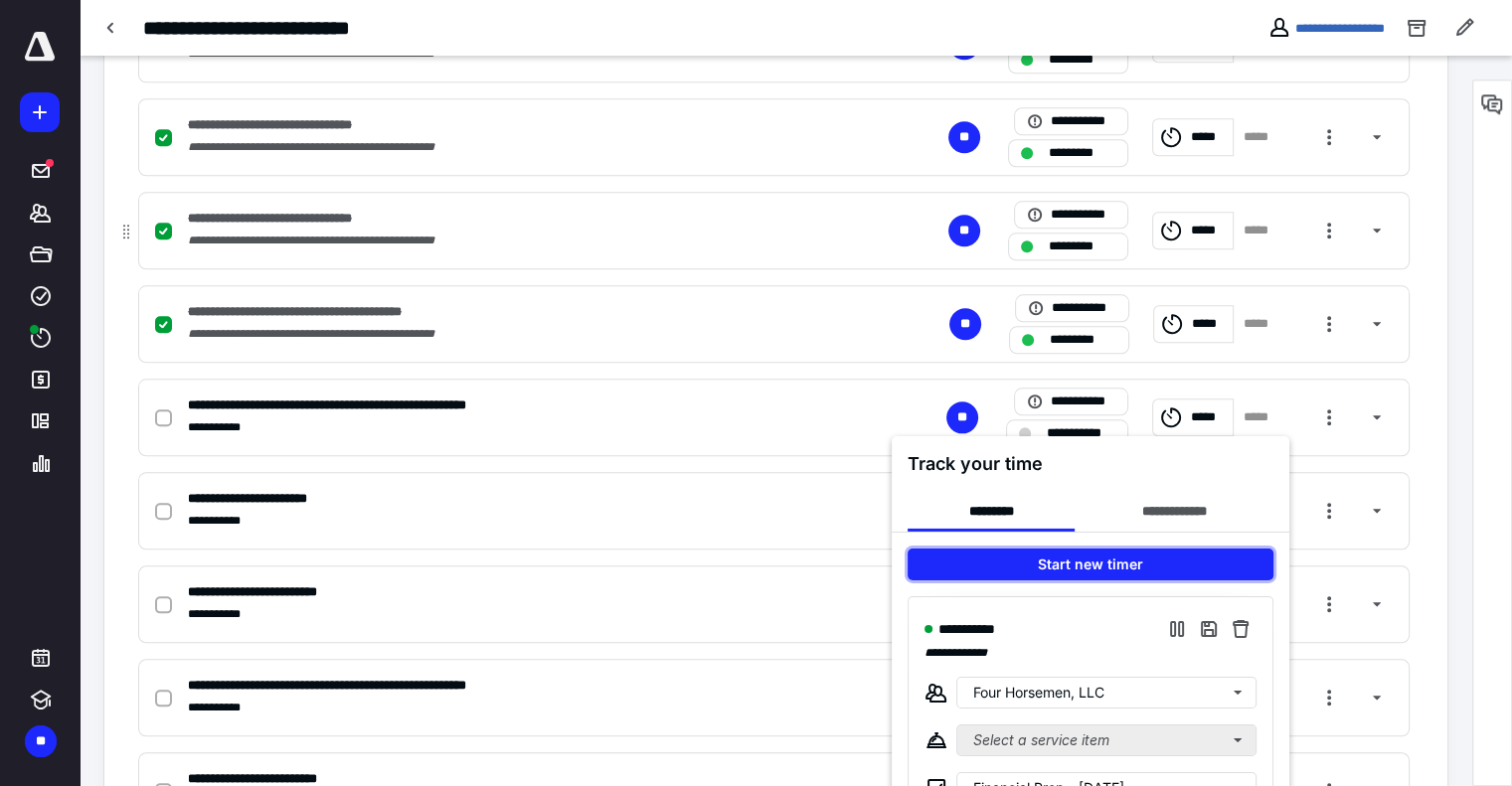 scroll, scrollTop: 2004, scrollLeft: 0, axis: vertical 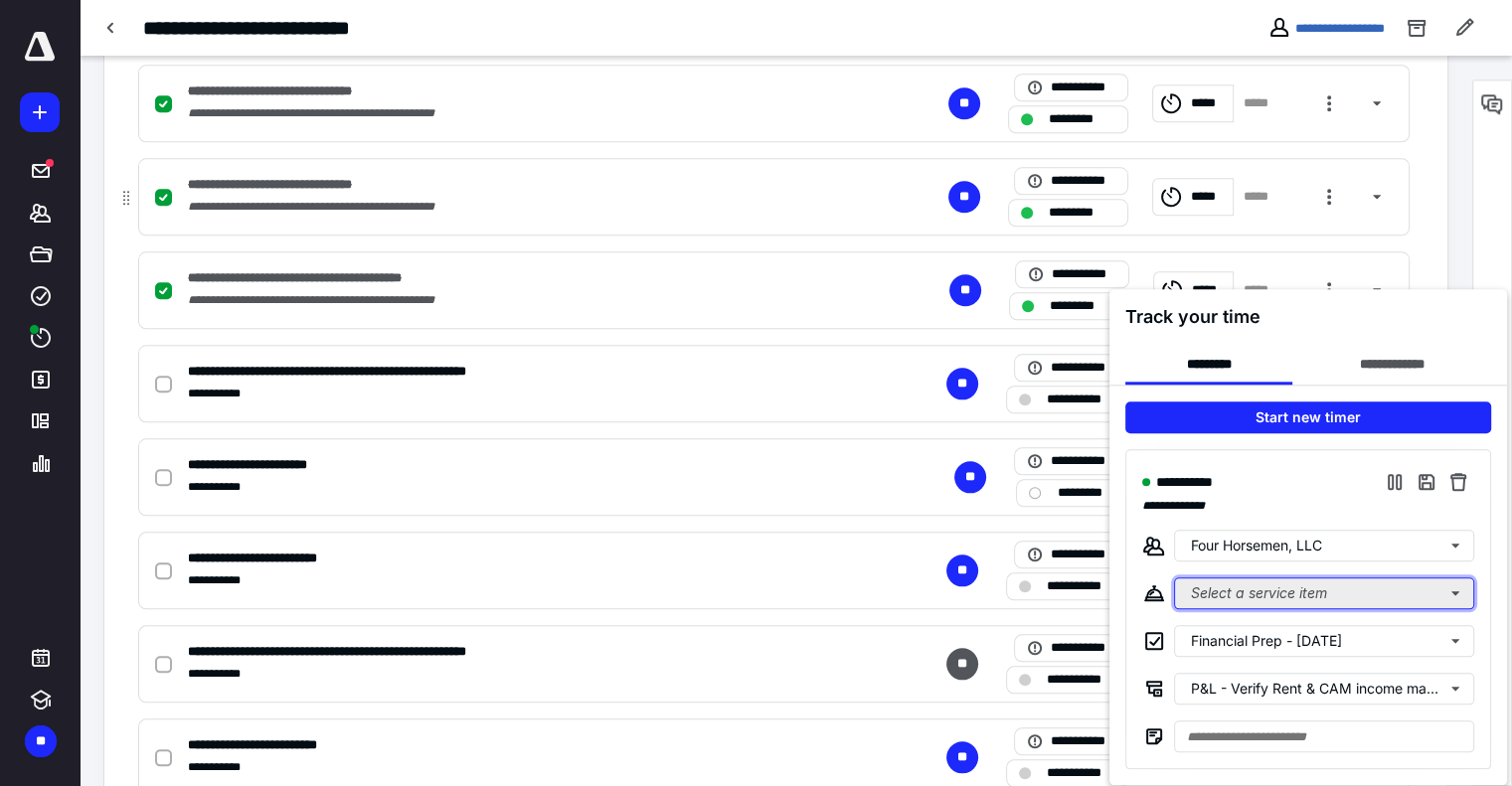 click on "Select a service item" at bounding box center [1324, 593] 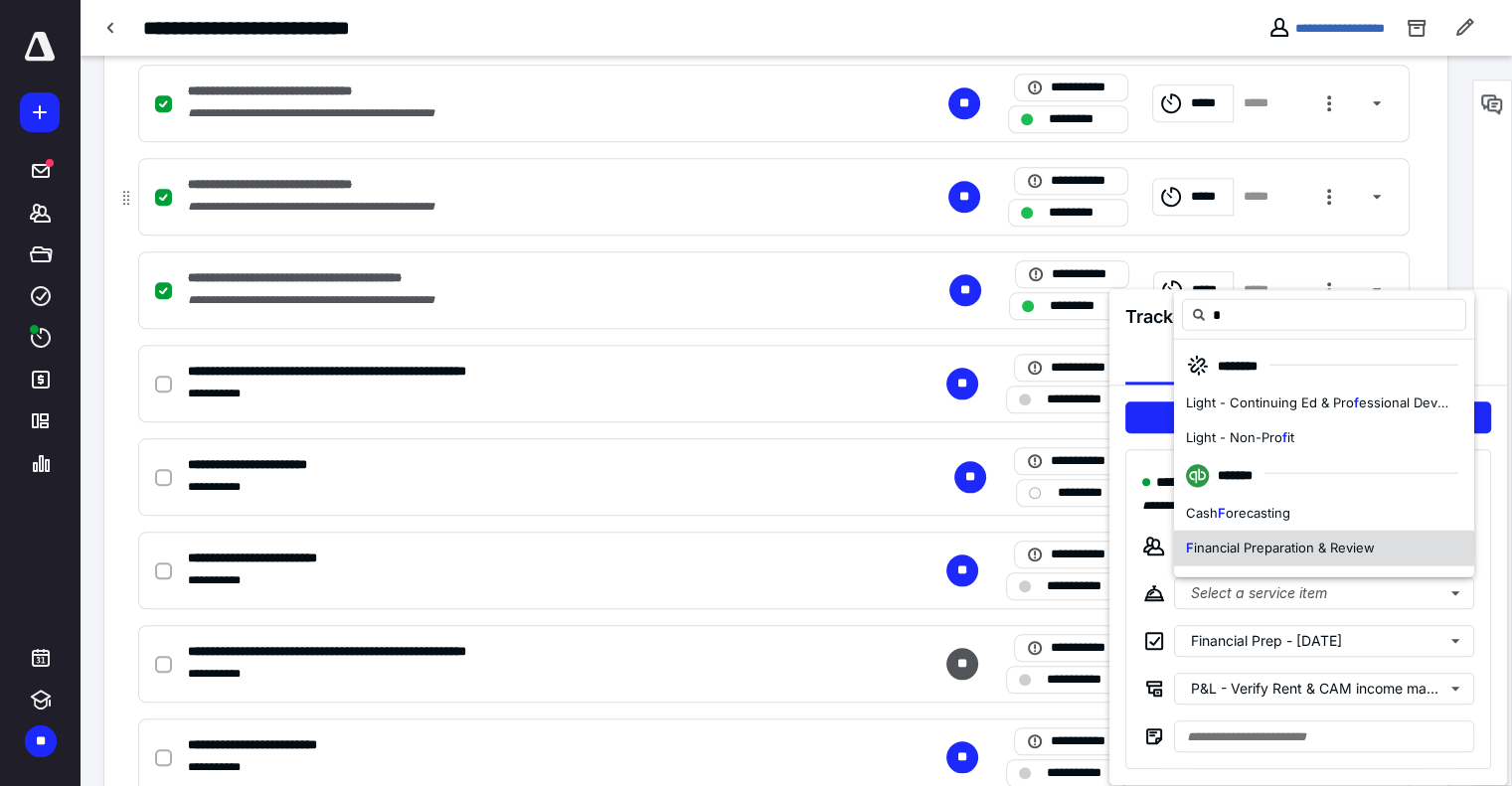 click on "inancial Preparation & Review" at bounding box center [1284, 547] 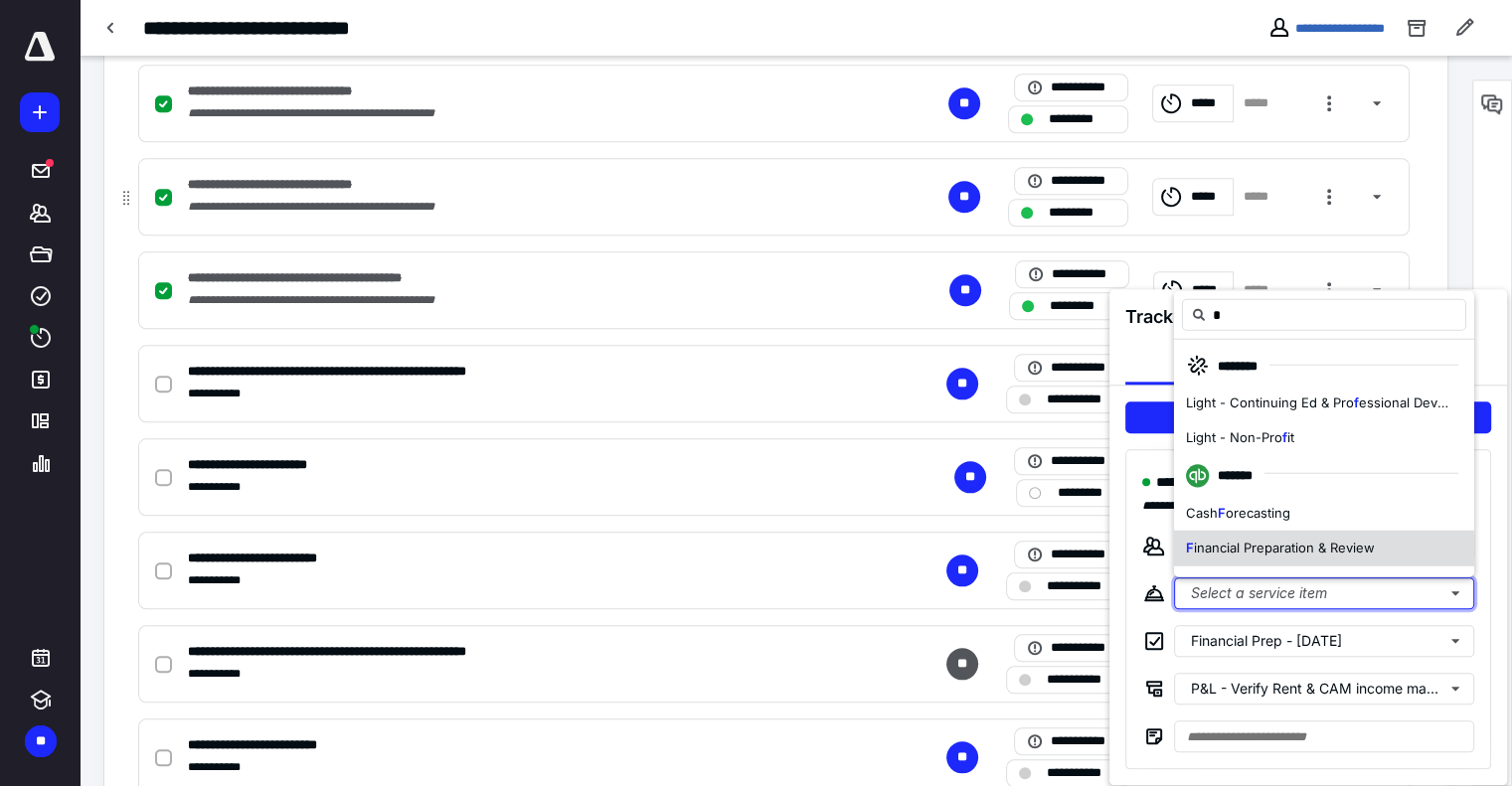 type 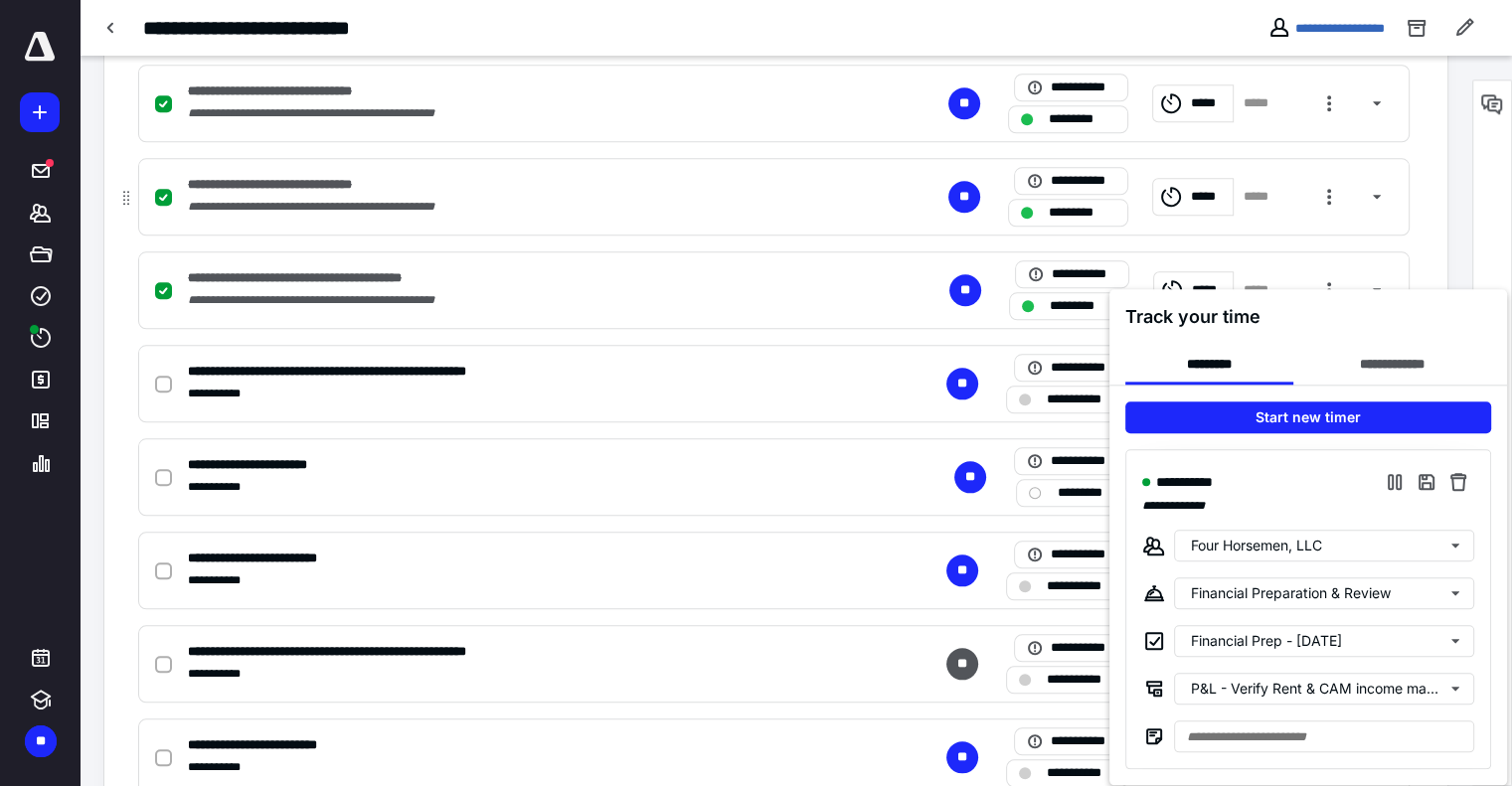 click at bounding box center [756, 393] 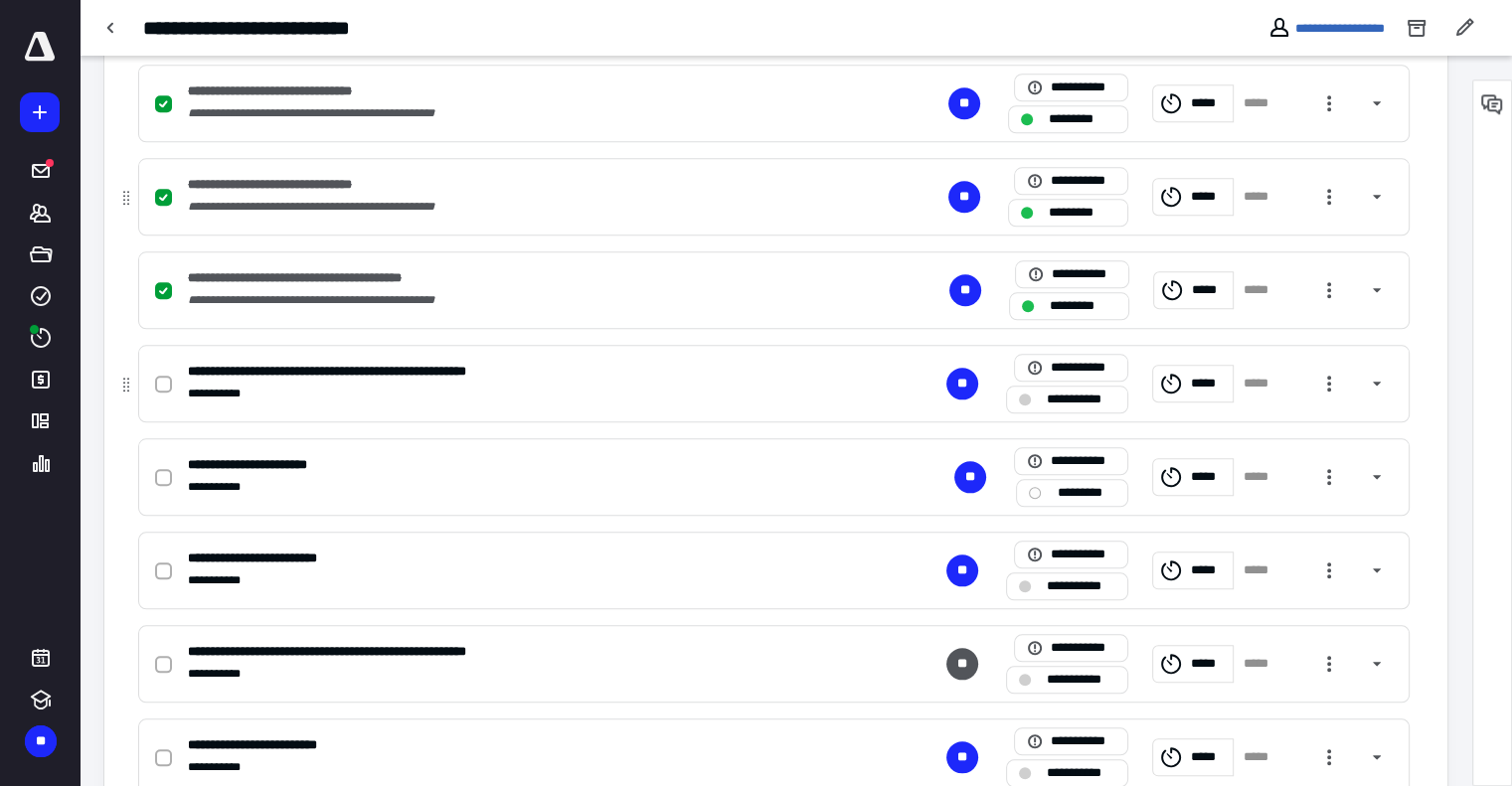 click 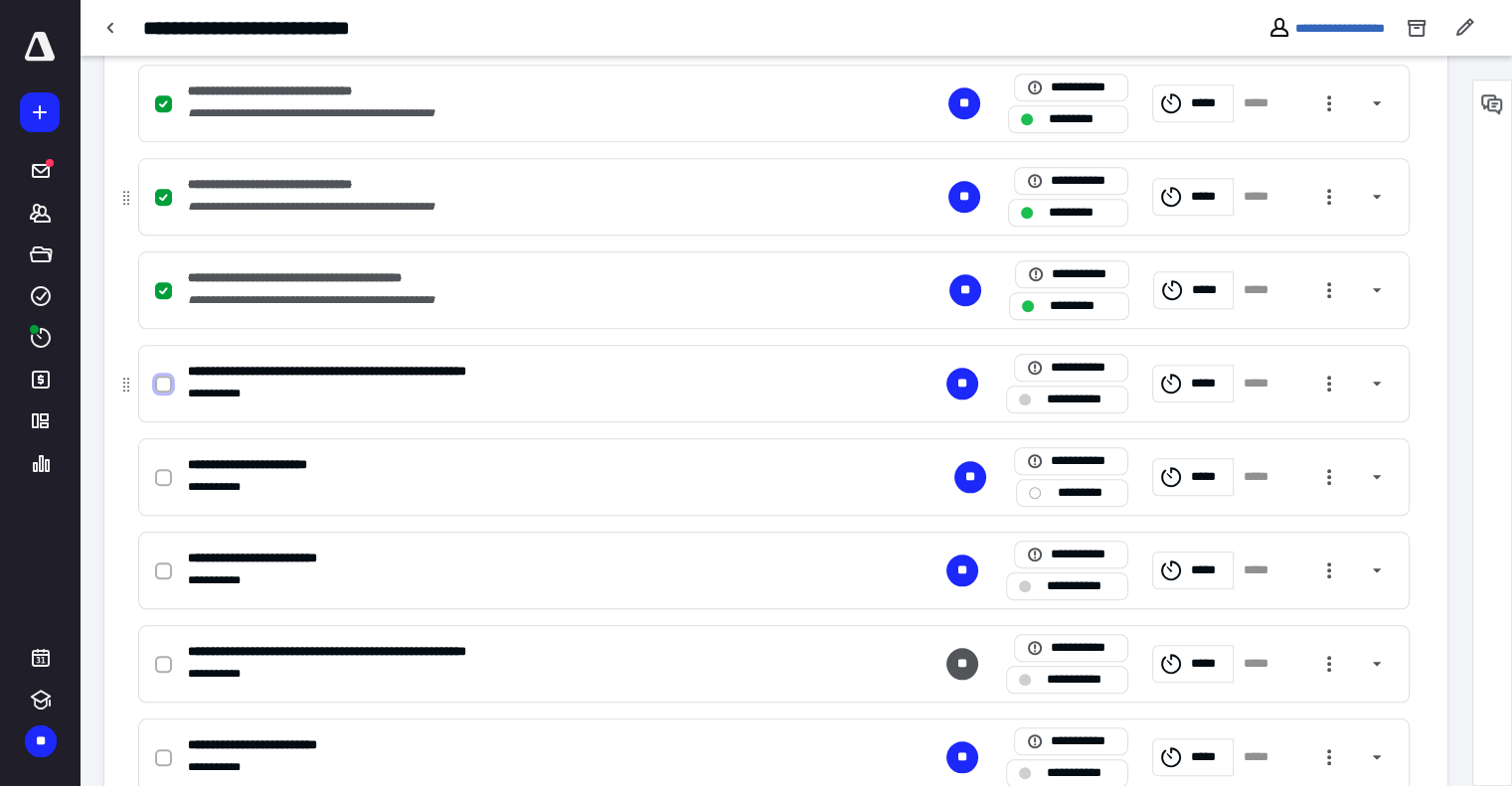 click at bounding box center [163, 385] 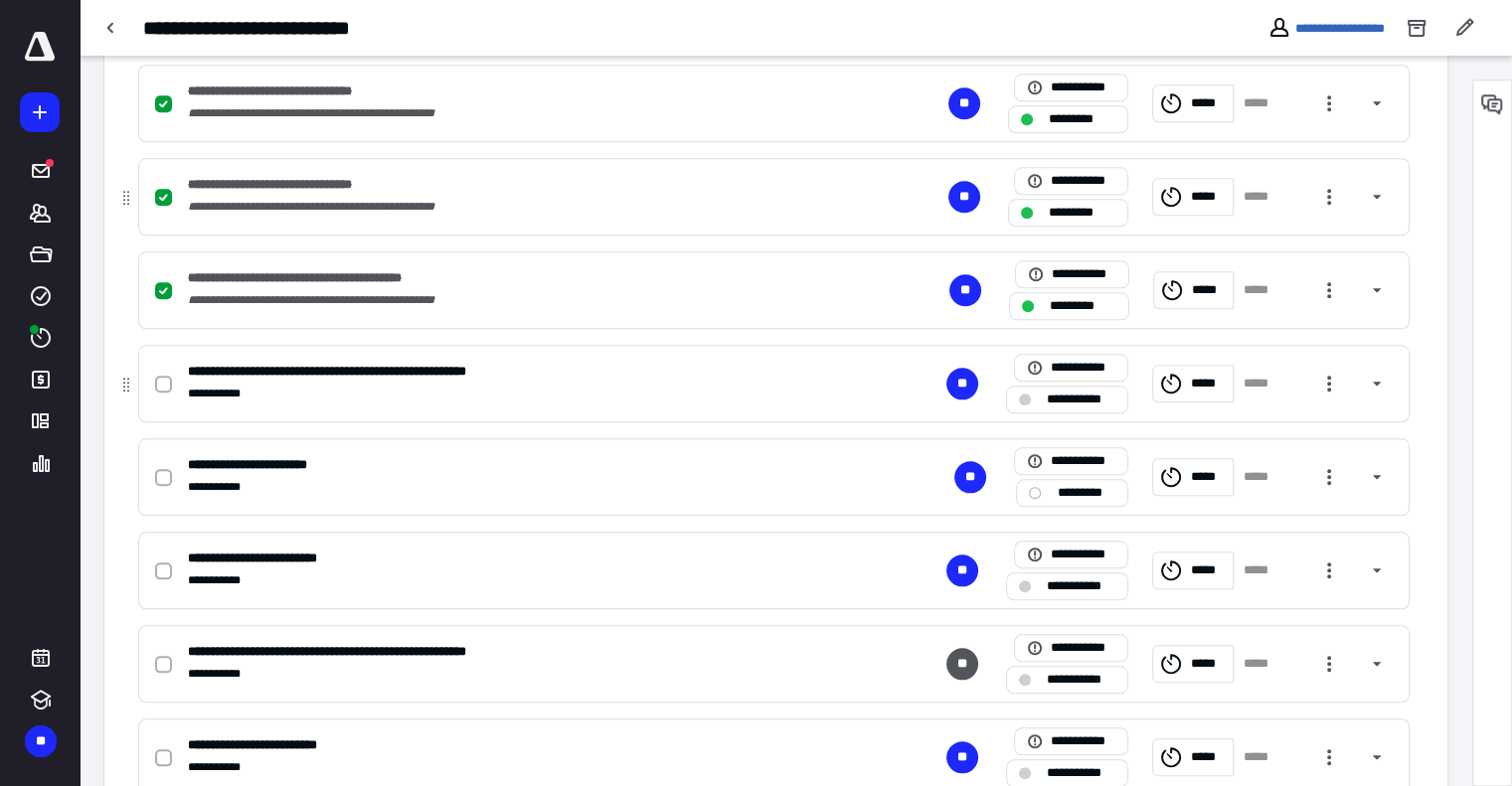 checkbox on "true" 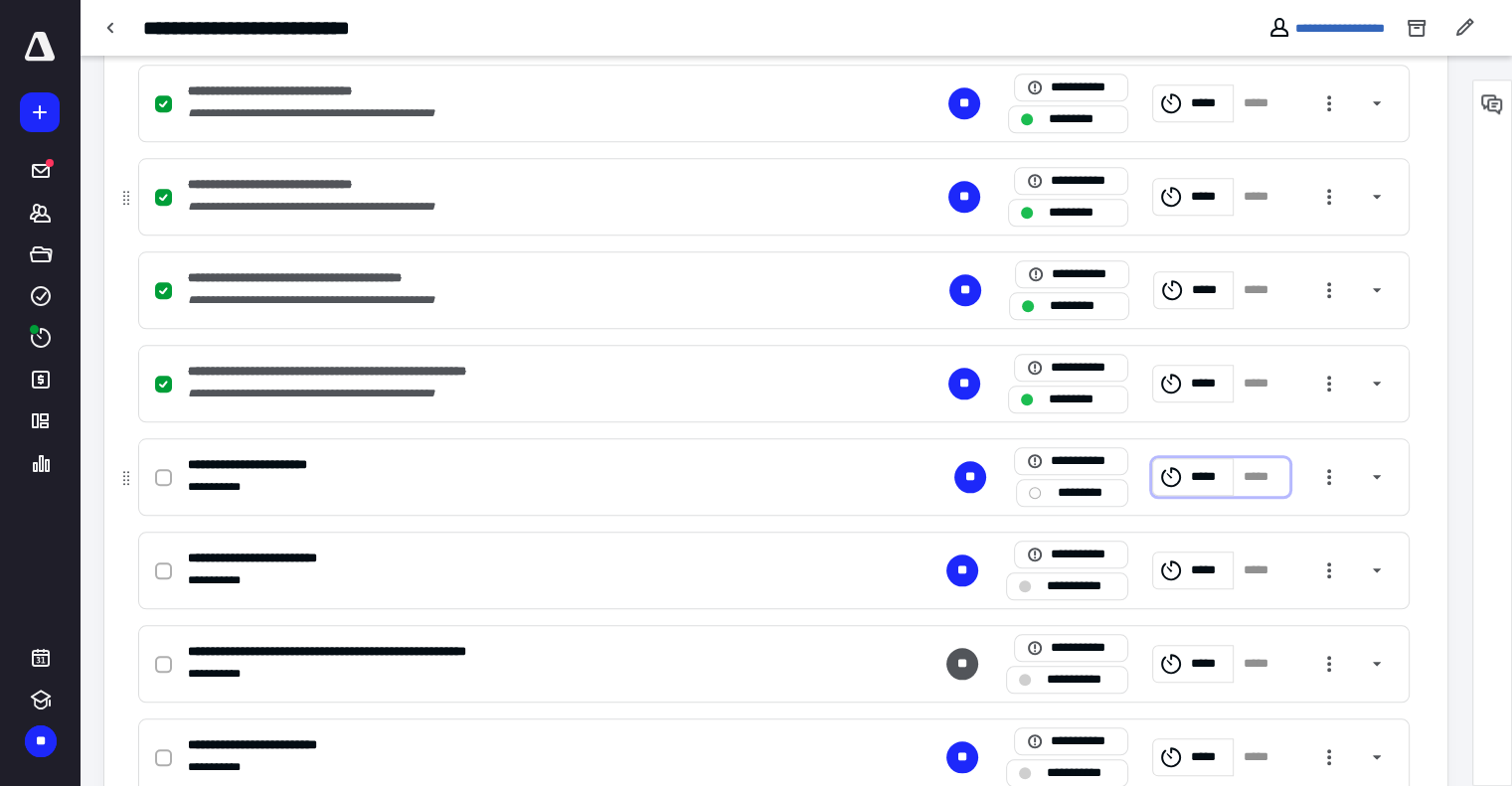 click on "*****" at bounding box center [1193, 477] 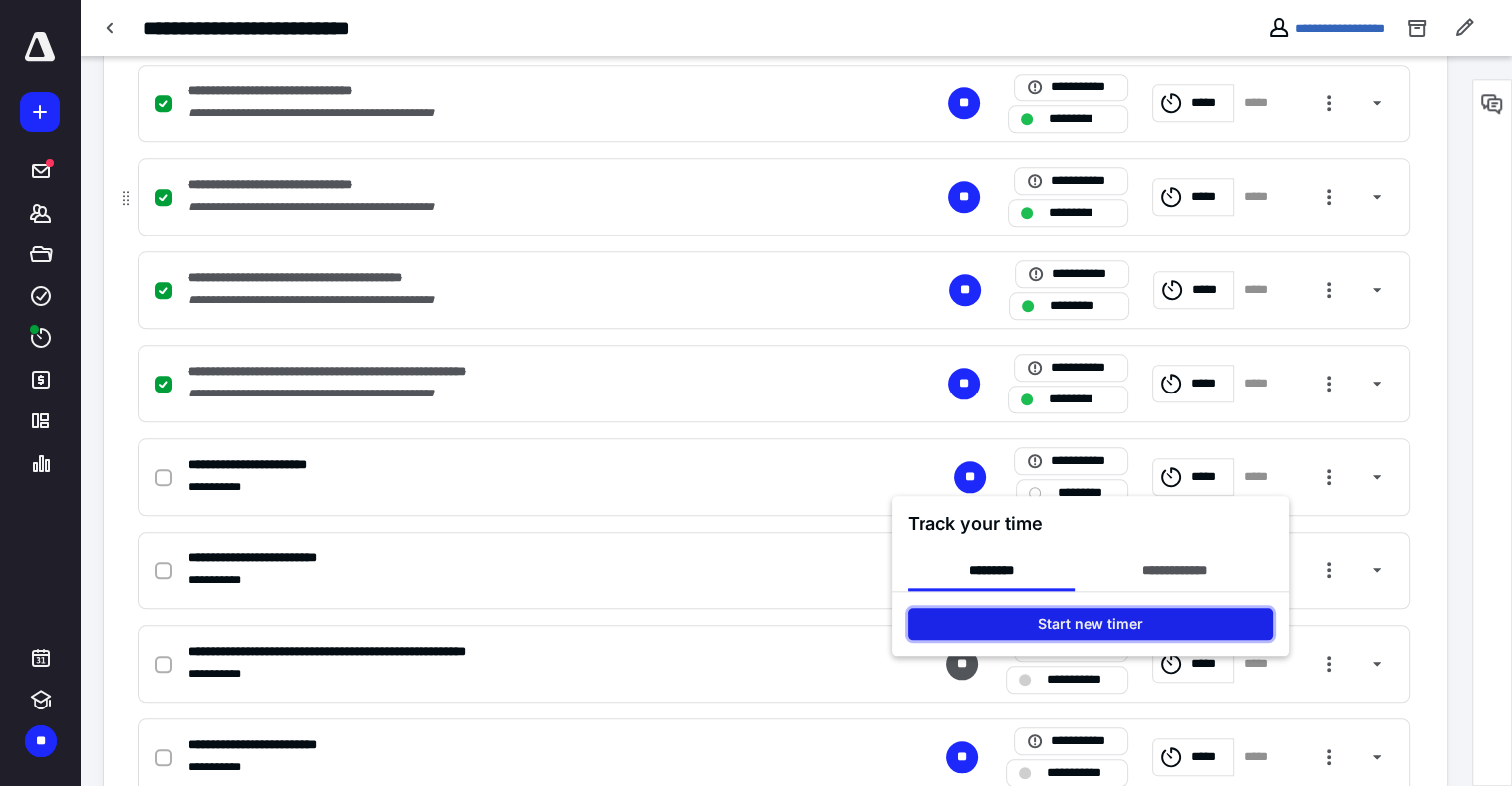 click on "Start new timer" at bounding box center (1091, 624) 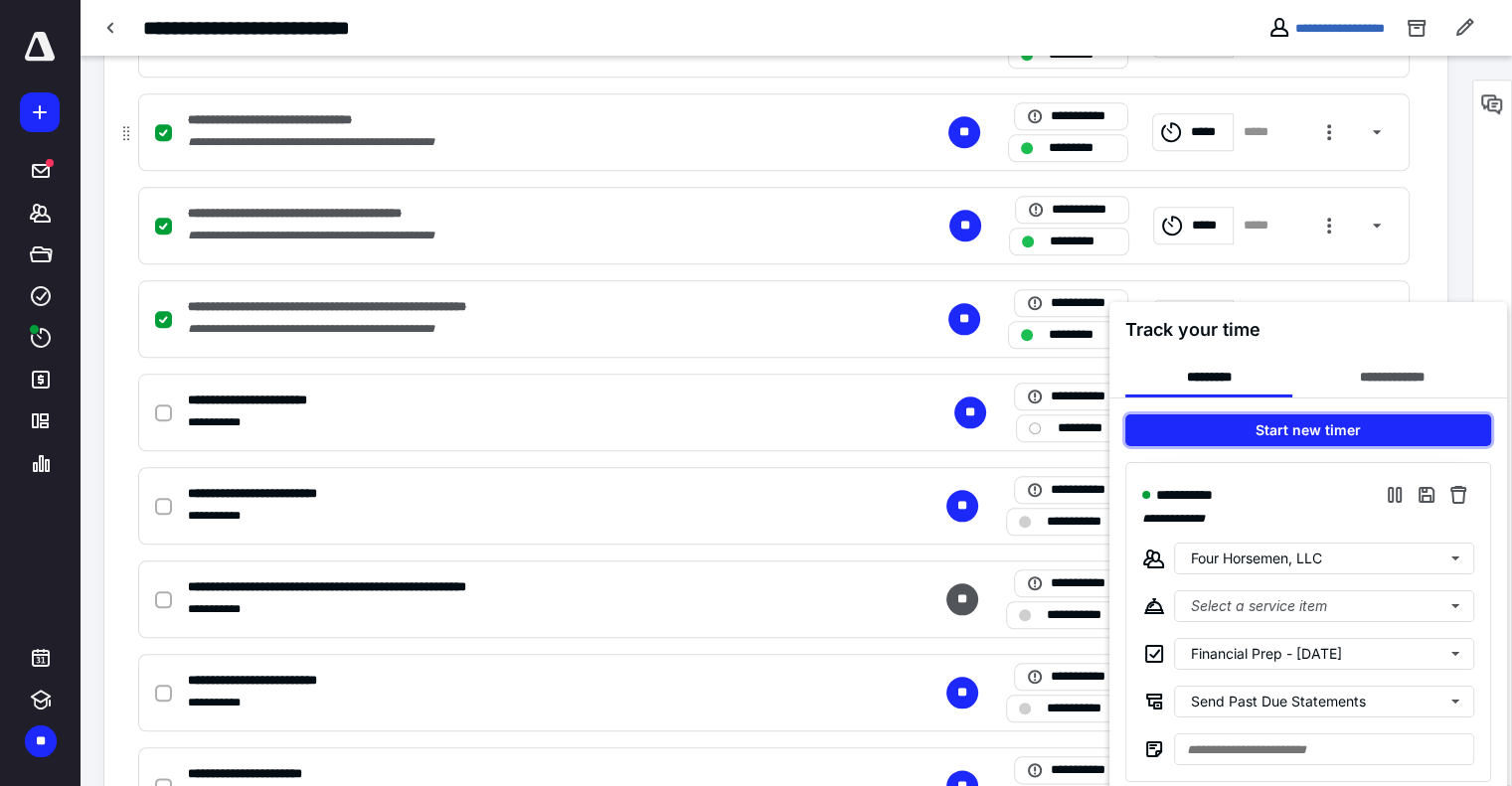scroll, scrollTop: 2104, scrollLeft: 0, axis: vertical 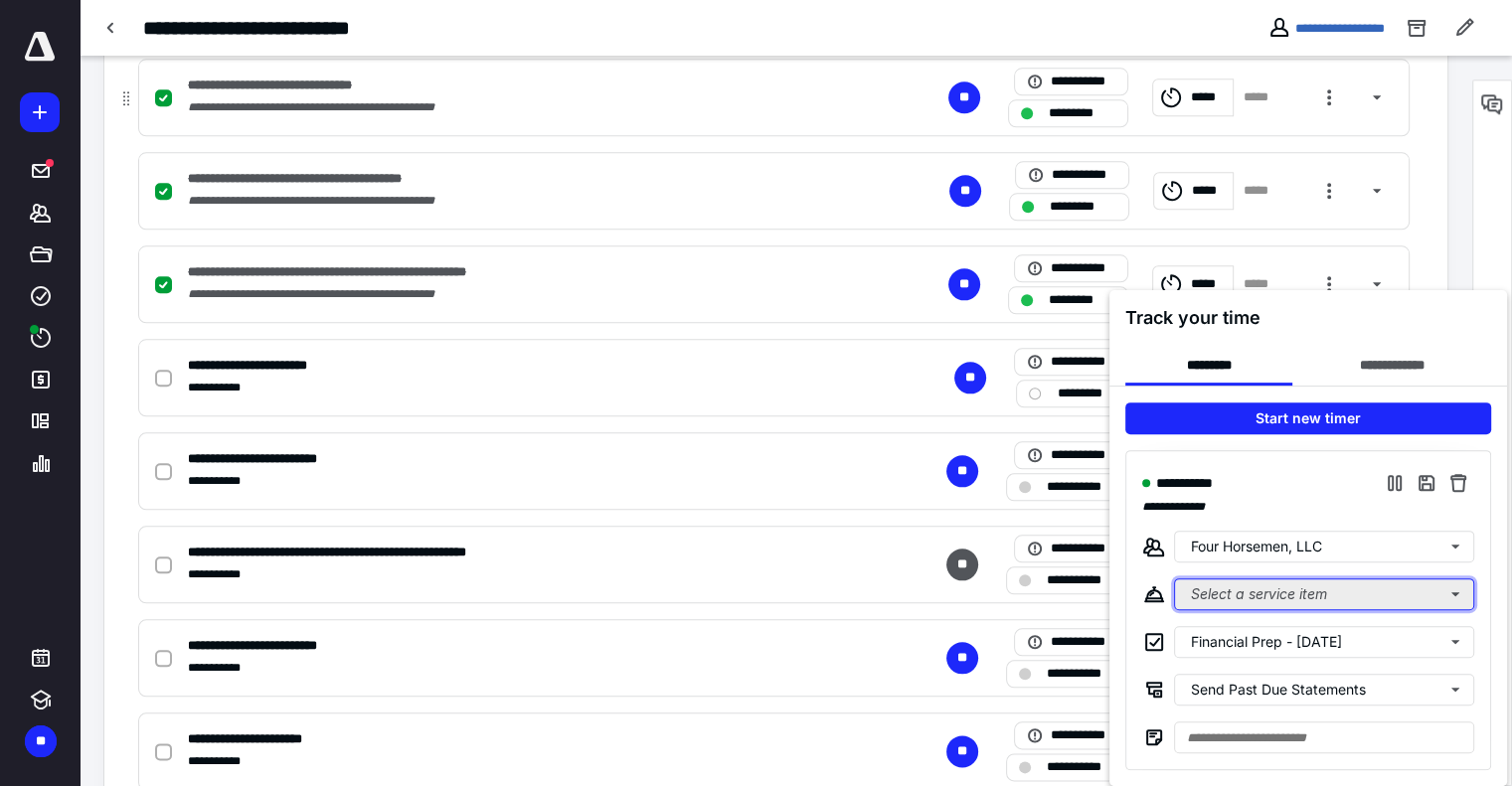 click on "Select a service item" at bounding box center [1324, 594] 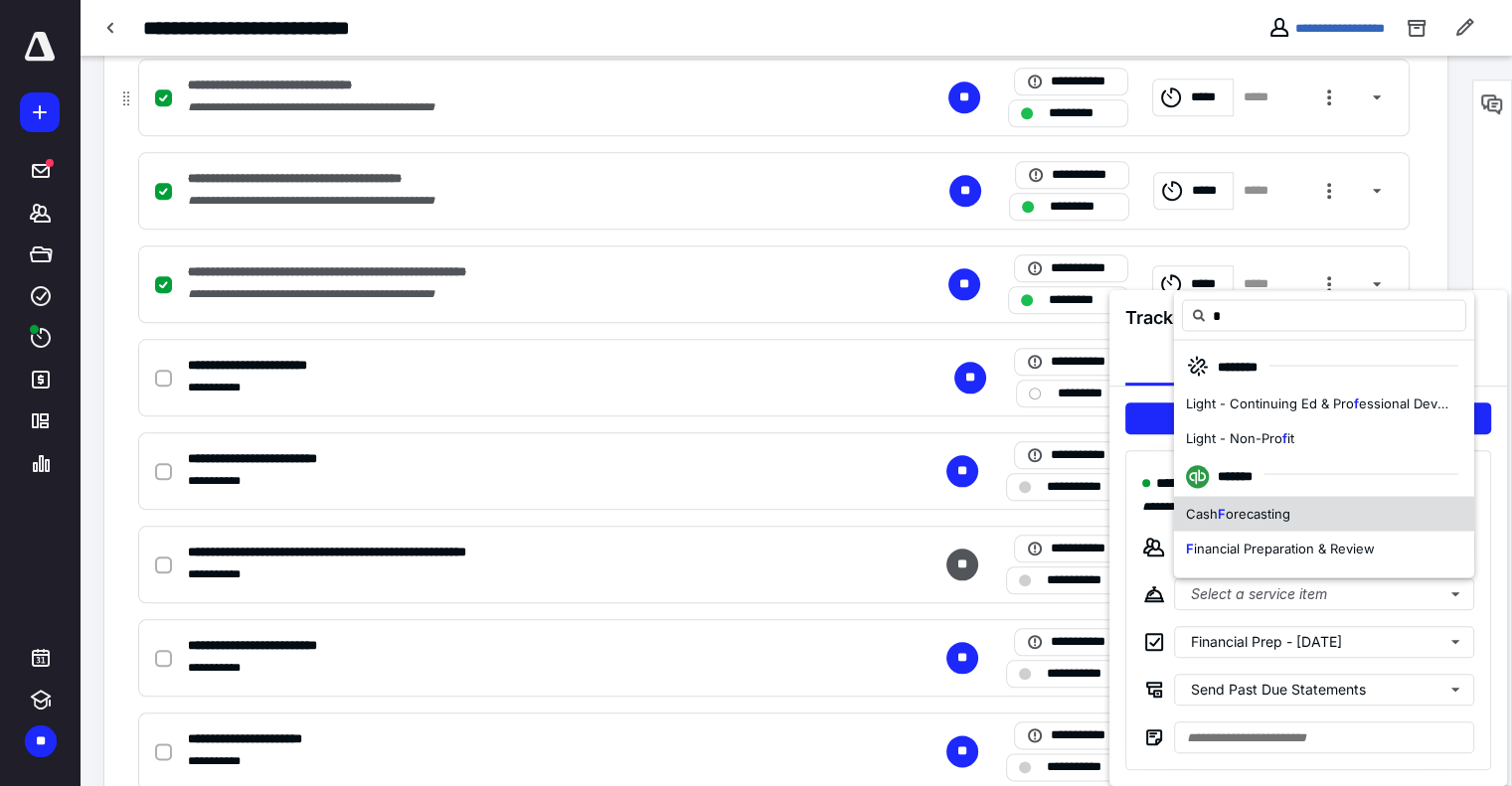 drag, startPoint x: 1219, startPoint y: 551, endPoint x: 1176, endPoint y: 520, distance: 53.009433 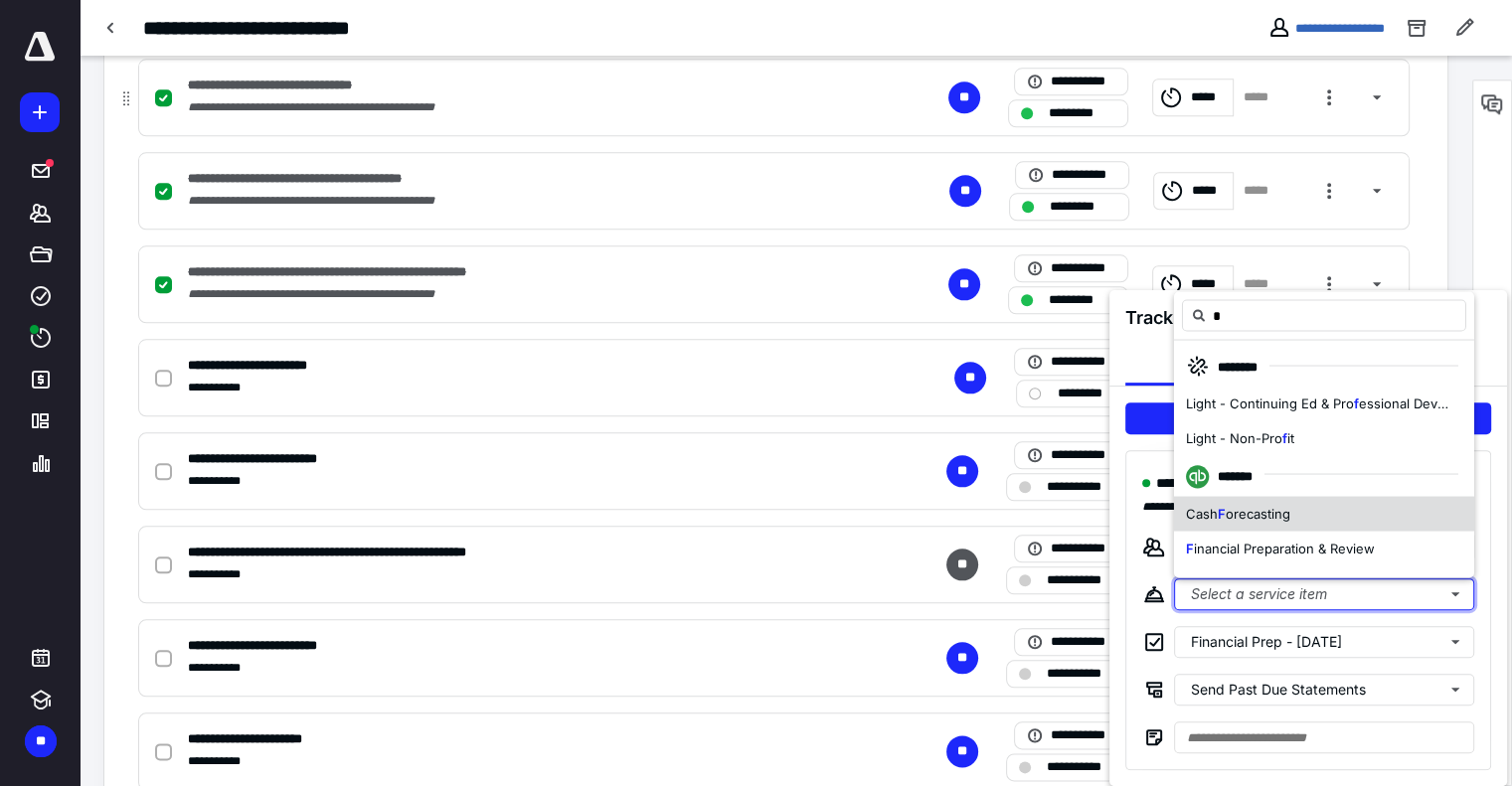 type 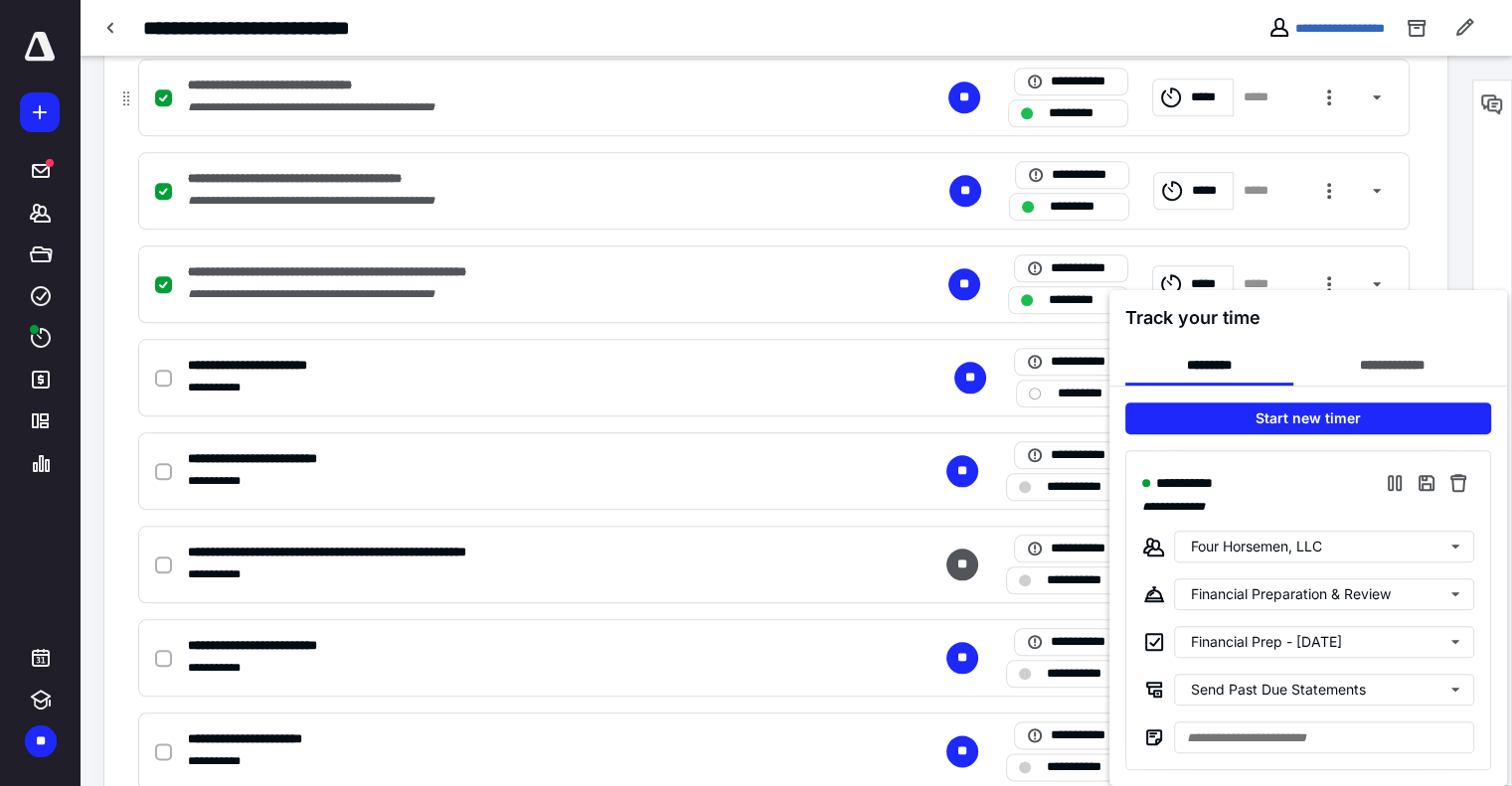 click at bounding box center [756, 393] 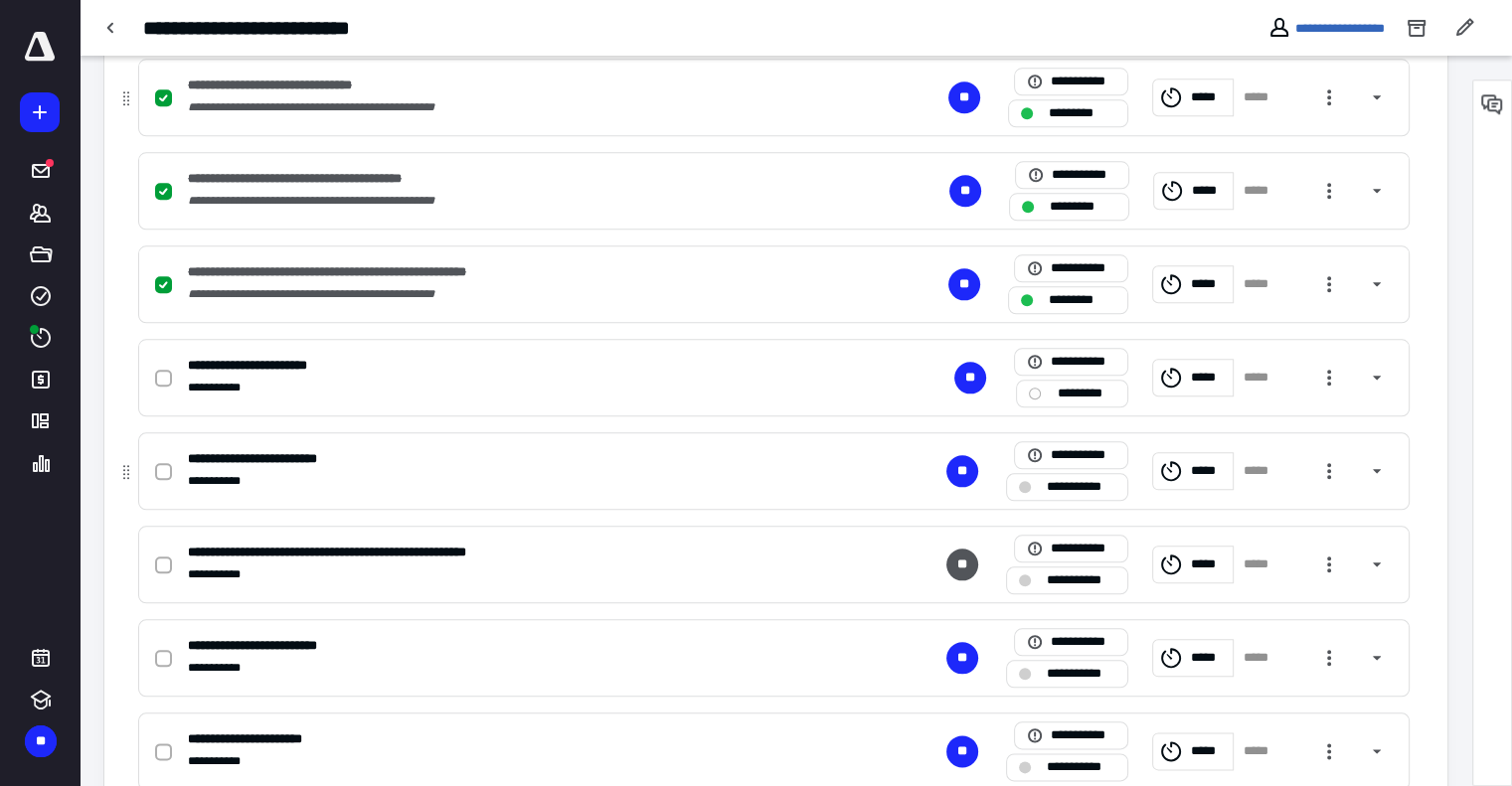 click on "**********" at bounding box center (513, 481) 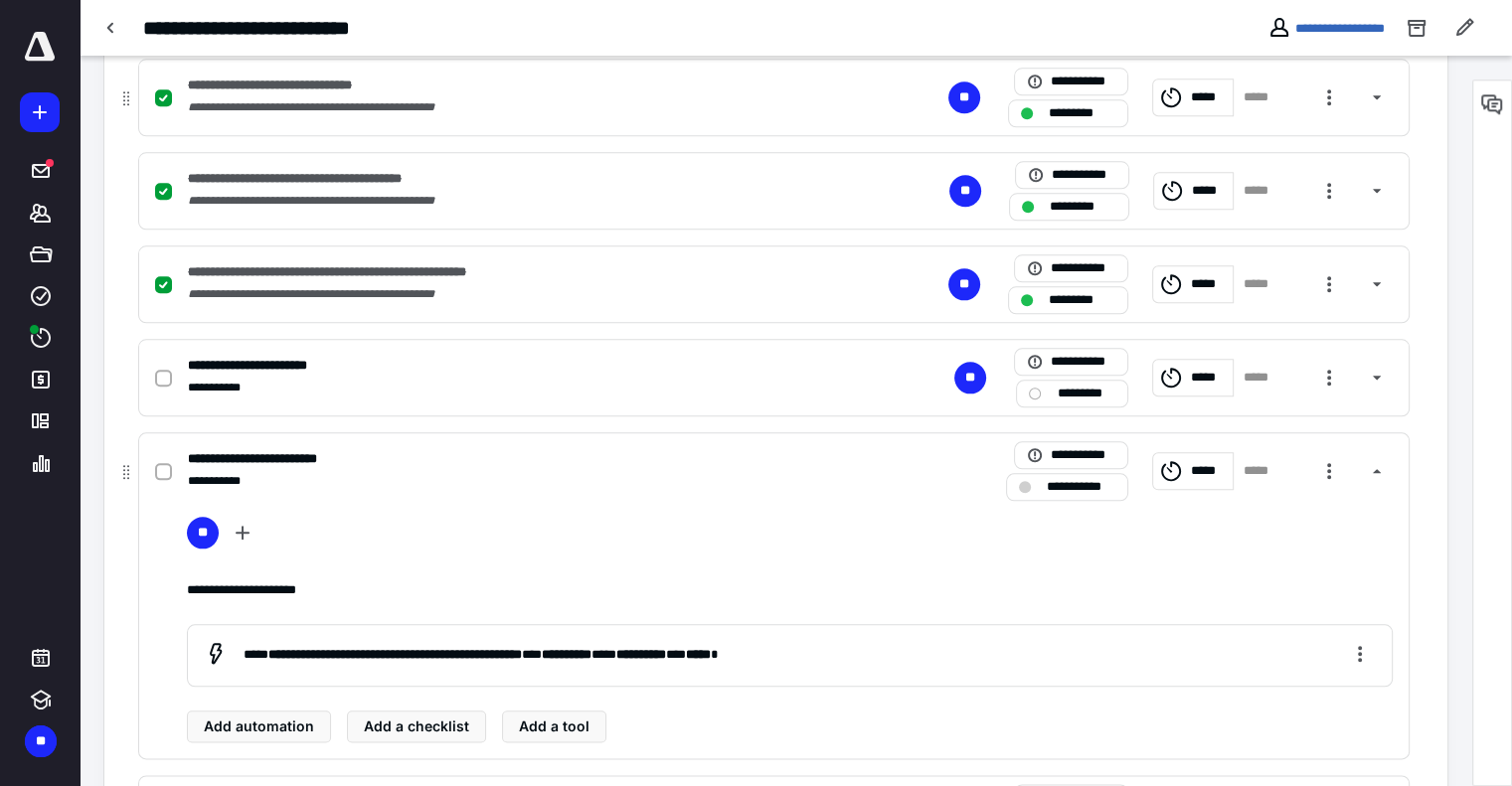 click on "**********" at bounding box center (513, 481) 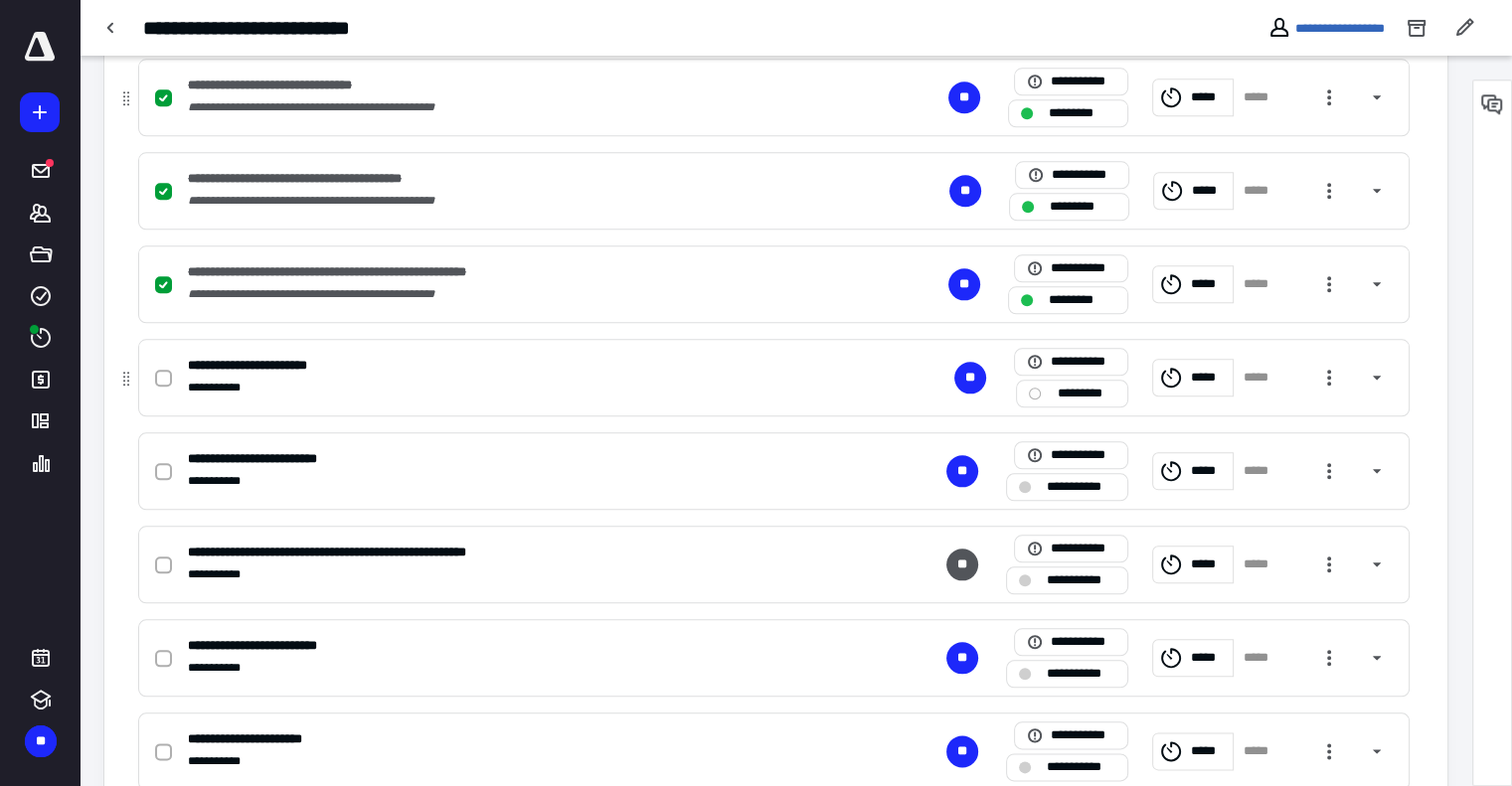 click at bounding box center (163, 379) 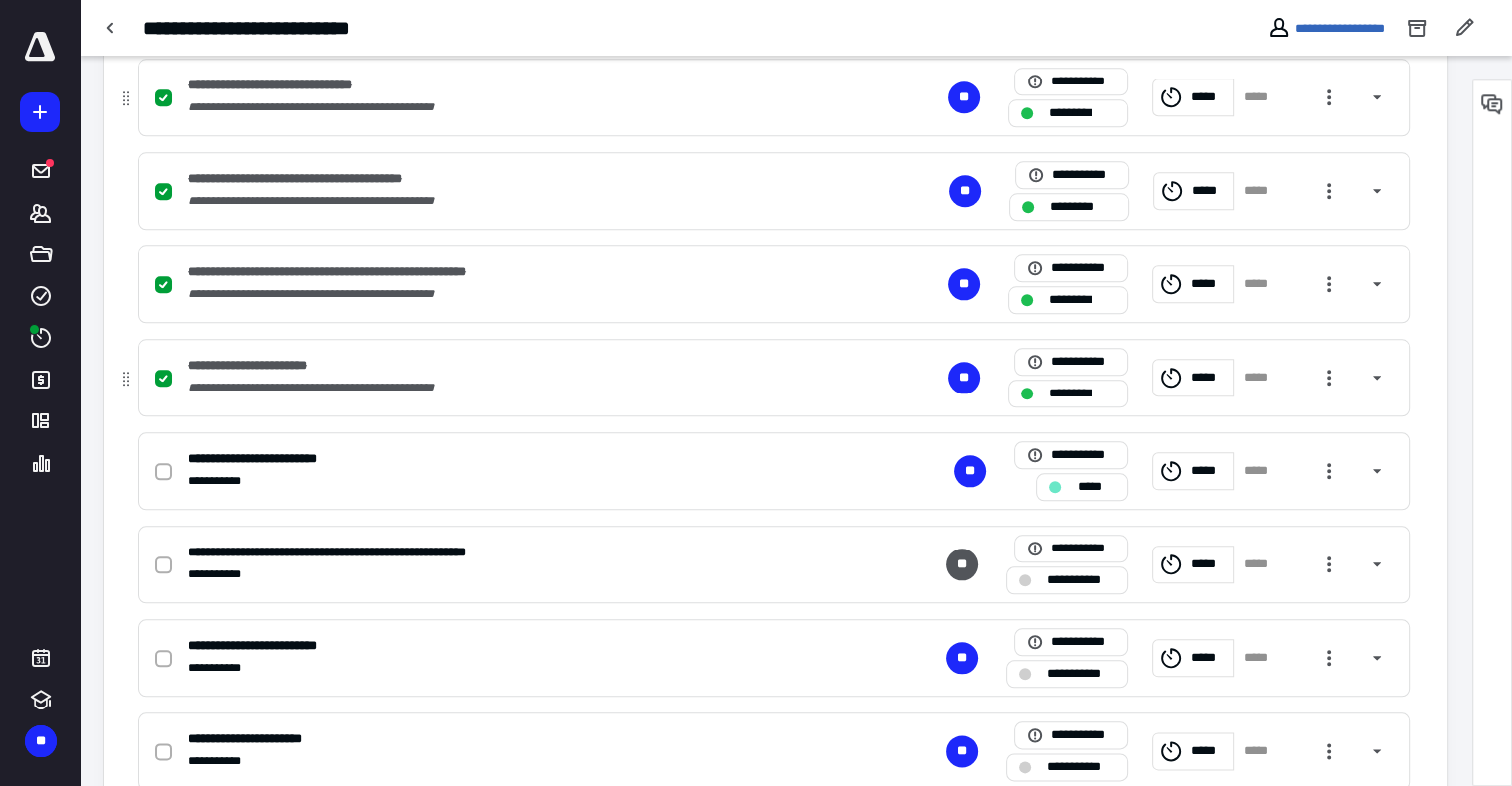 click at bounding box center (163, 379) 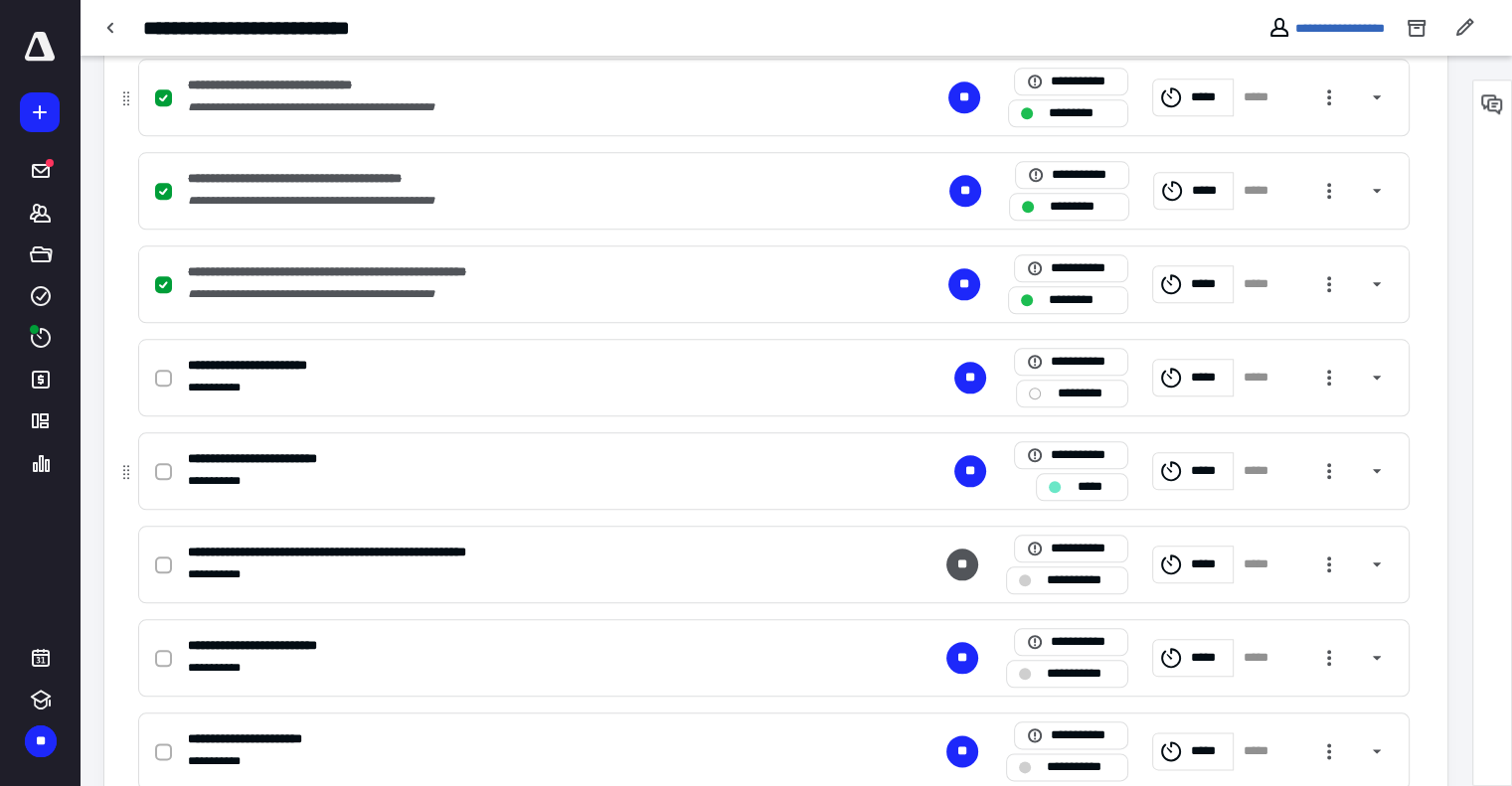drag, startPoint x: 159, startPoint y: 380, endPoint x: 304, endPoint y: 447, distance: 159.73102 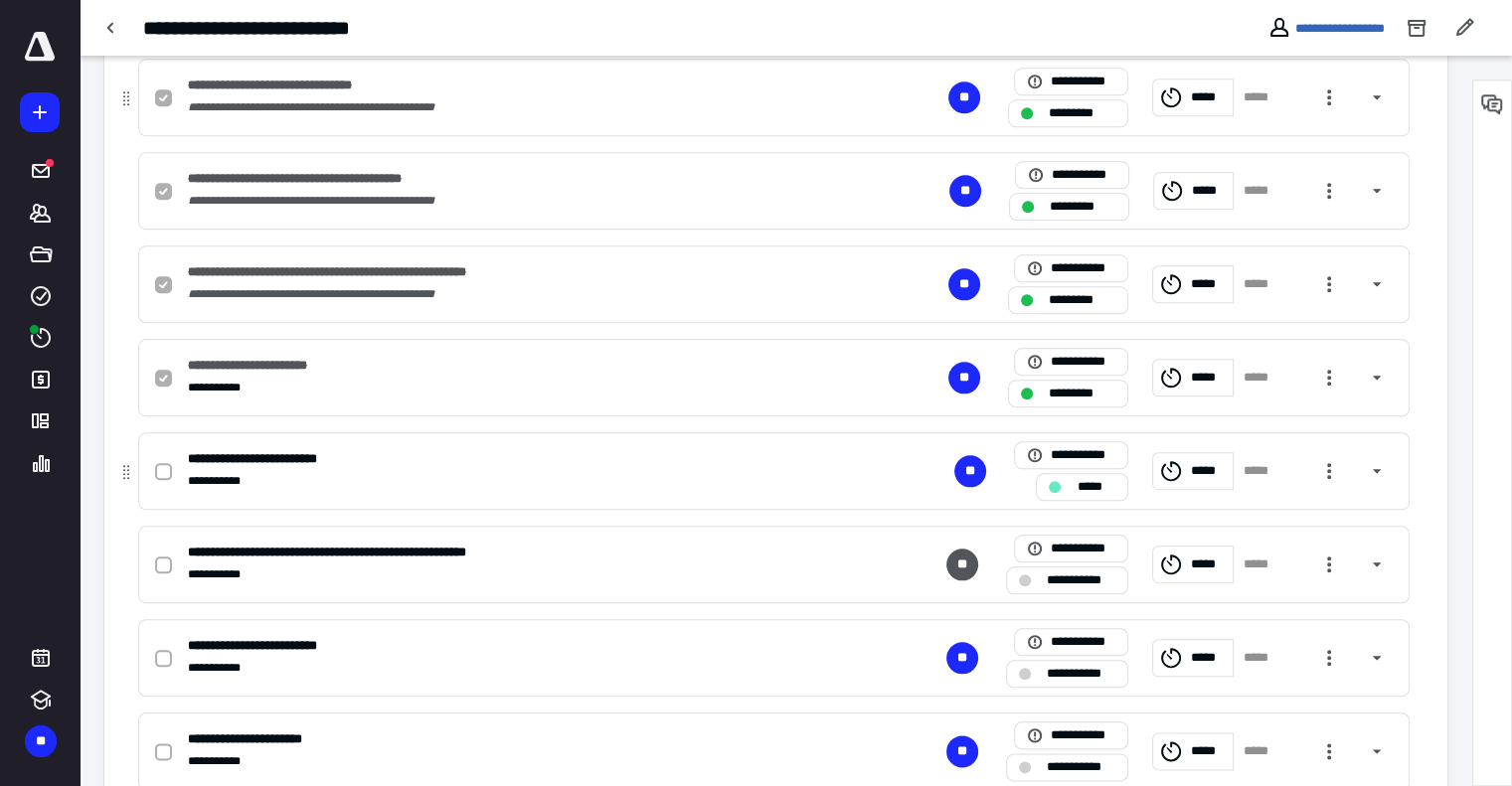 click on "*****" at bounding box center [1193, 471] 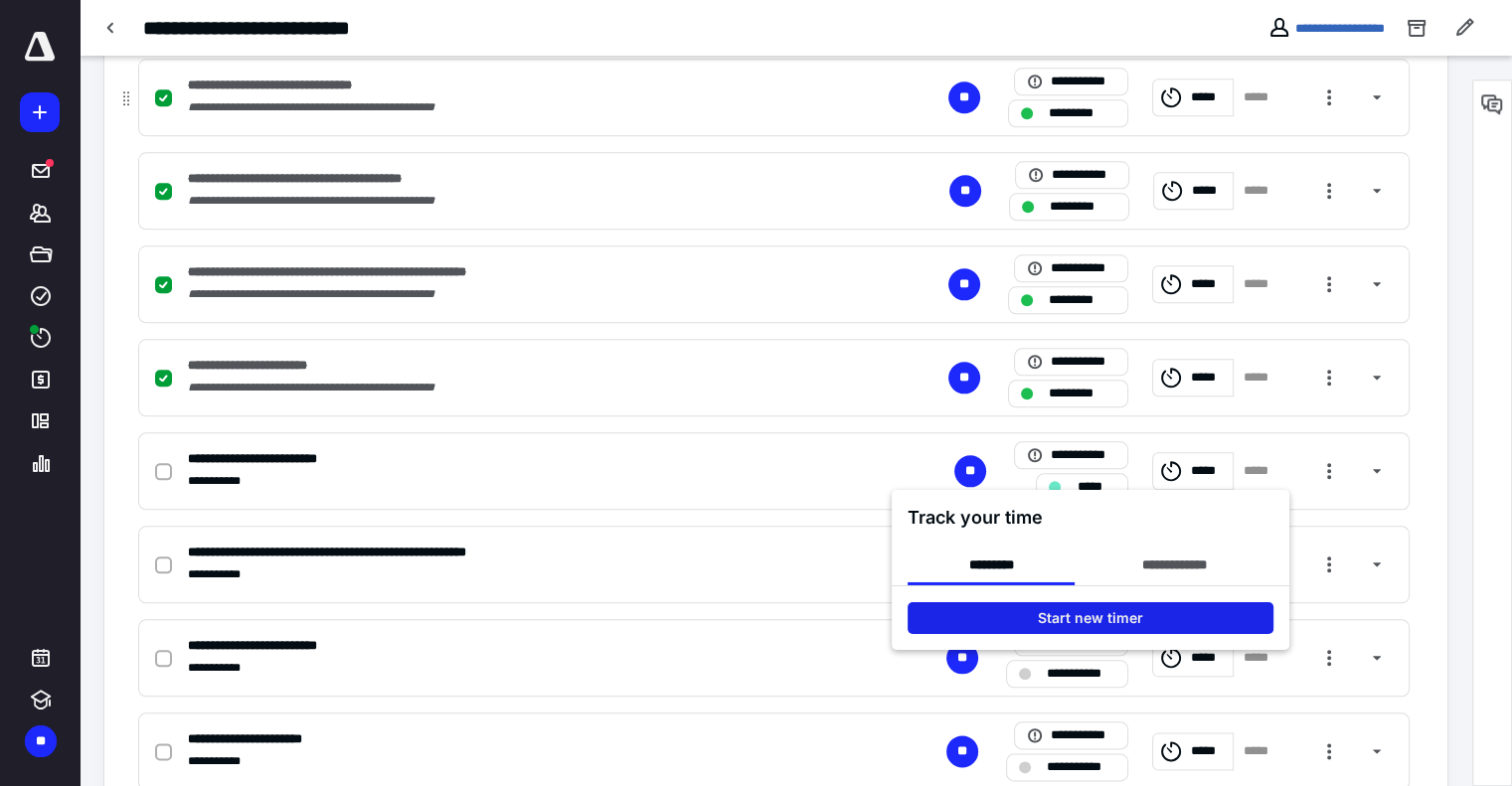 click on "Start new timer" at bounding box center (1091, 618) 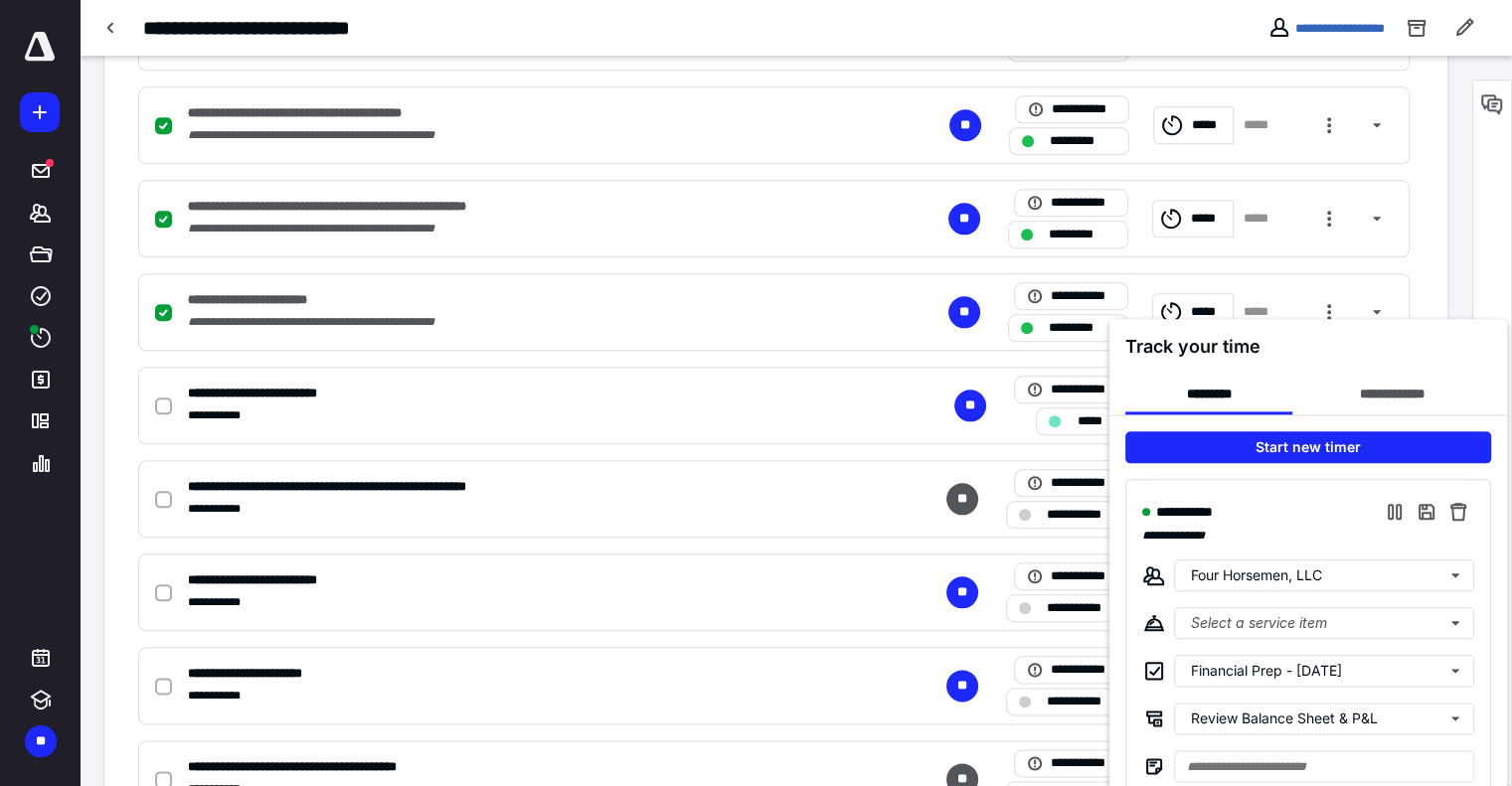 scroll, scrollTop: 2203, scrollLeft: 0, axis: vertical 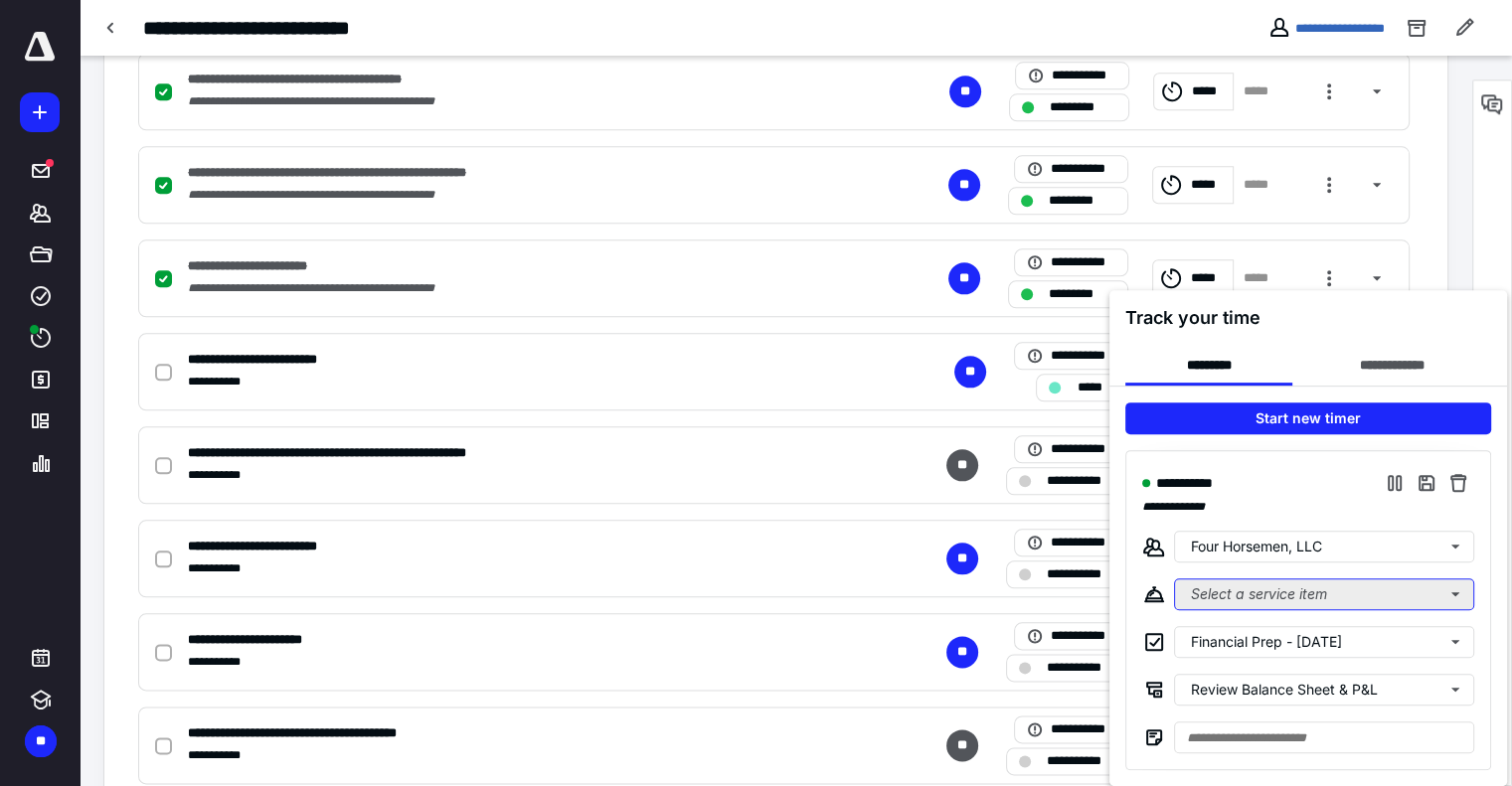click on "Select a service item" at bounding box center [1324, 594] 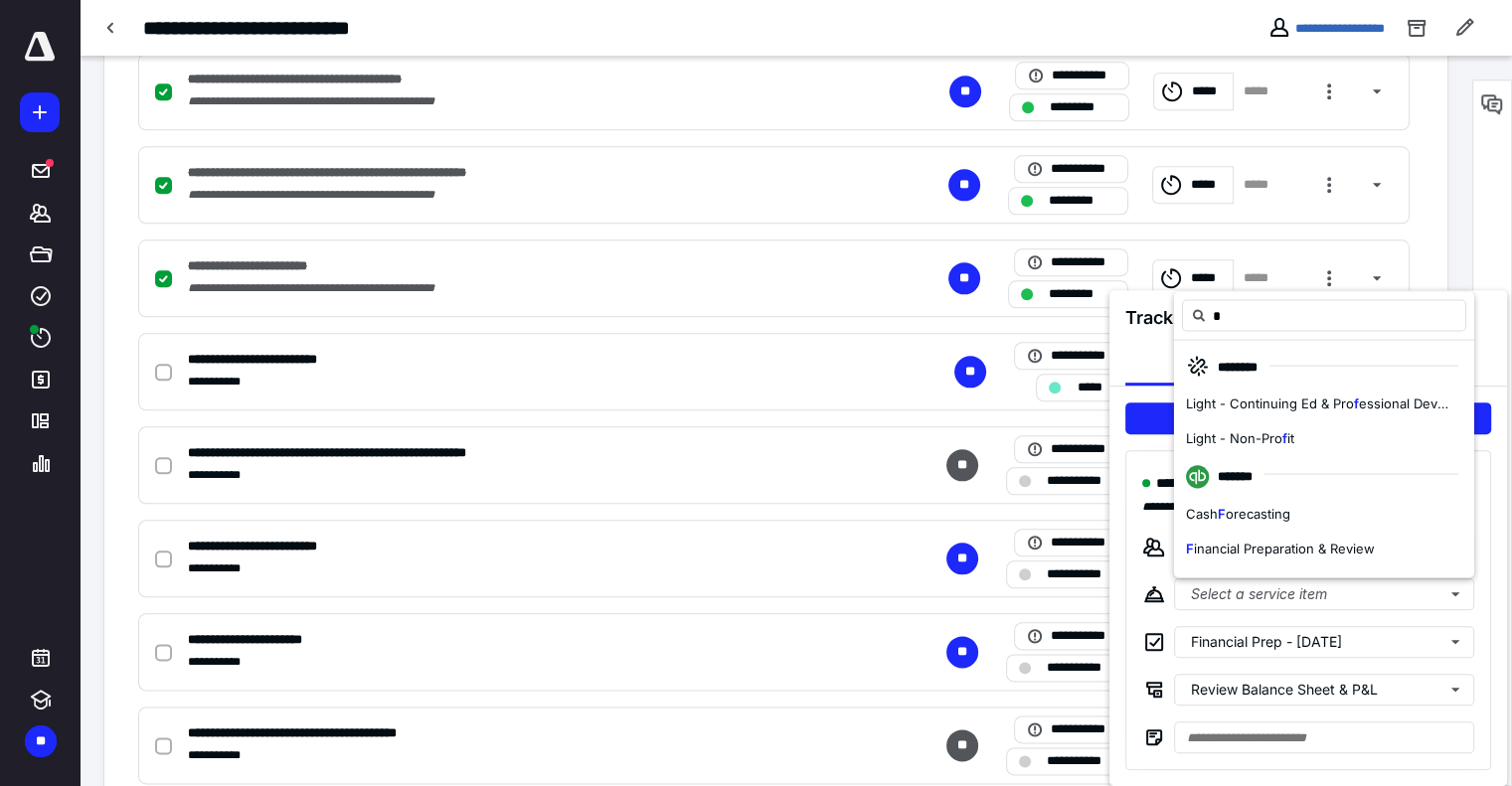drag, startPoint x: 1259, startPoint y: 549, endPoint x: 1111, endPoint y: 461, distance: 172.18595 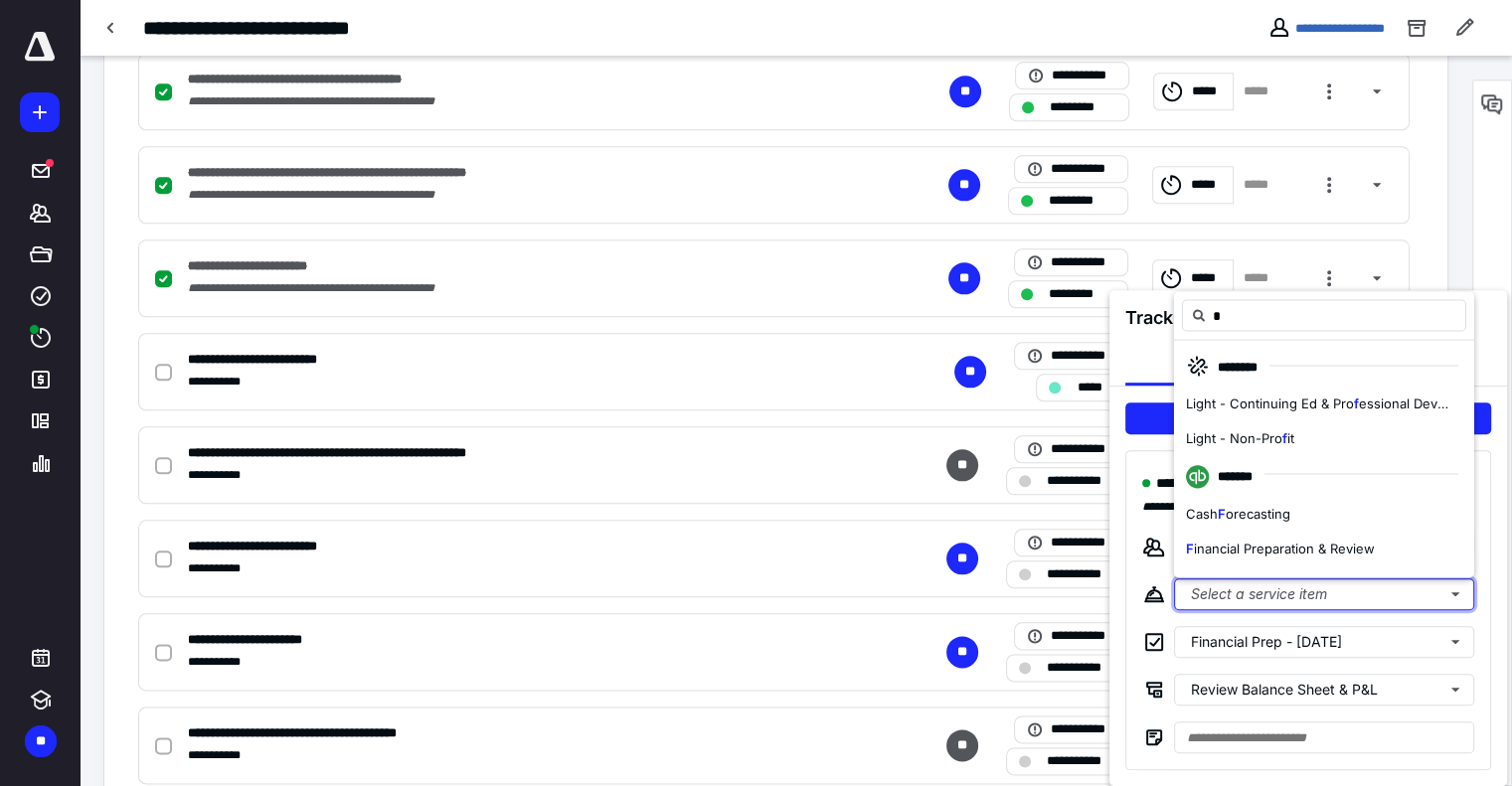 type 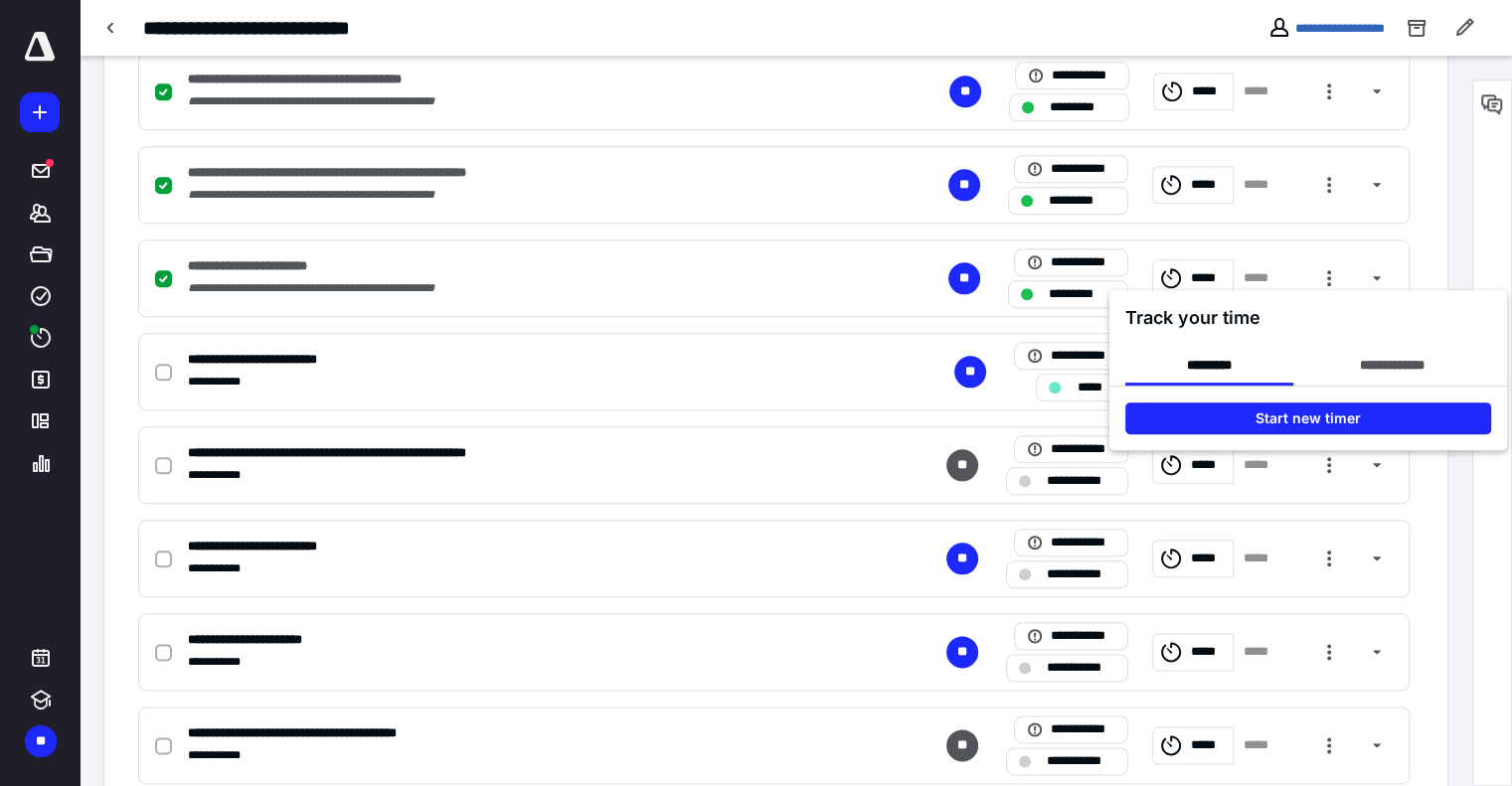 click at bounding box center (756, 393) 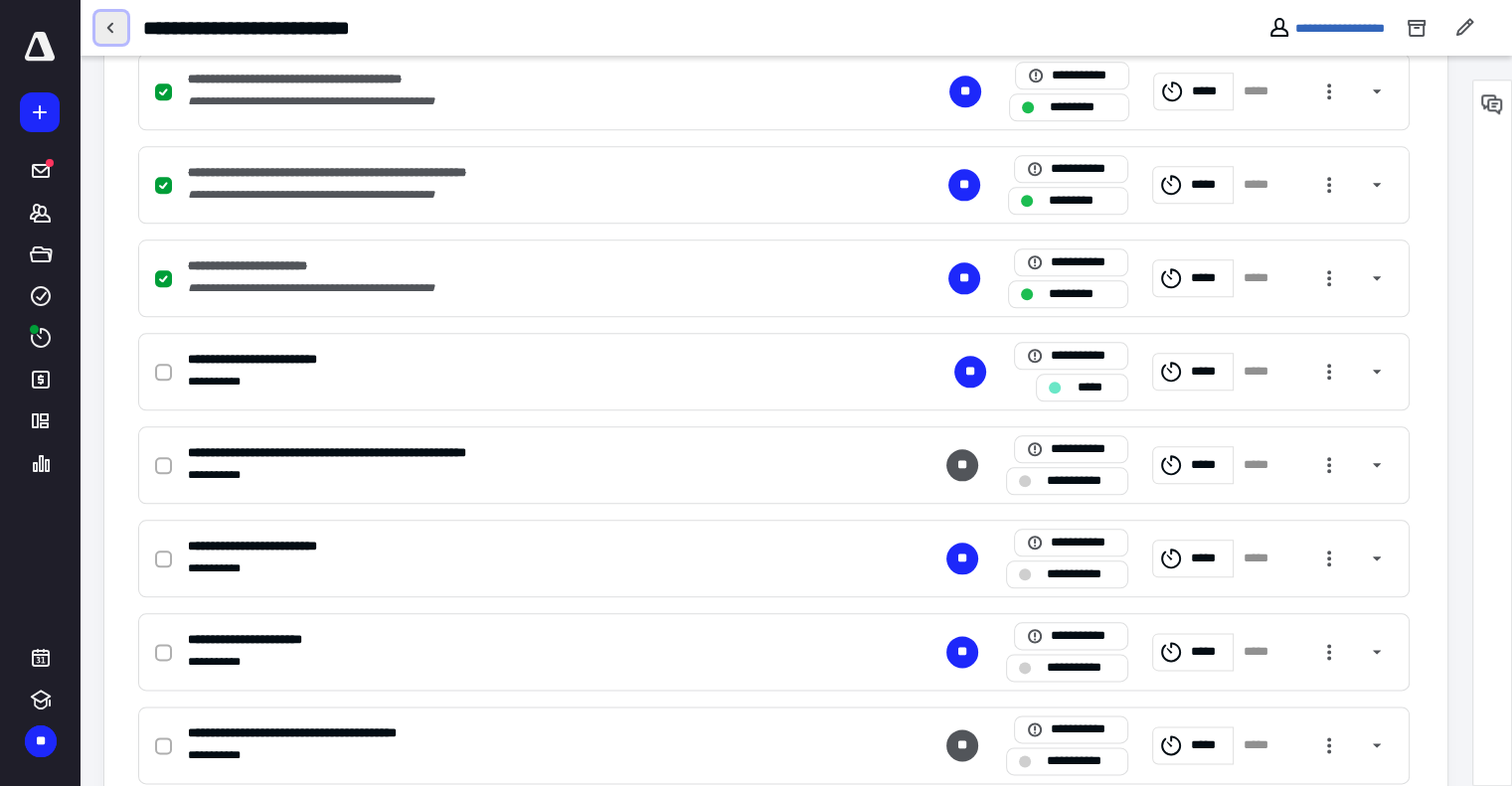 click at bounding box center (111, 28) 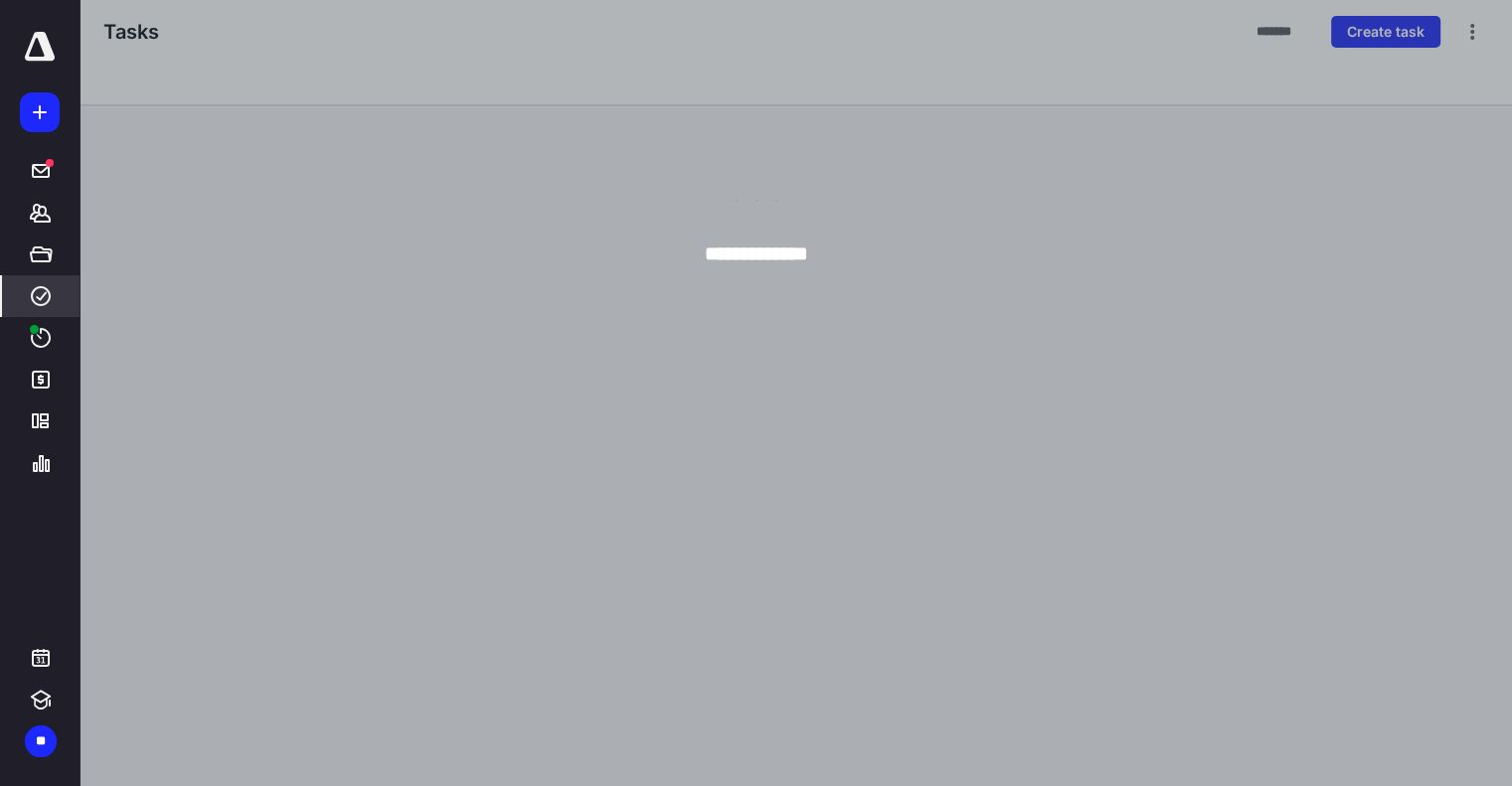 scroll, scrollTop: 0, scrollLeft: 0, axis: both 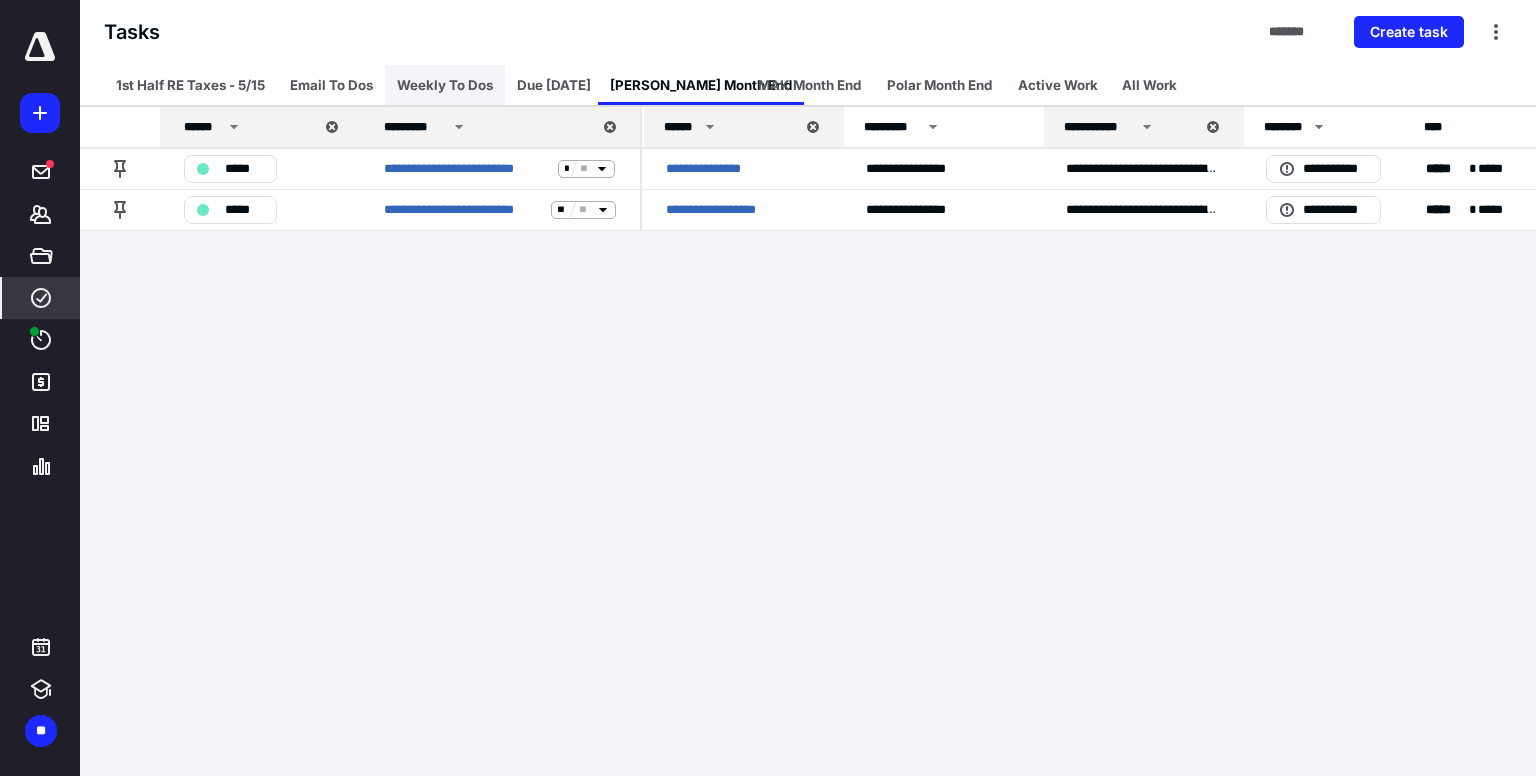 click on "Weekly To Dos" at bounding box center [445, 85] 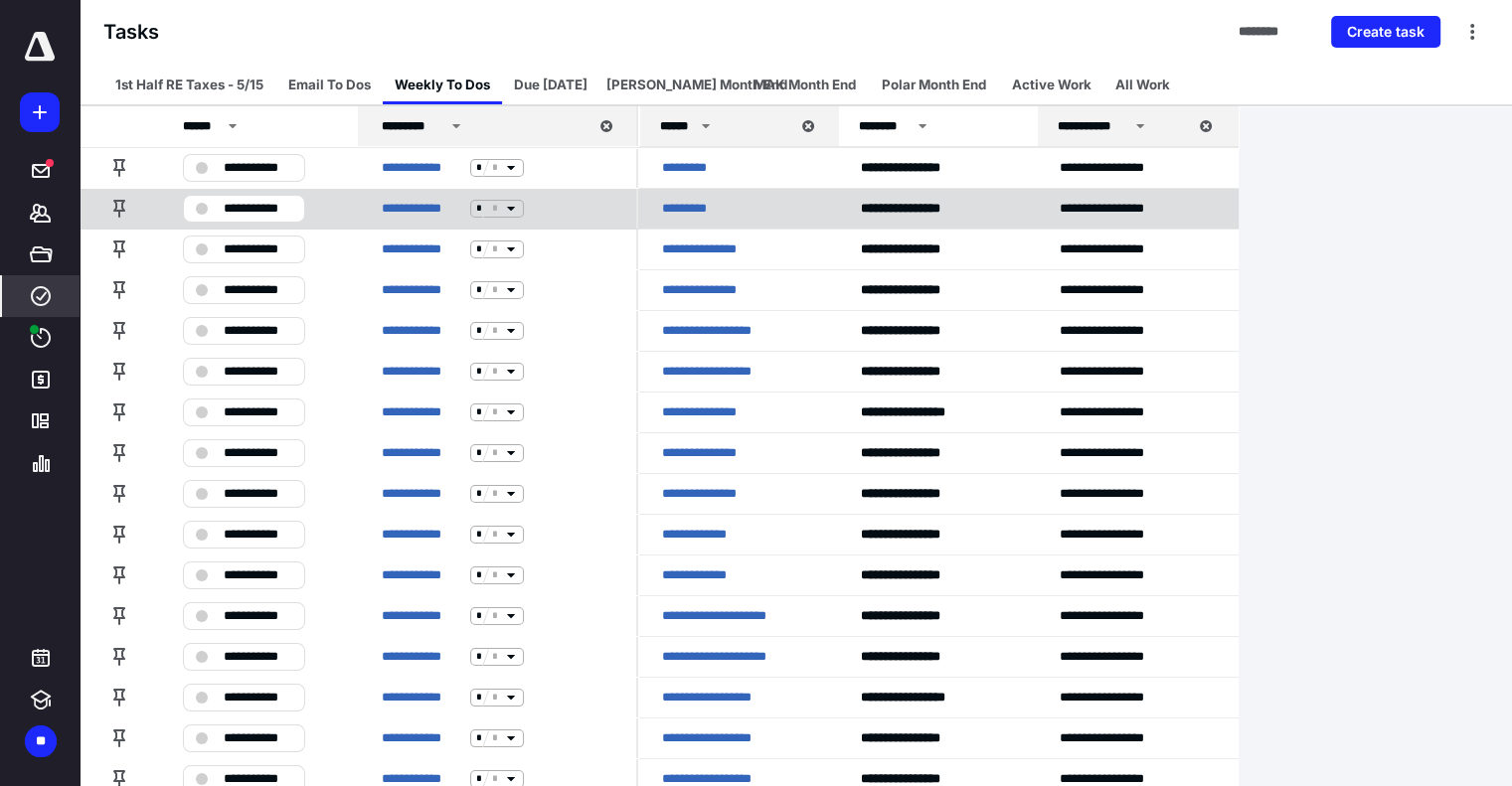 click on "**********" at bounding box center [257, 209] 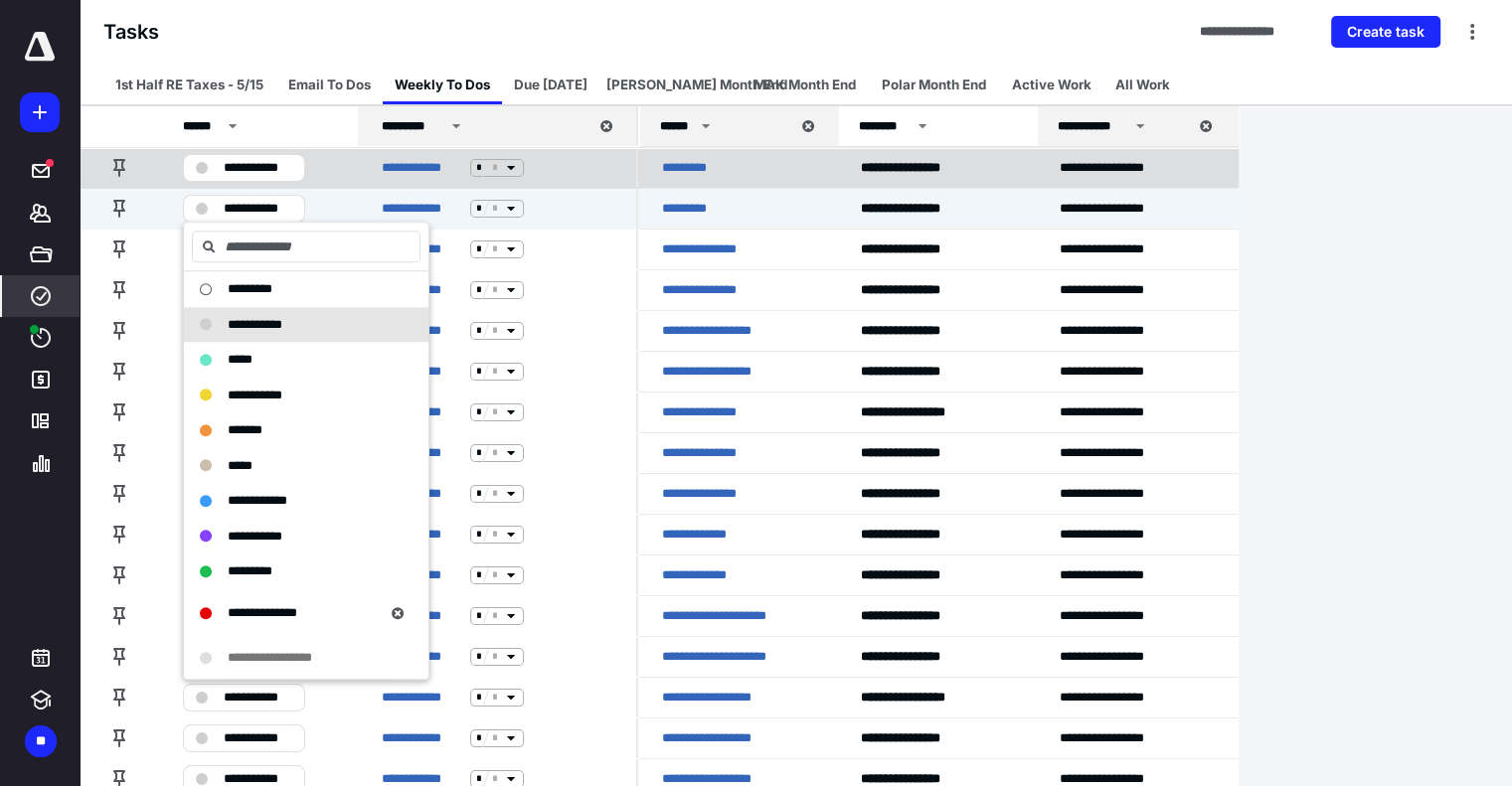 click on "**********" at bounding box center (257, 168) 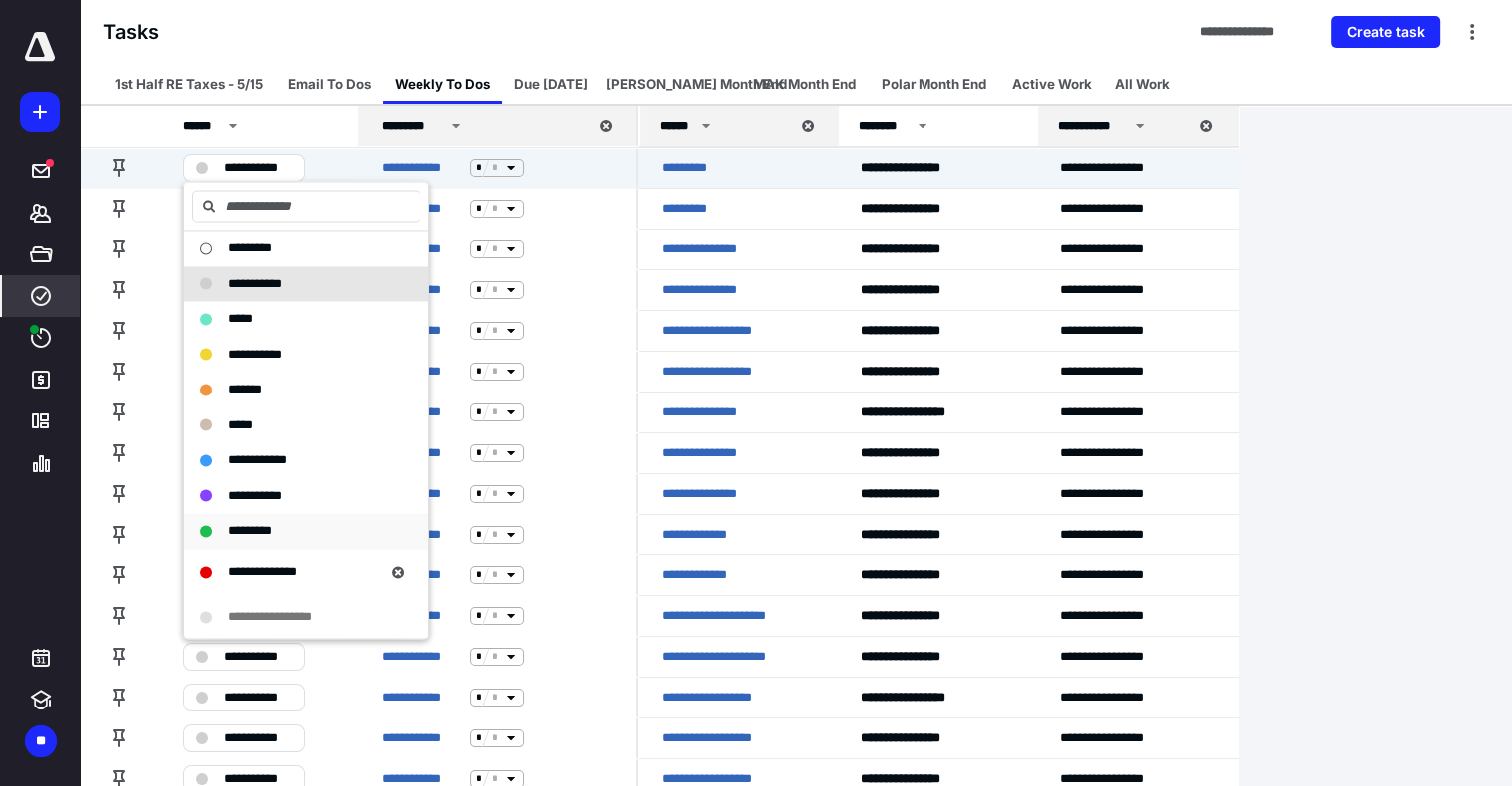 click on "*********" at bounding box center (250, 530) 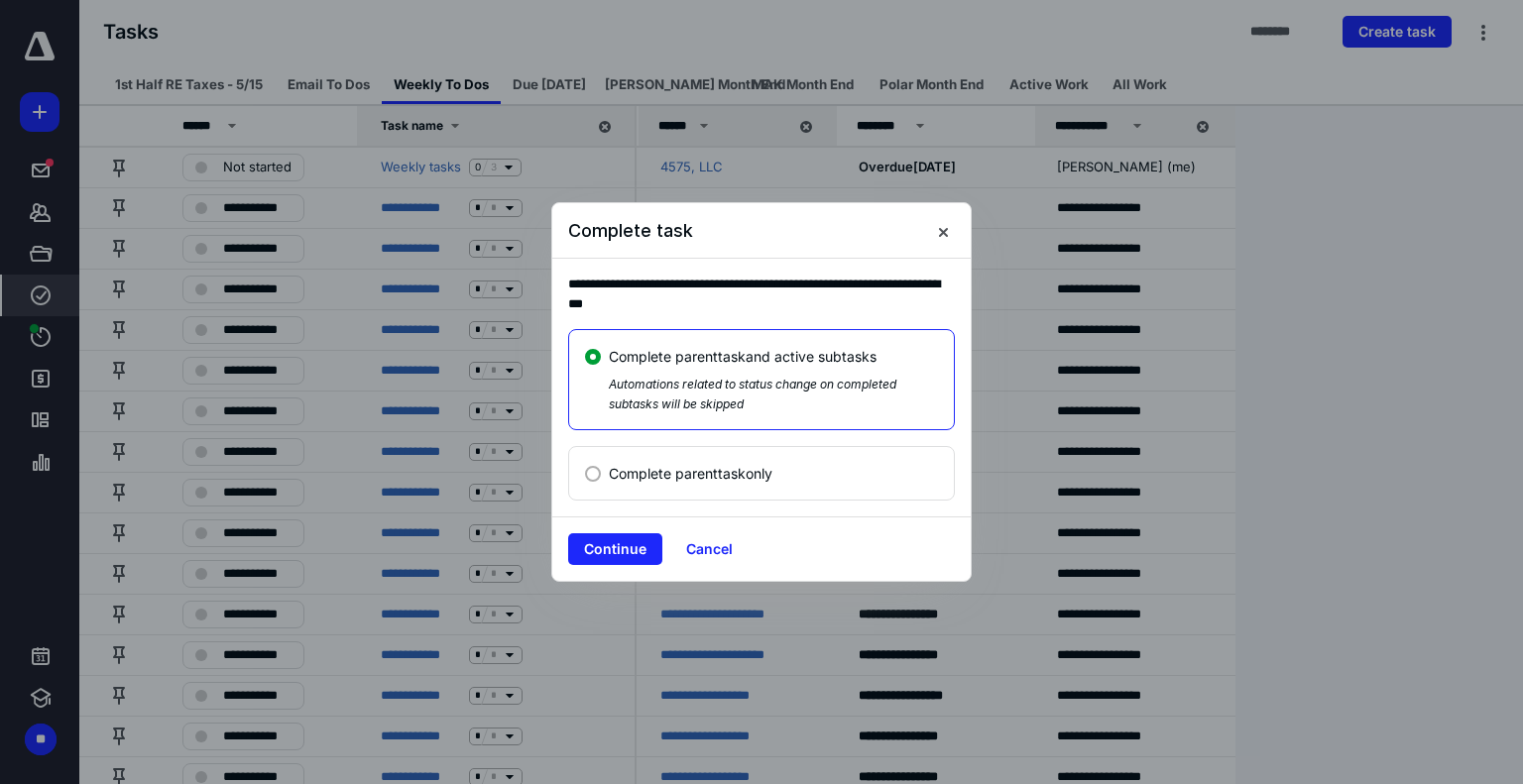 click on "Complete parent  task  only" at bounding box center [690, 473] 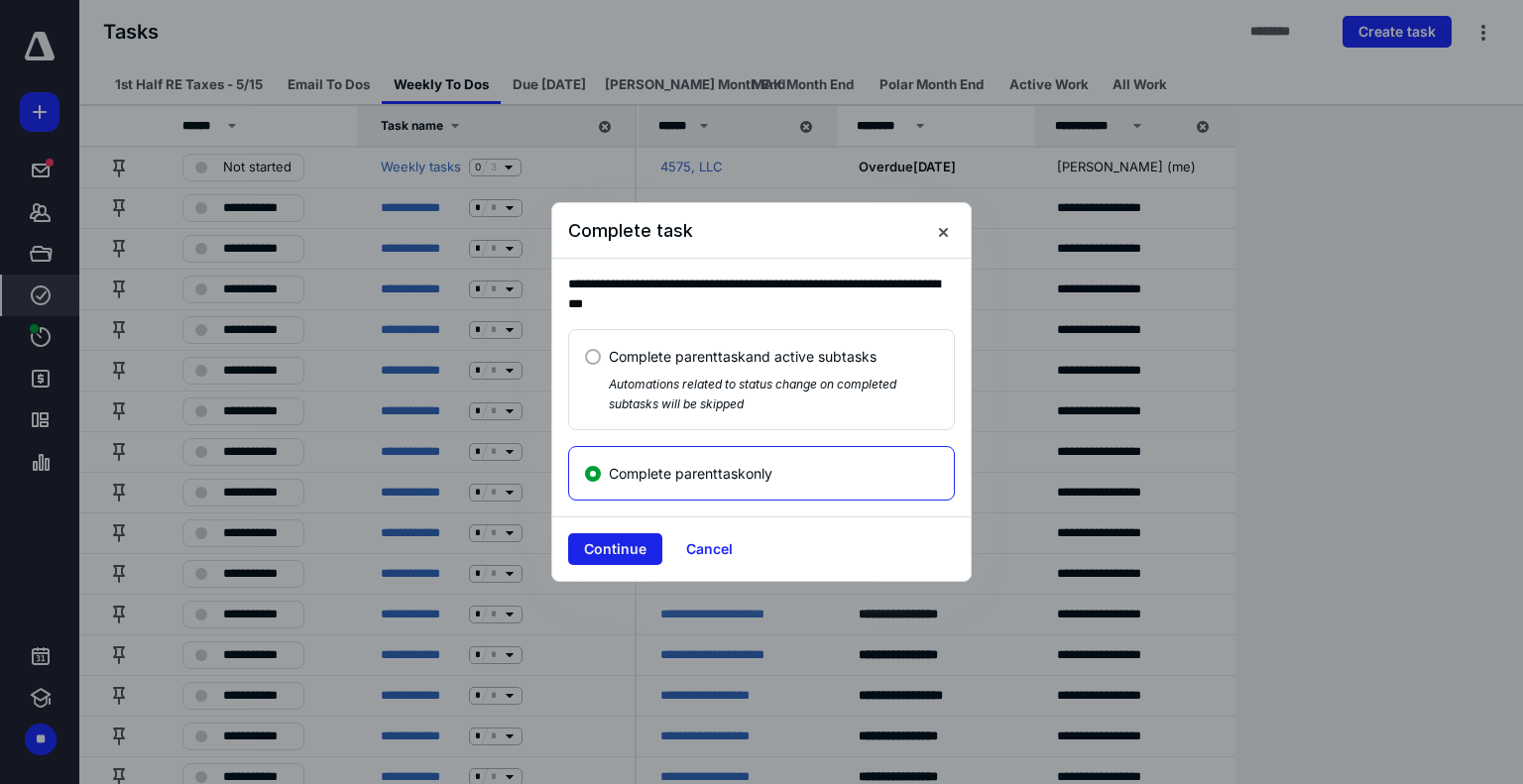click on "Continue" at bounding box center (615, 549) 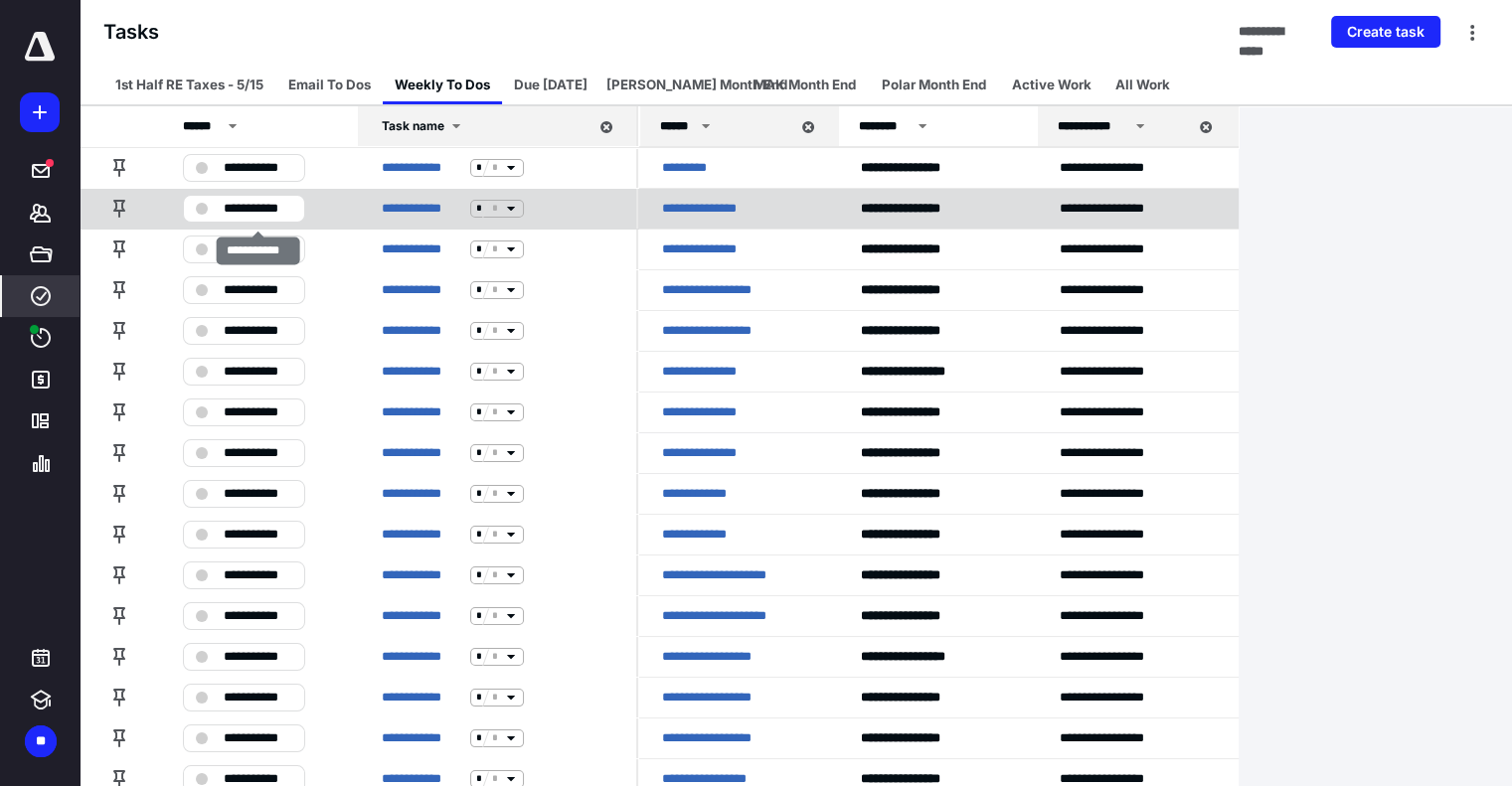 click on "**********" at bounding box center [257, 209] 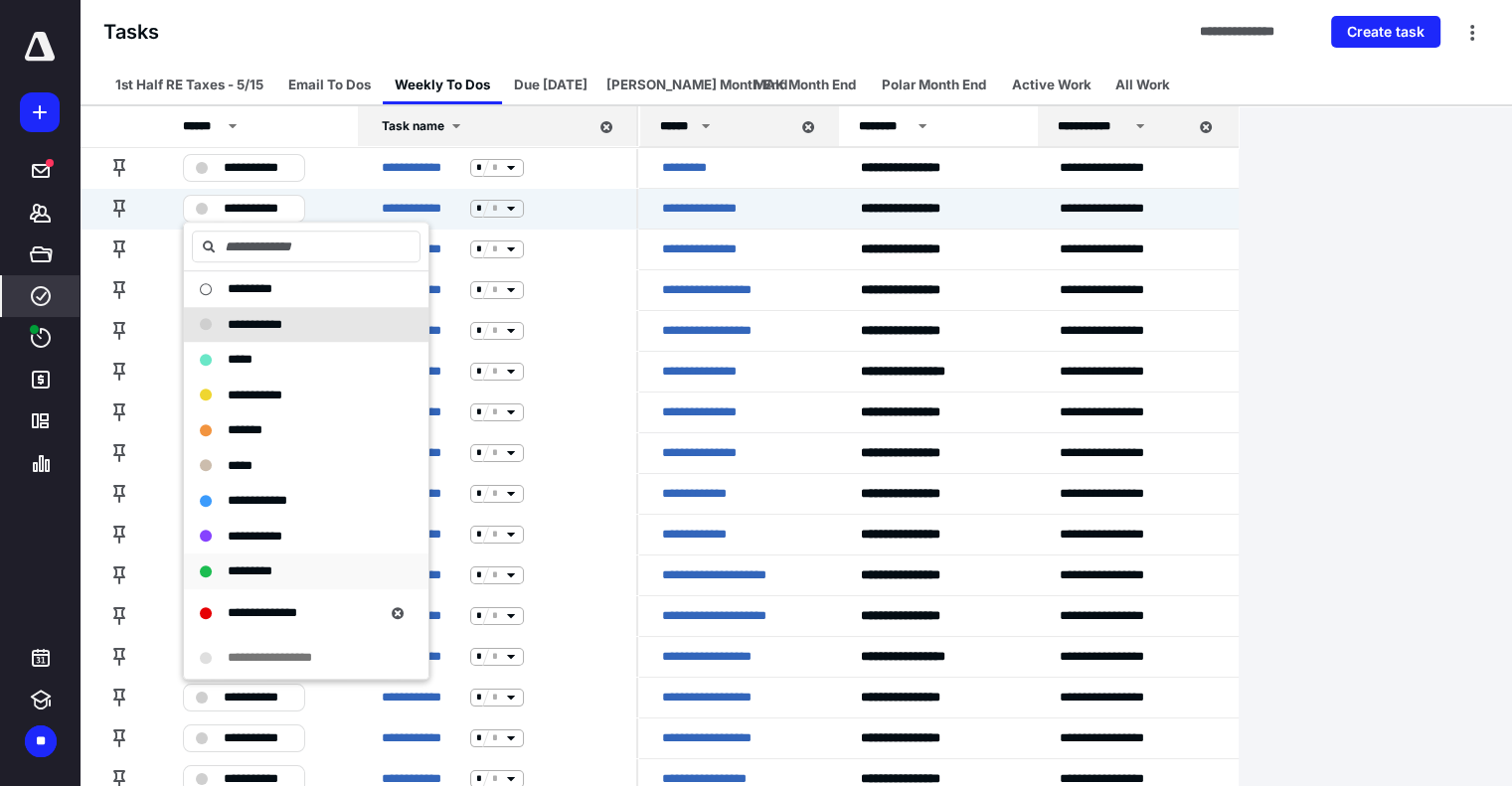 click on "*********" at bounding box center (250, 570) 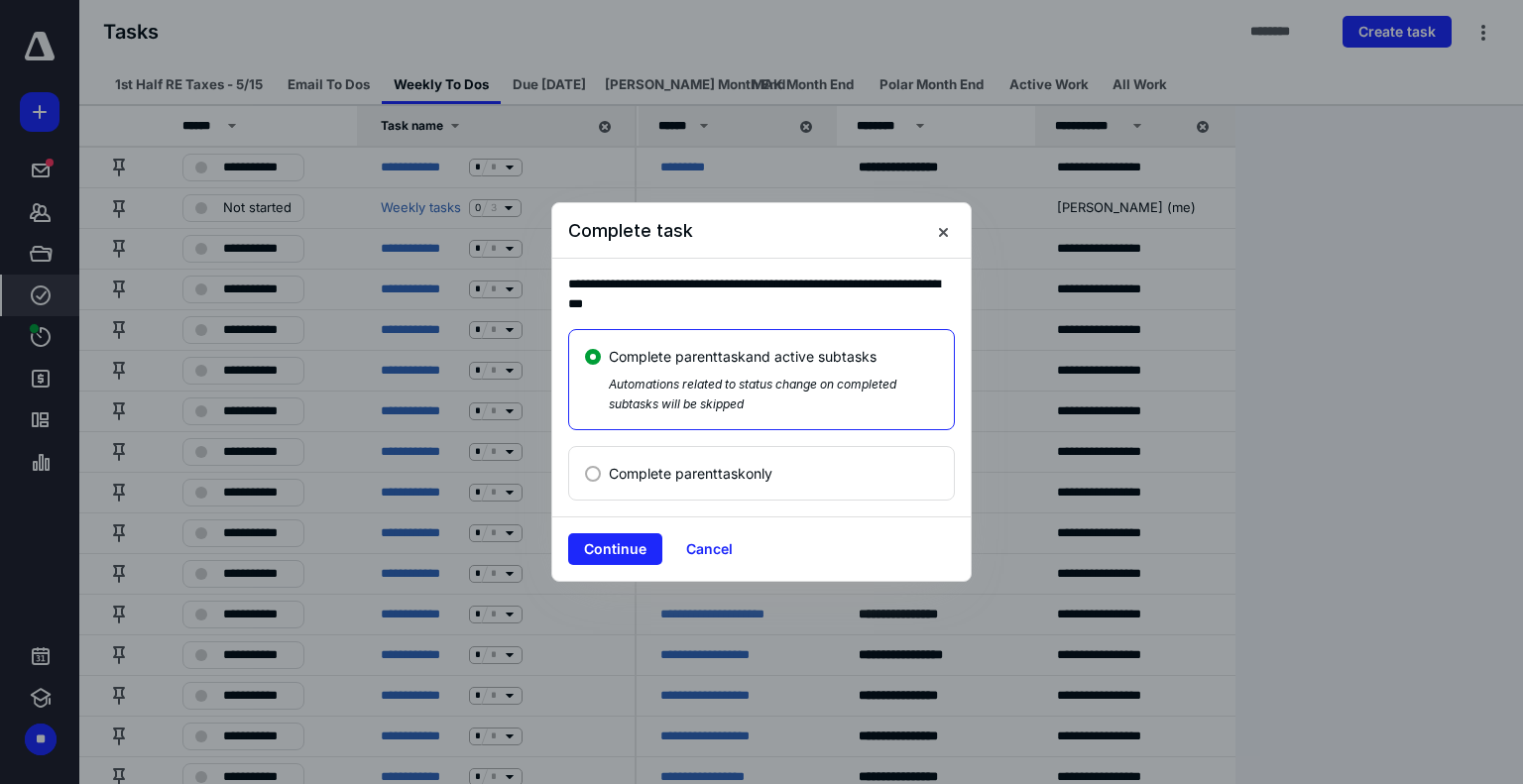 click on "Complete parent  task  only" at bounding box center [690, 473] 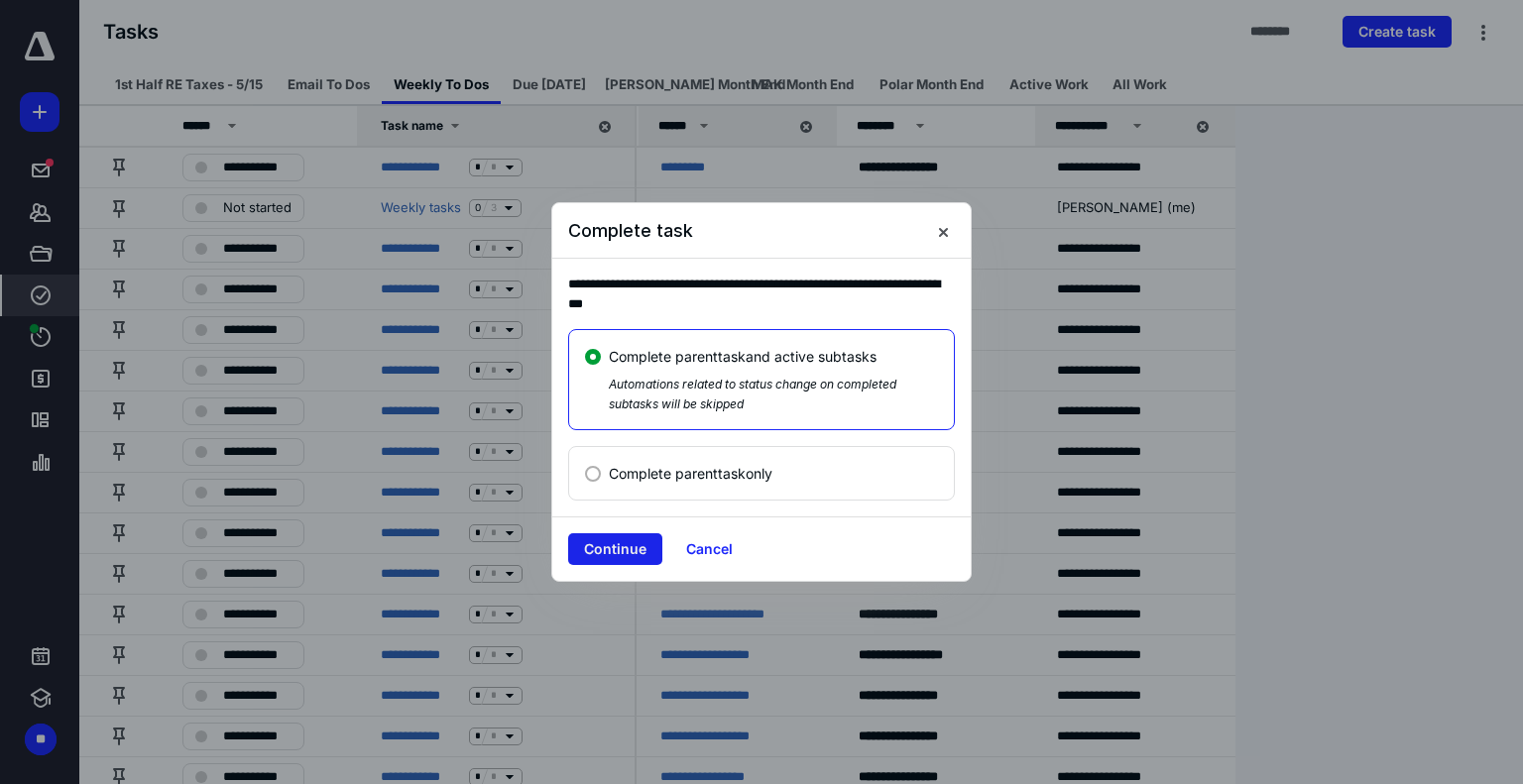 radio on "false" 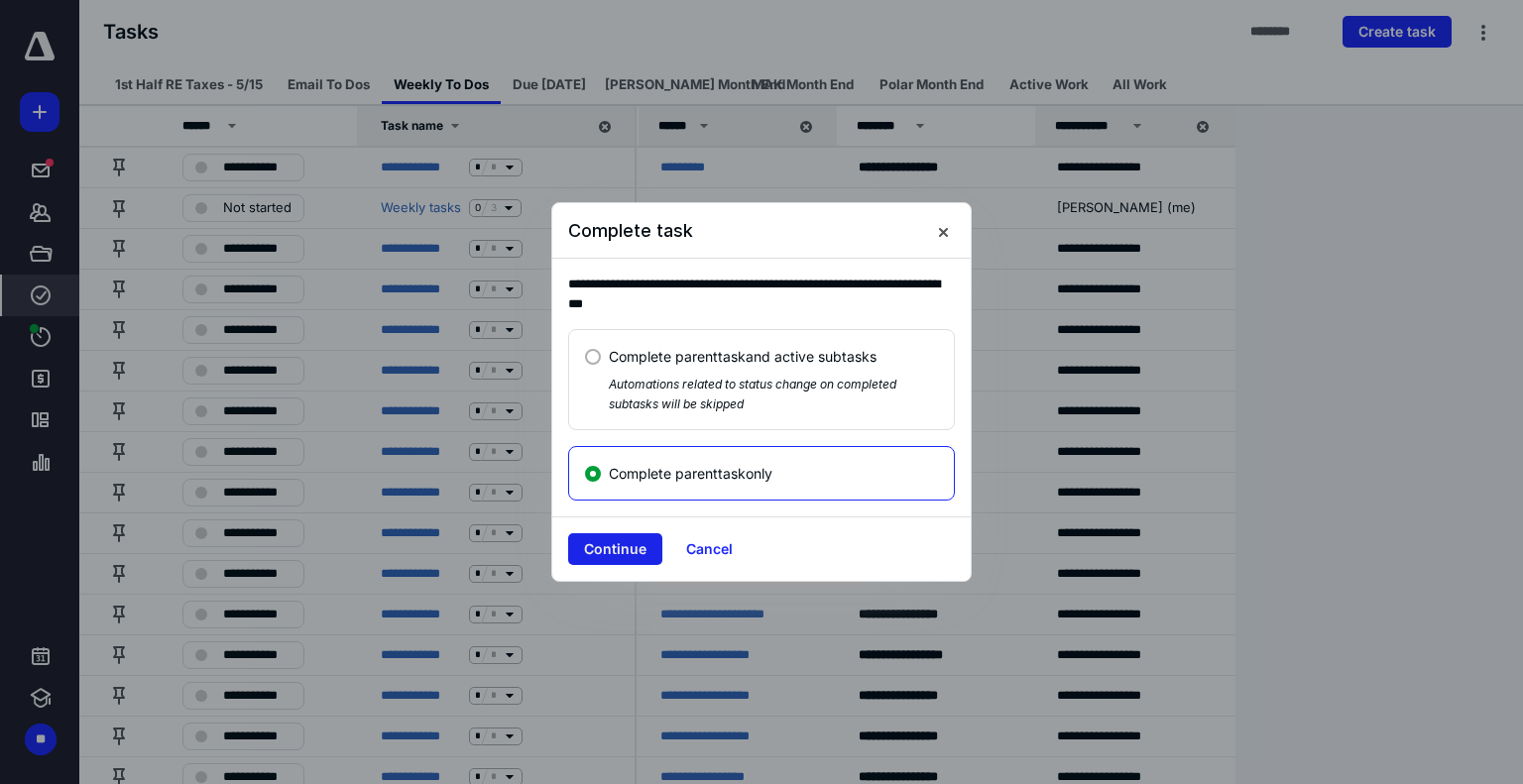 click on "Continue" at bounding box center (615, 549) 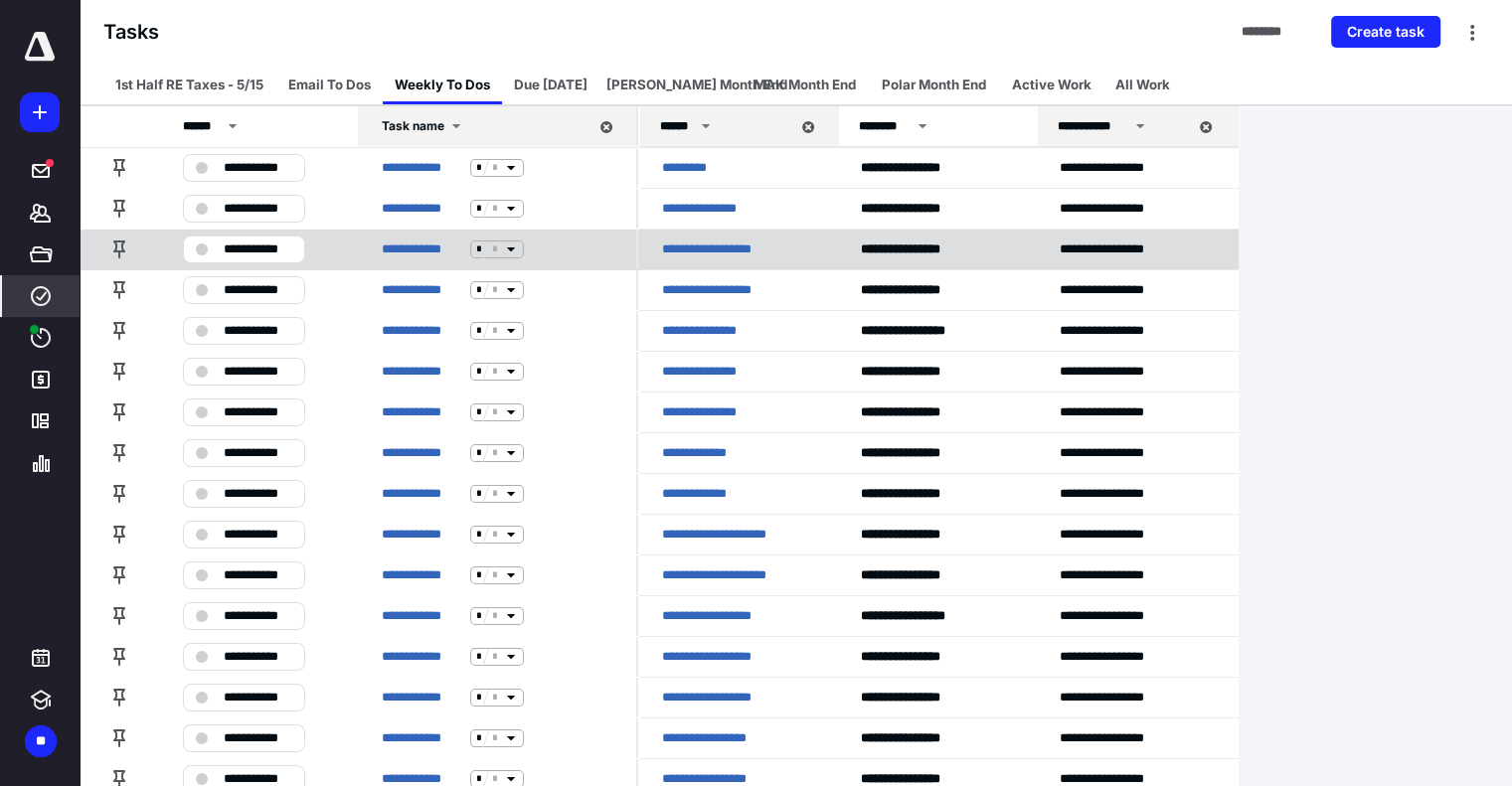 click on "**********" at bounding box center [244, 249] 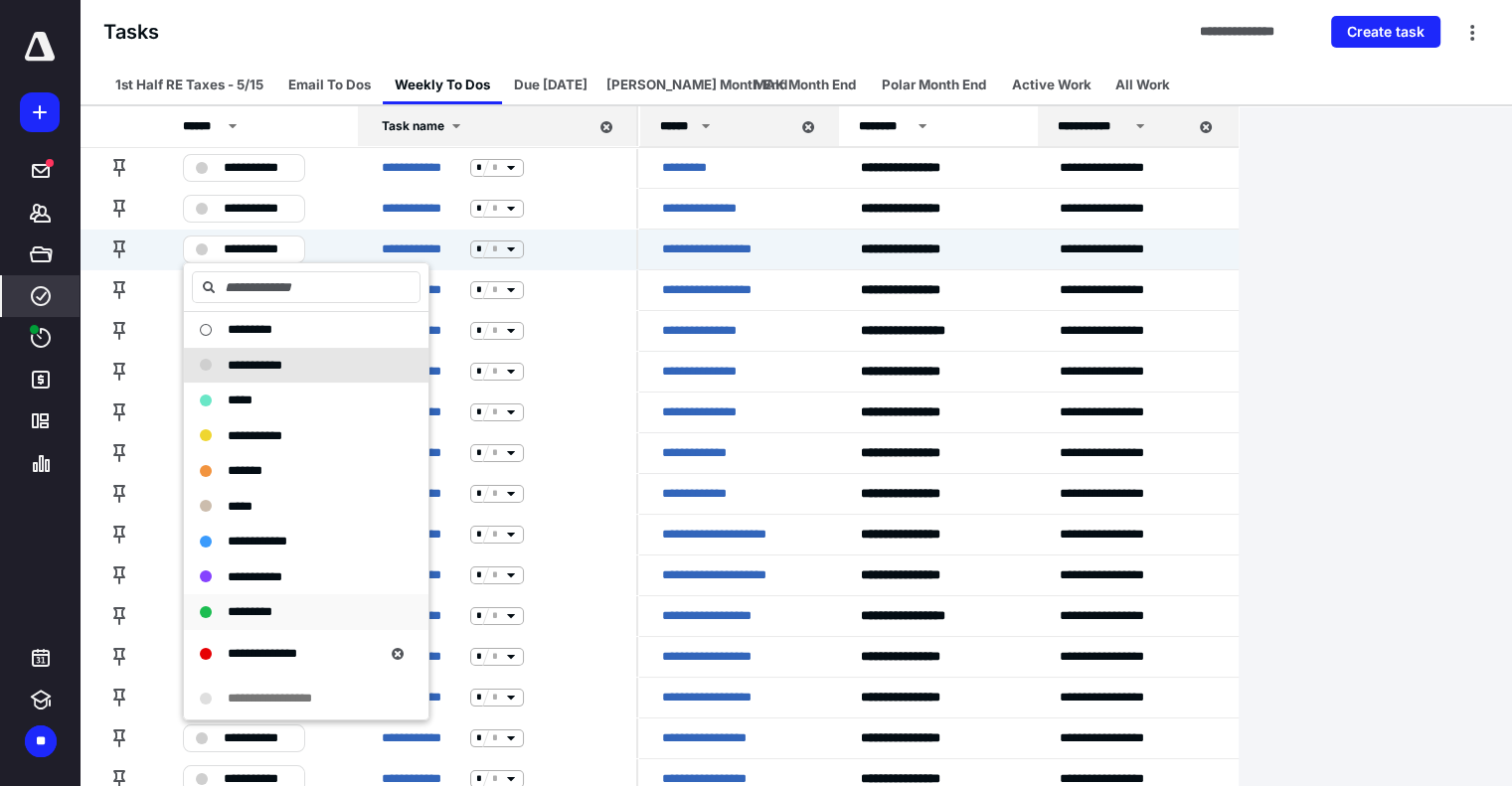click on "*********" at bounding box center [250, 611] 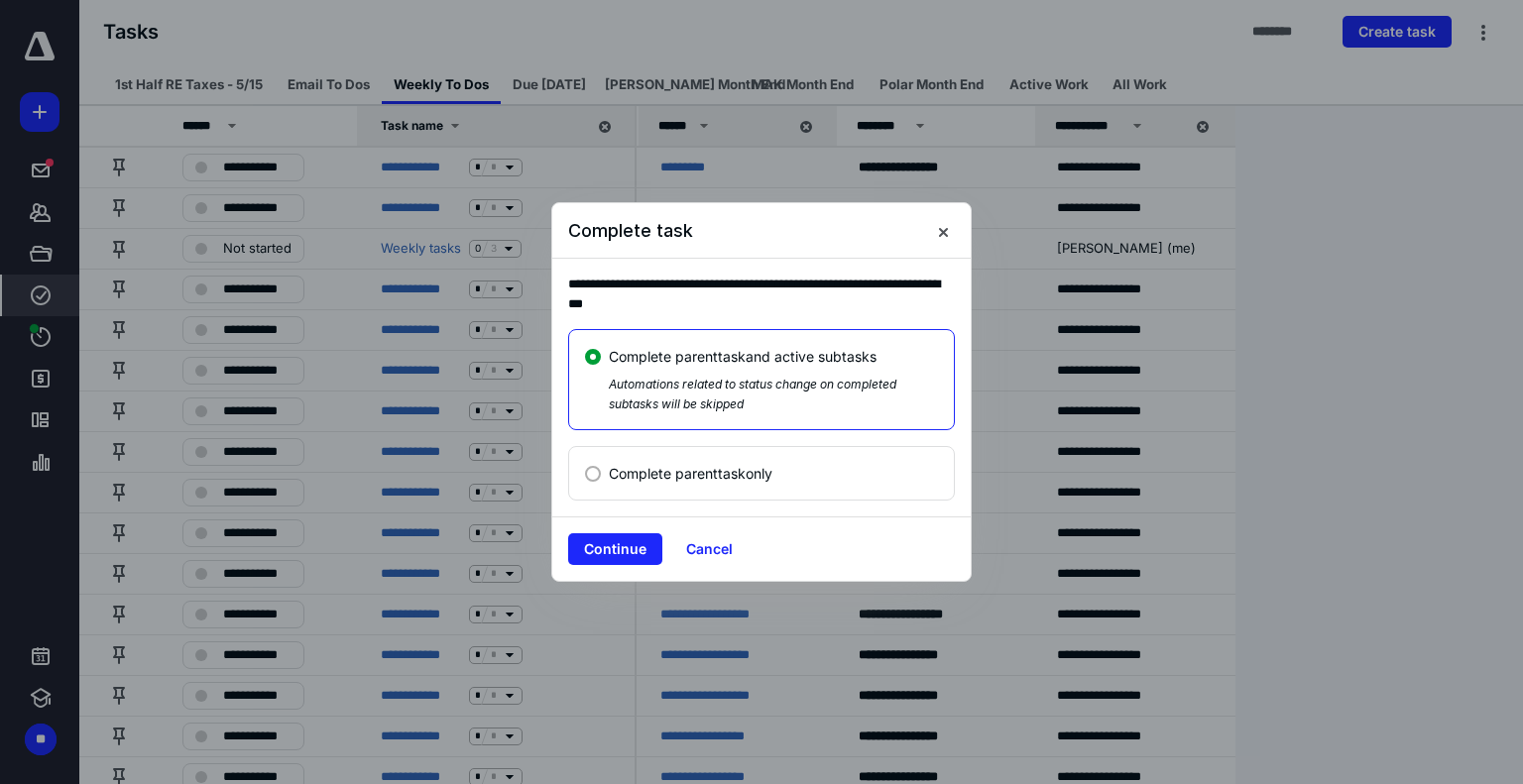 click on "Complete parent  task  only" at bounding box center (690, 473) 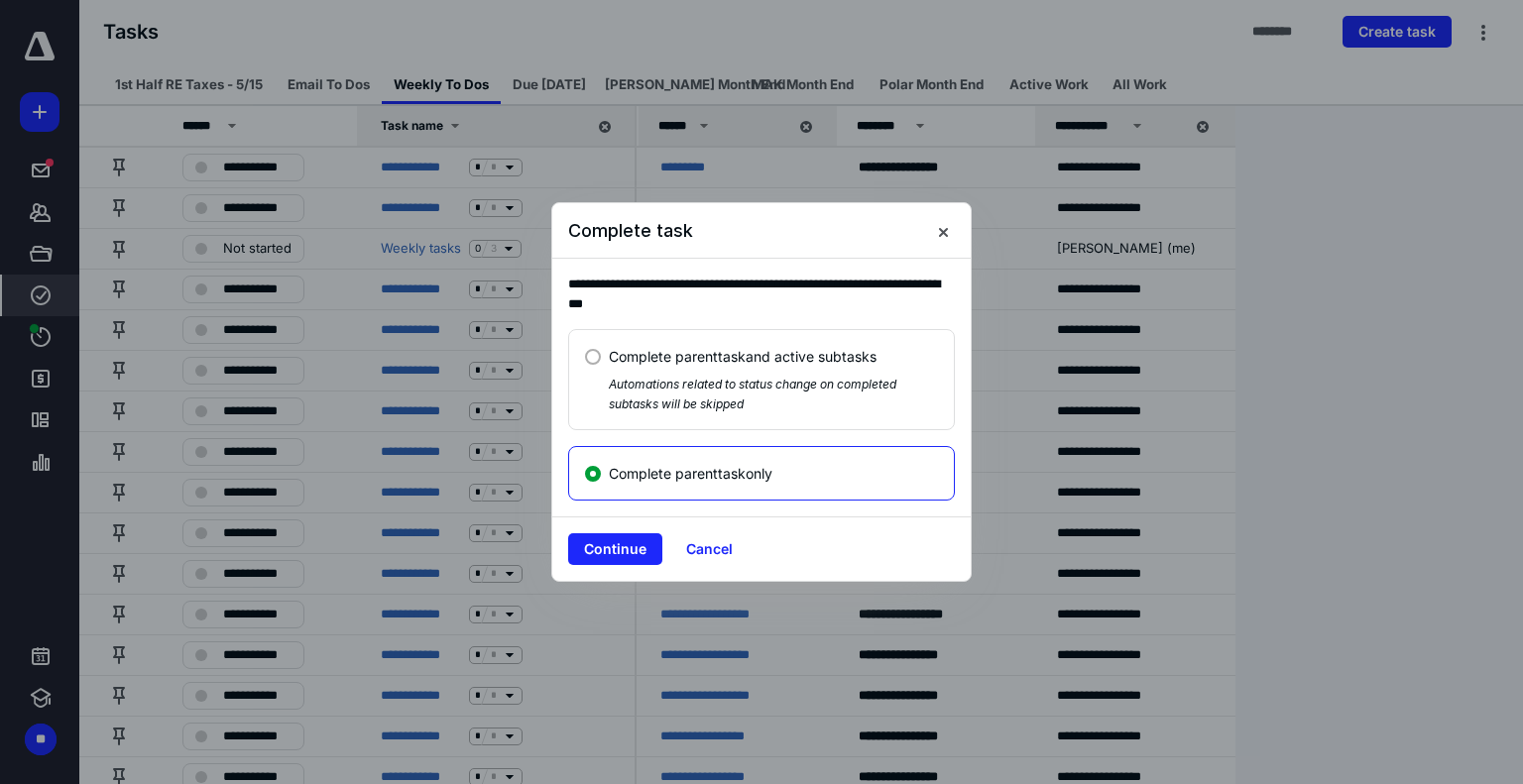 drag, startPoint x: 613, startPoint y: 546, endPoint x: 652, endPoint y: 526, distance: 43.82921 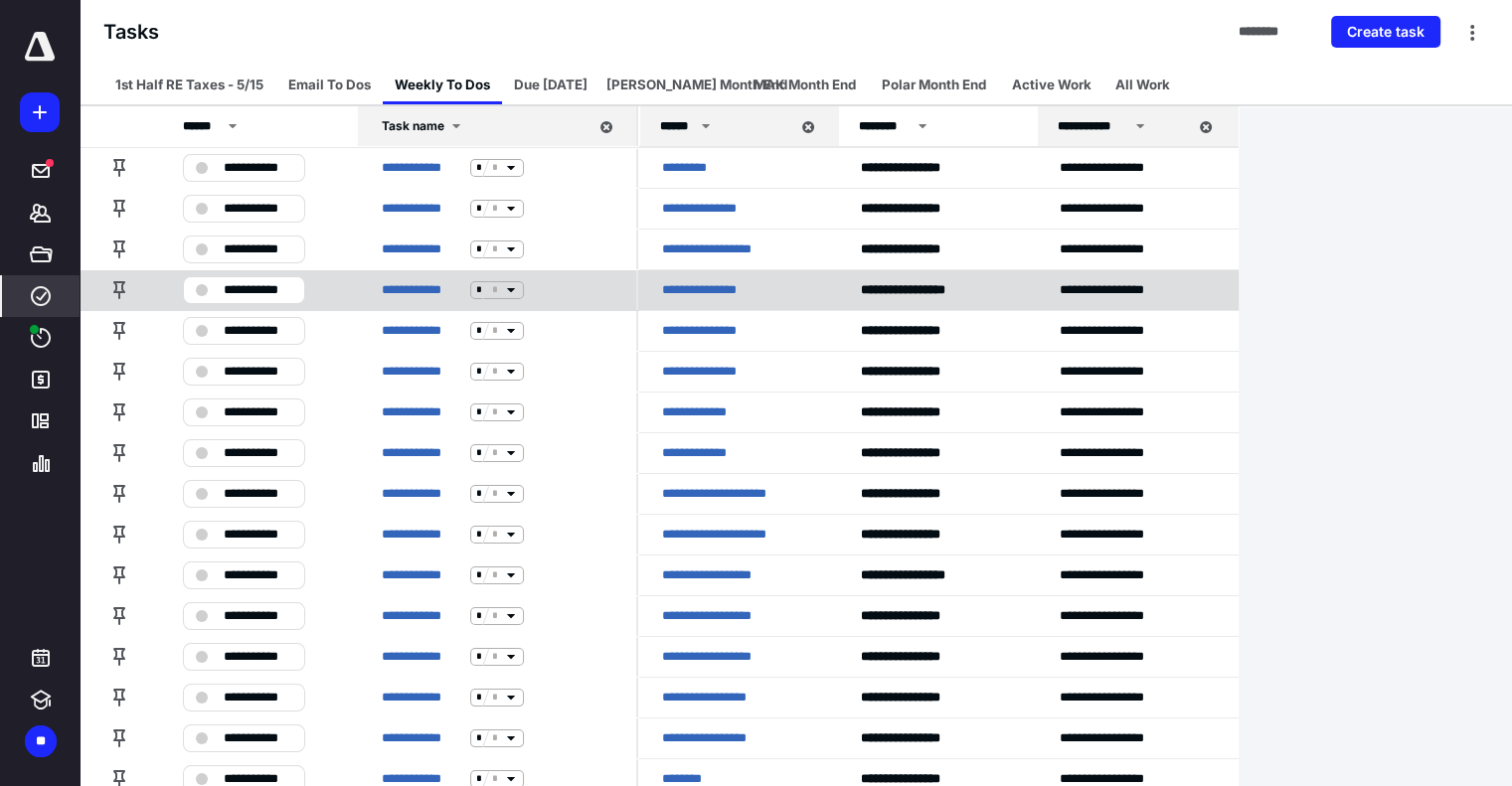 click on "**********" at bounding box center (257, 290) 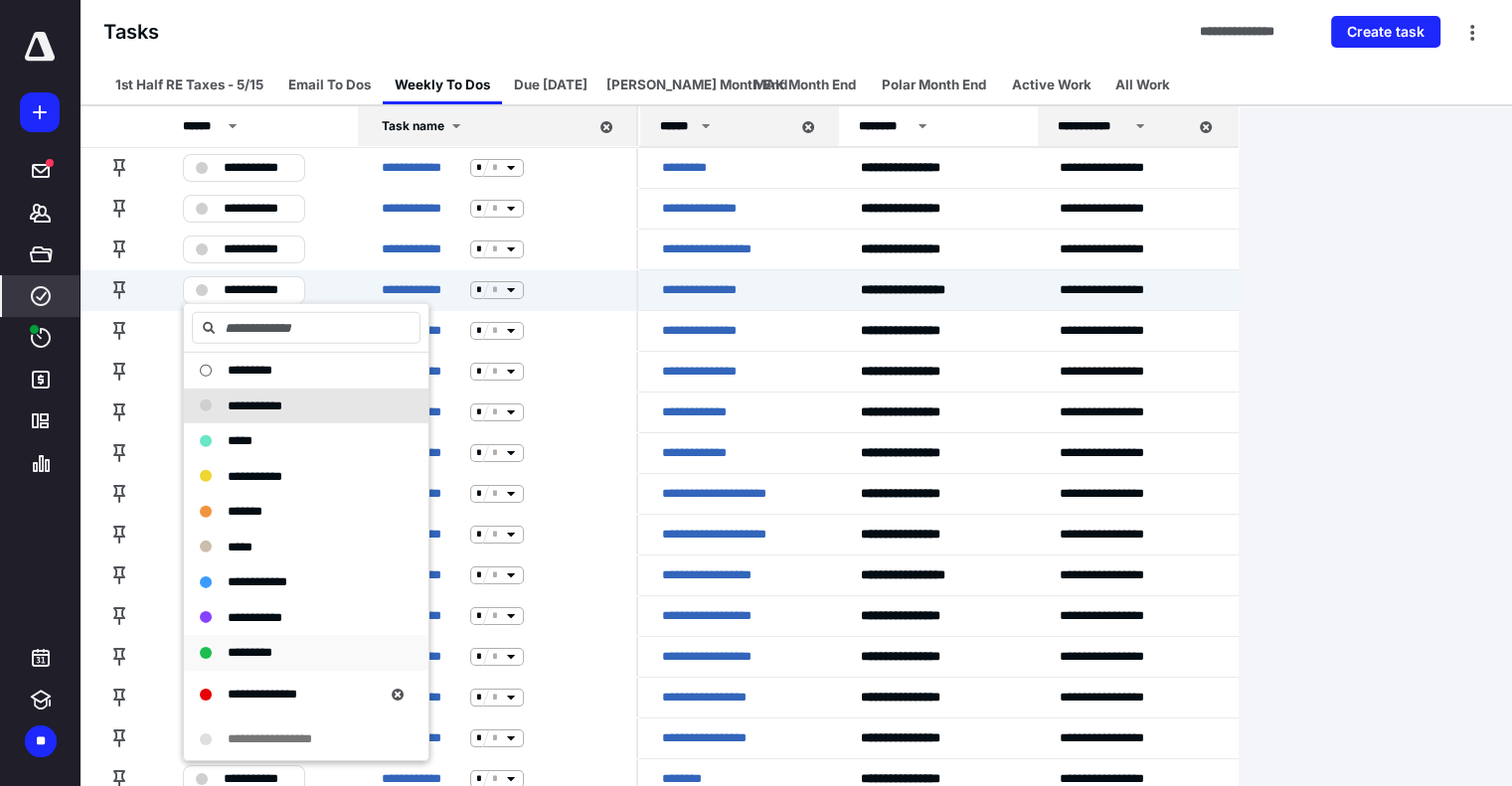 click on "*********" at bounding box center (250, 652) 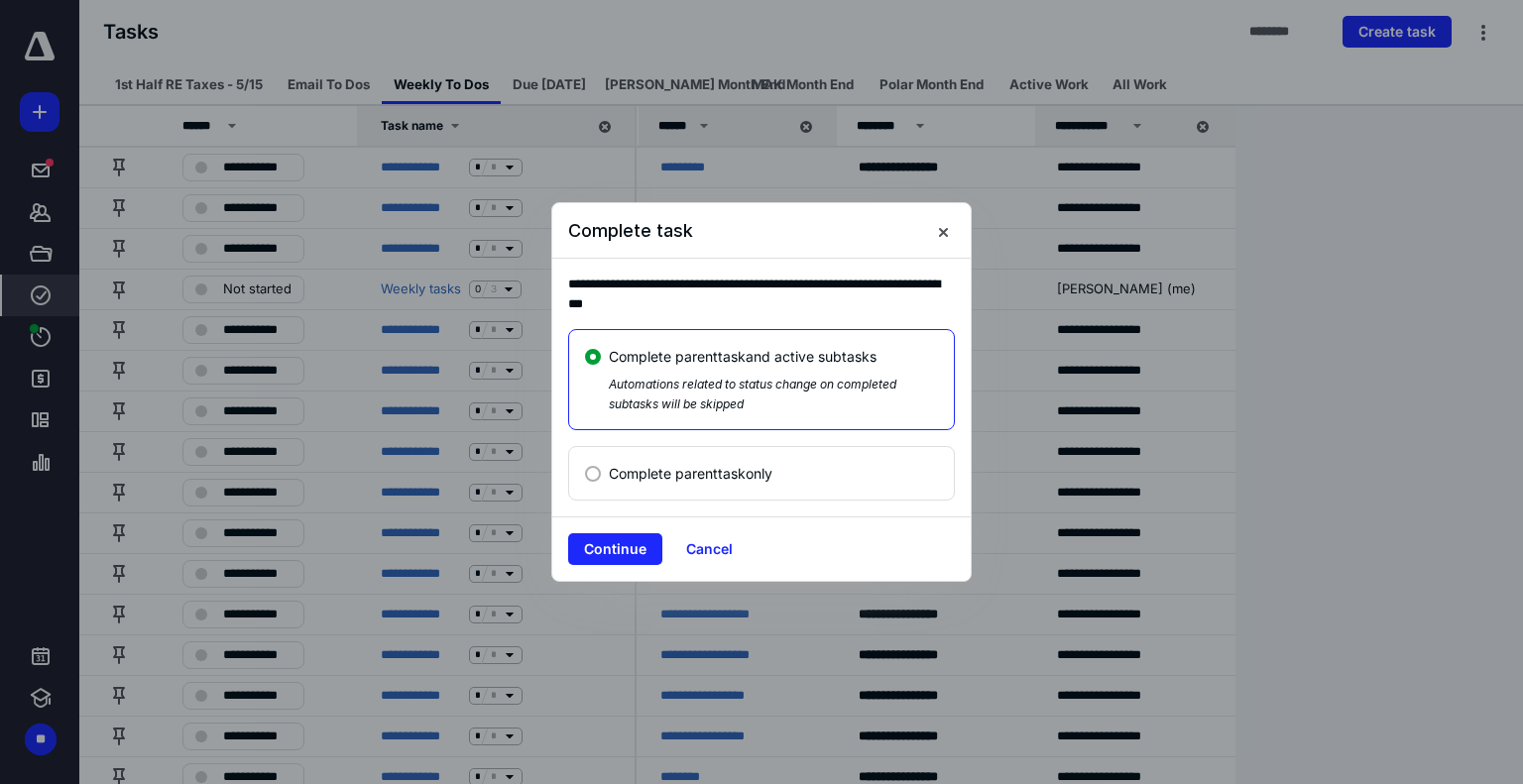 click on "Complete parent  task  only" at bounding box center [762, 473] 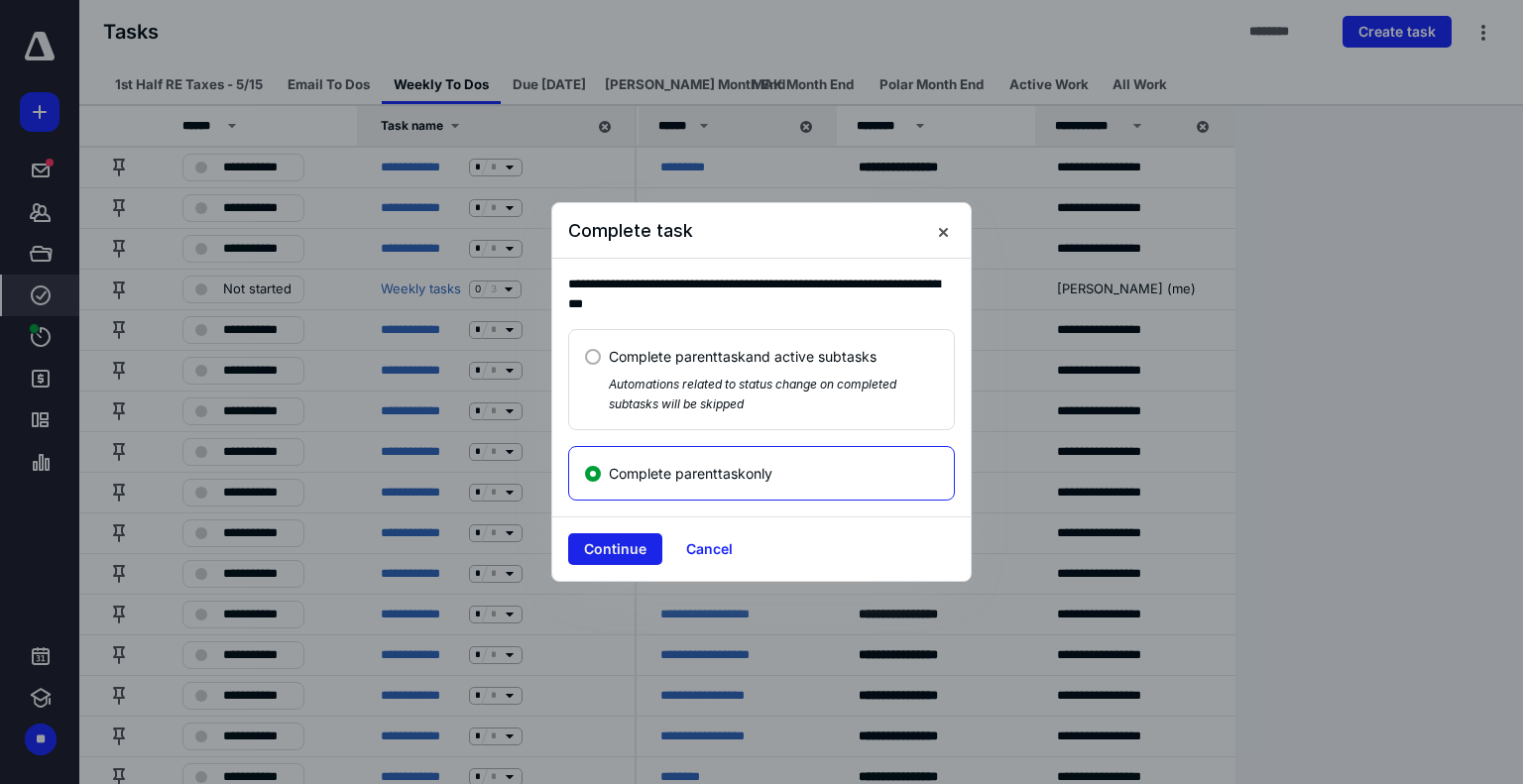 click on "Continue" at bounding box center [615, 549] 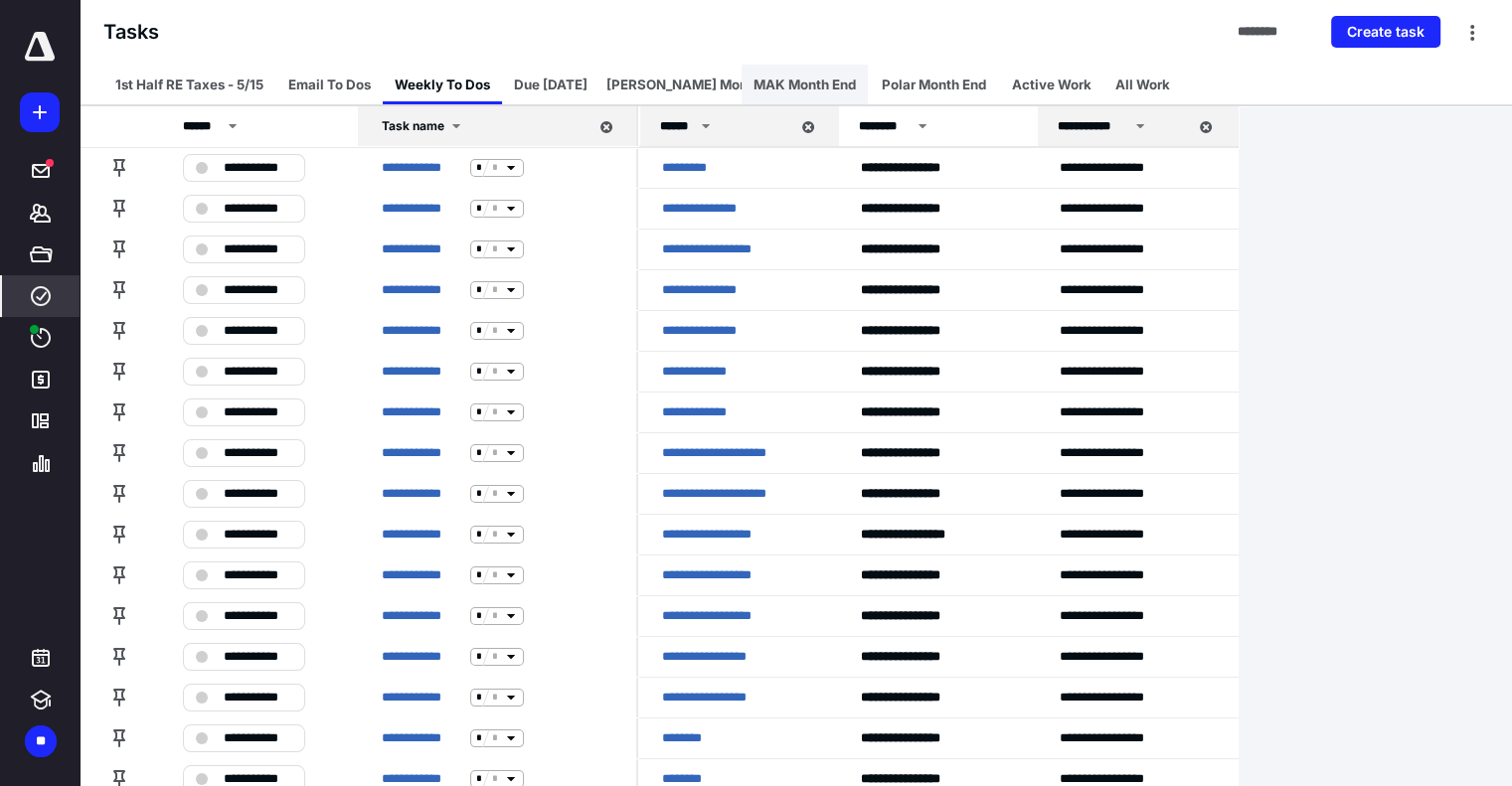 click on "MAK Month End" at bounding box center [804, 84] 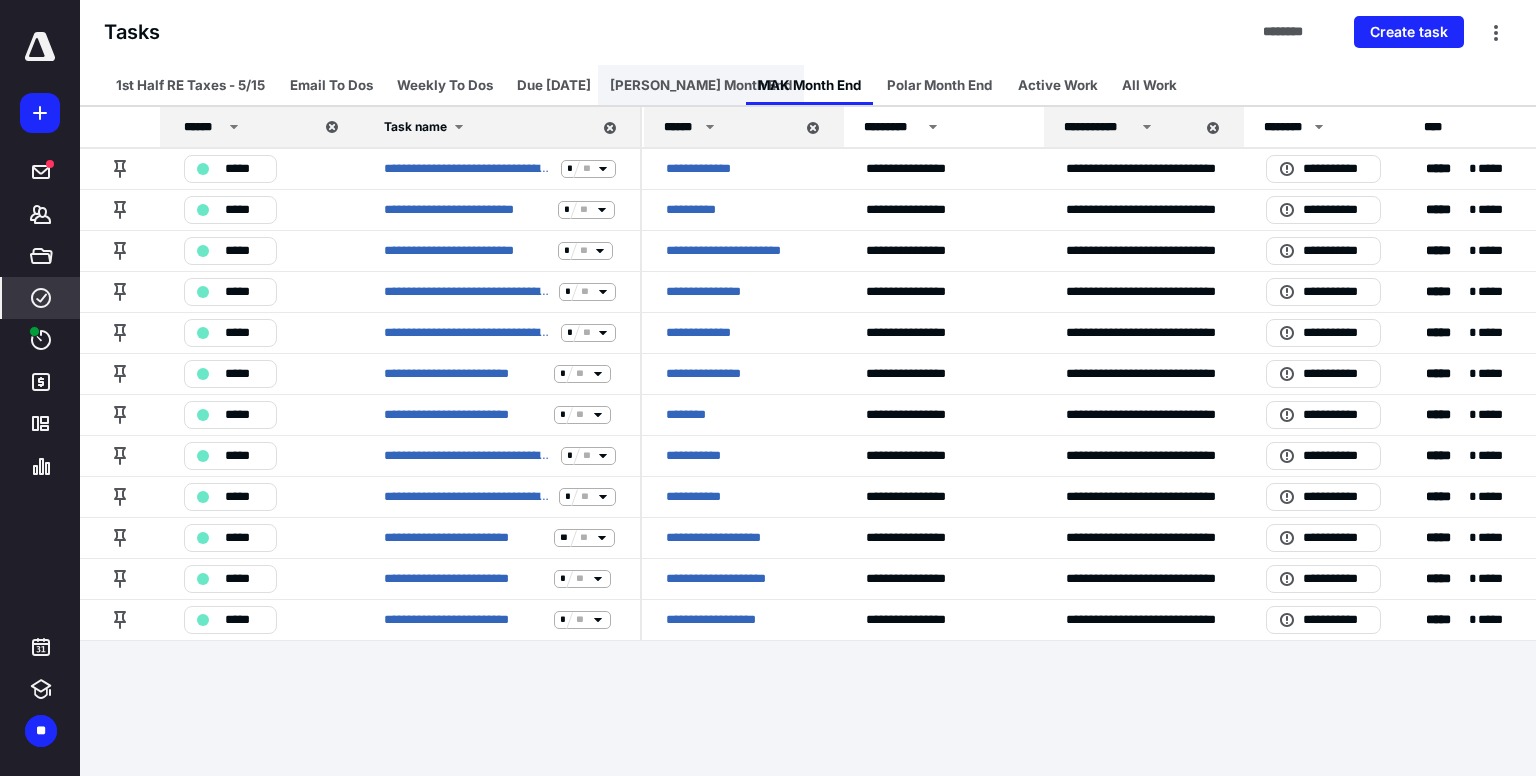 click on "[PERSON_NAME] Month End" at bounding box center (701, 85) 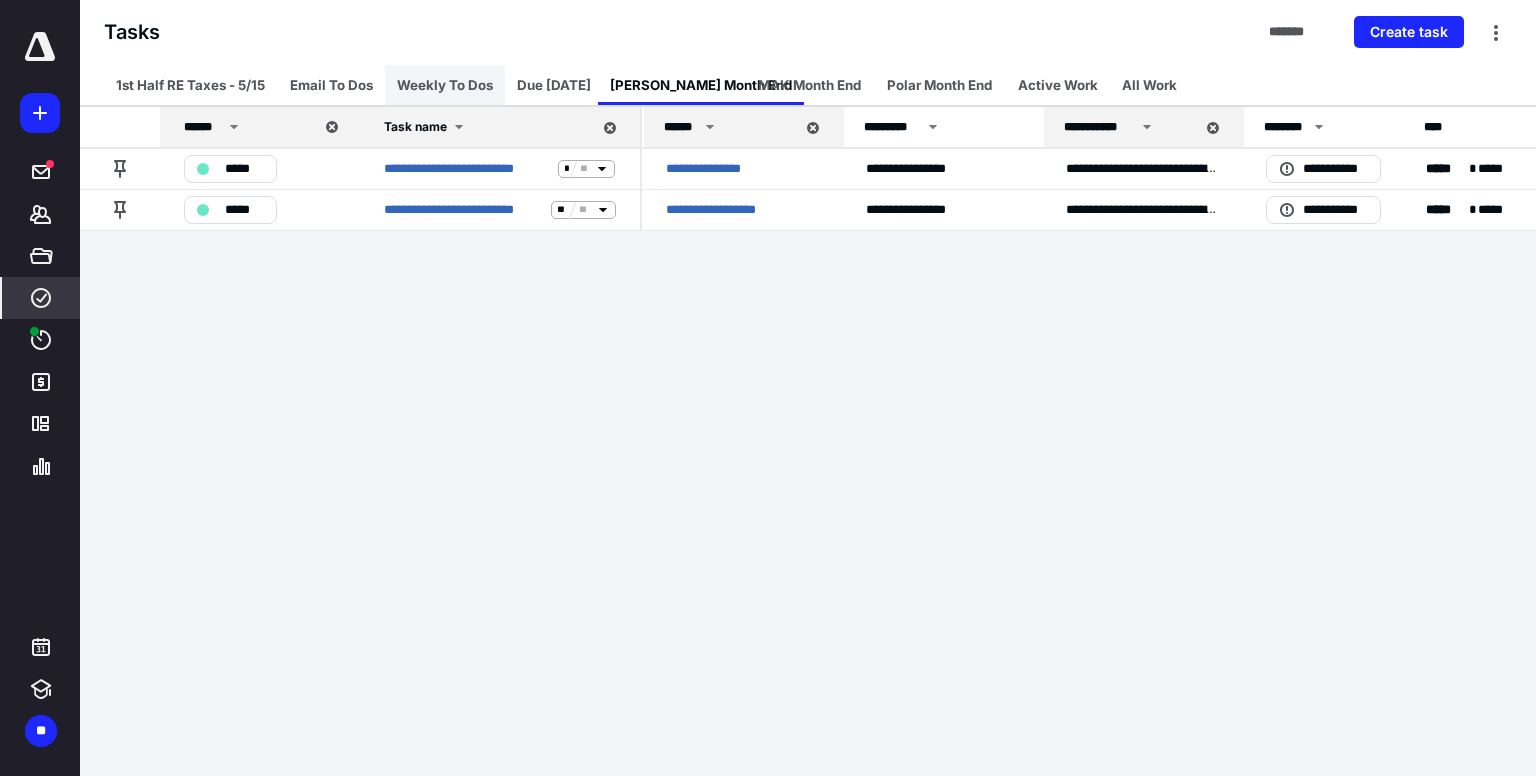 click on "Weekly To Dos" at bounding box center (445, 85) 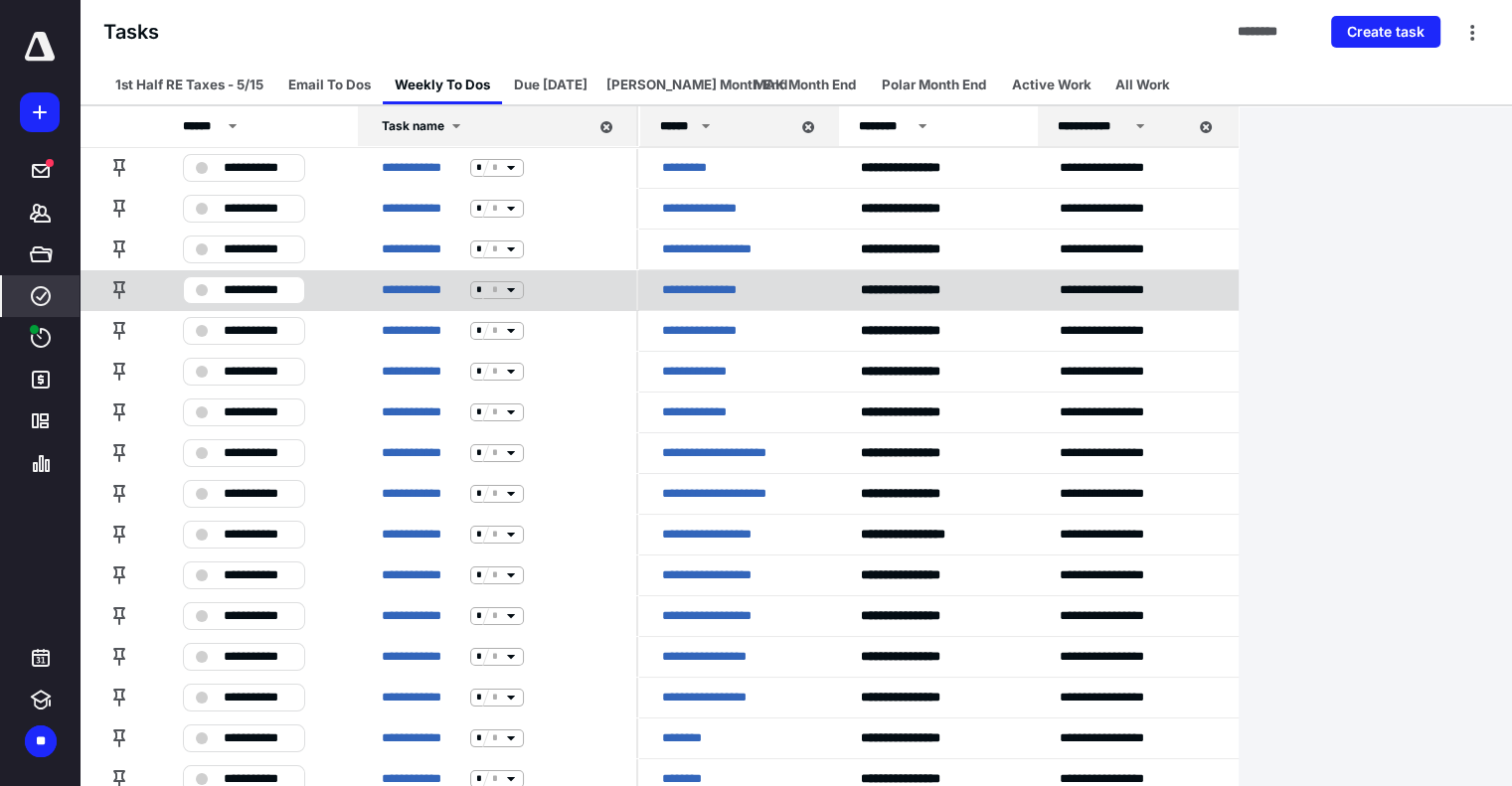 click on "**********" at bounding box center (257, 290) 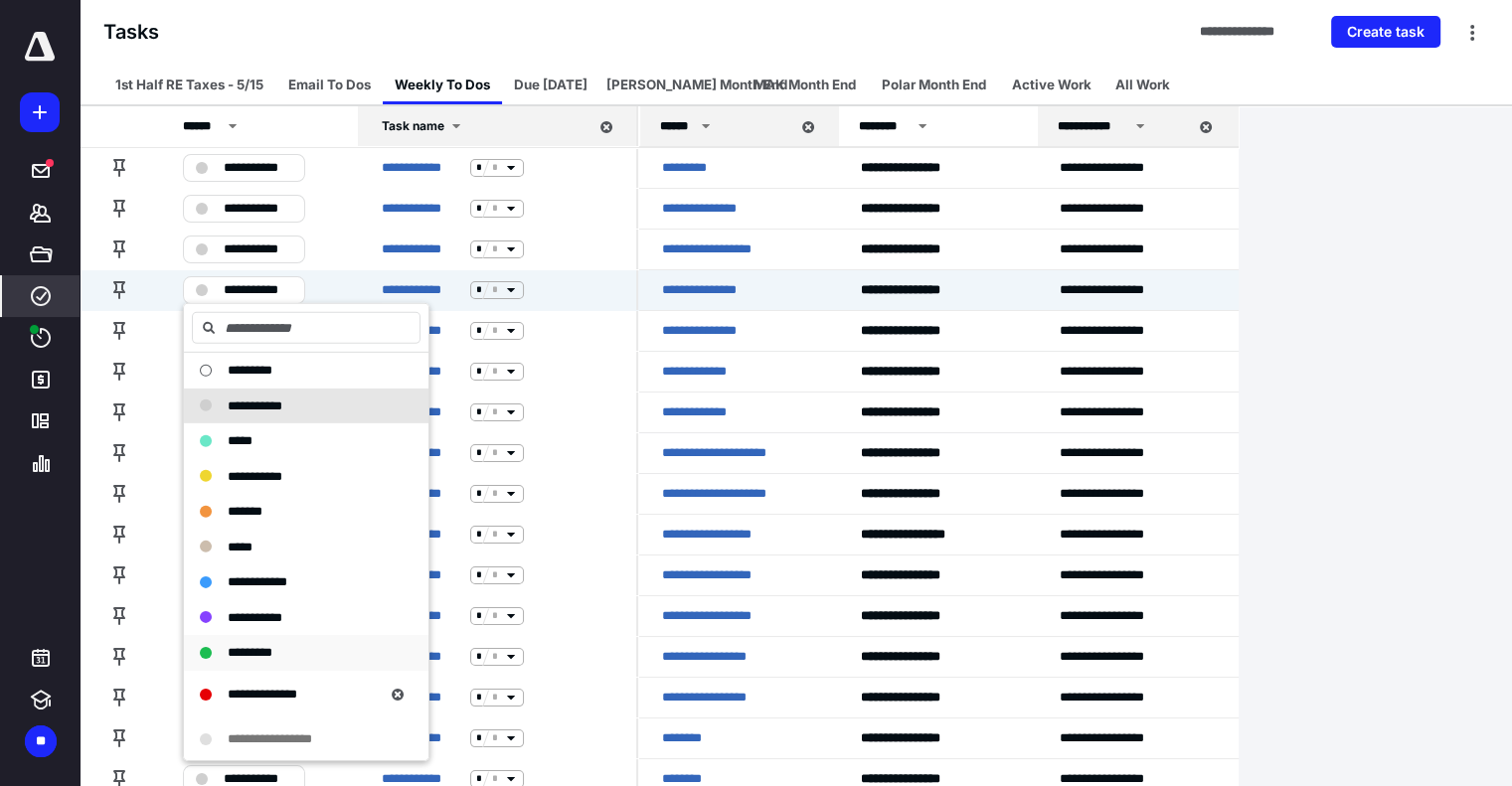 click on "*********" at bounding box center [294, 653] 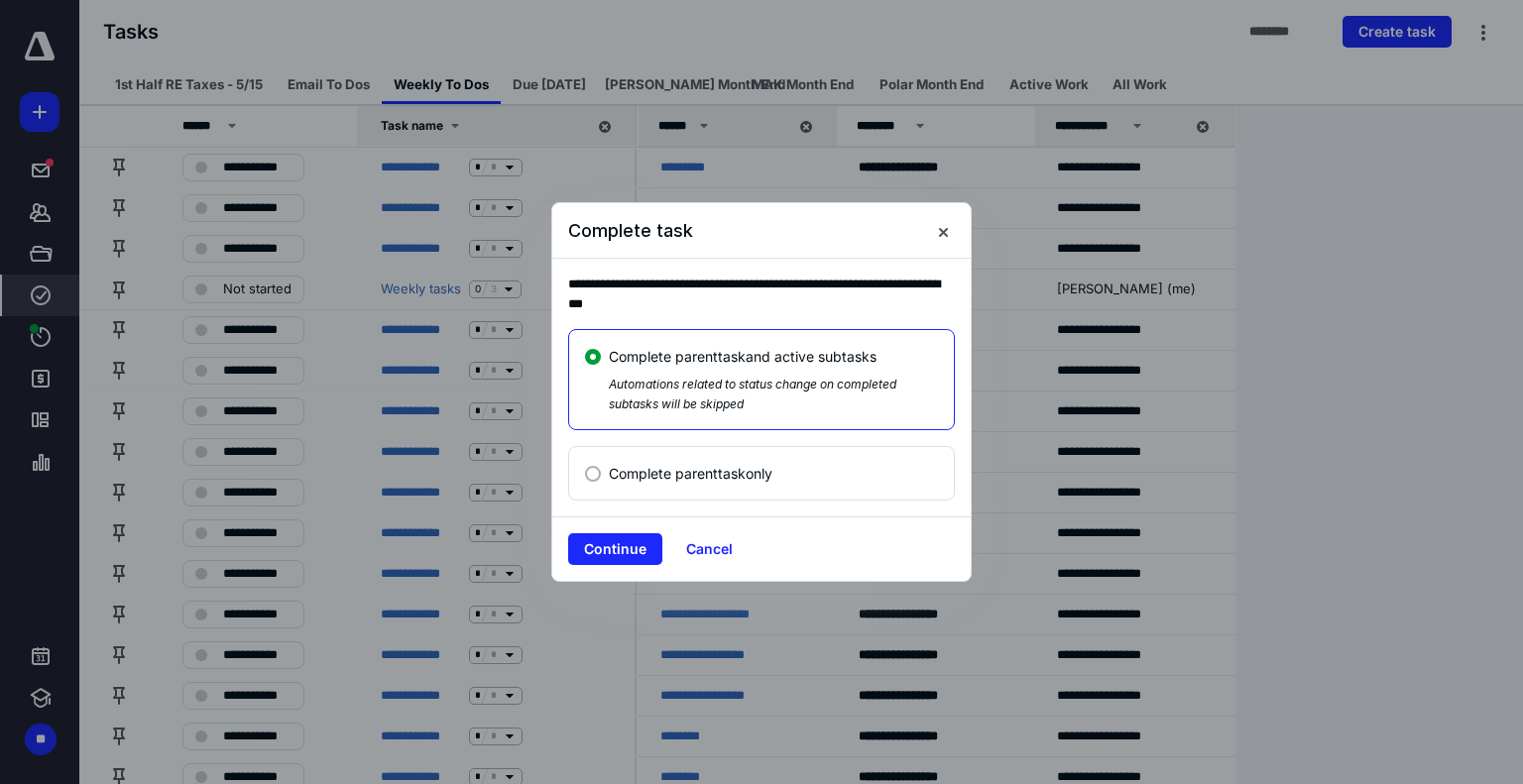 click on "Complete parent  task  only" at bounding box center (690, 473) 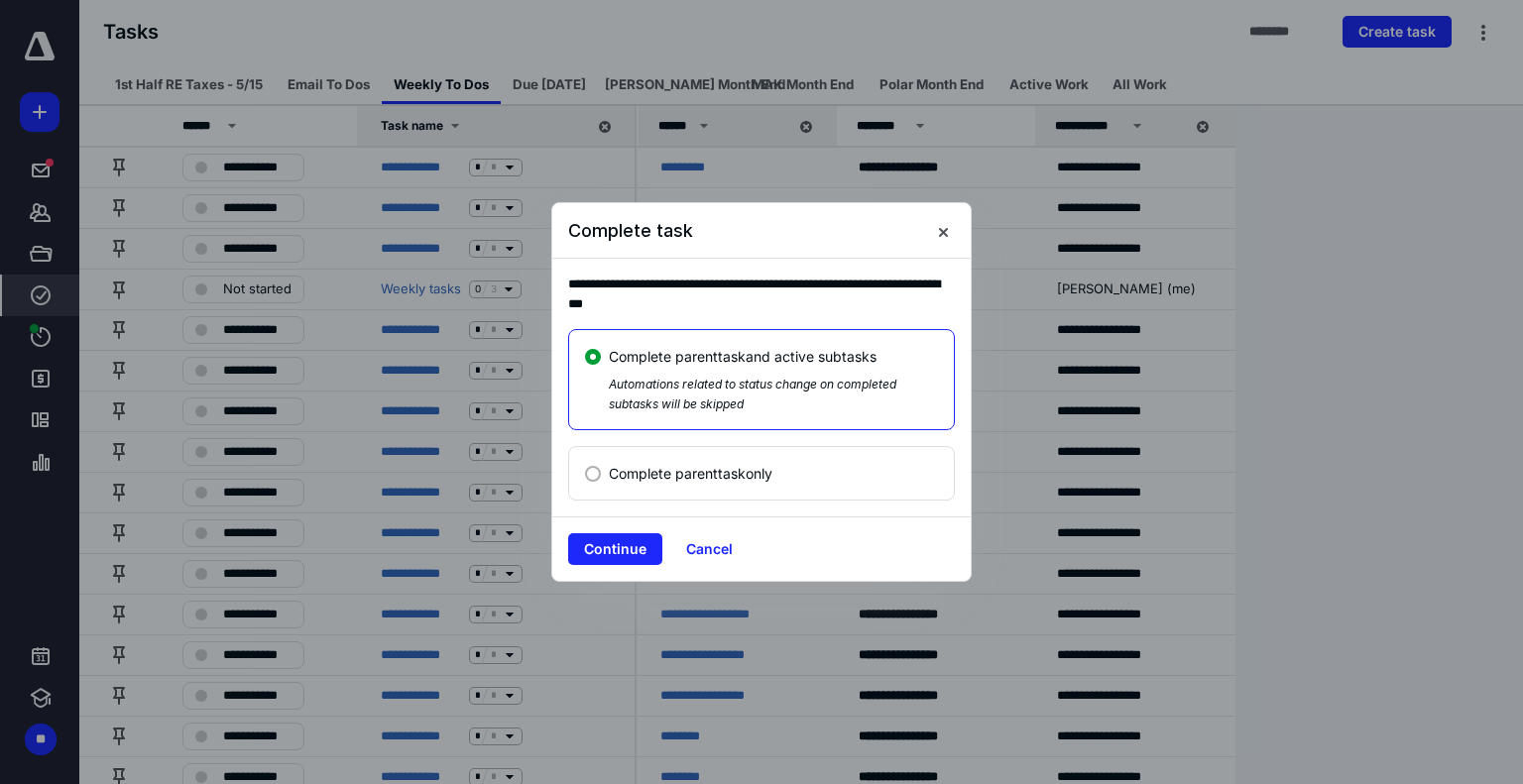 click on "Complete parent  task  only" at bounding box center [596, -991141] 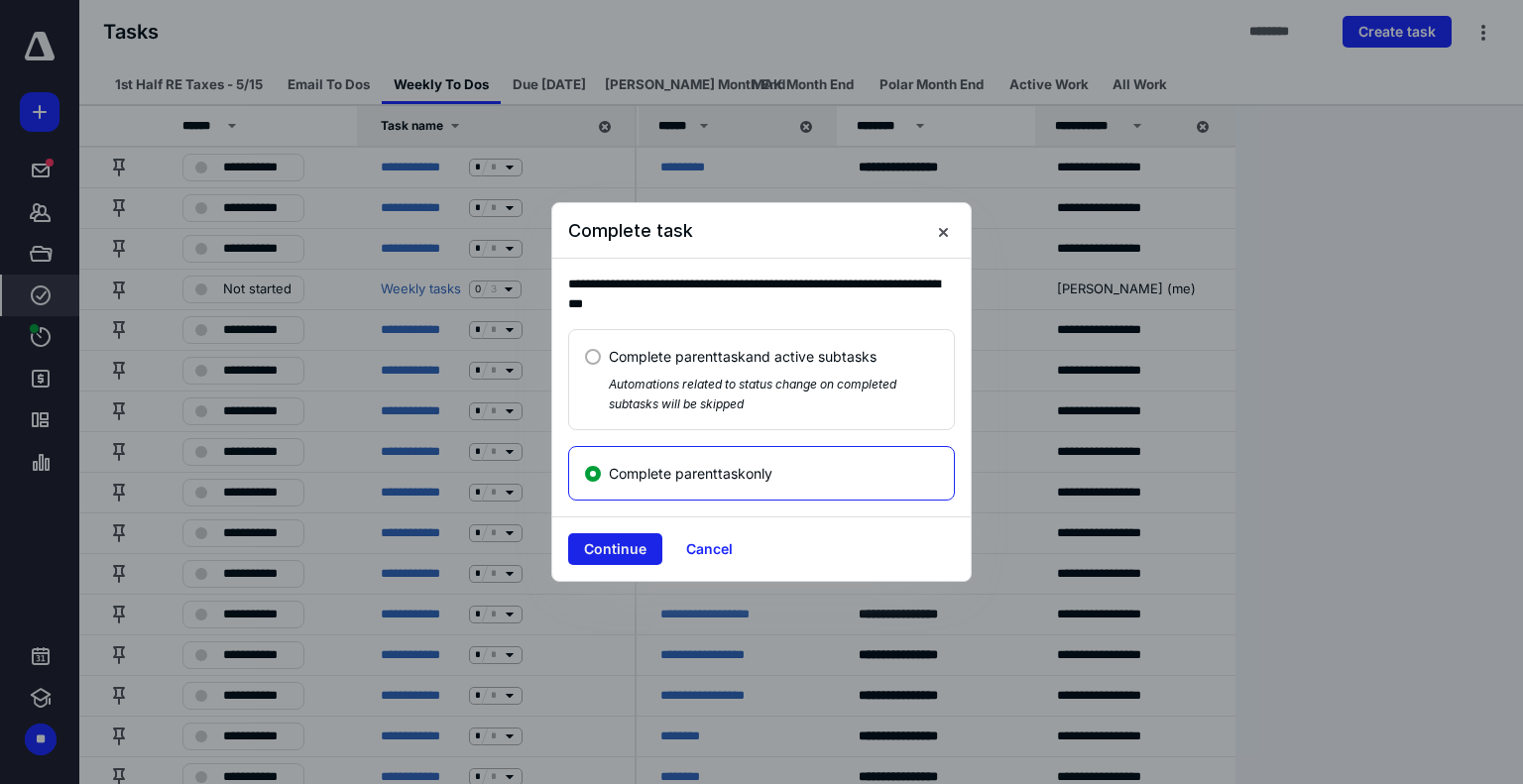click on "Continue" at bounding box center (615, 549) 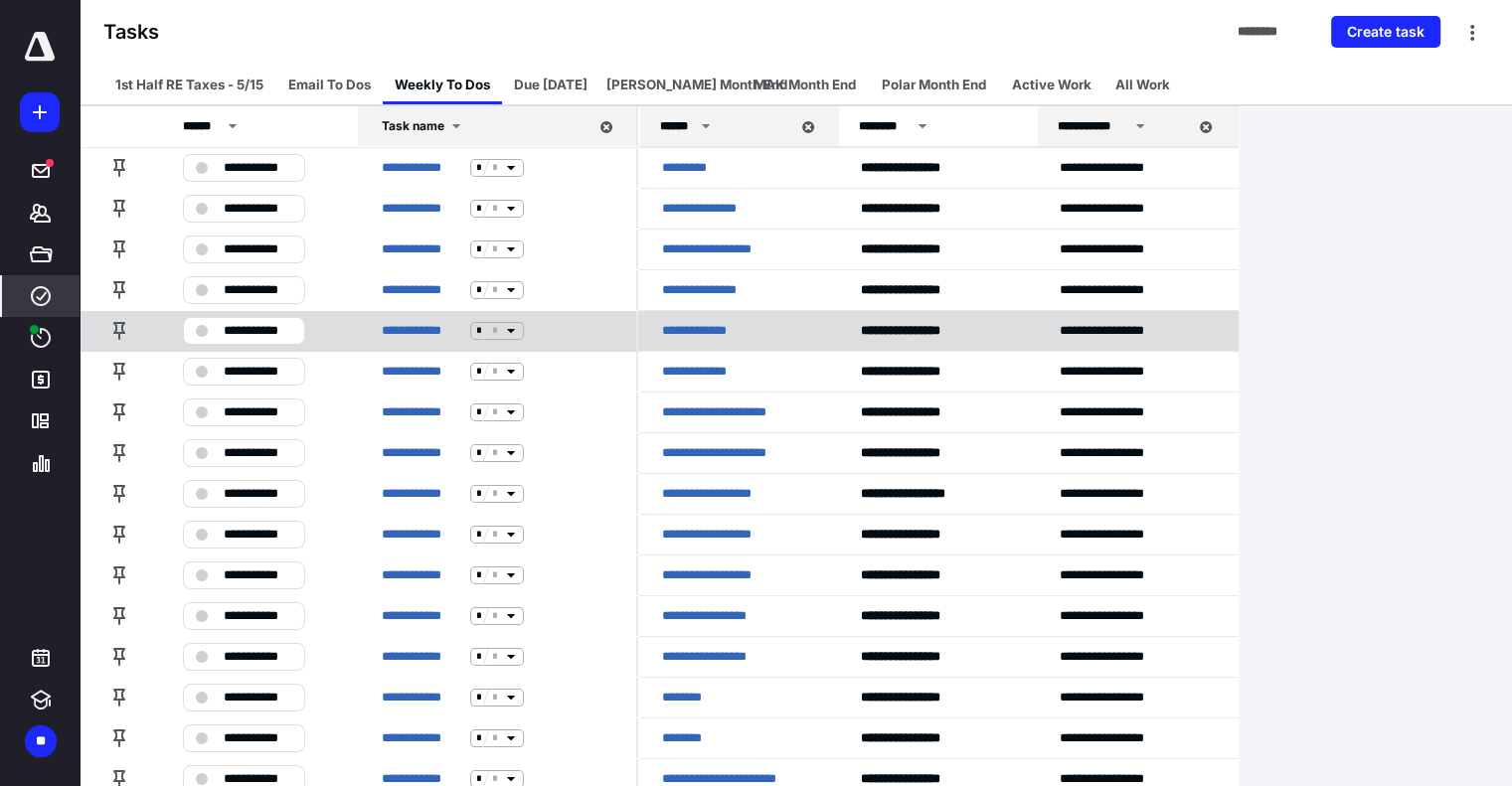 click on "**********" at bounding box center [257, 331] 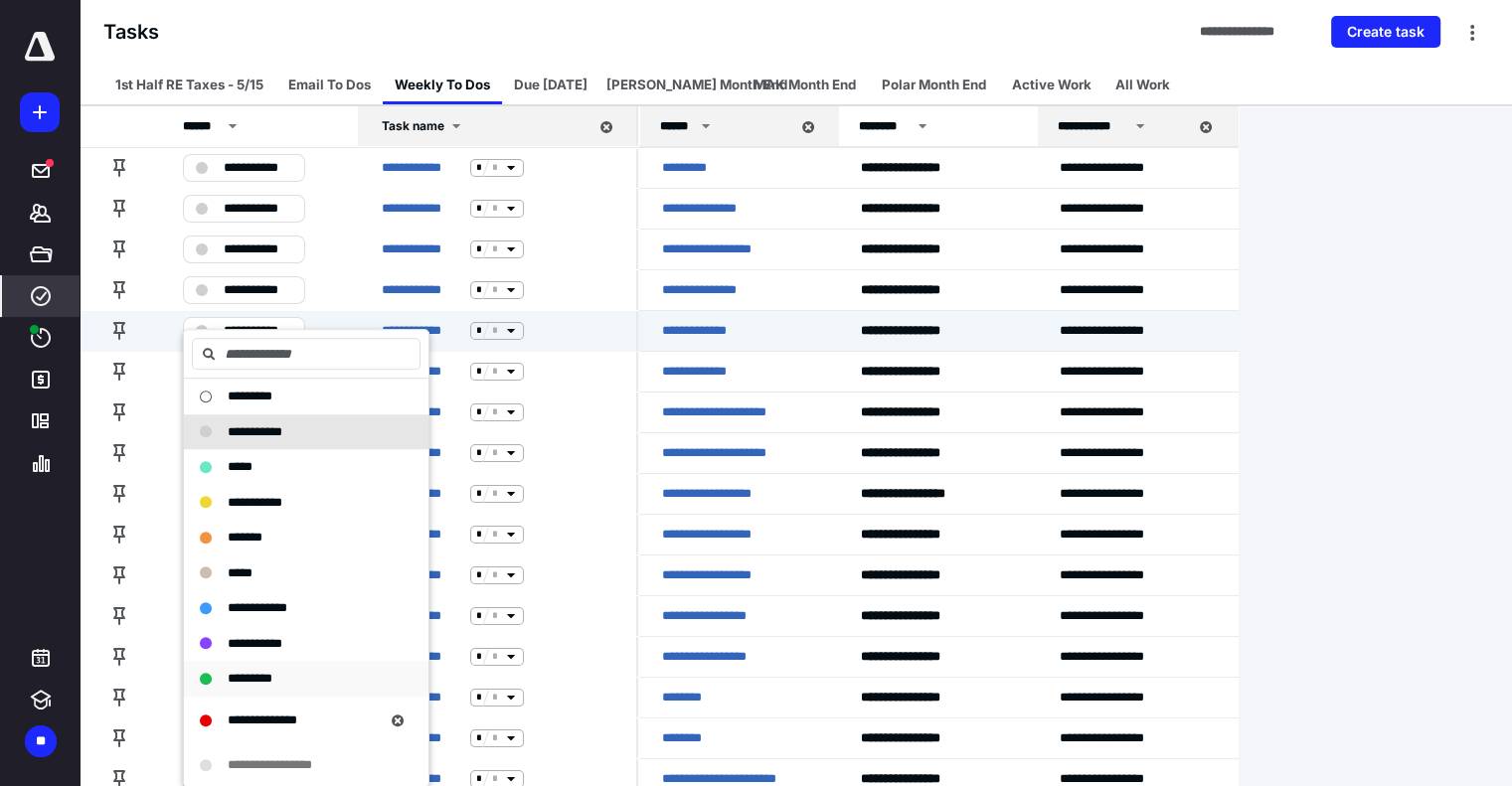click on "*********" at bounding box center (250, 678) 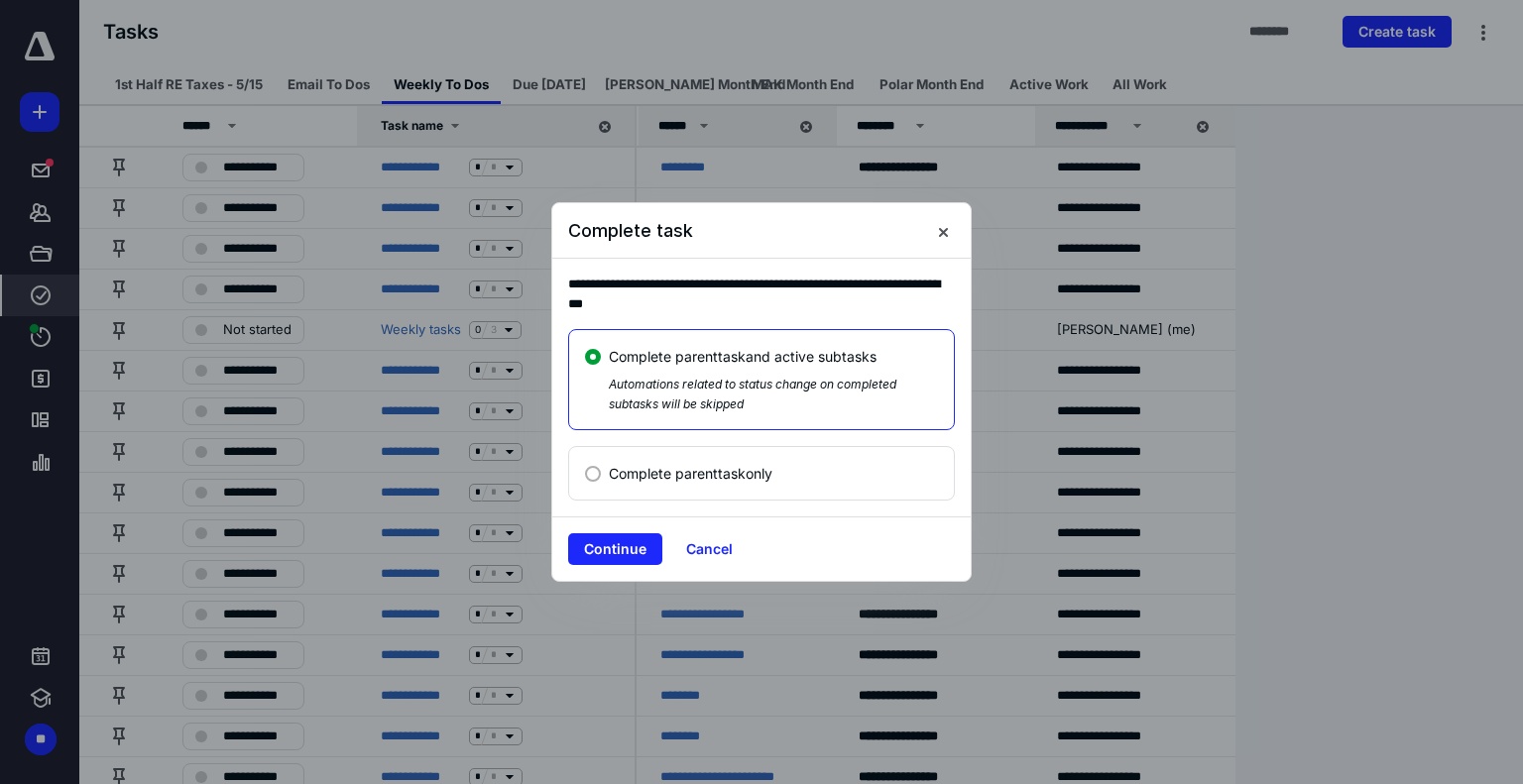 click on "Complete parent  task  only" at bounding box center [690, 473] 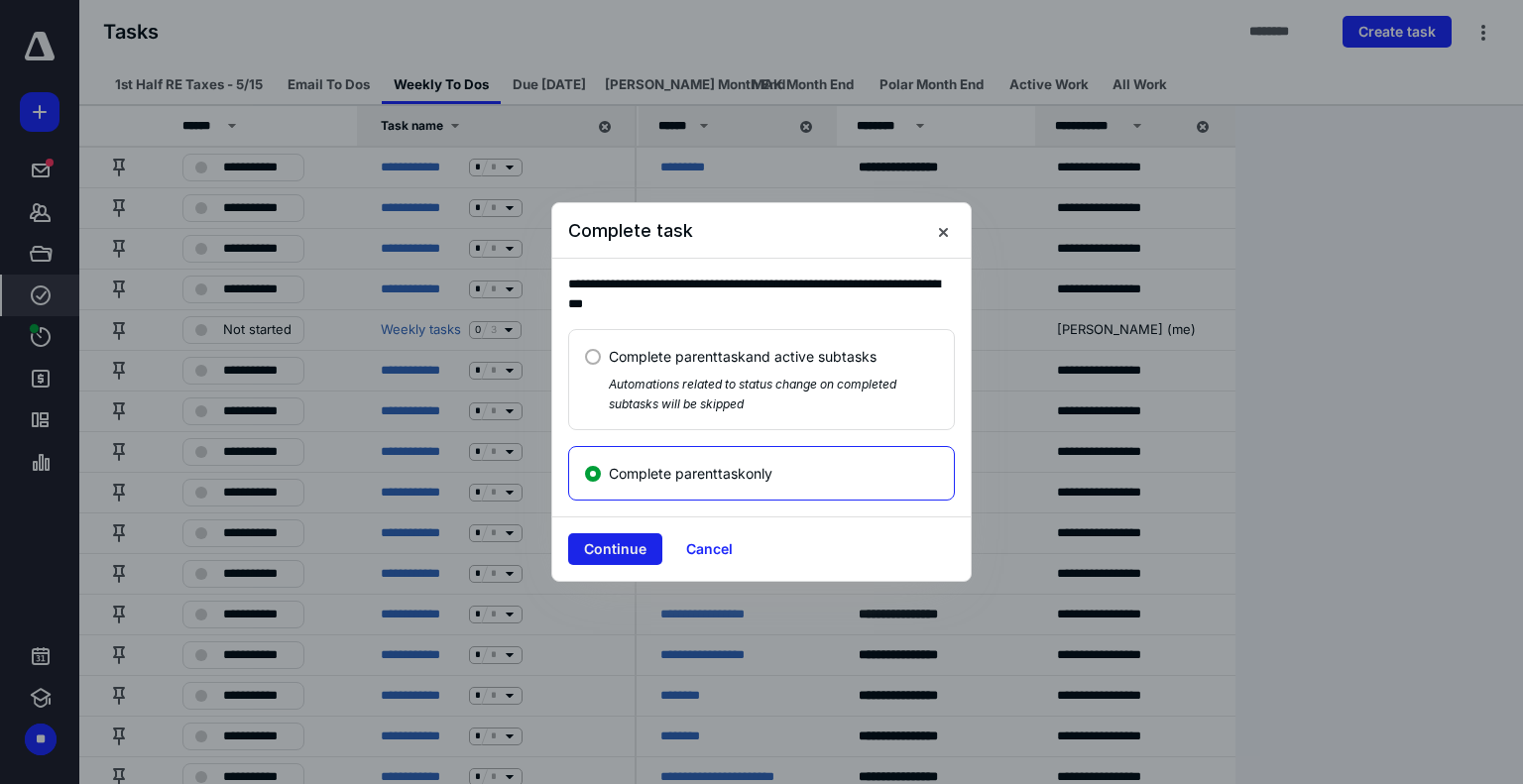 click on "Continue" at bounding box center (615, 549) 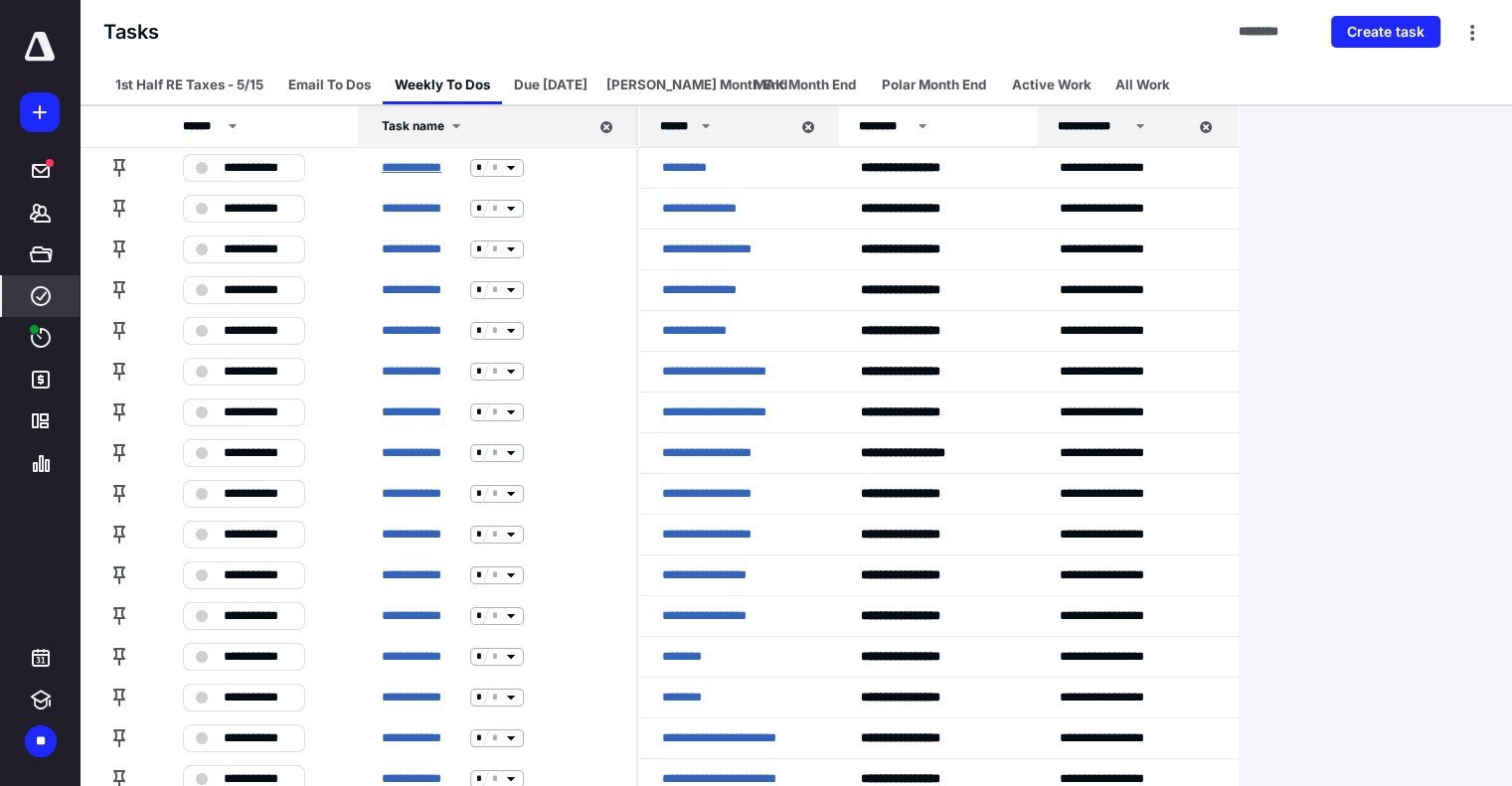 click on "**********" at bounding box center [421, 168] 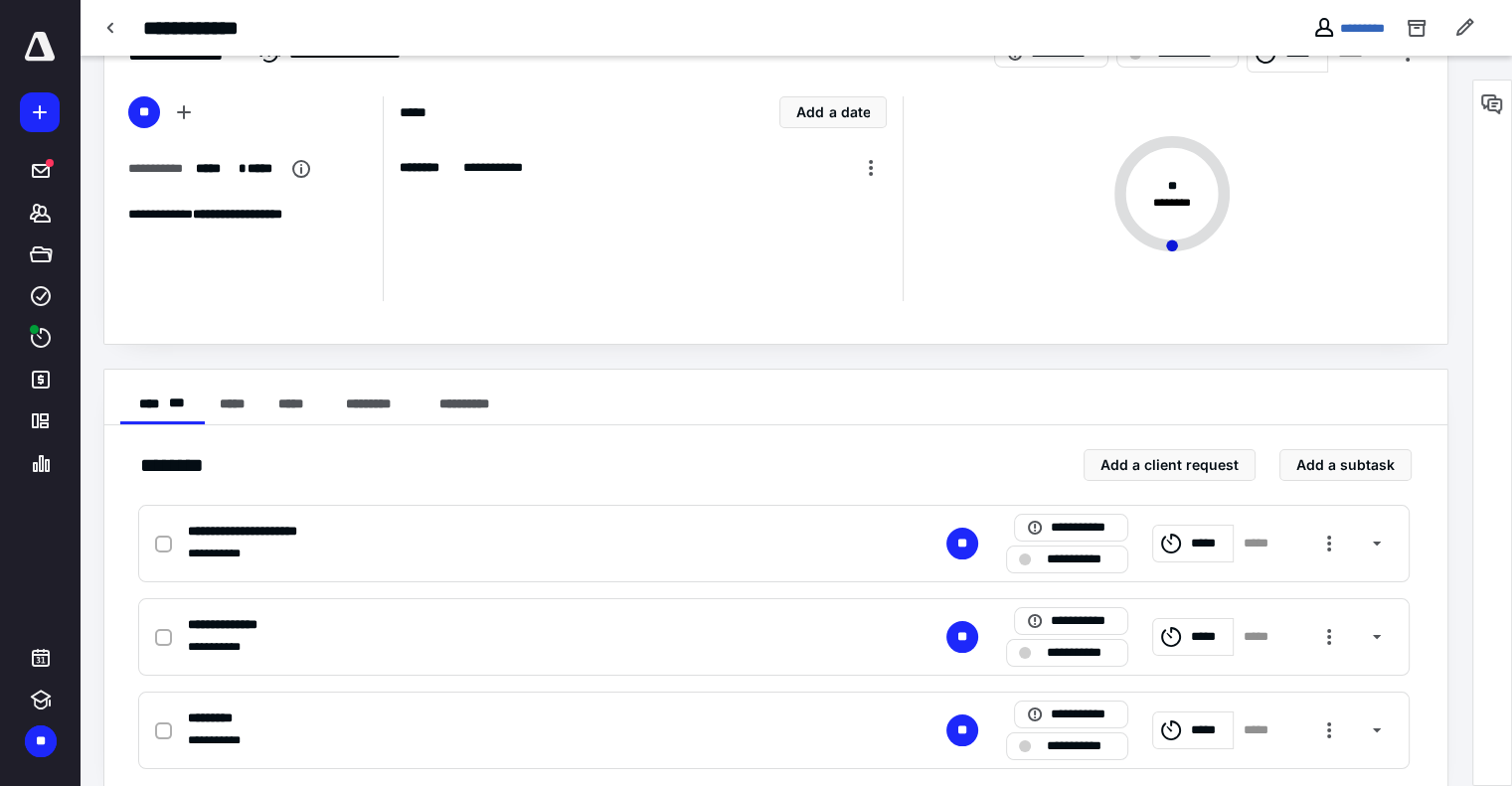 scroll, scrollTop: 100, scrollLeft: 0, axis: vertical 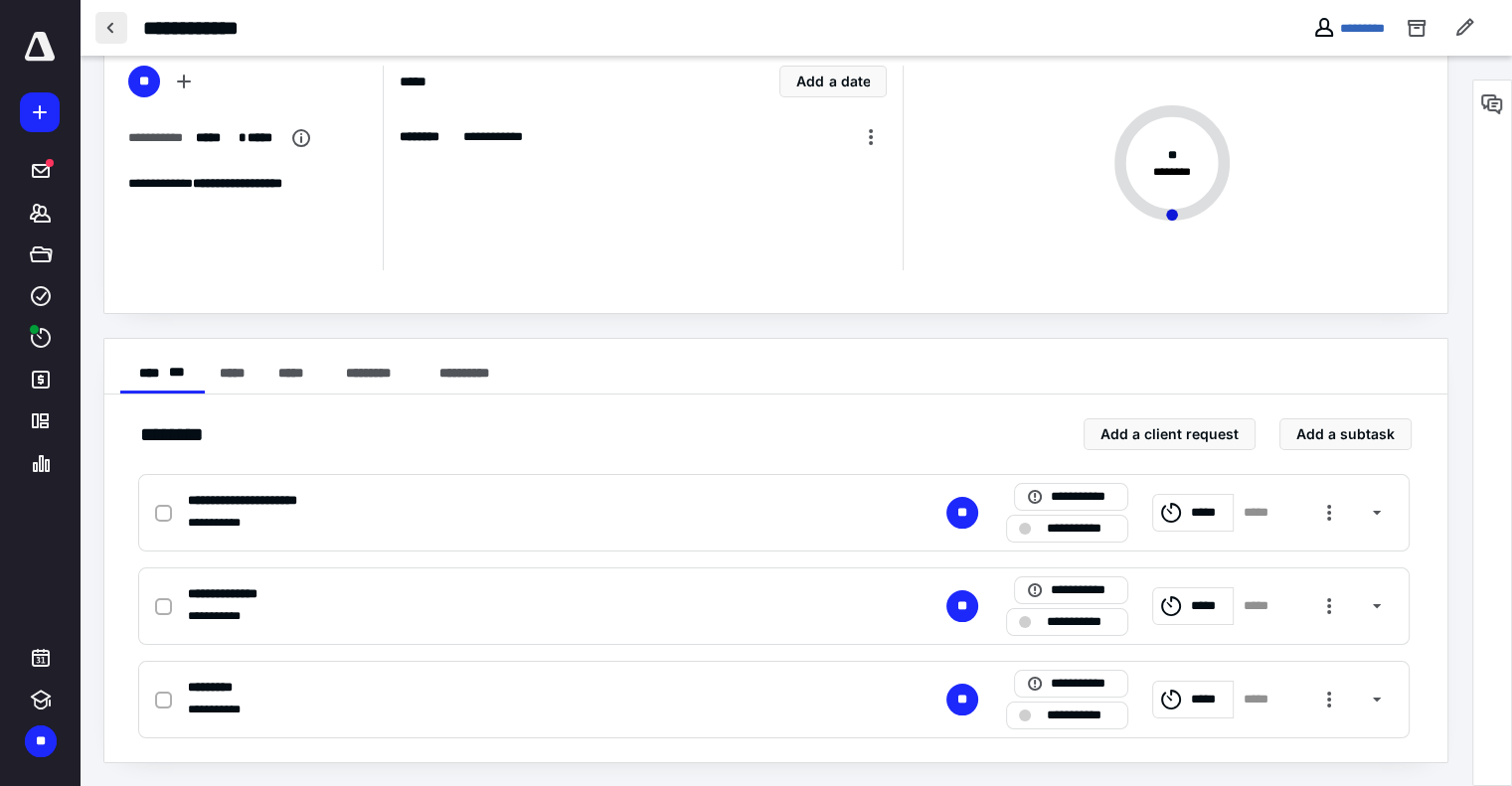 click at bounding box center (111, 28) 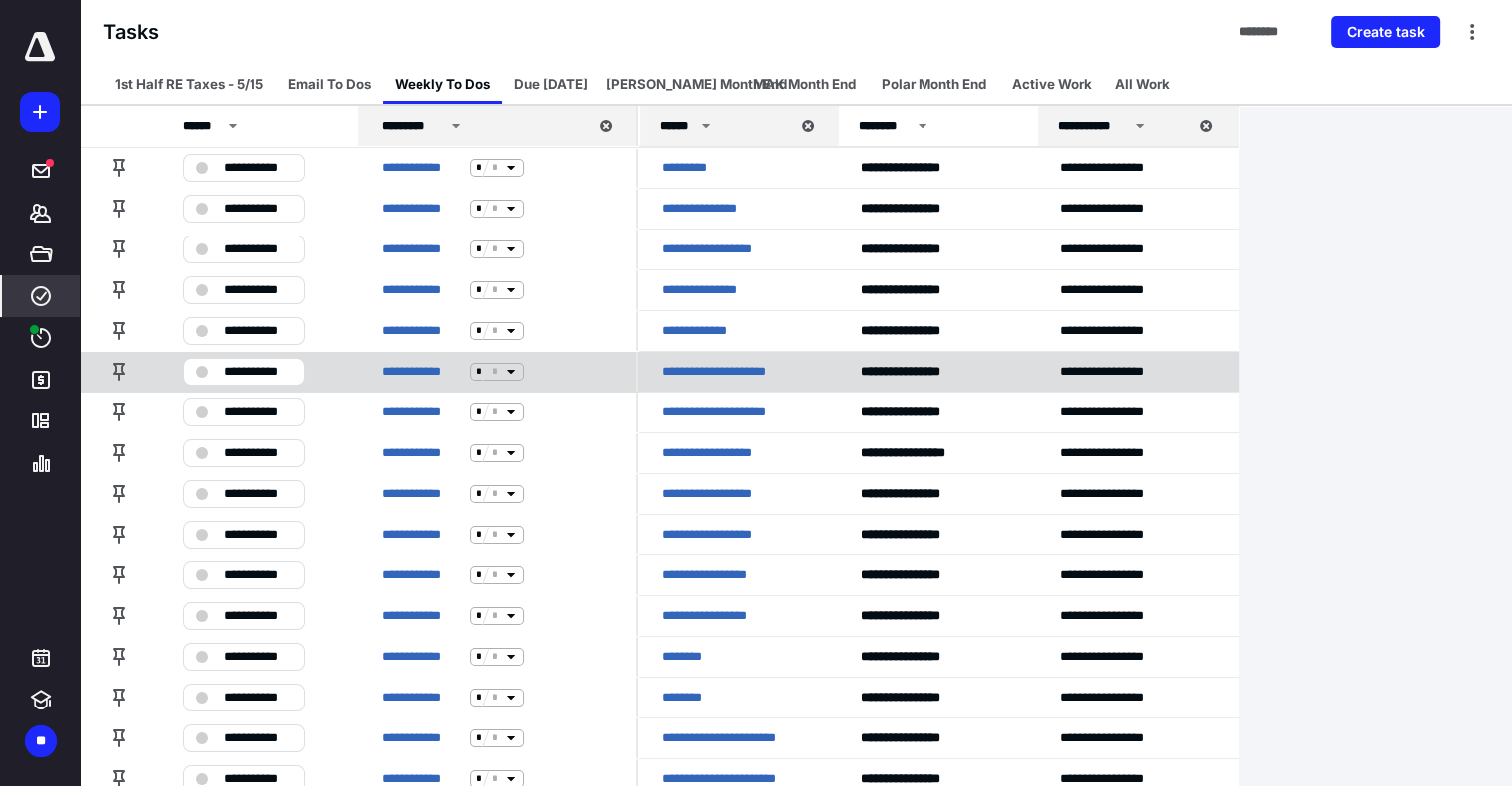 click on "**********" at bounding box center [257, 372] 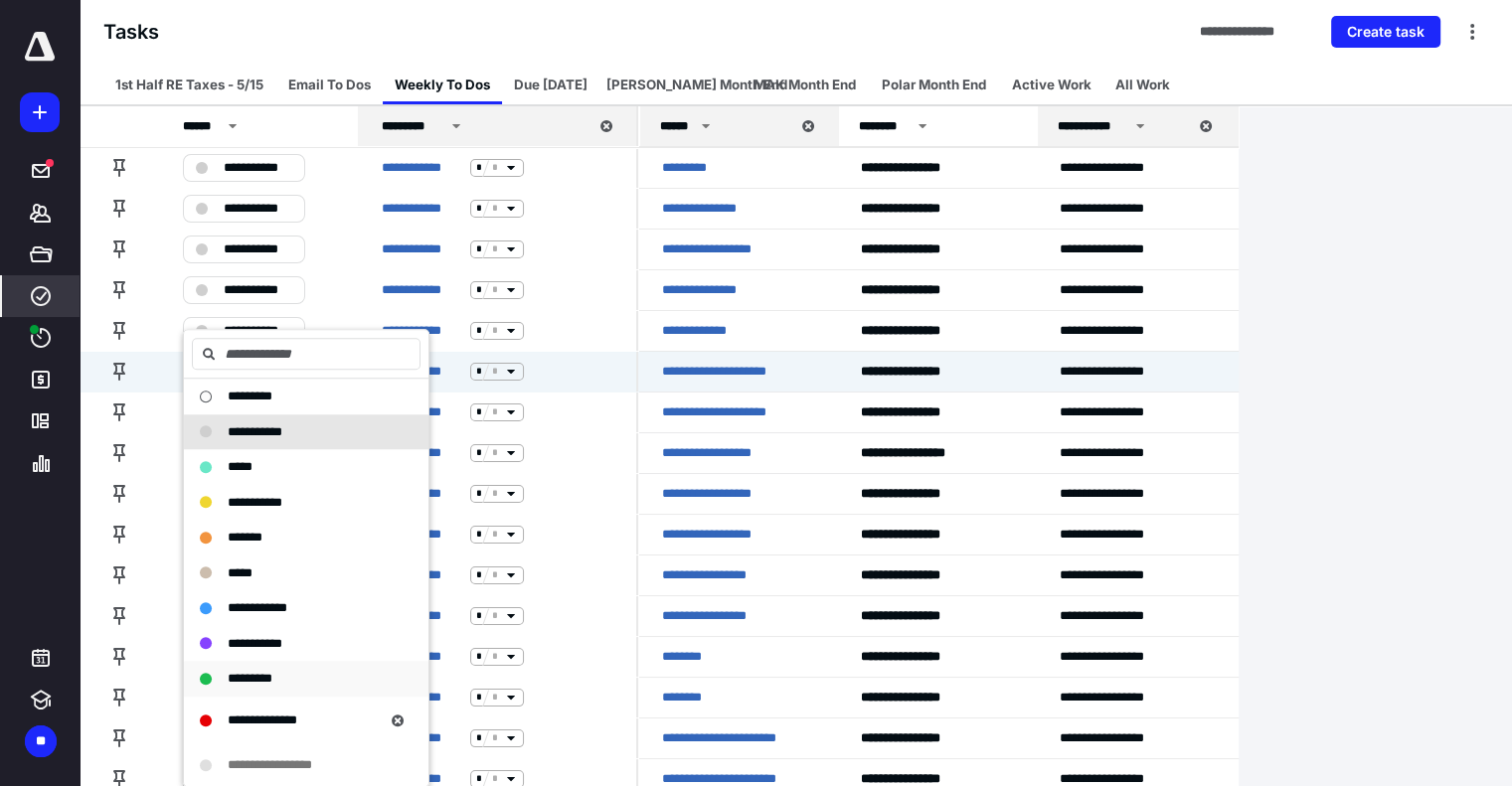 click on "*********" at bounding box center [306, 679] 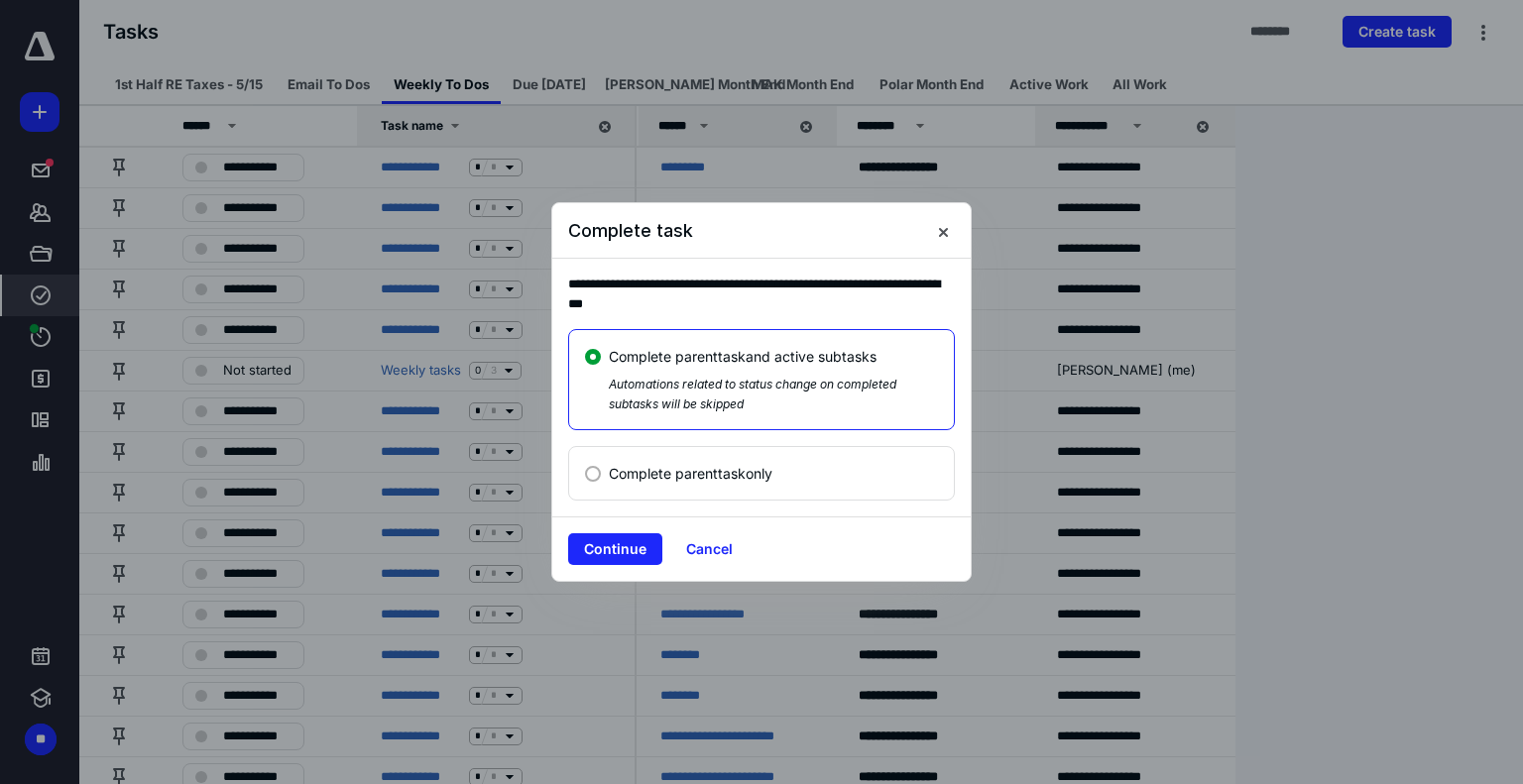 click on "Complete parent  task  only" at bounding box center (690, 473) 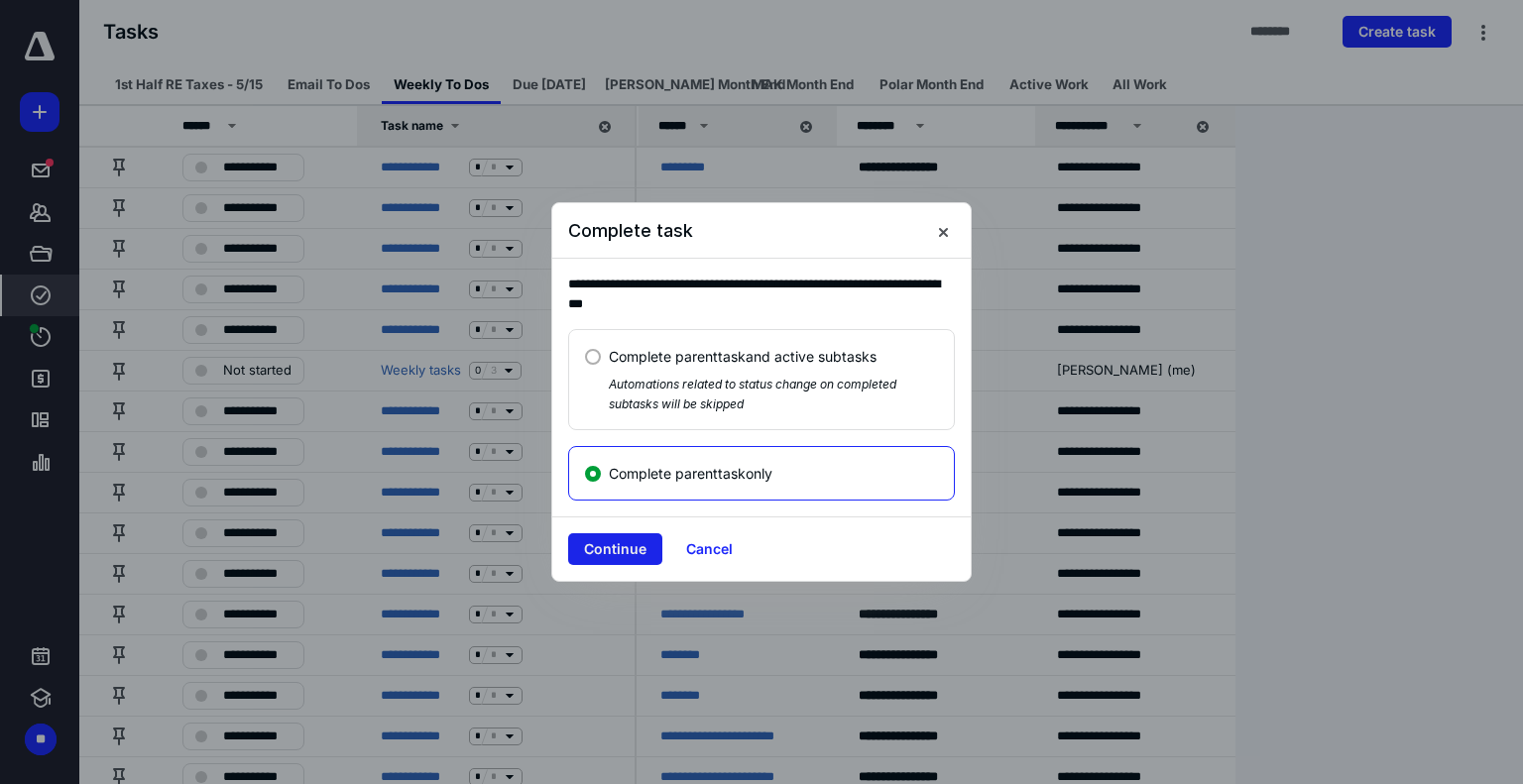 click on "Continue" at bounding box center [615, 549] 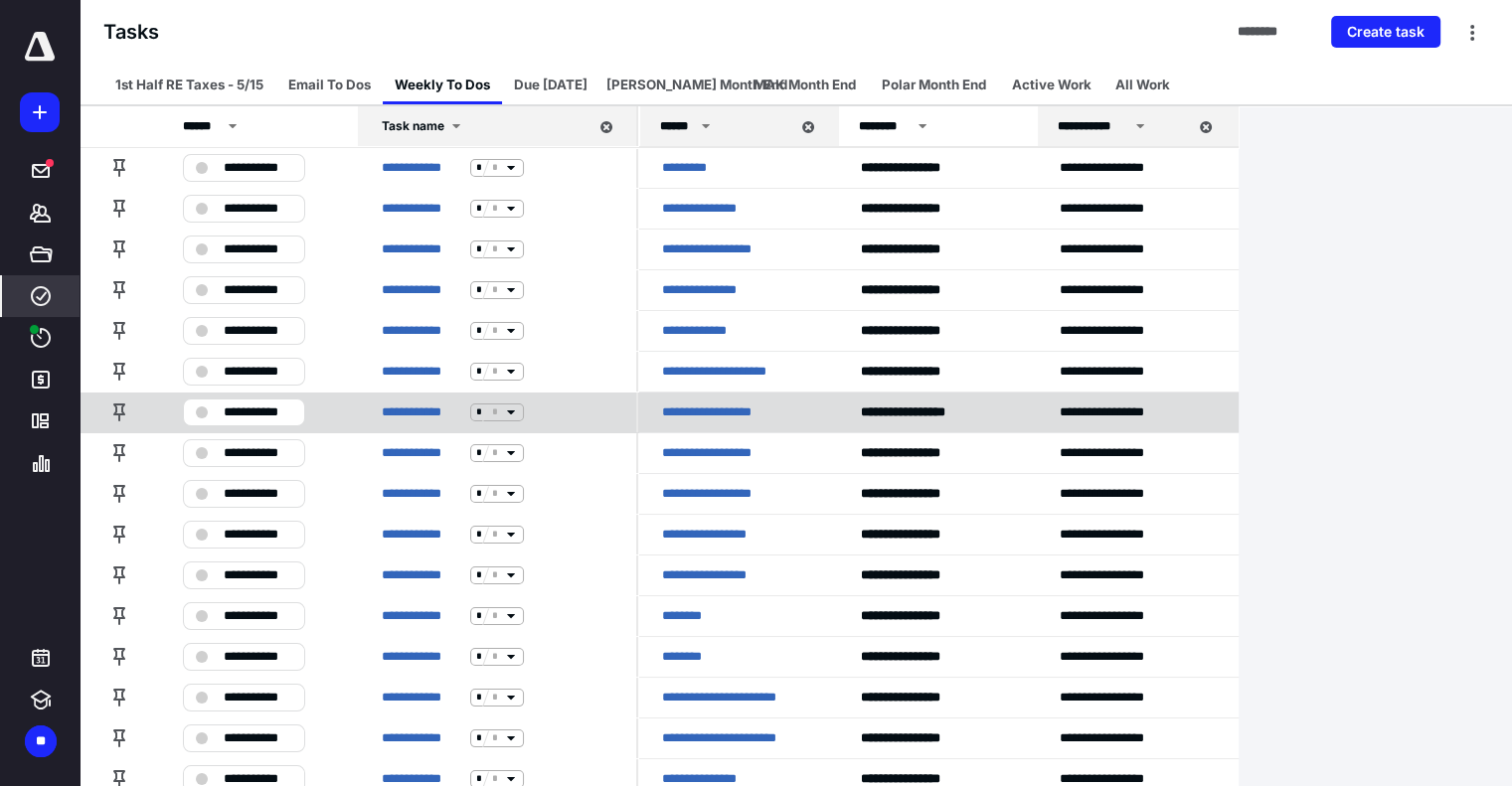 click on "**********" at bounding box center (244, 412) 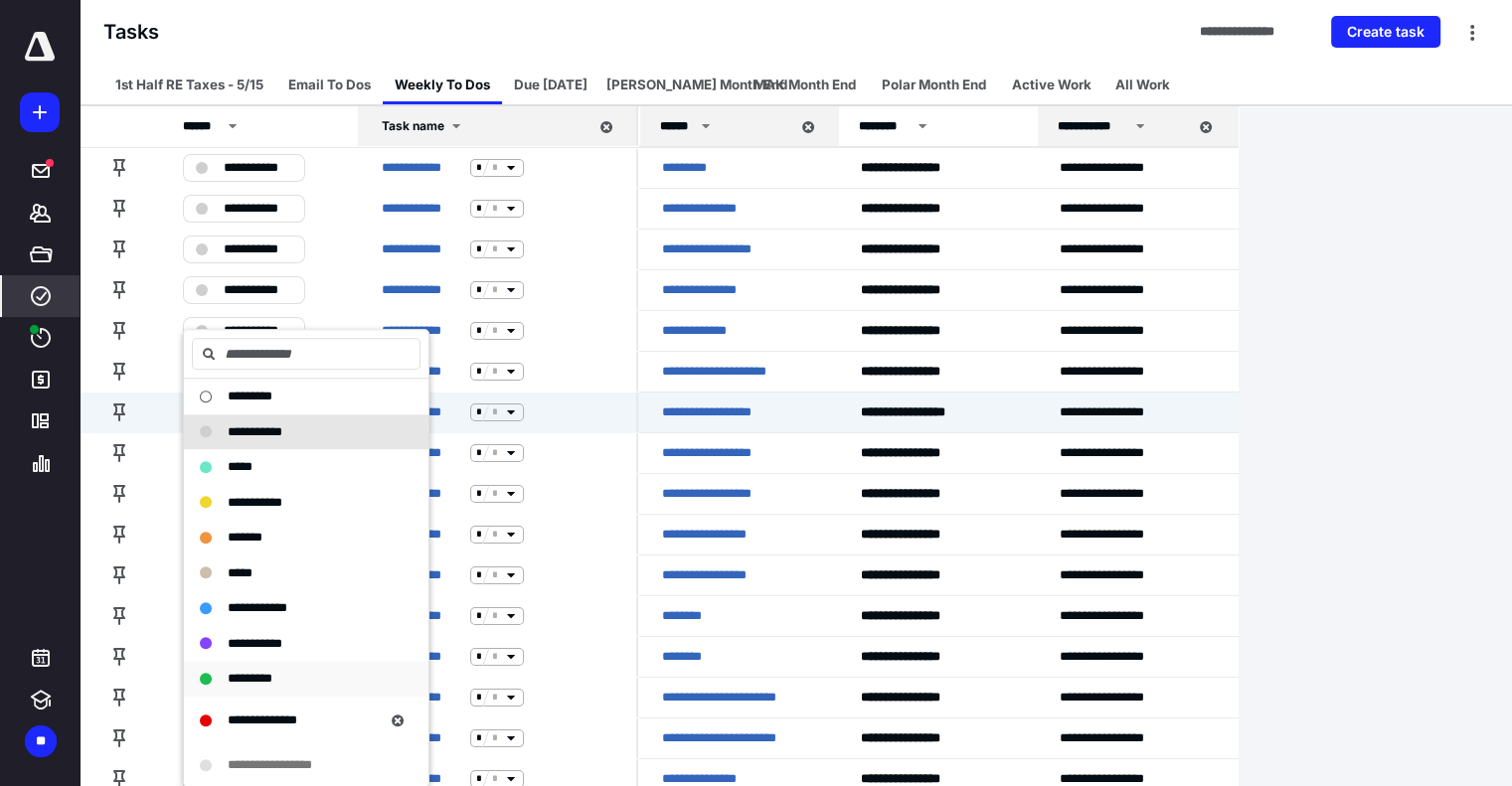 click on "*********" at bounding box center [250, 678] 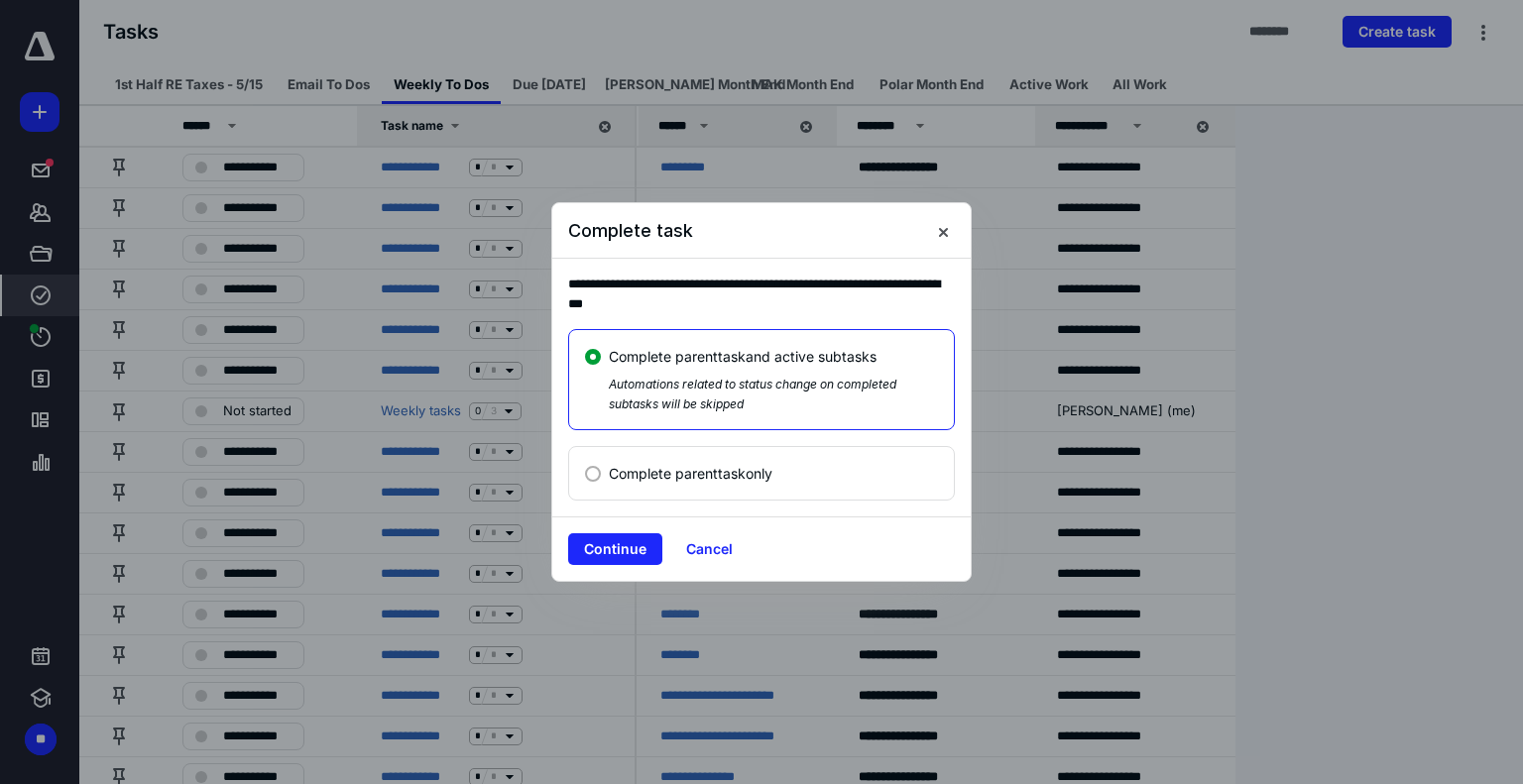 drag, startPoint x: 627, startPoint y: 457, endPoint x: 633, endPoint y: 469, distance: 13.416408 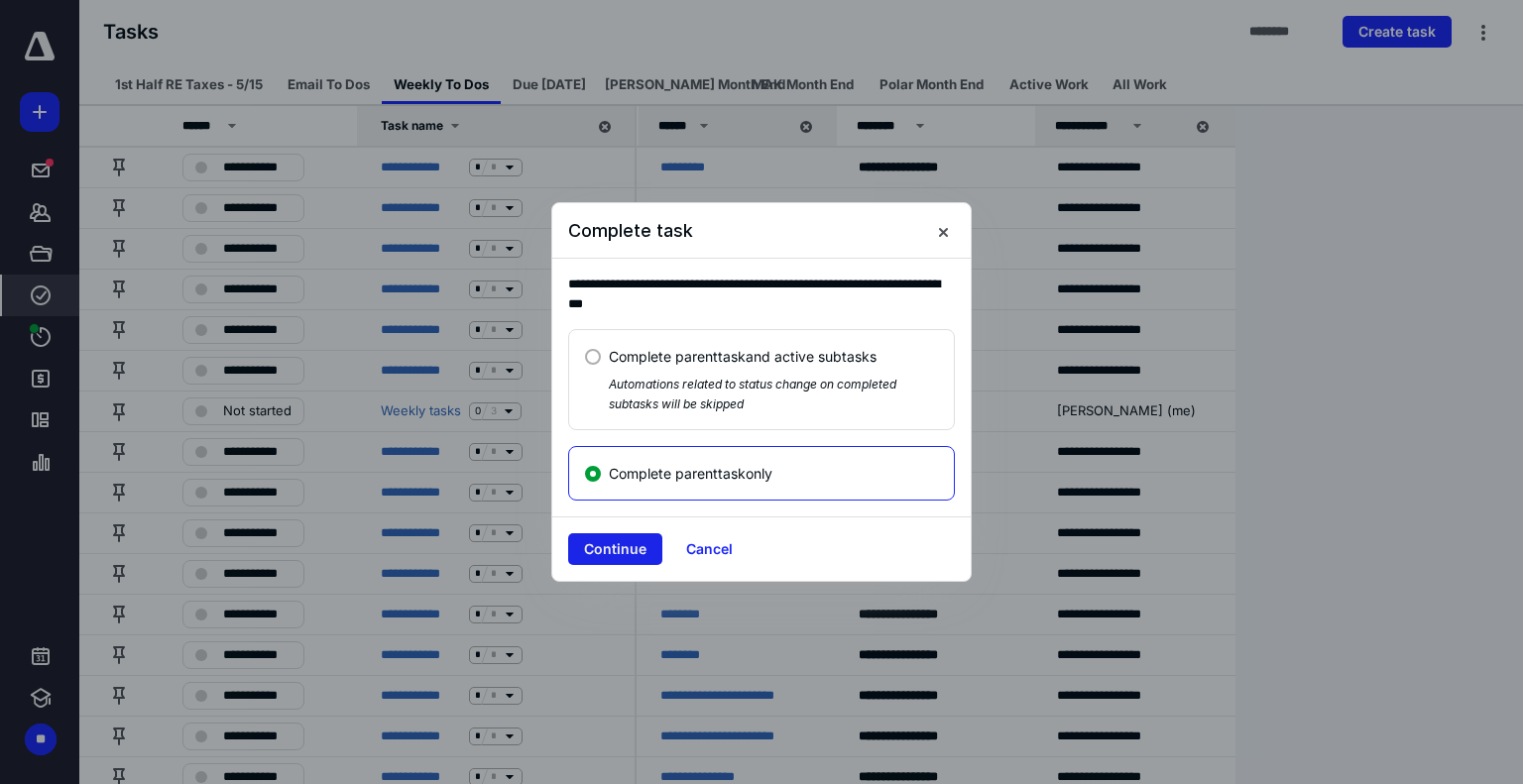 click on "Continue" at bounding box center (615, 549) 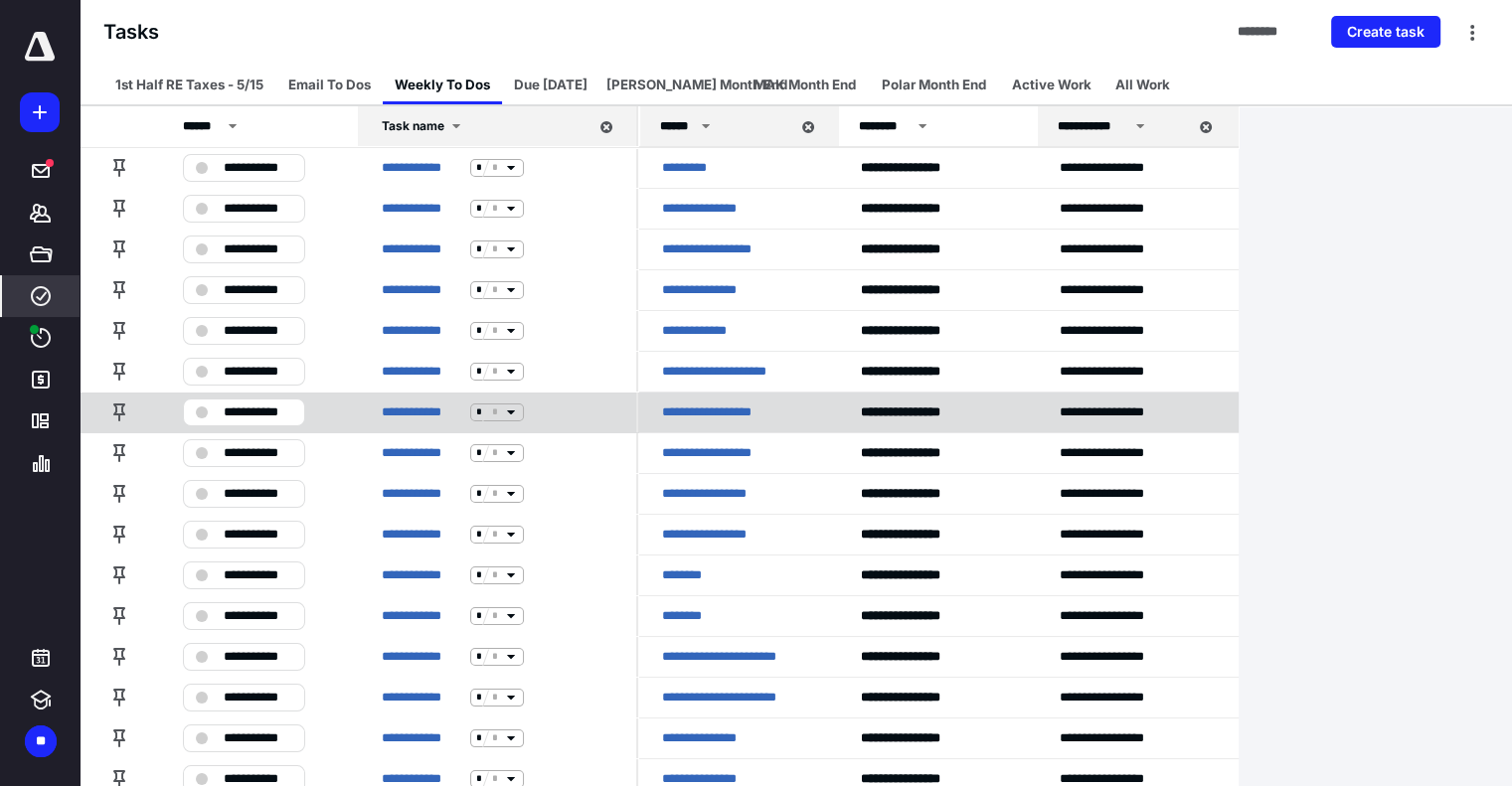 click on "**********" at bounding box center [257, 412] 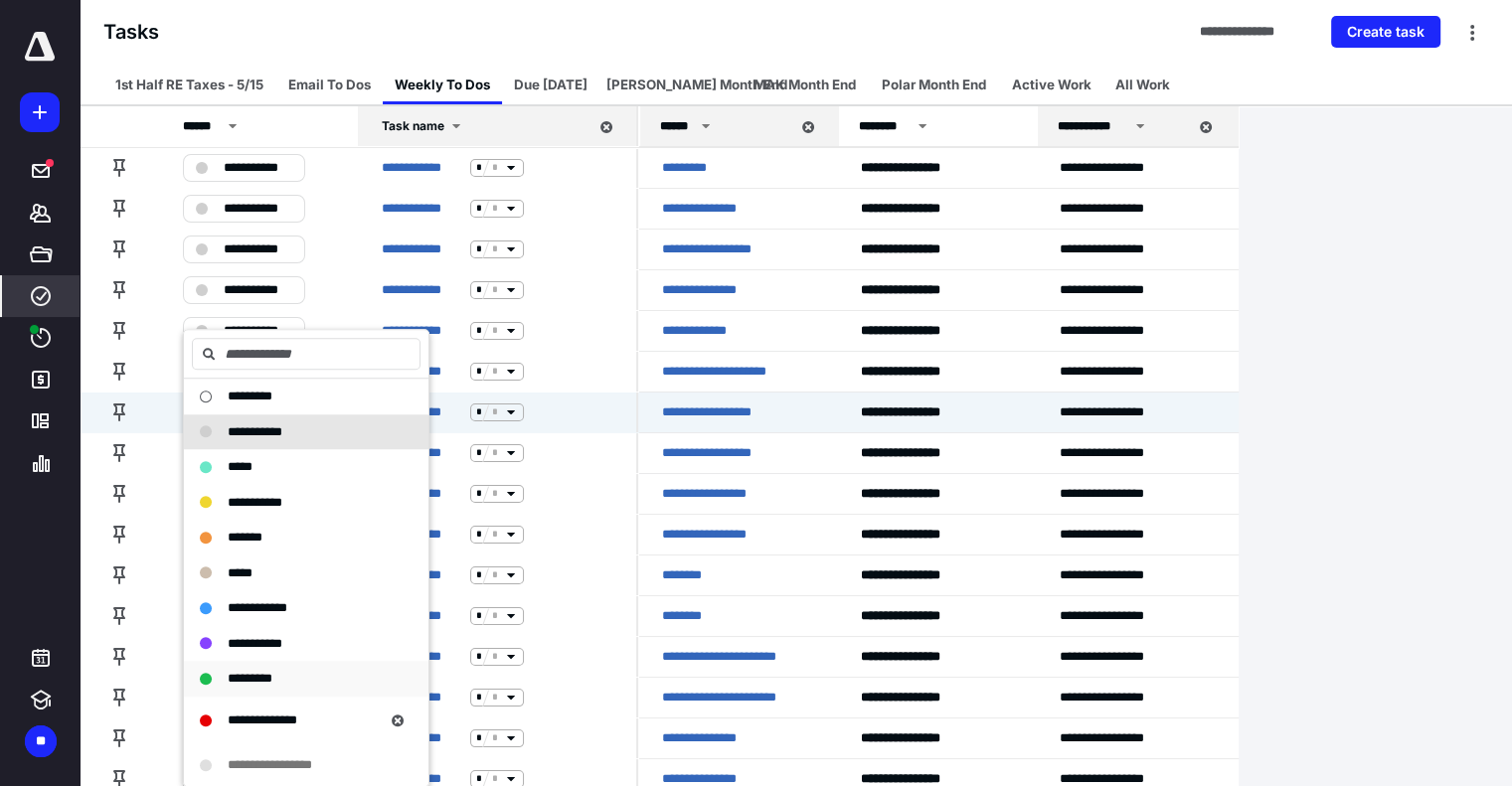 click on "*********" at bounding box center (250, 678) 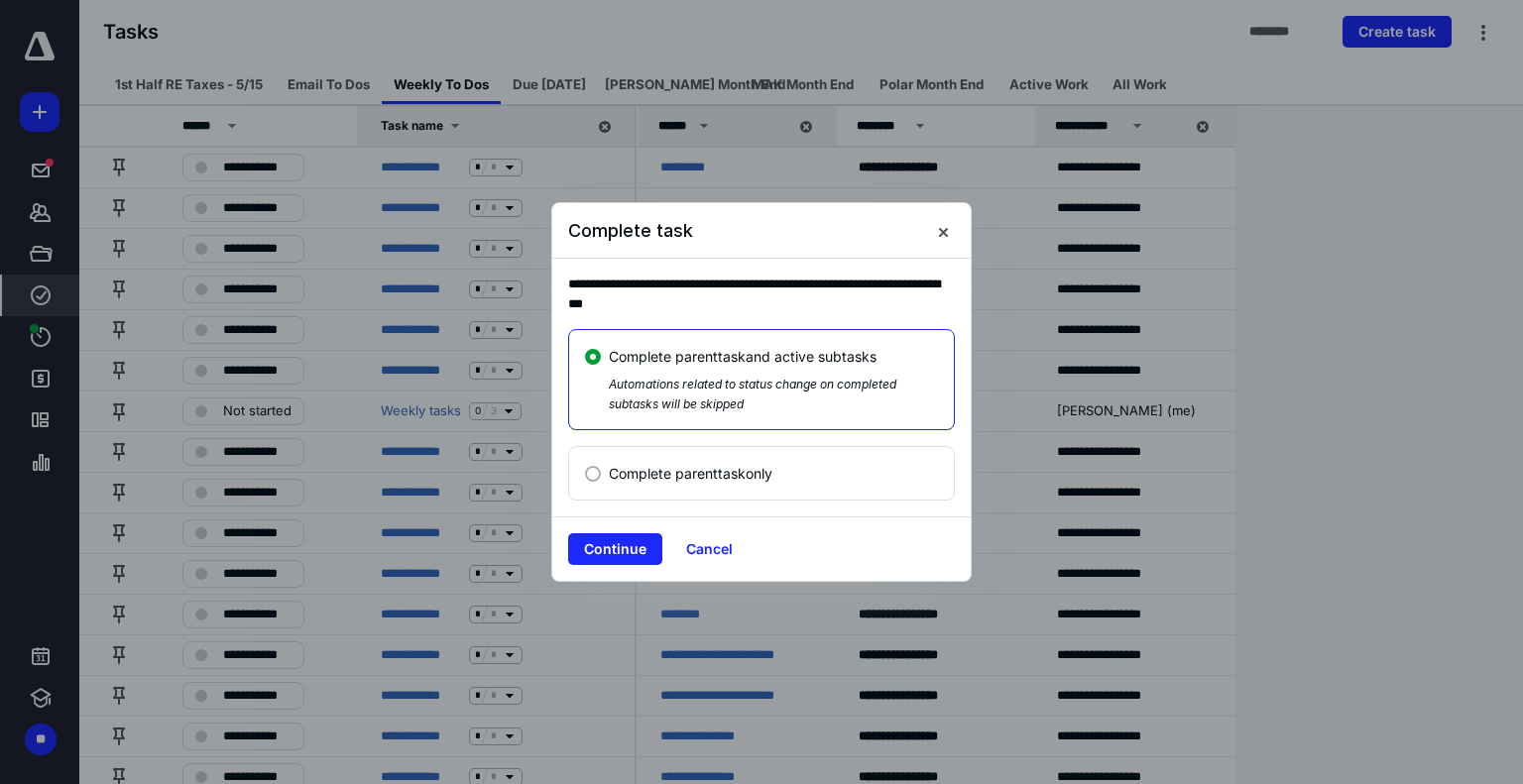drag, startPoint x: 660, startPoint y: 451, endPoint x: 664, endPoint y: 465, distance: 14.56022 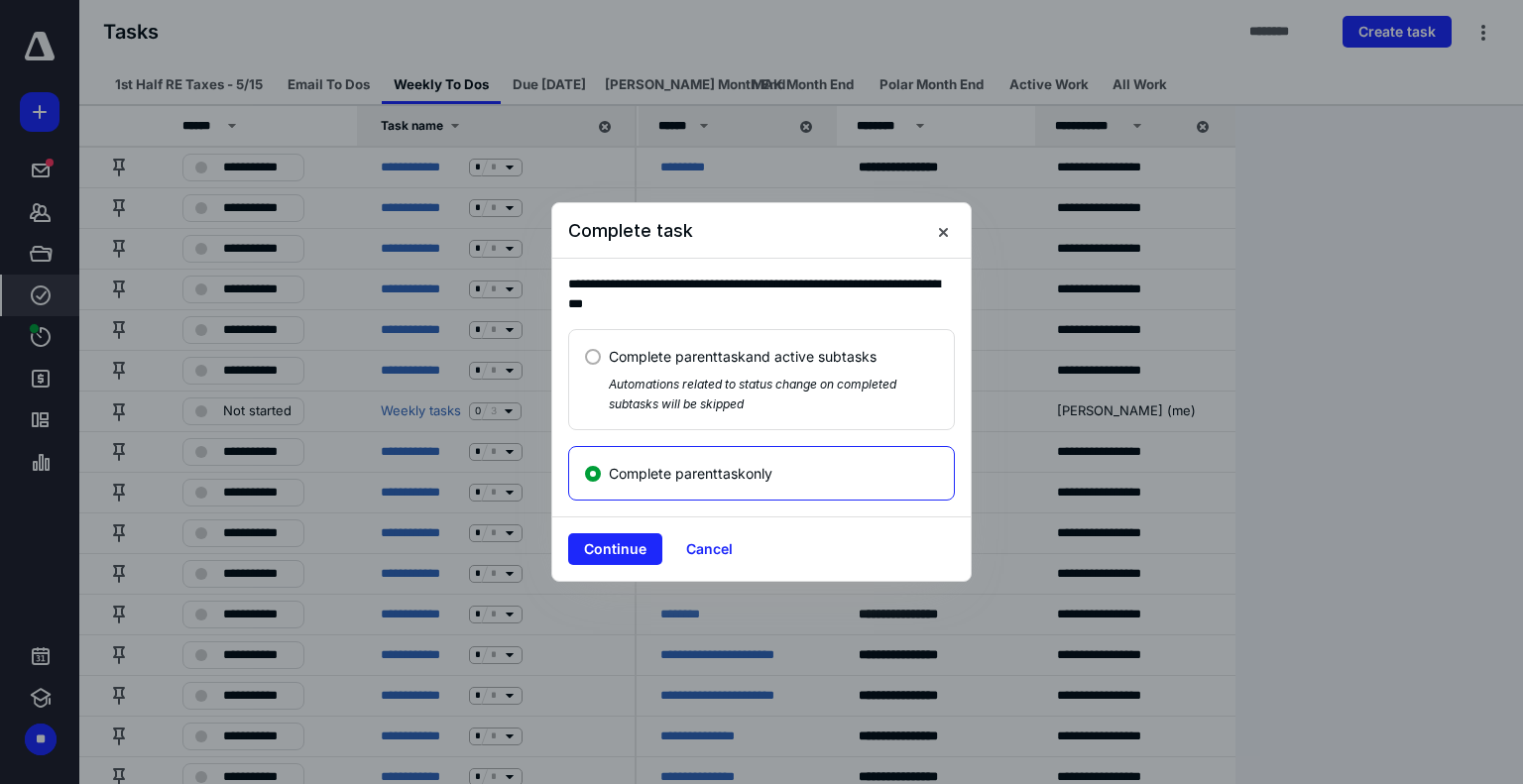 click on "Complete parent  task  only" at bounding box center (690, 473) 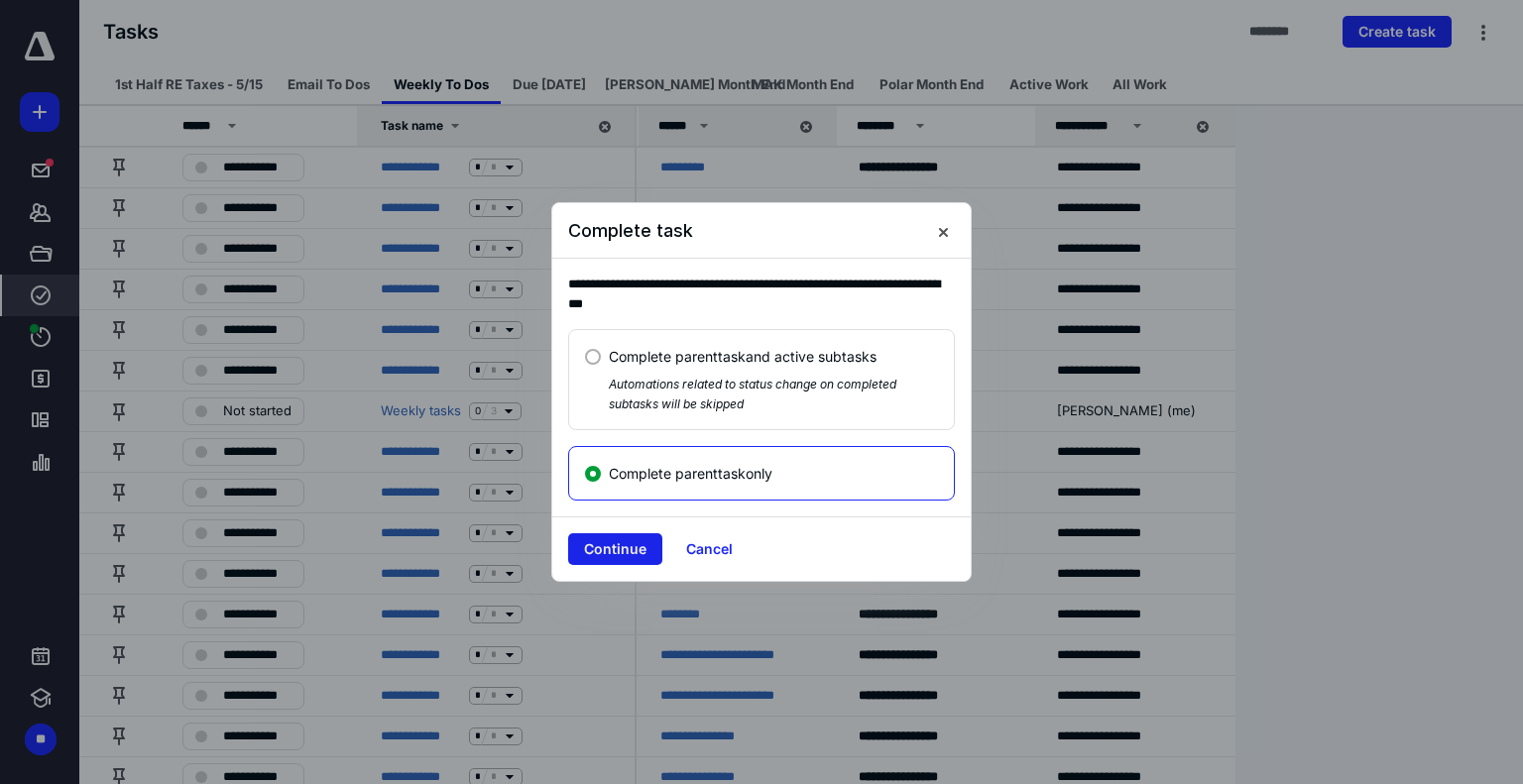 click on "Continue" at bounding box center [615, 549] 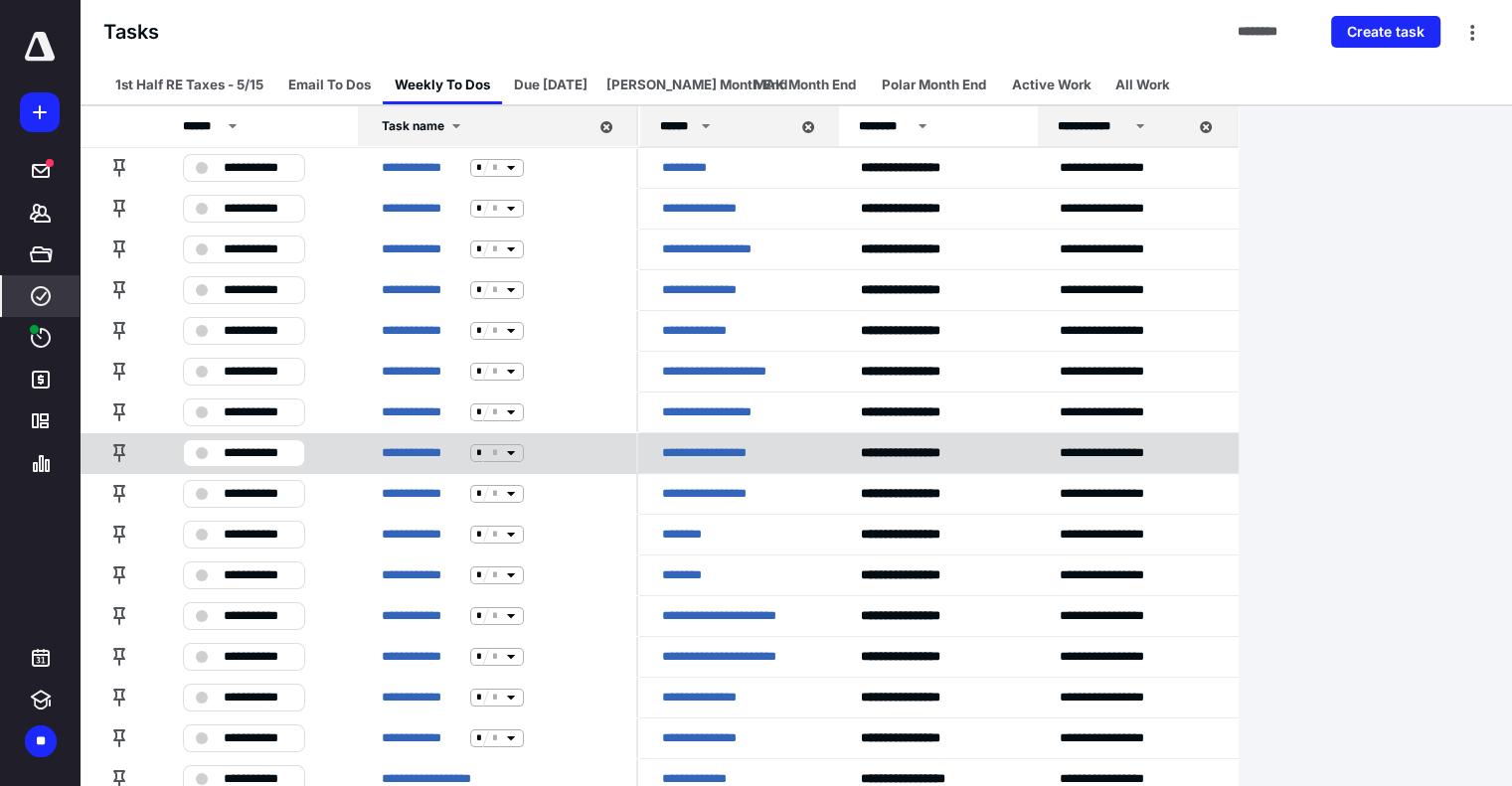 click on "**********" at bounding box center [257, 453] 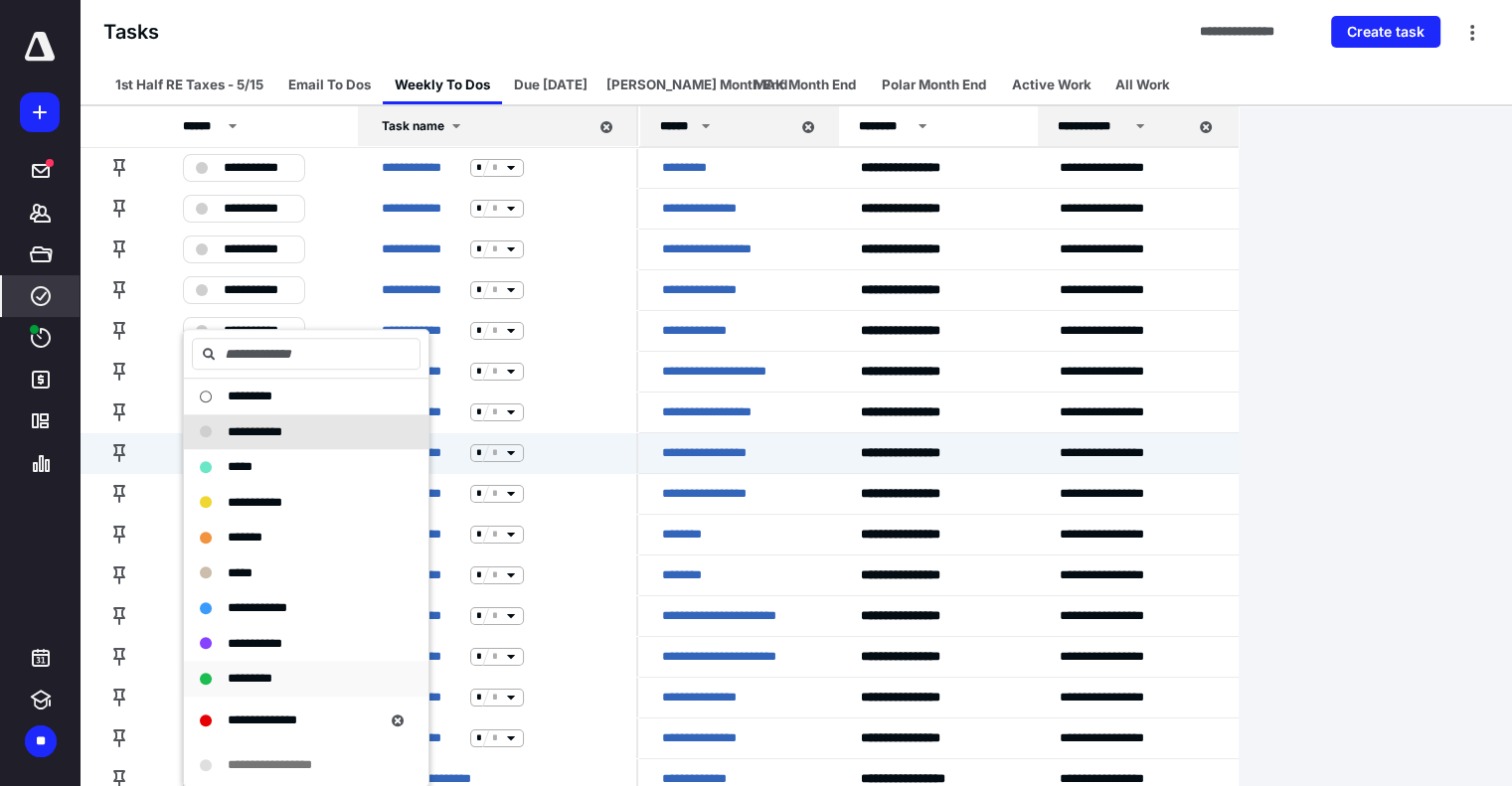 click on "*********" at bounding box center [294, 679] 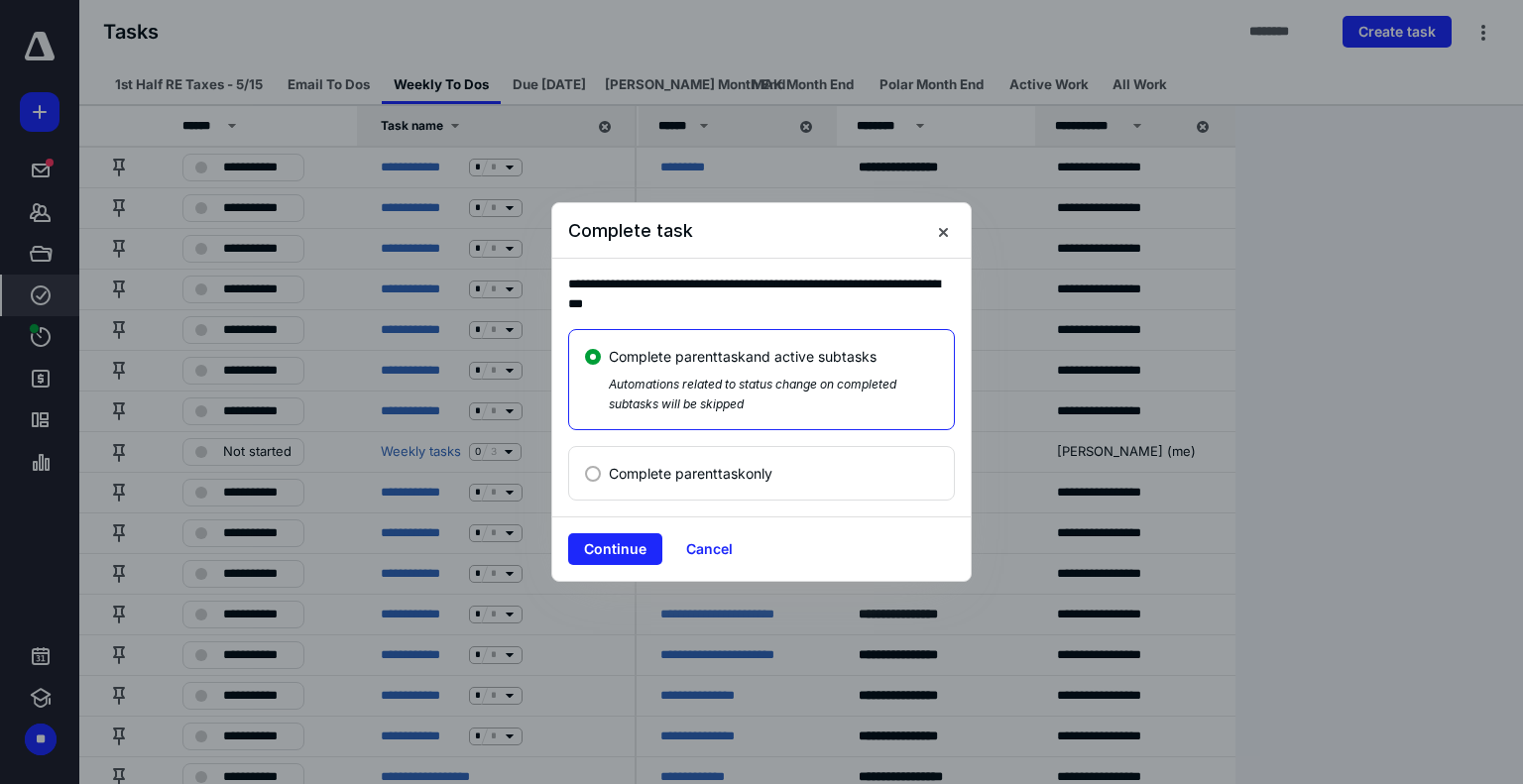 click on "Complete parent  task  only" at bounding box center [690, 473] 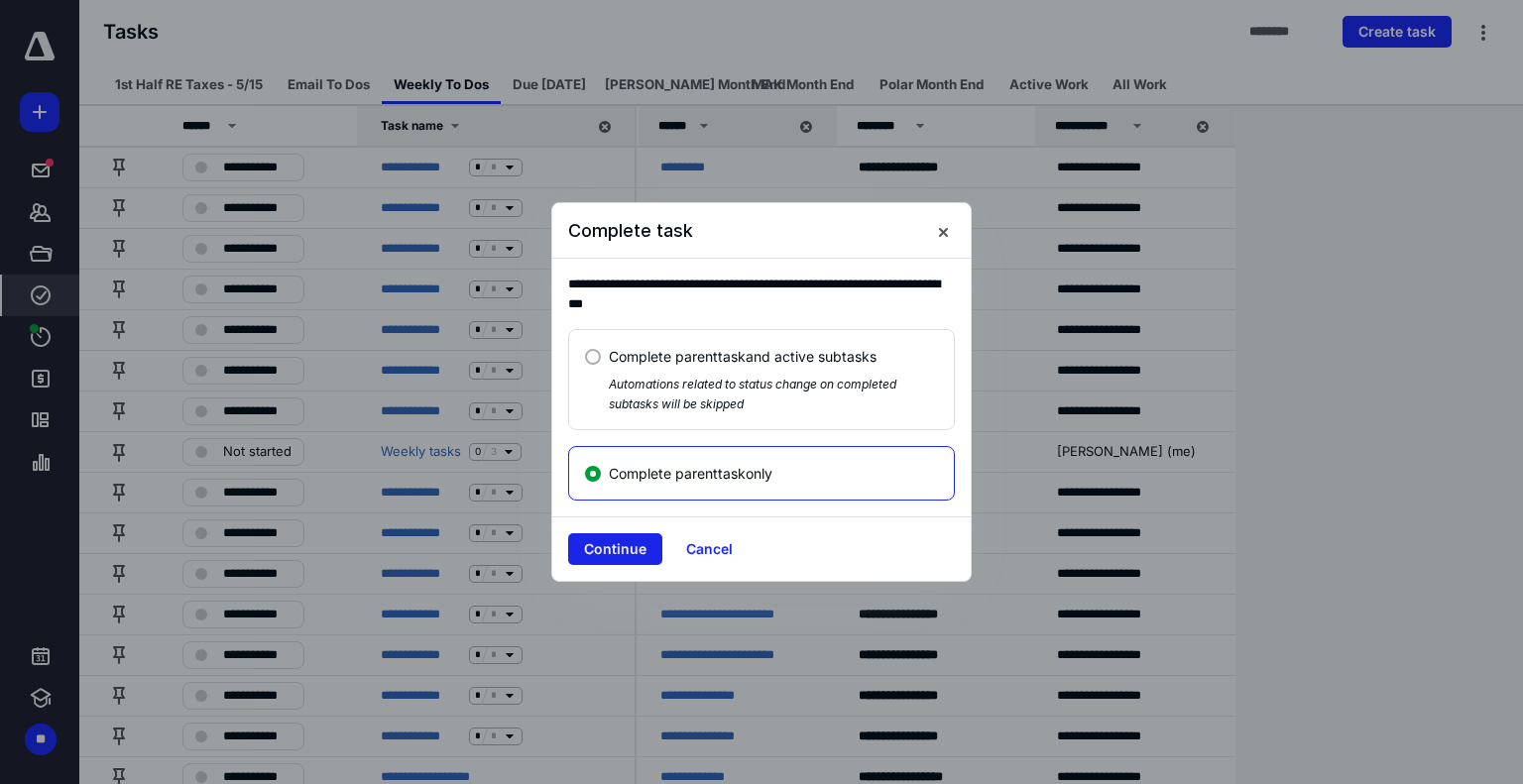 click on "Continue" at bounding box center (615, 549) 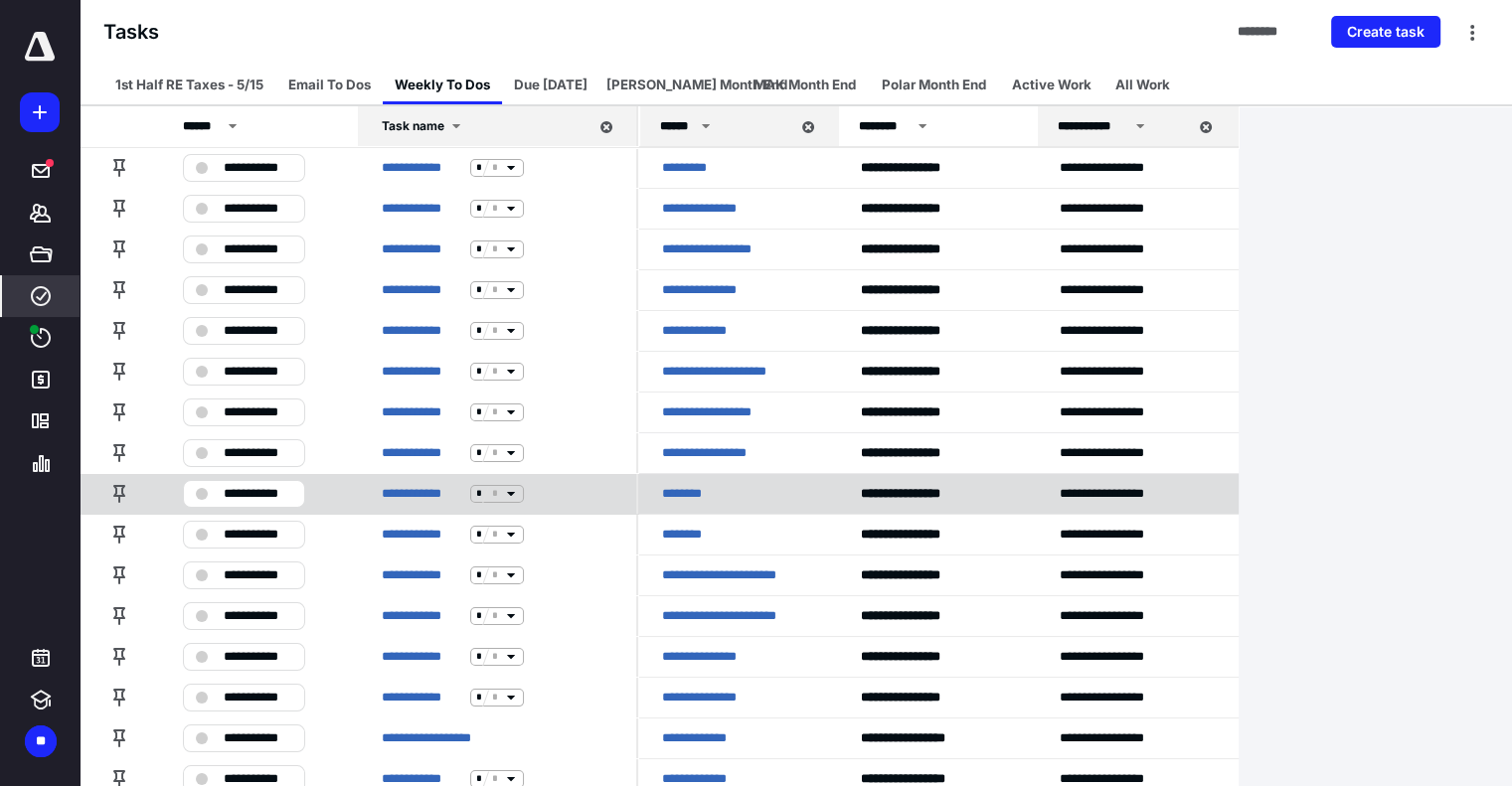 click on "**********" at bounding box center (257, 494) 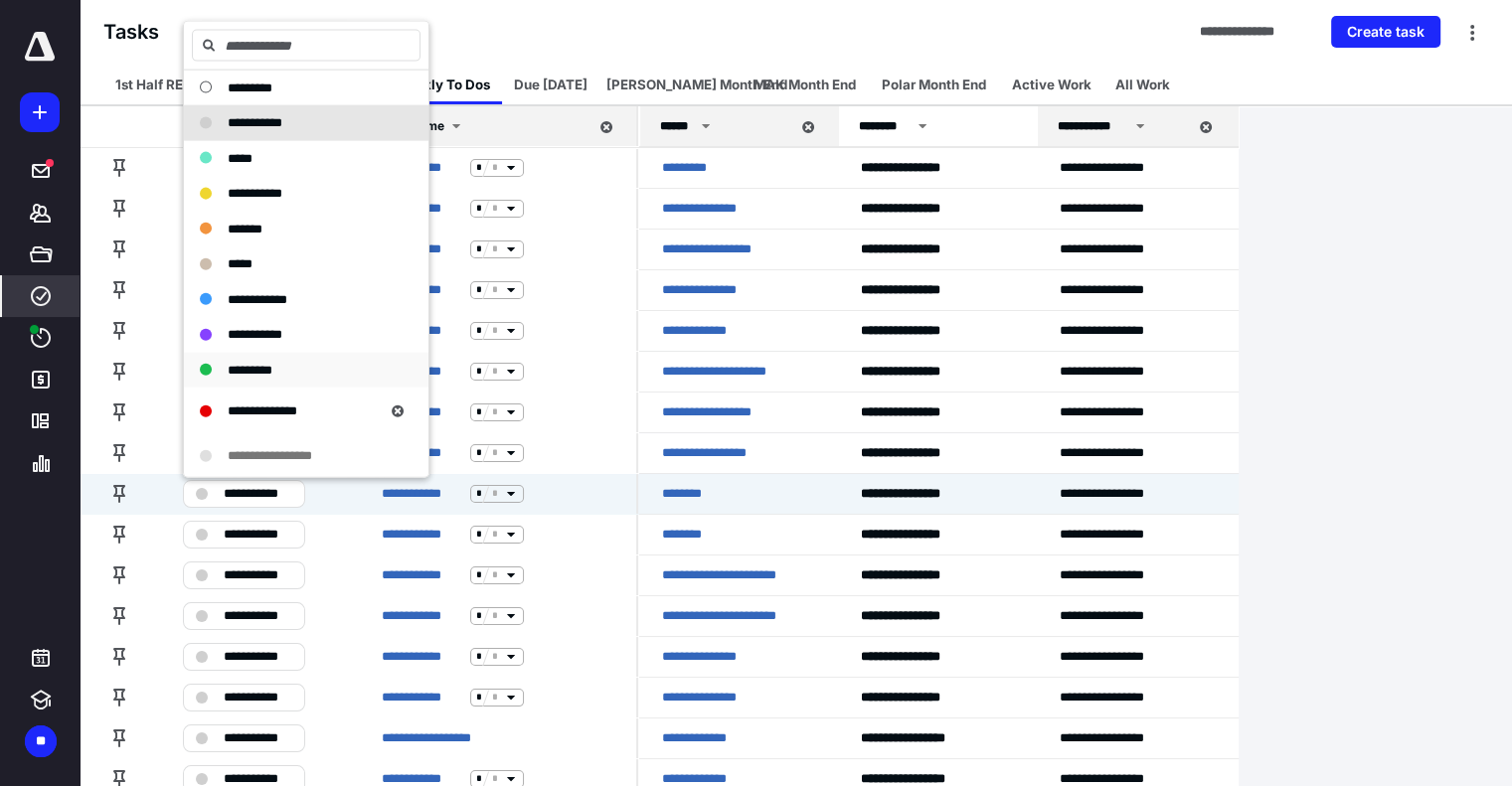 click on "*********" at bounding box center [250, 370] 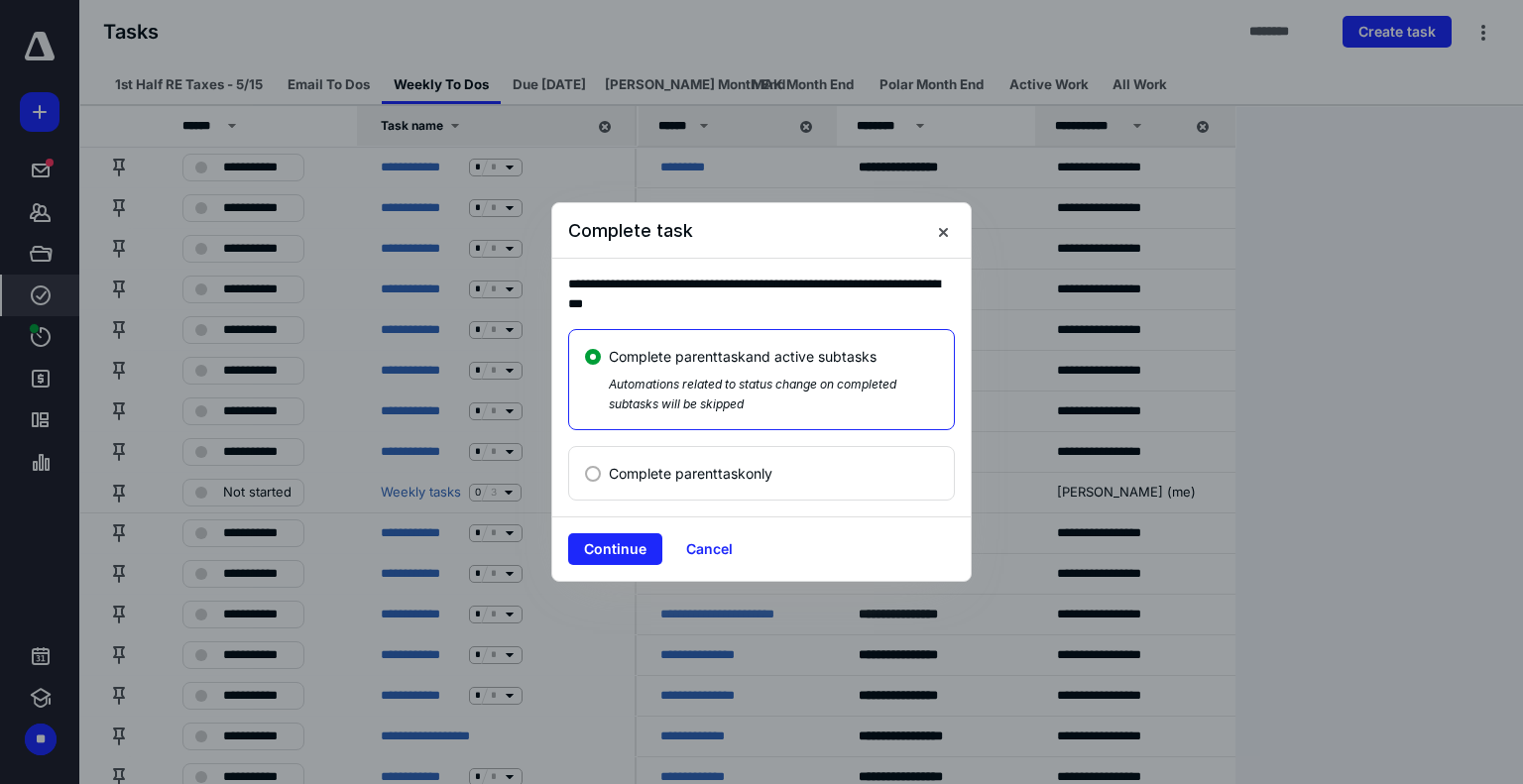 click on "Complete parent  task  only" at bounding box center [690, 473] 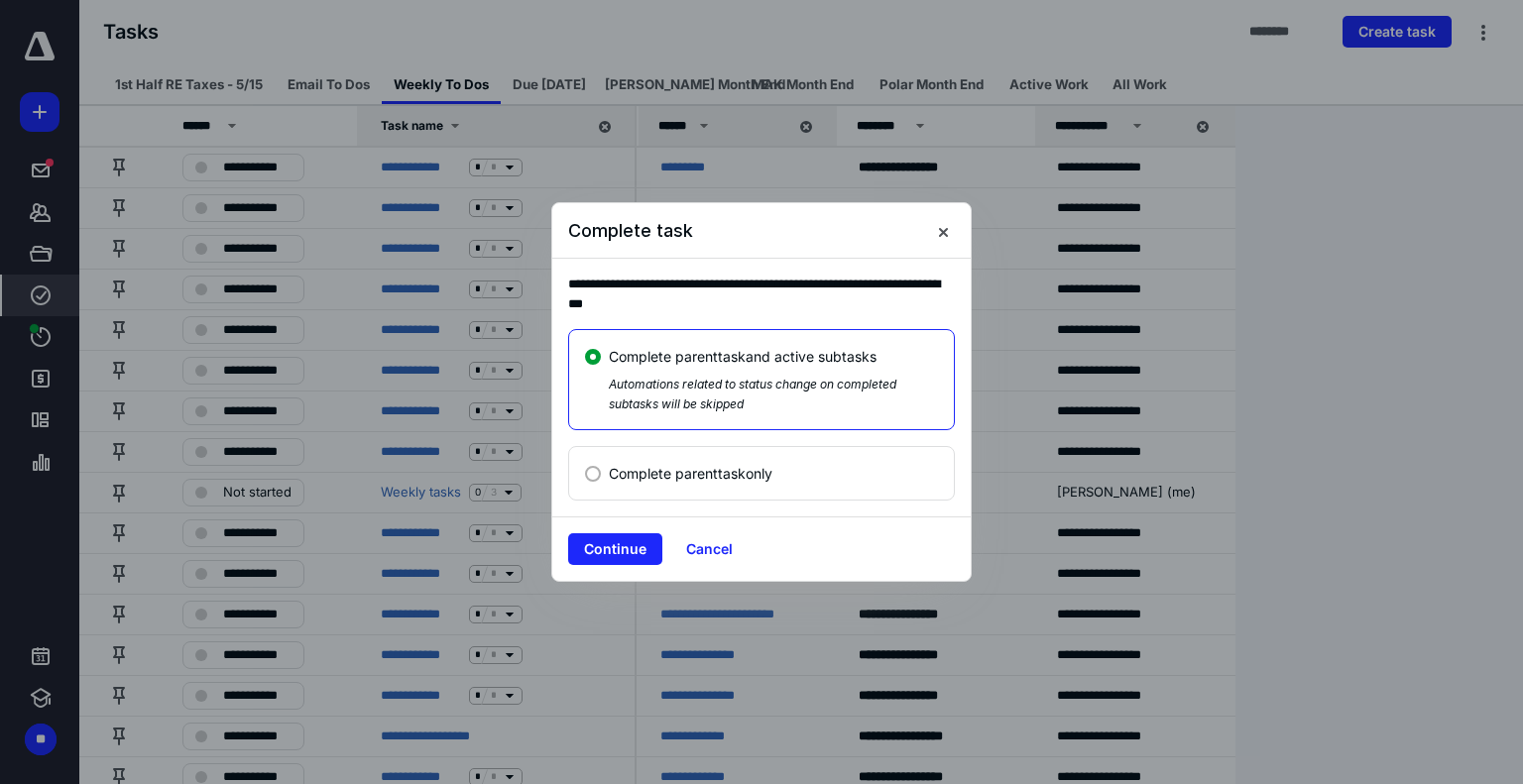 click on "Complete parent  task  only" at bounding box center (596, -991141) 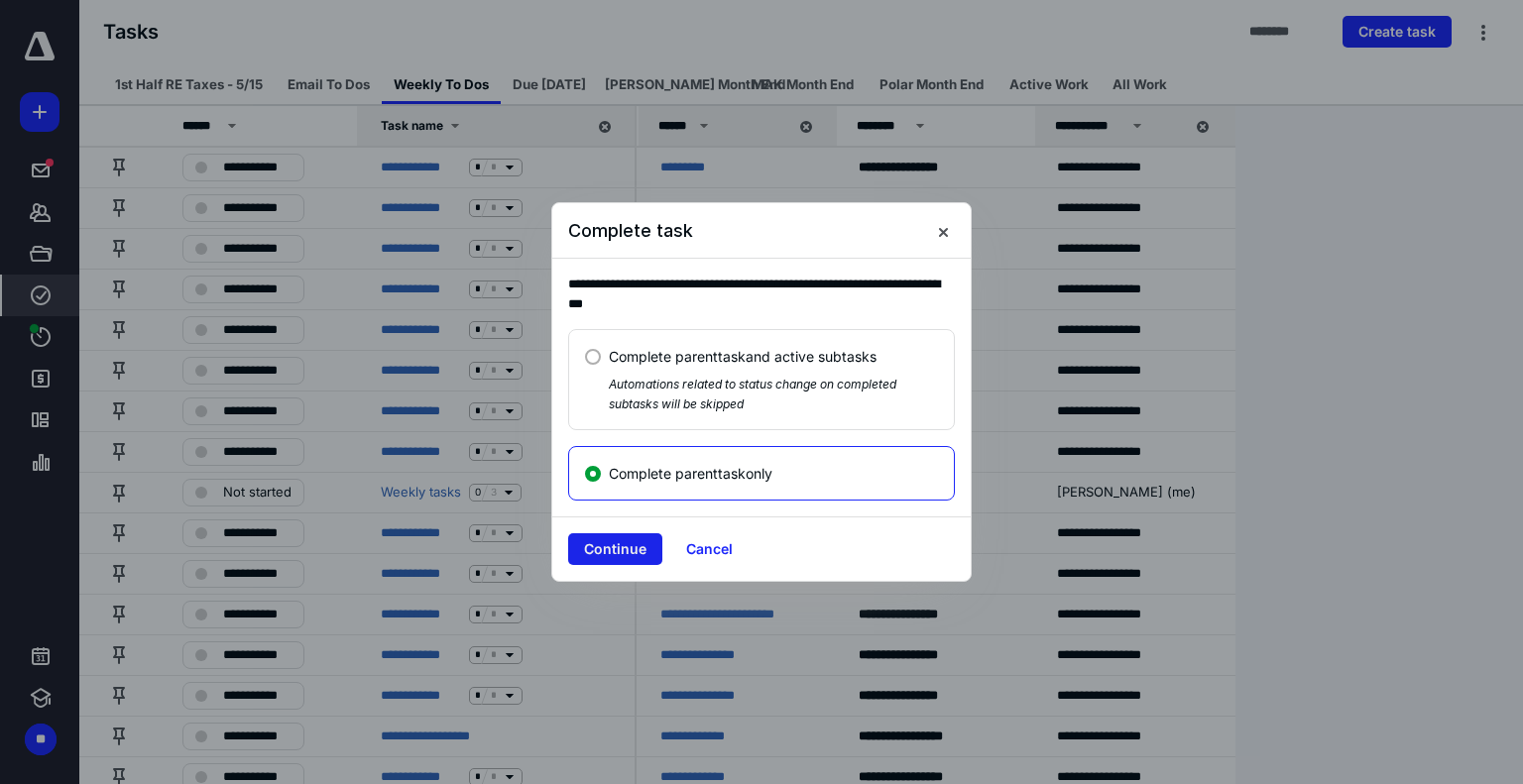 click on "Continue" at bounding box center (615, 549) 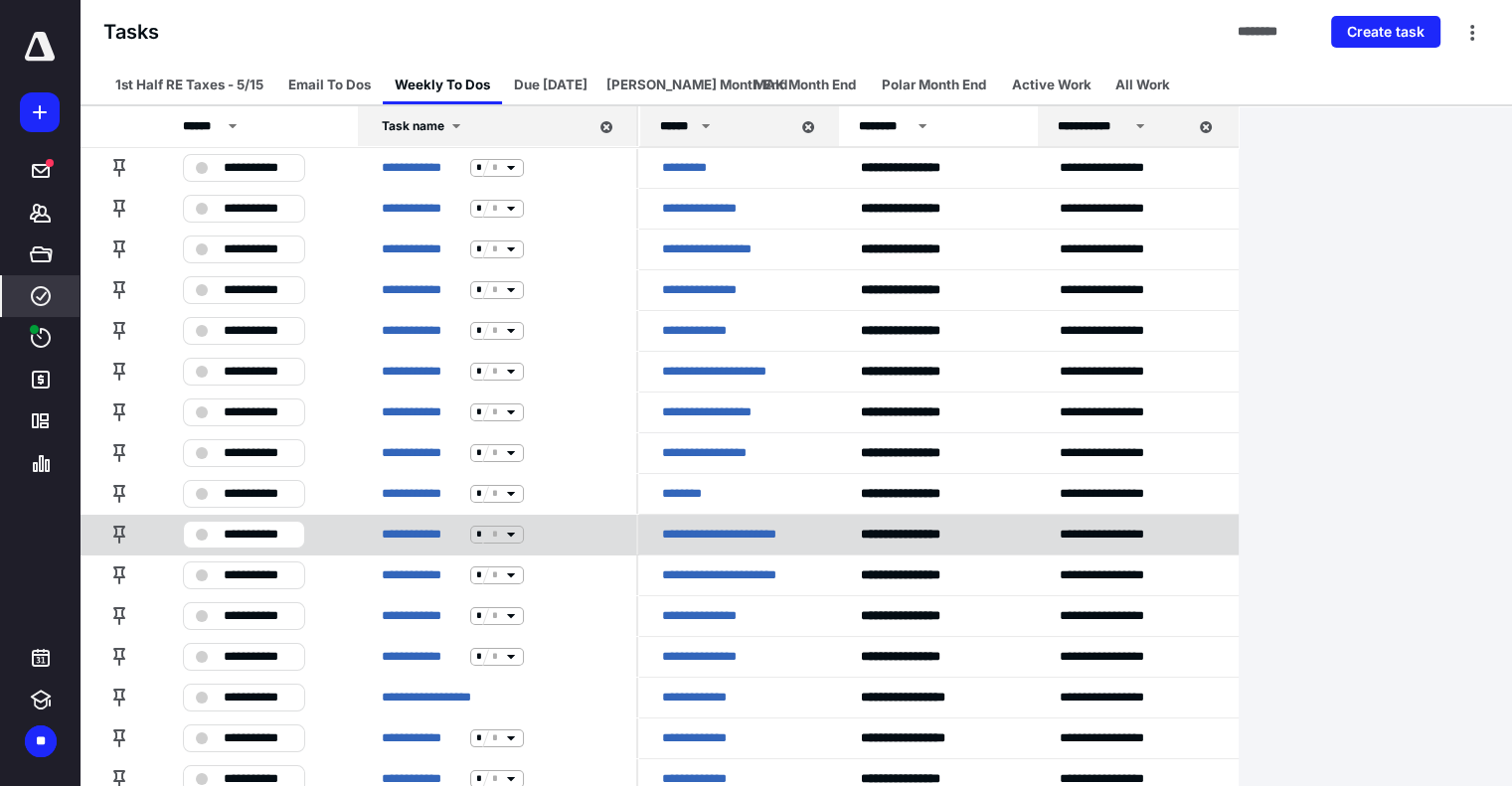 click on "**********" at bounding box center [257, 535] 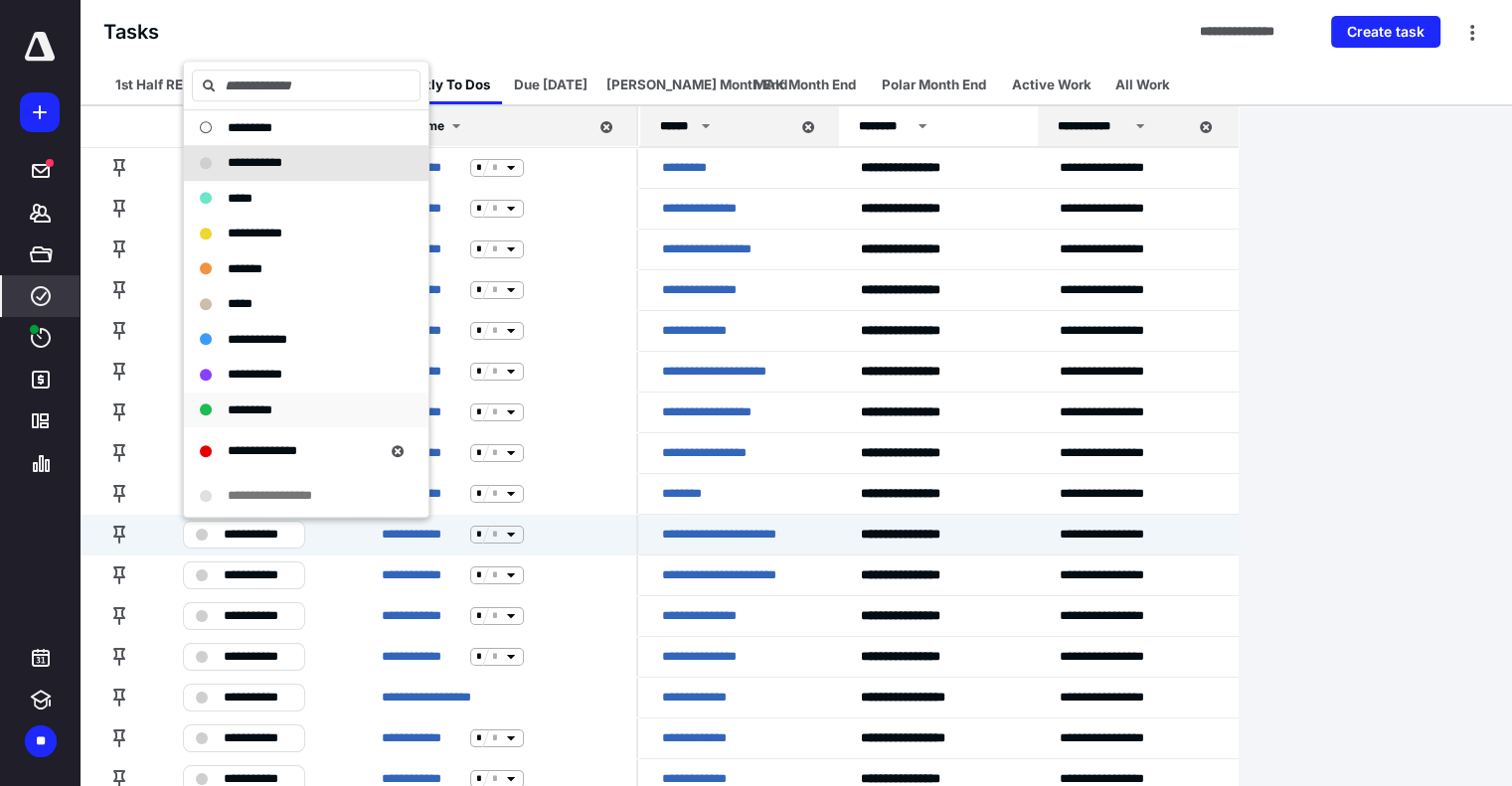 click on "*********" at bounding box center [294, 410] 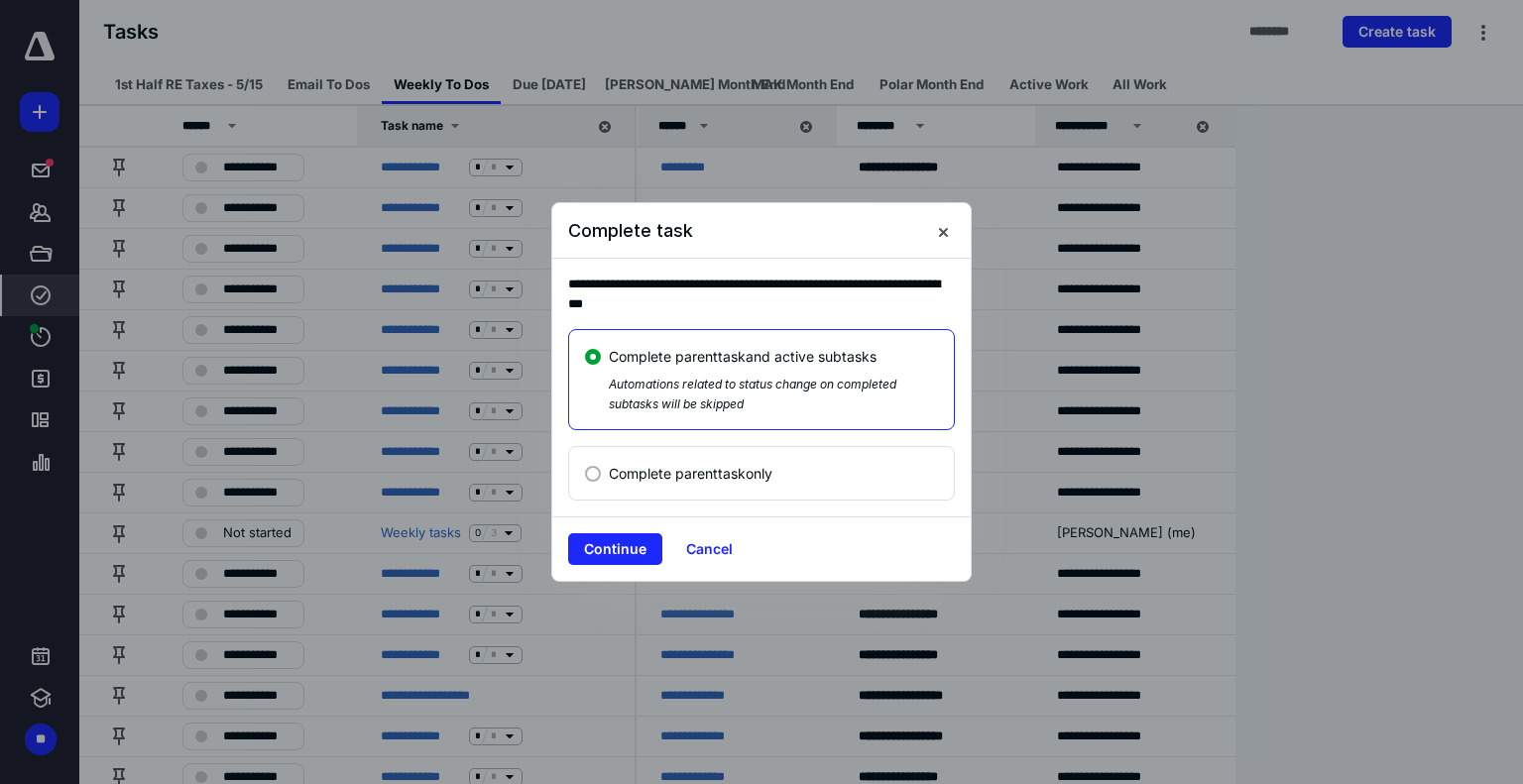 click on "Complete parent  task  only" at bounding box center [690, 473] 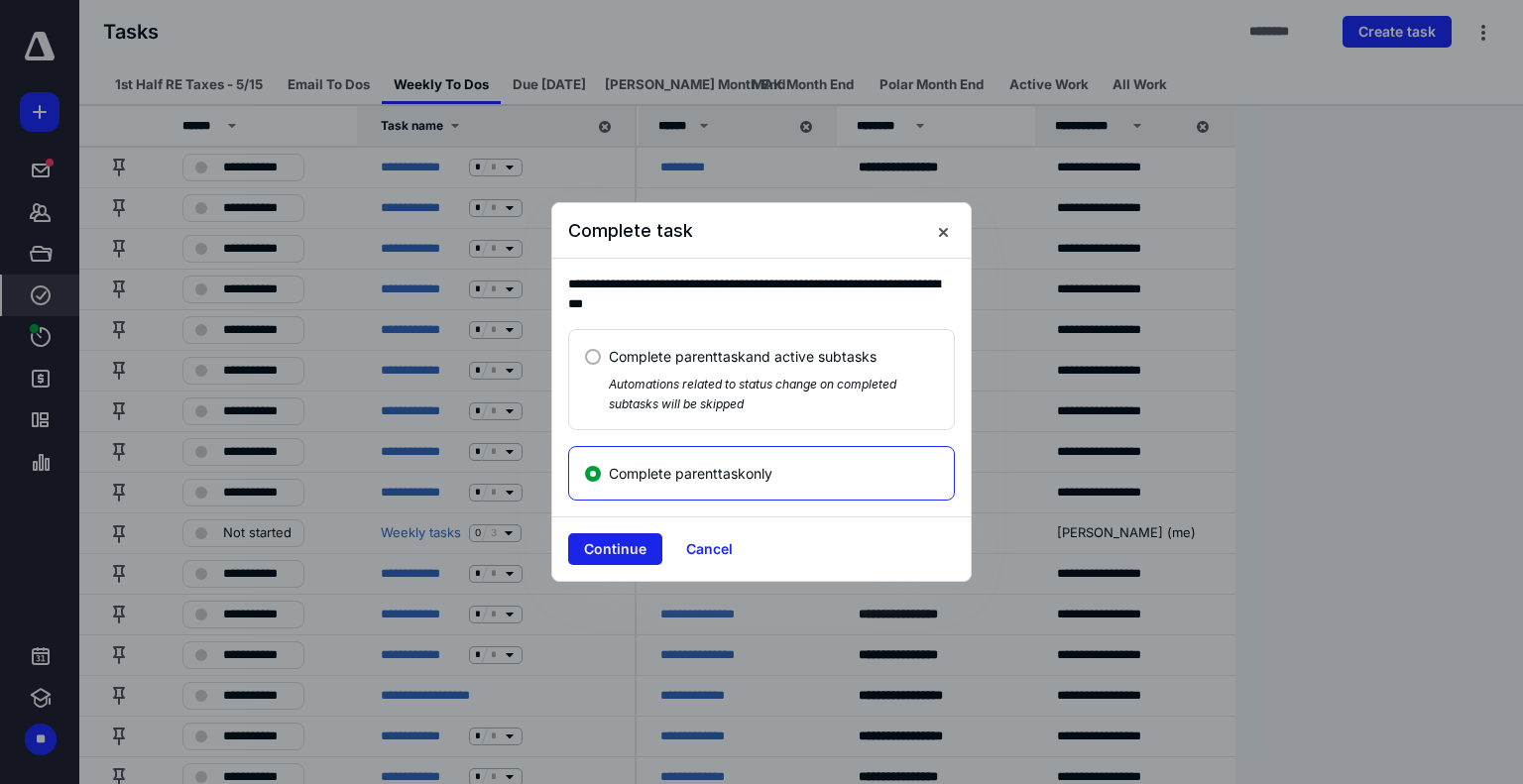 click on "Continue" at bounding box center [615, 549] 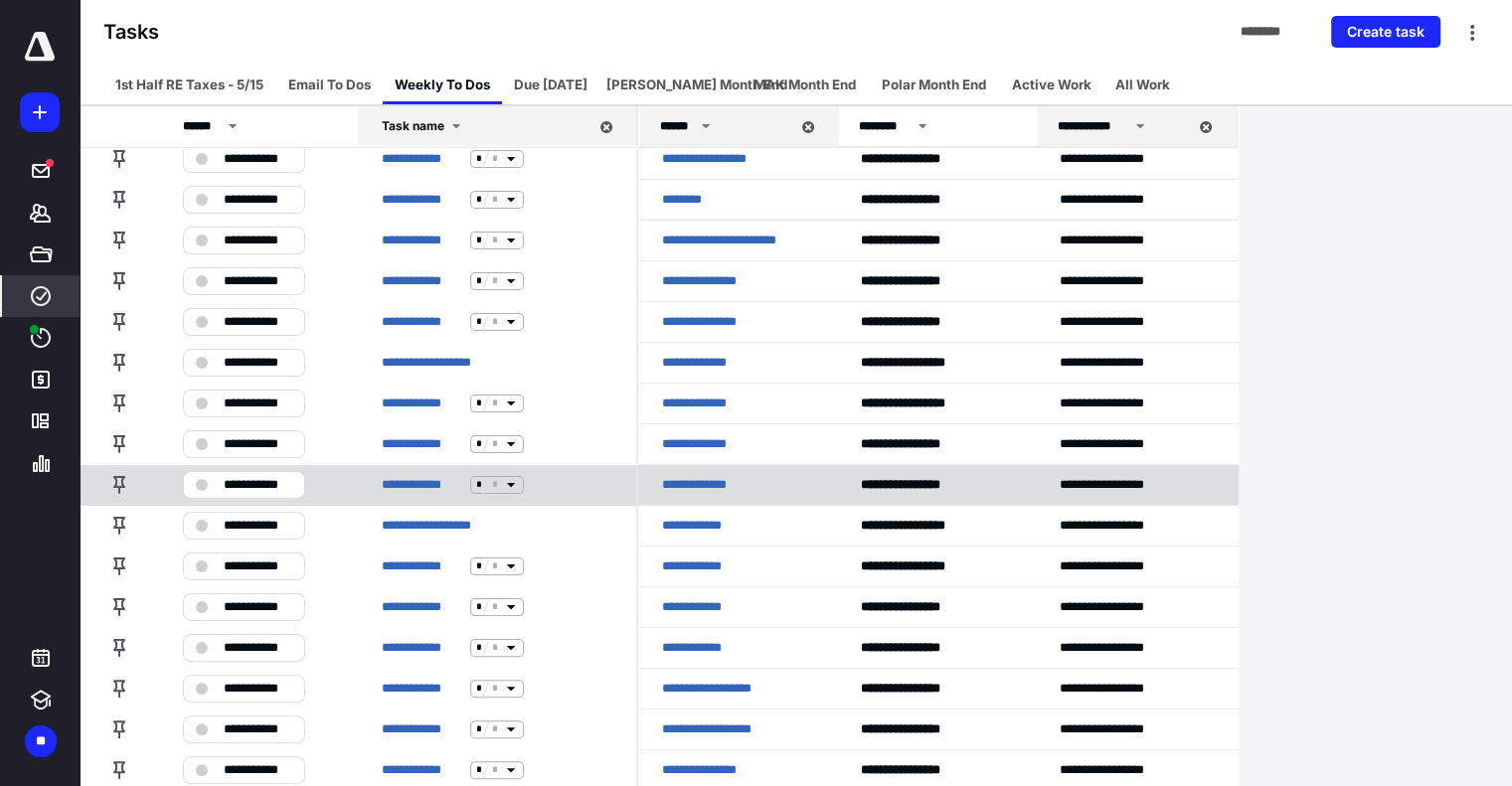 scroll, scrollTop: 298, scrollLeft: 0, axis: vertical 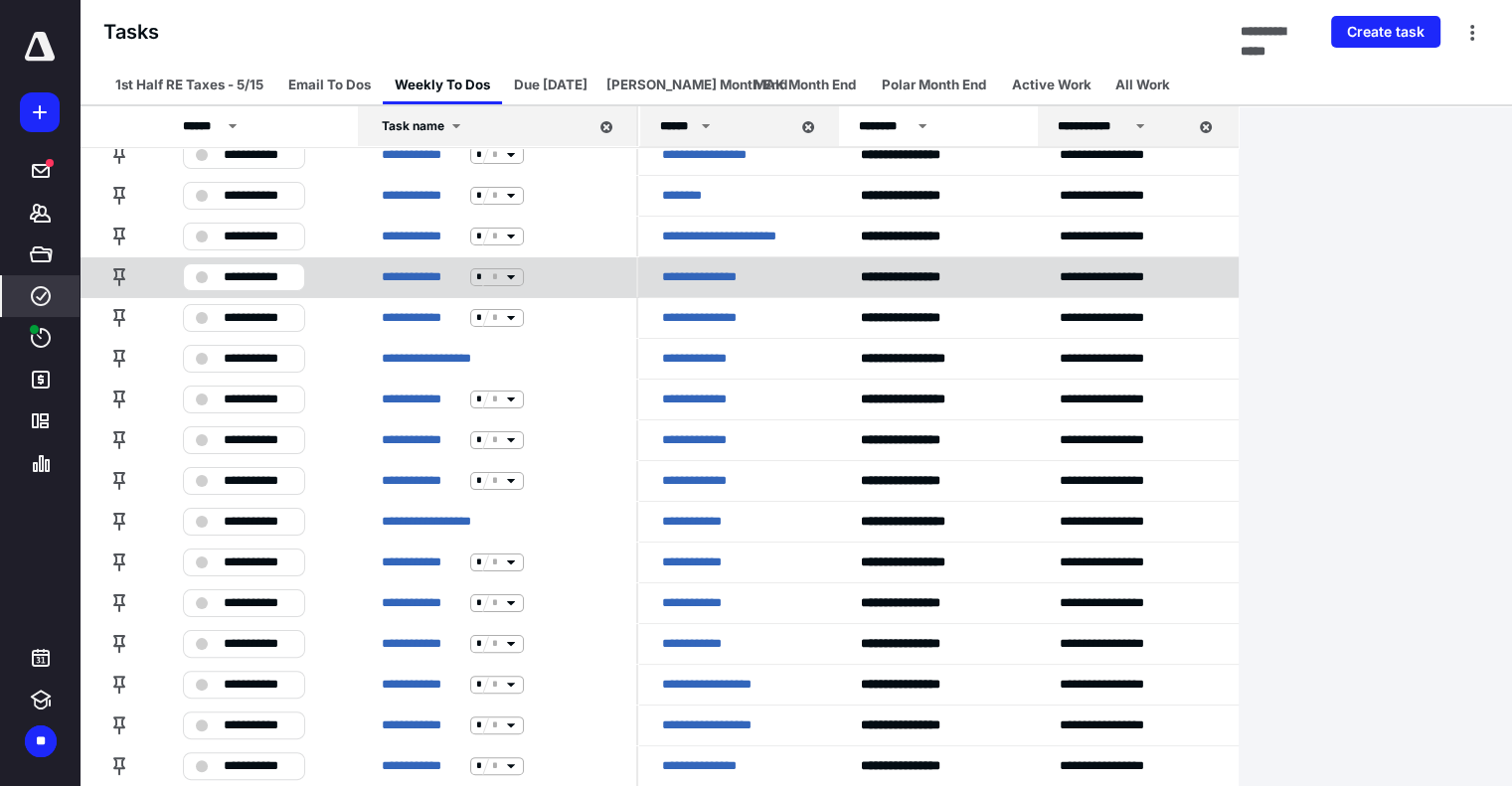 click on "**********" at bounding box center [257, 277] 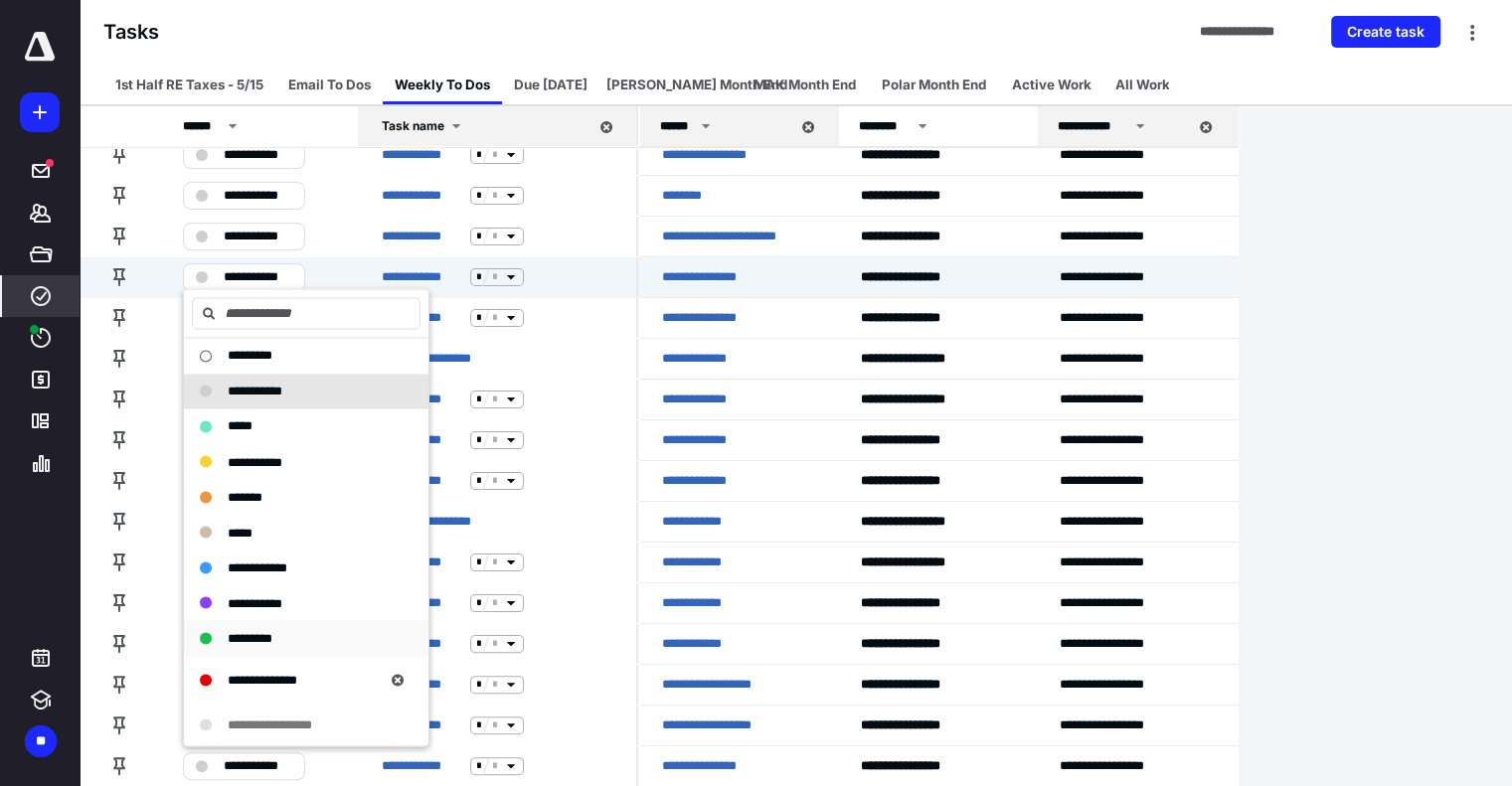 click on "*********" at bounding box center [250, 637] 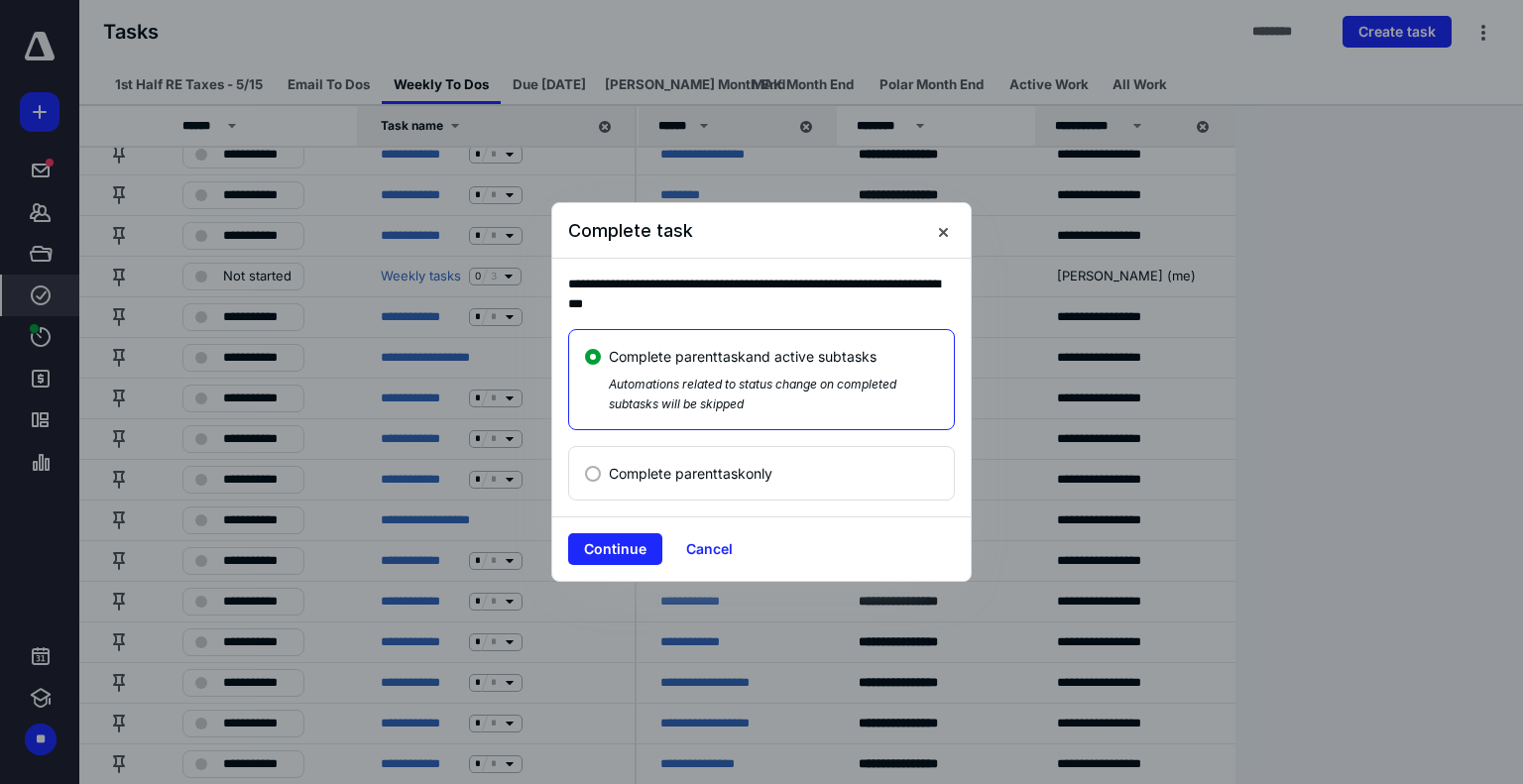 click on "Complete parent  task  only" at bounding box center (690, 473) 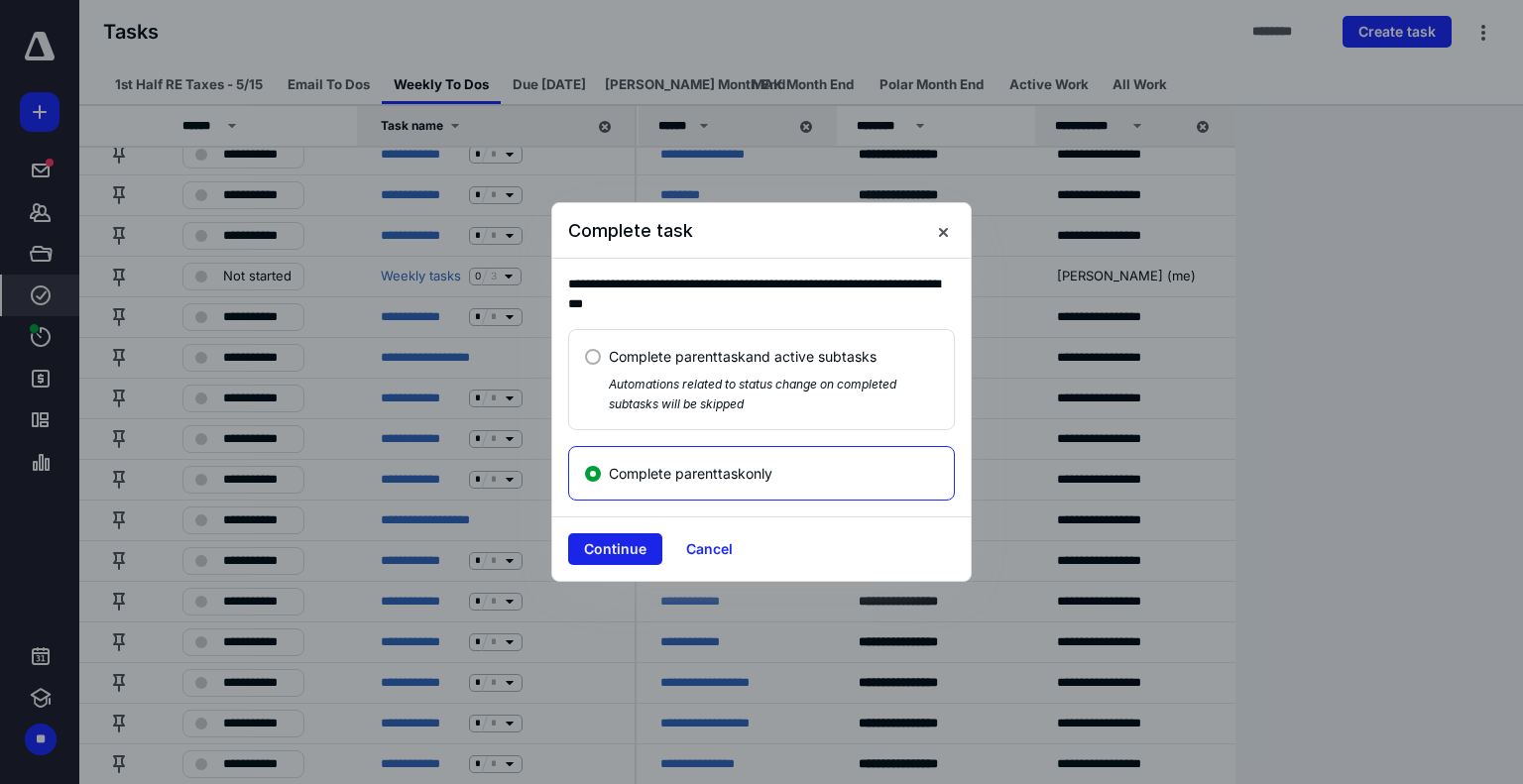 click on "Continue" at bounding box center [615, 549] 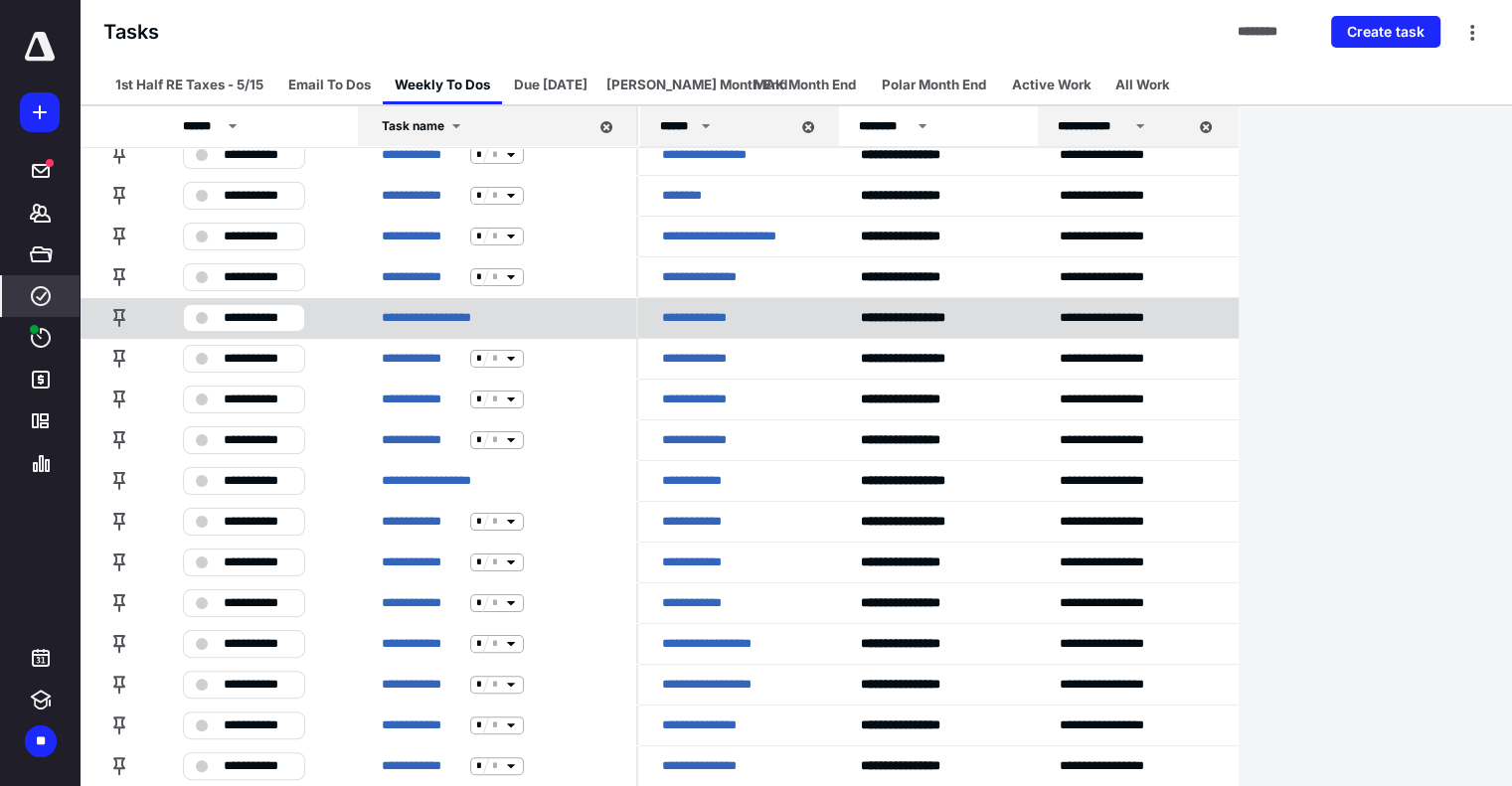 click on "**********" at bounding box center [257, 318] 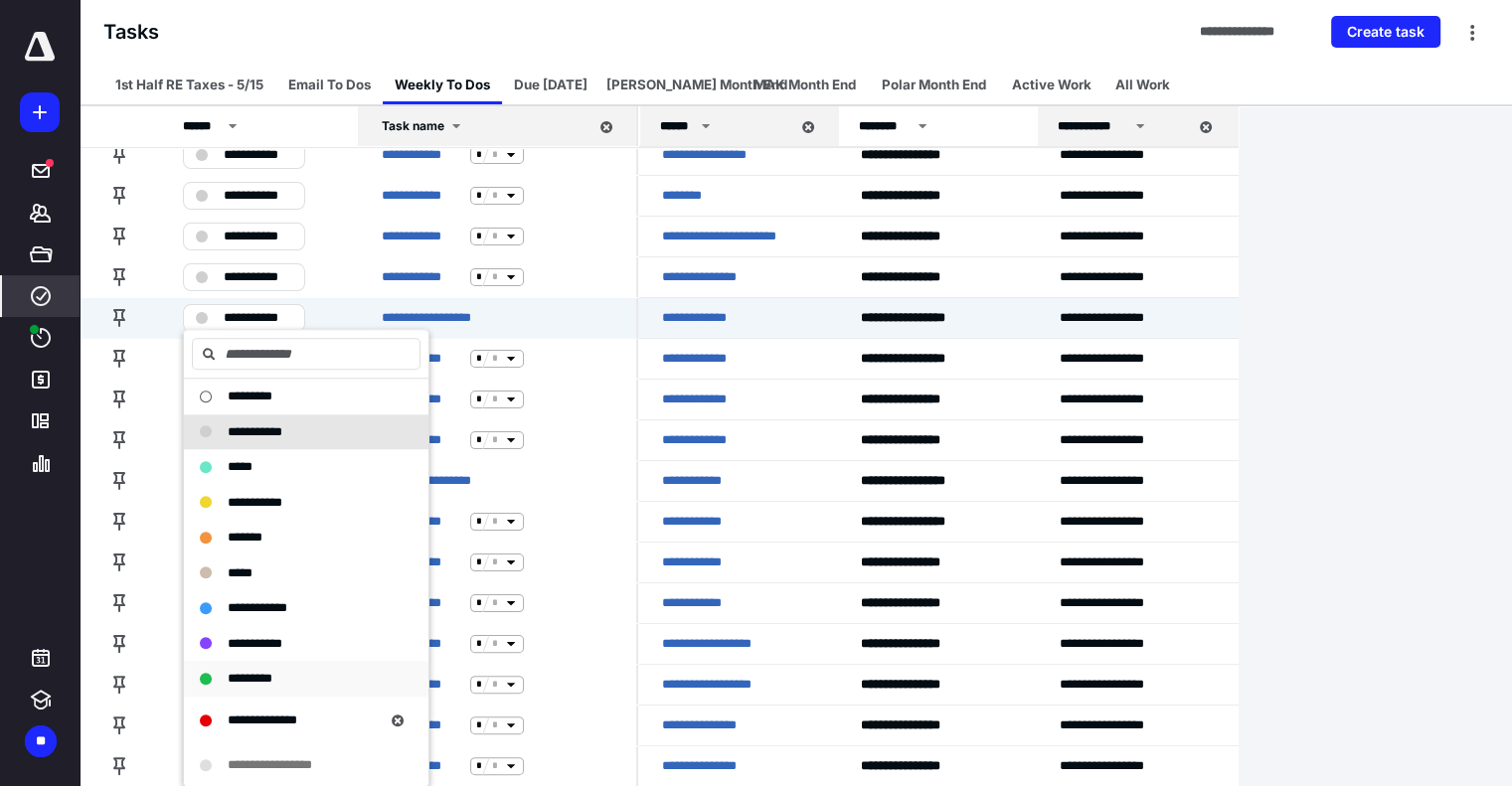 click on "*********" at bounding box center [294, 679] 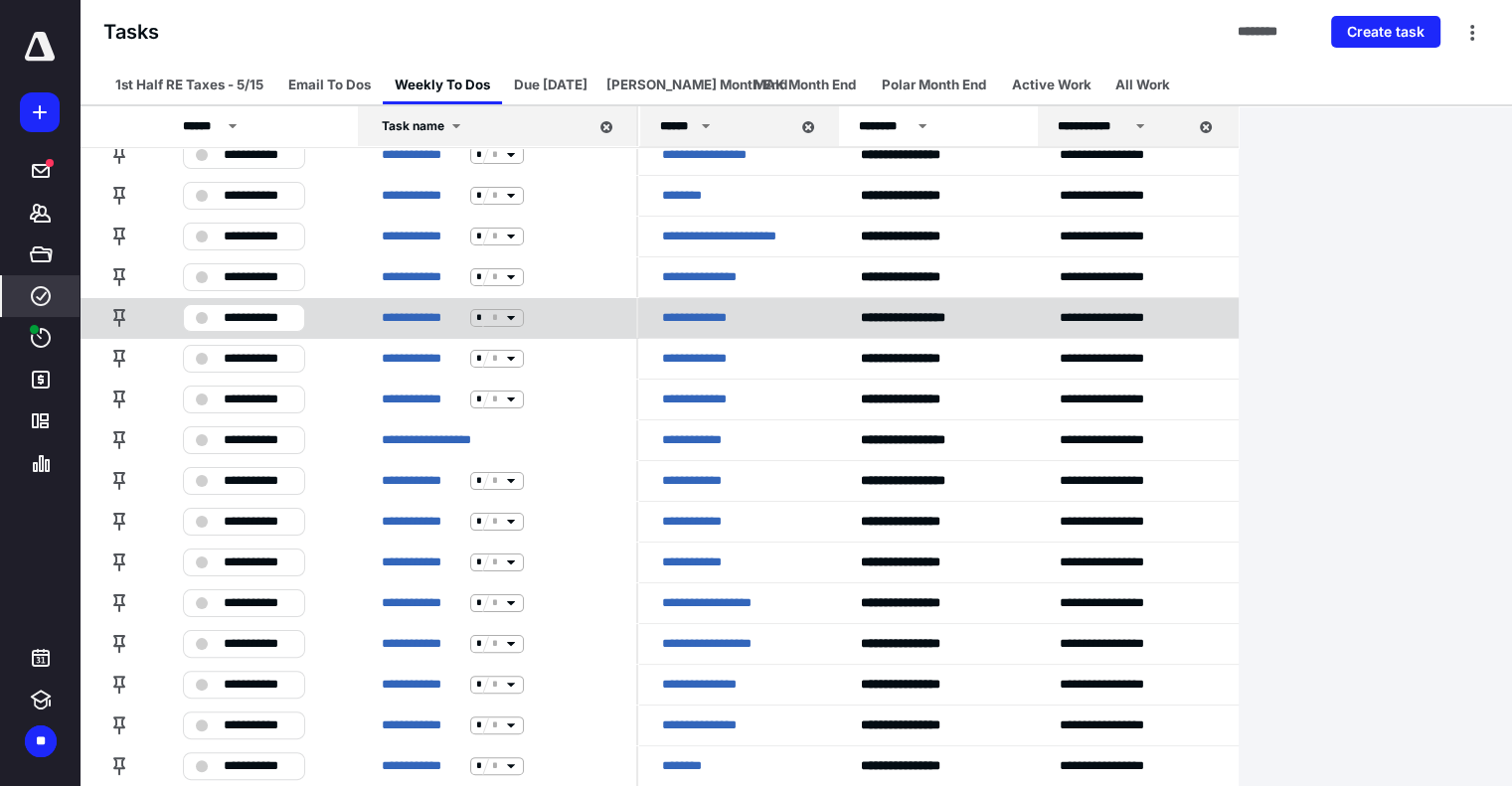 click on "**********" at bounding box center [257, 318] 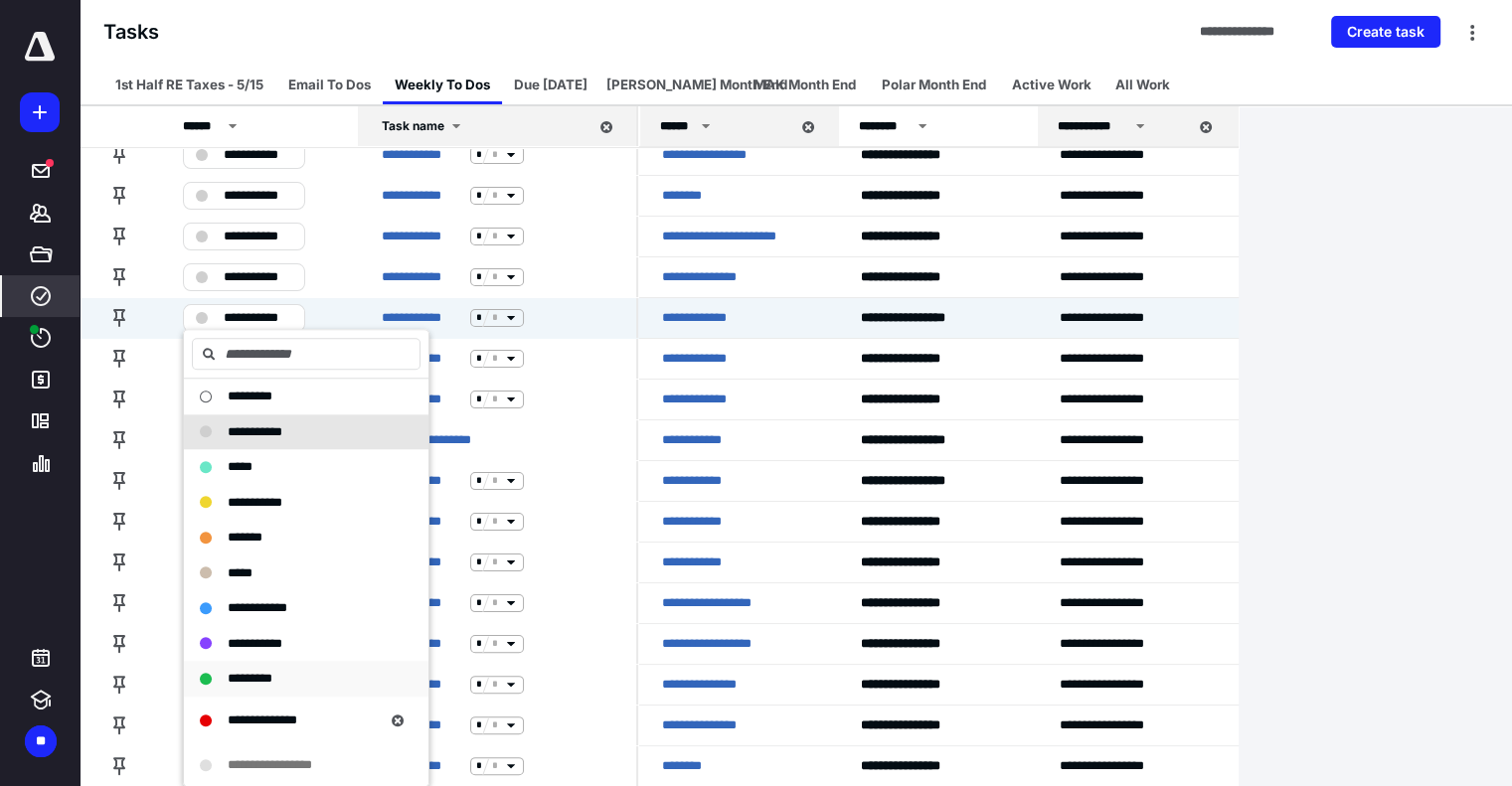 click on "*********" at bounding box center [294, 679] 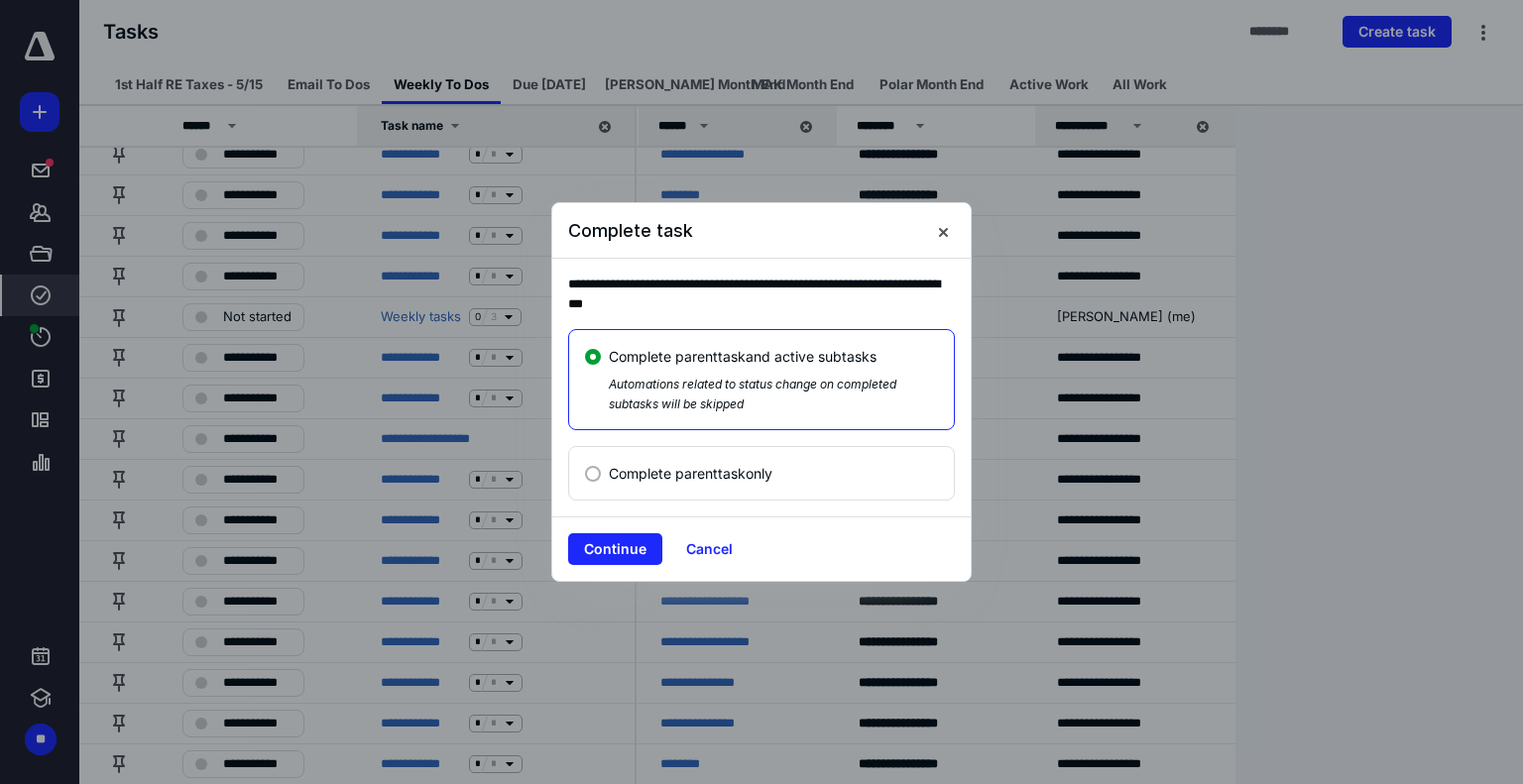 click on "Complete parent  task  only" at bounding box center [690, 473] 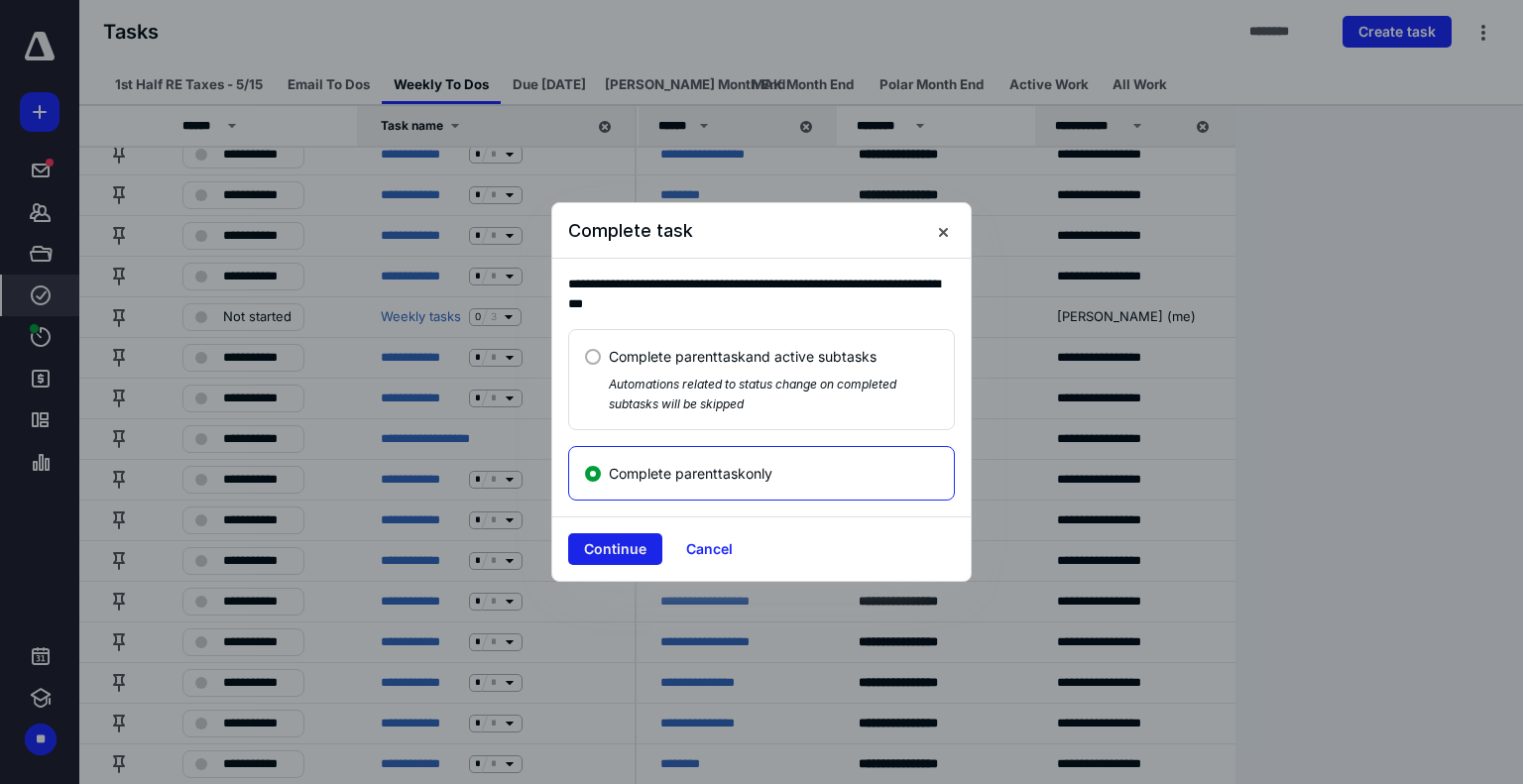 click on "Continue" at bounding box center [615, 549] 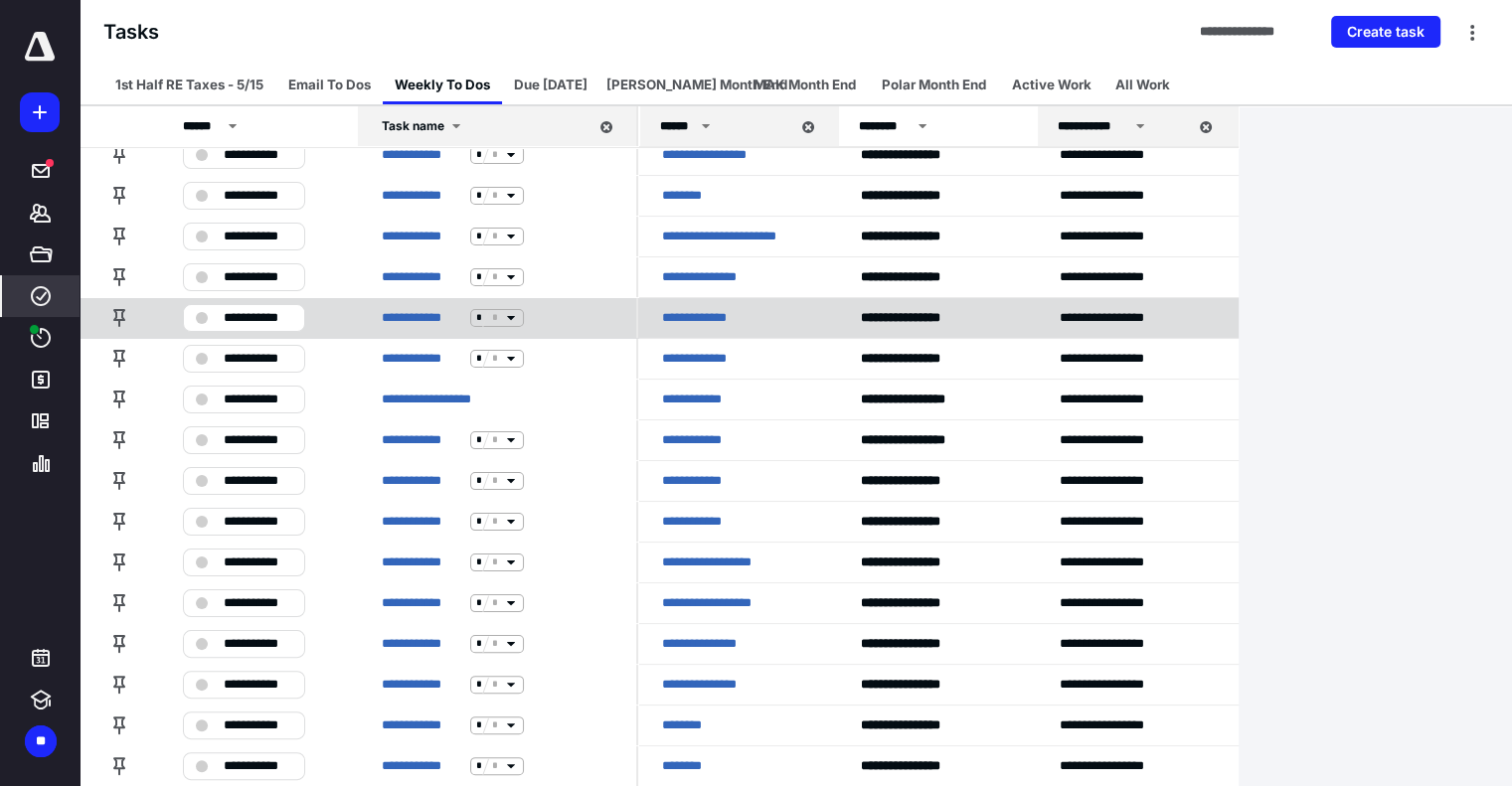 click on "**********" at bounding box center [257, 318] 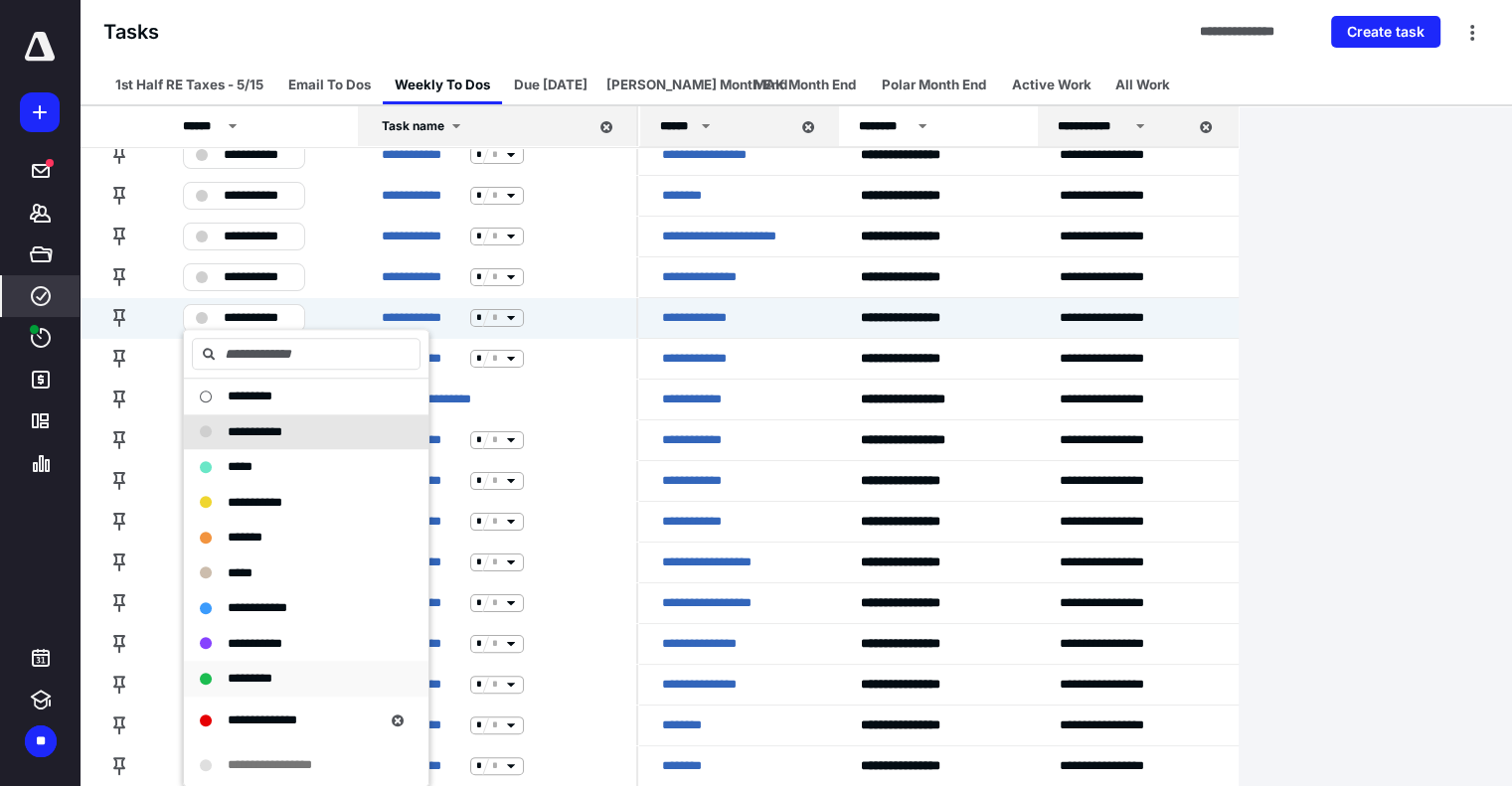click on "*********" at bounding box center [294, 679] 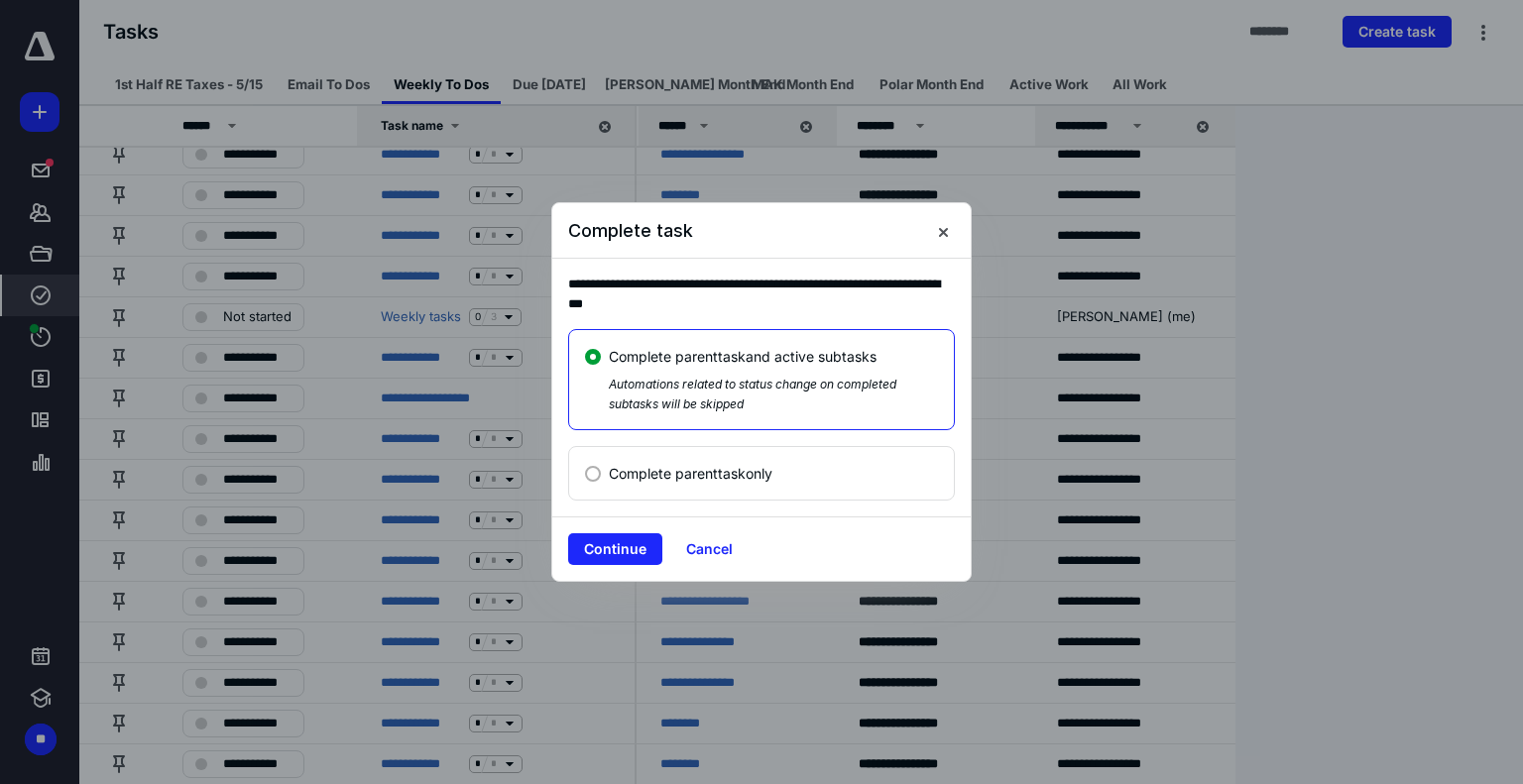 click on "Complete parent  task  only" at bounding box center (690, 473) 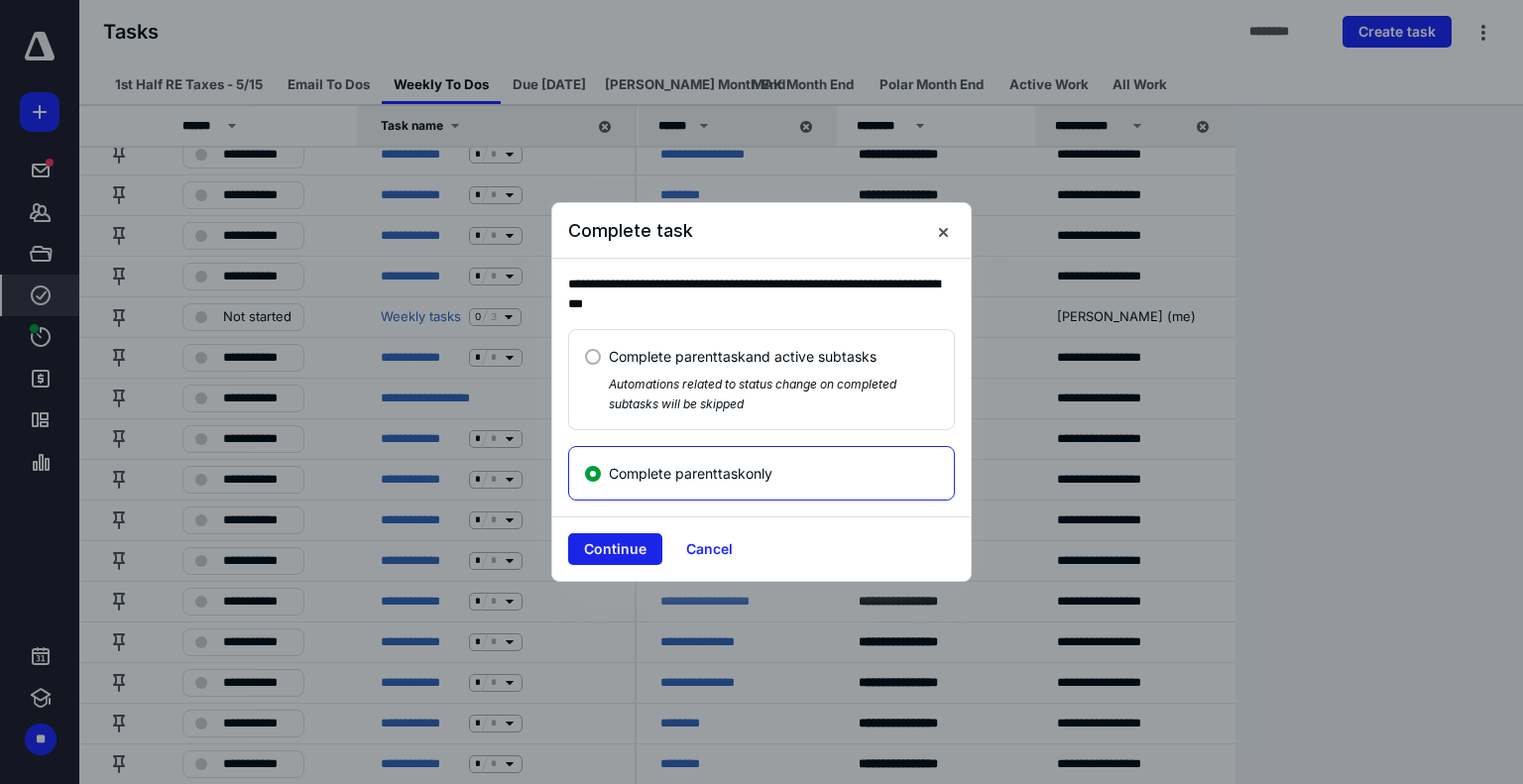 click on "Continue" at bounding box center [615, 549] 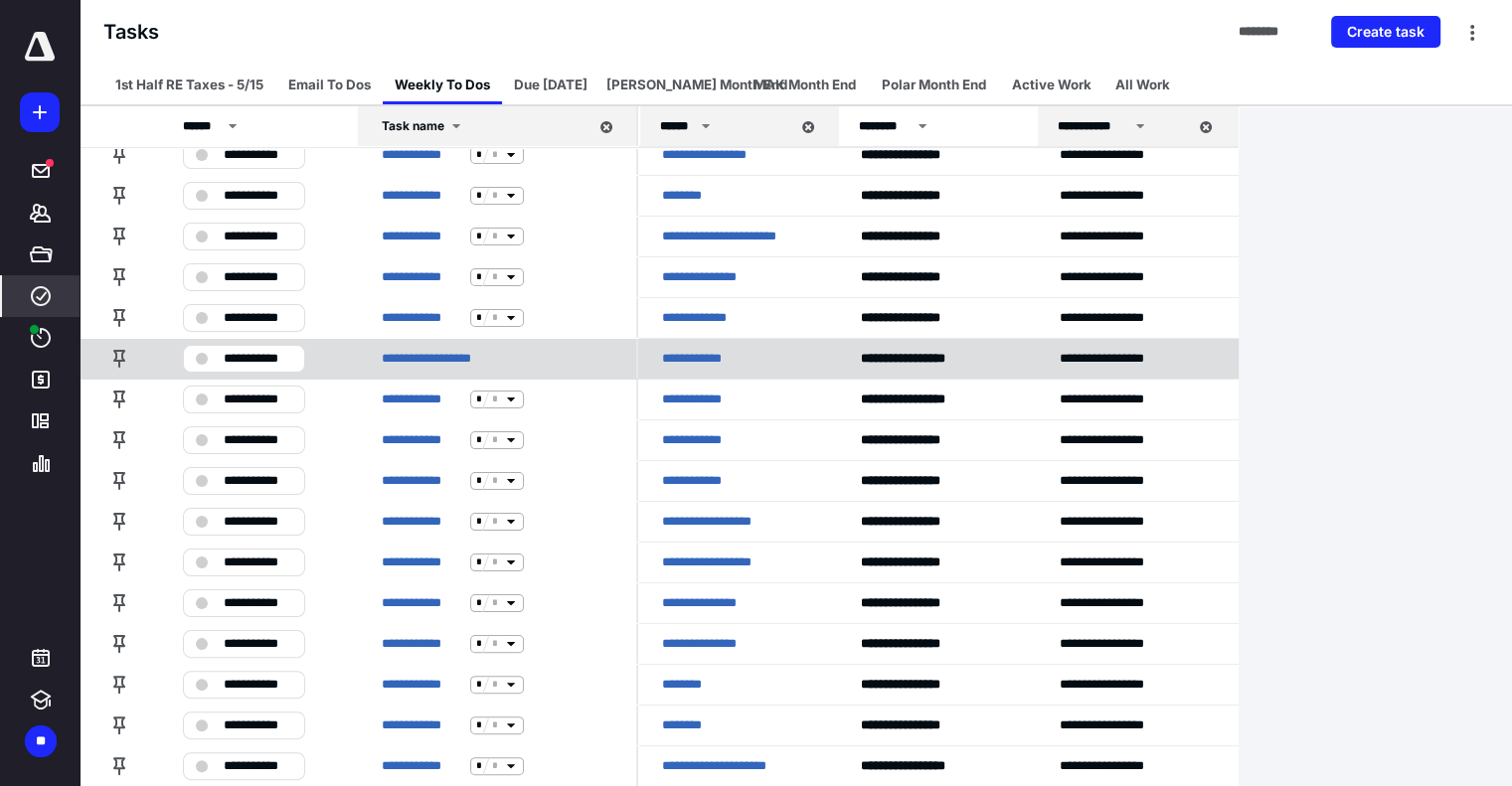 click on "**********" at bounding box center (257, 359) 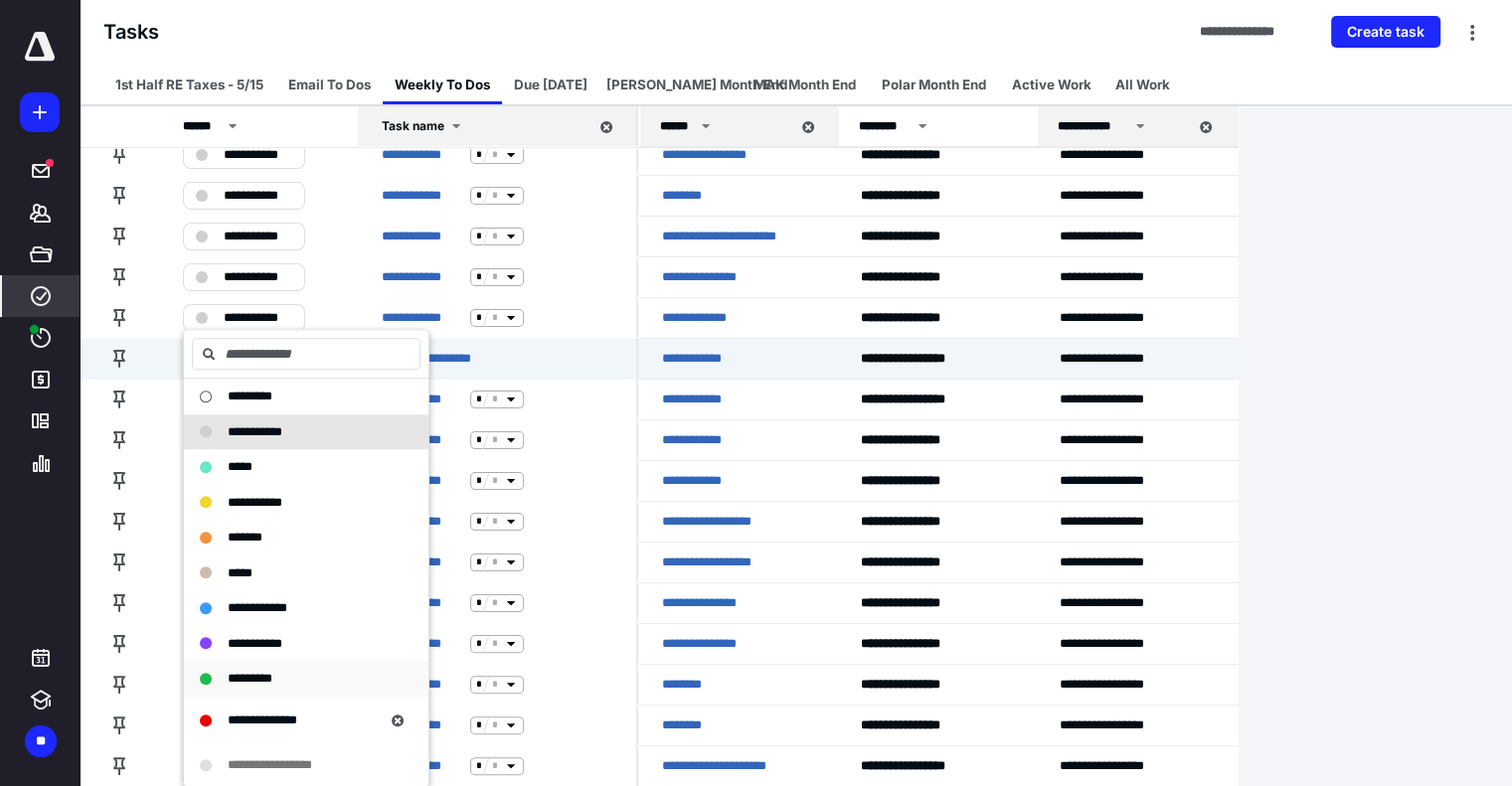 click on "*********" at bounding box center [294, 679] 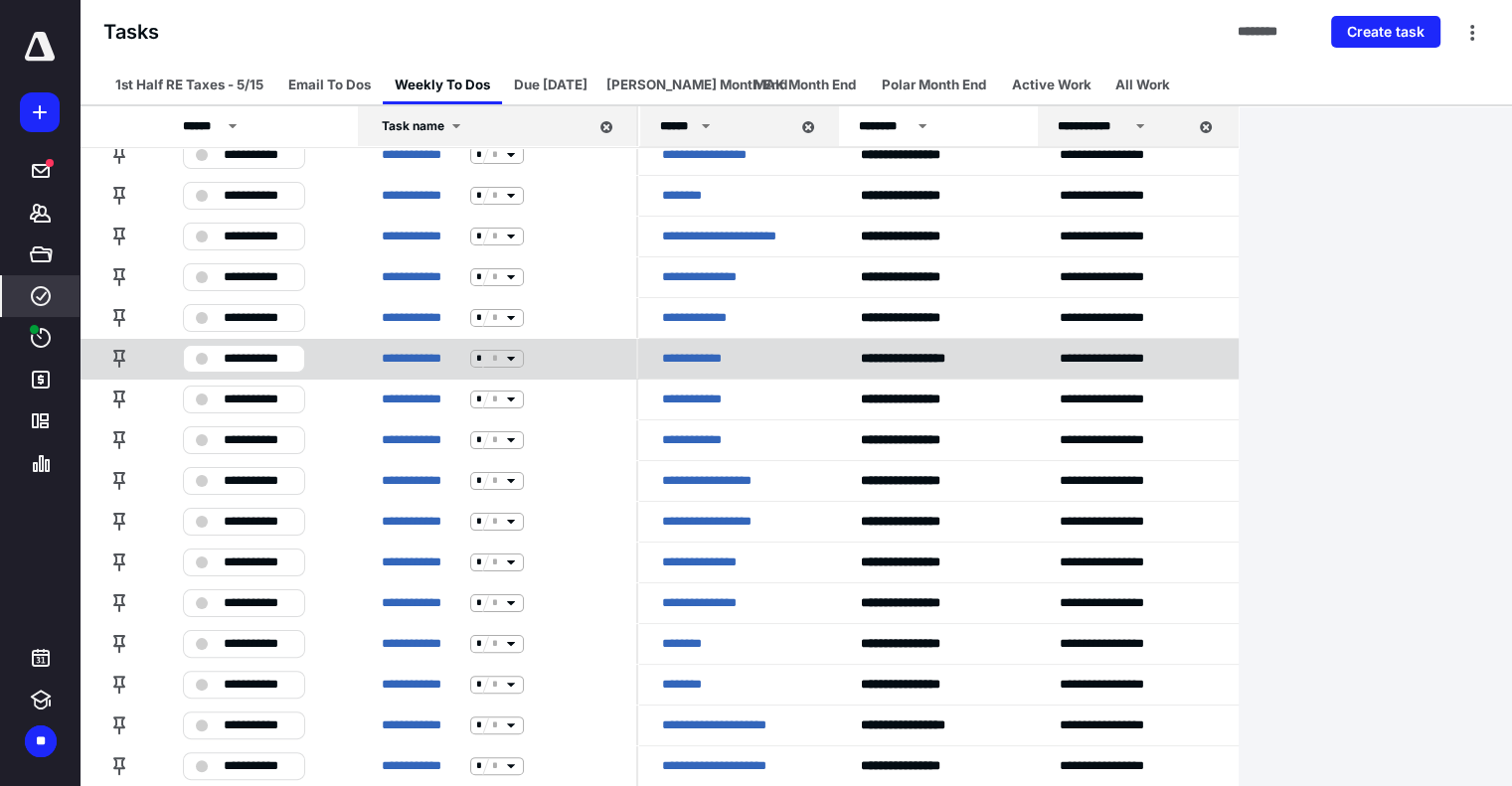 click on "**********" at bounding box center [257, 359] 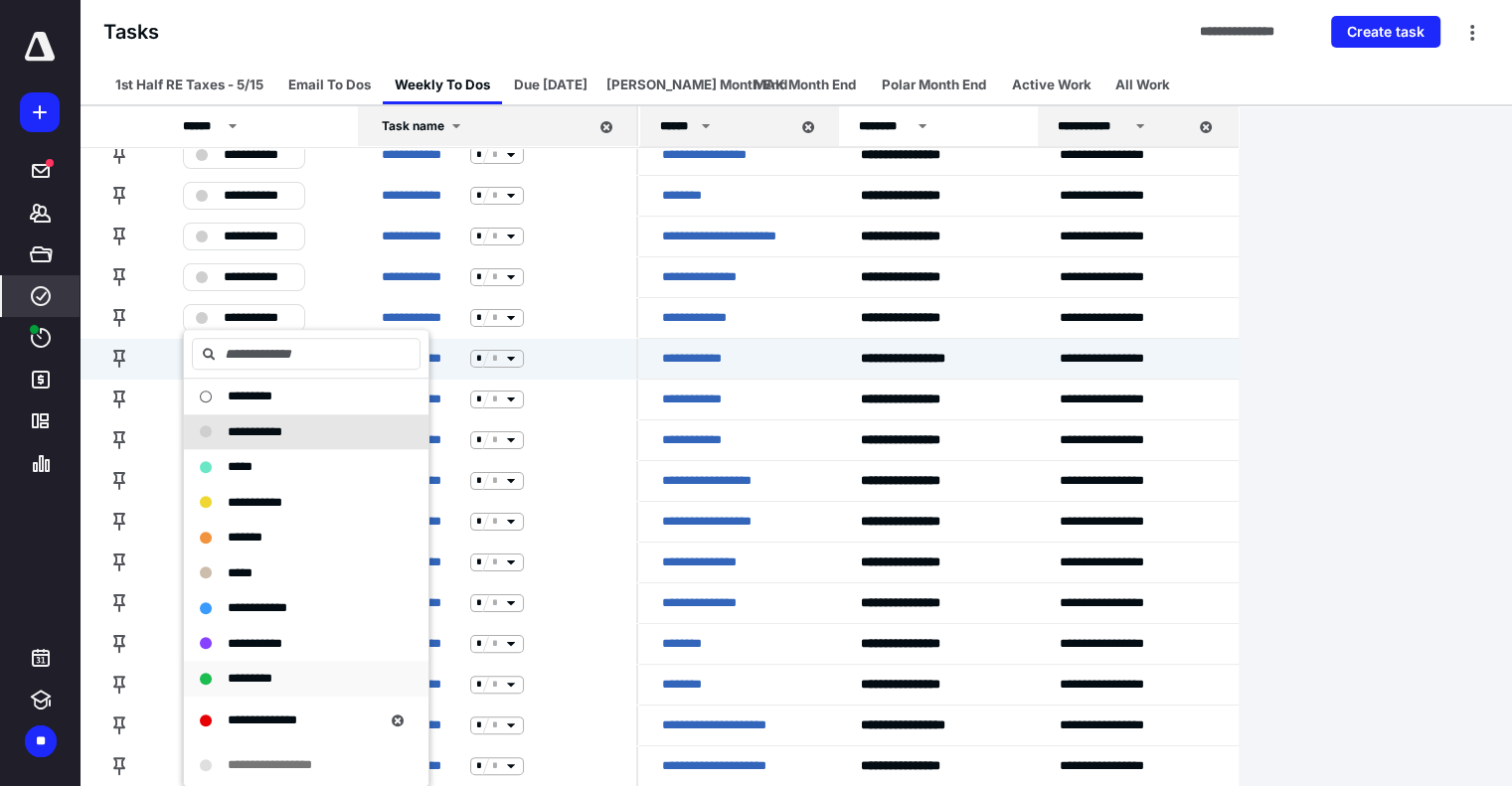 click on "*********" at bounding box center (294, 679) 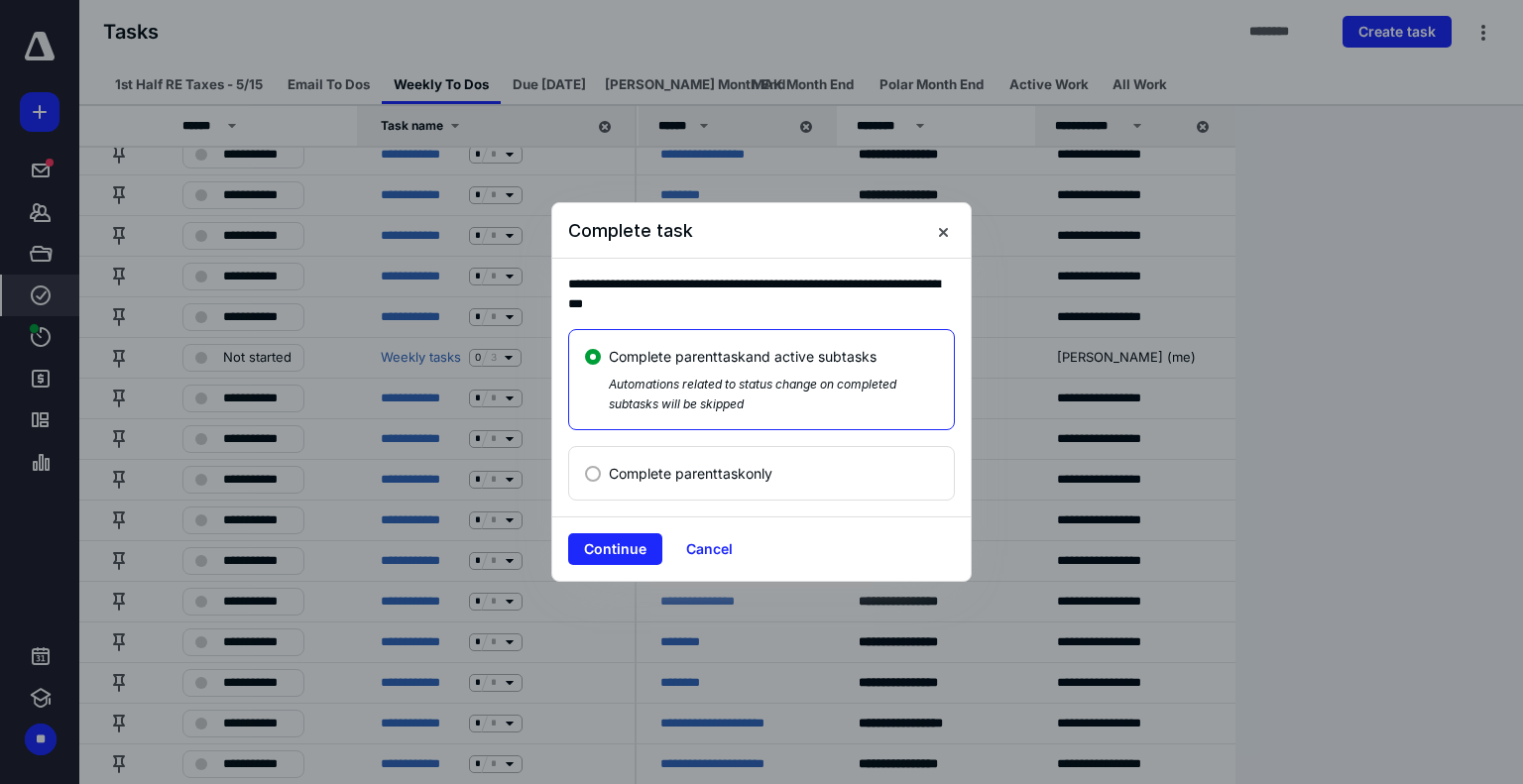 click on "Complete parent  task  only" at bounding box center (690, 473) 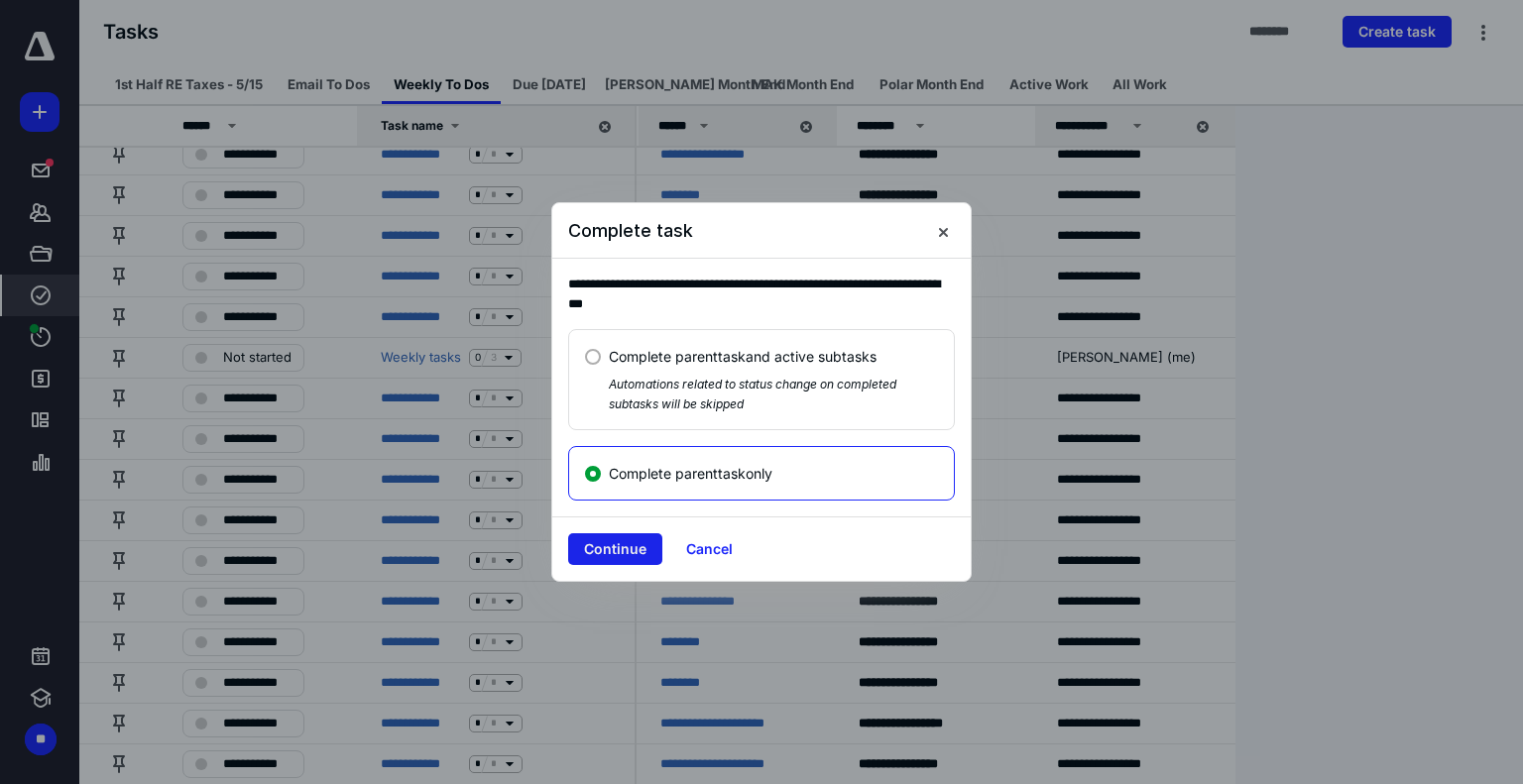click on "Continue" at bounding box center (615, 549) 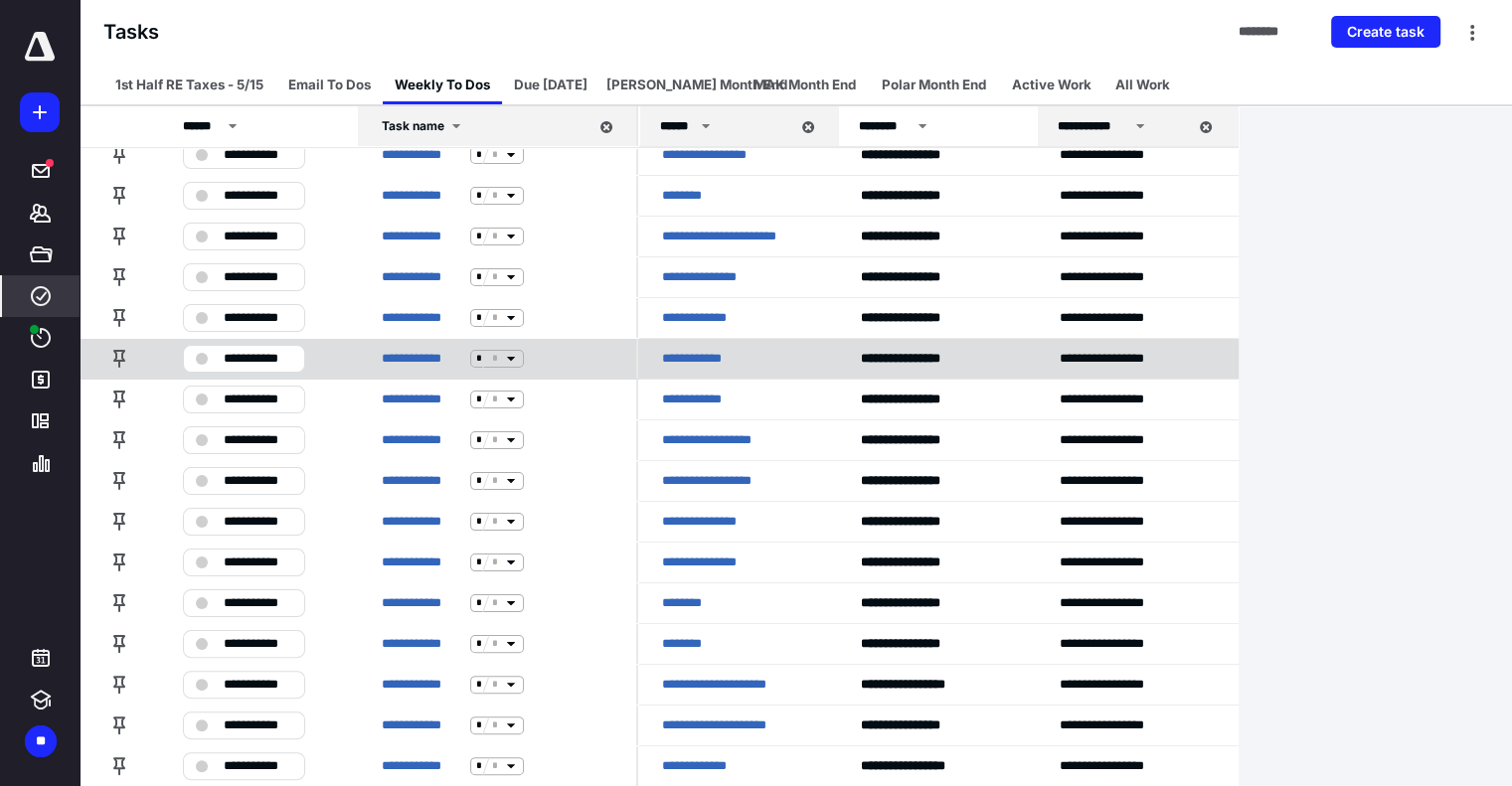 click on "**********" at bounding box center (257, 359) 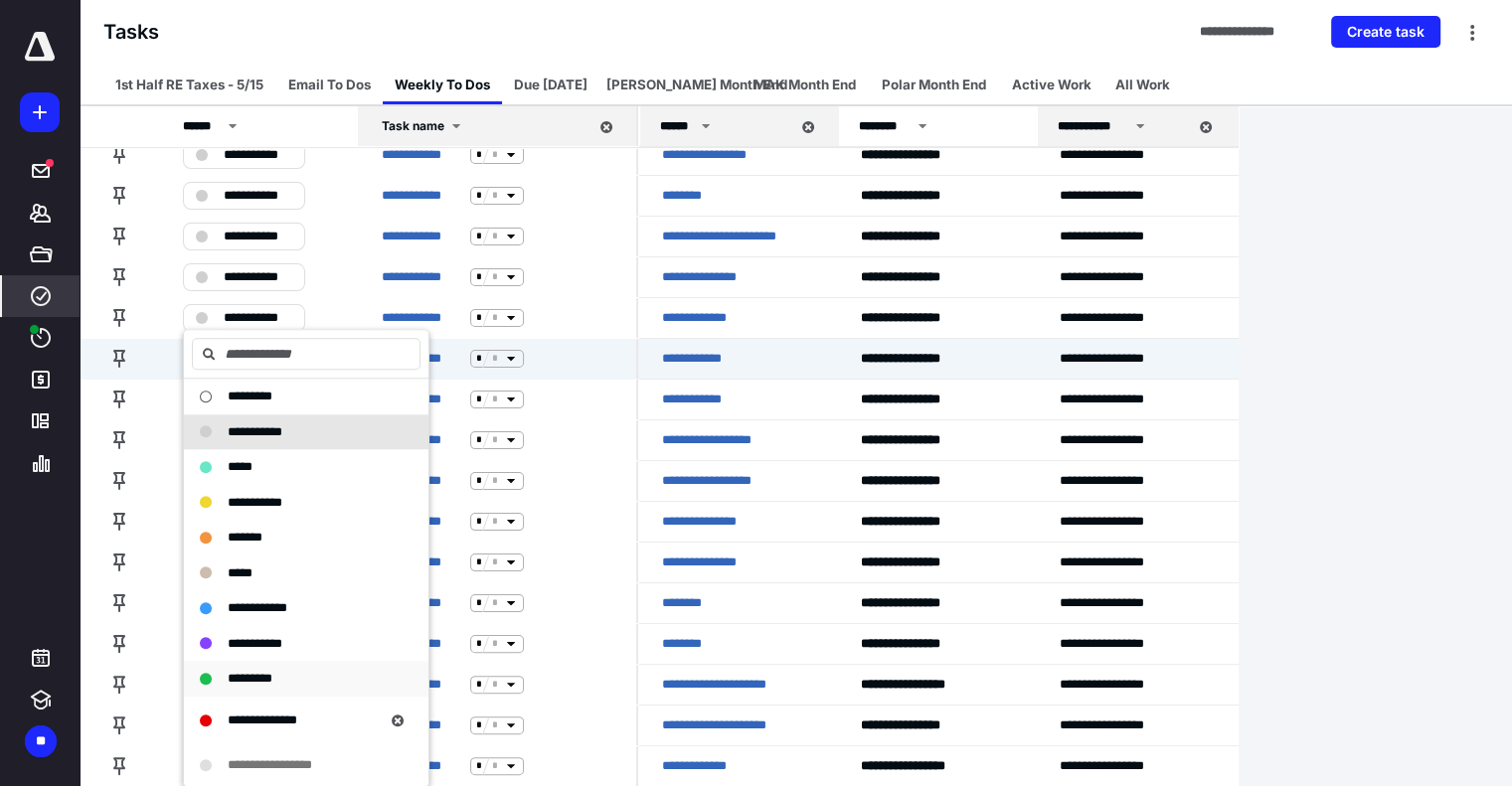 click on "*********" at bounding box center [294, 679] 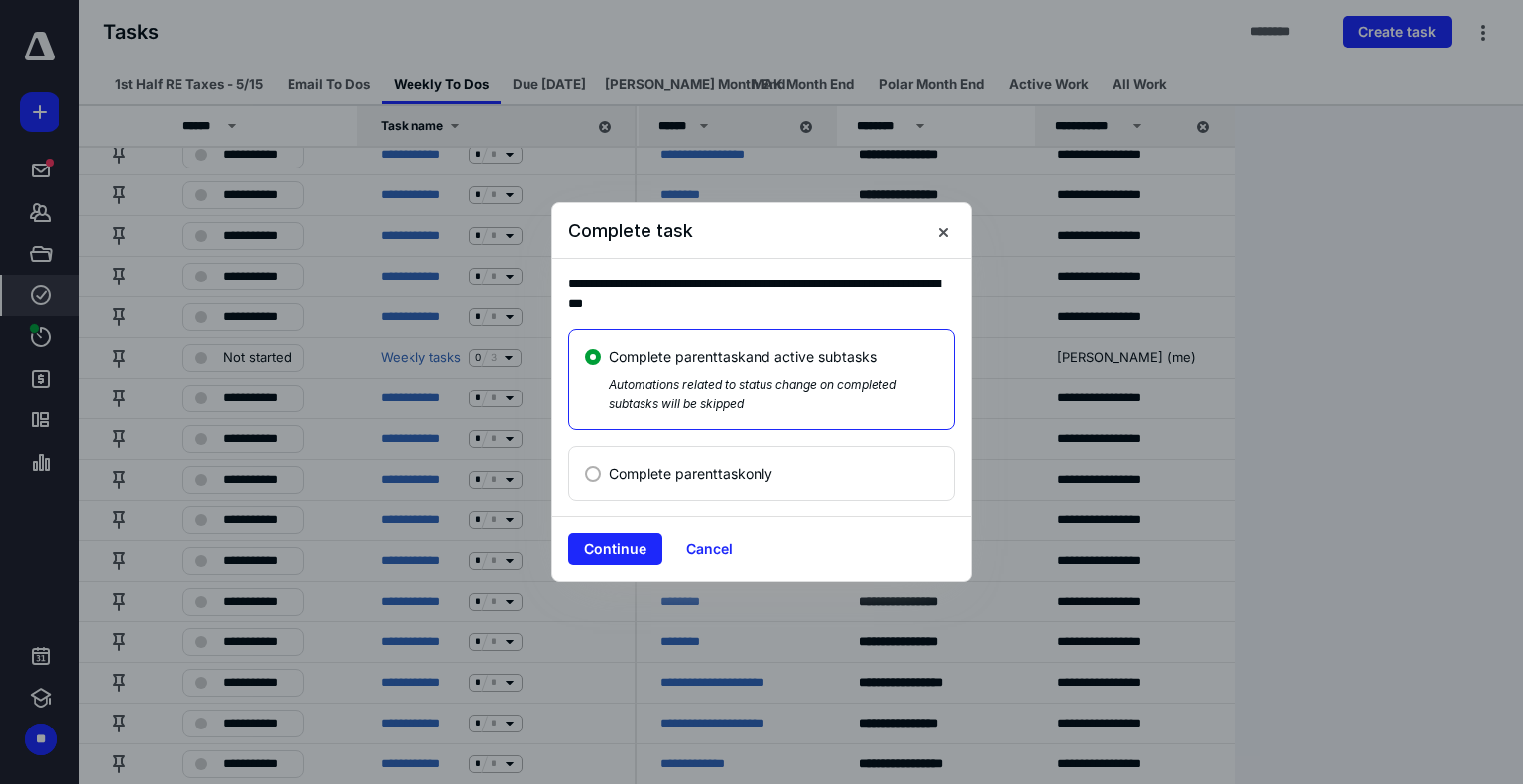click on "Complete parent  task  only" at bounding box center (690, 473) 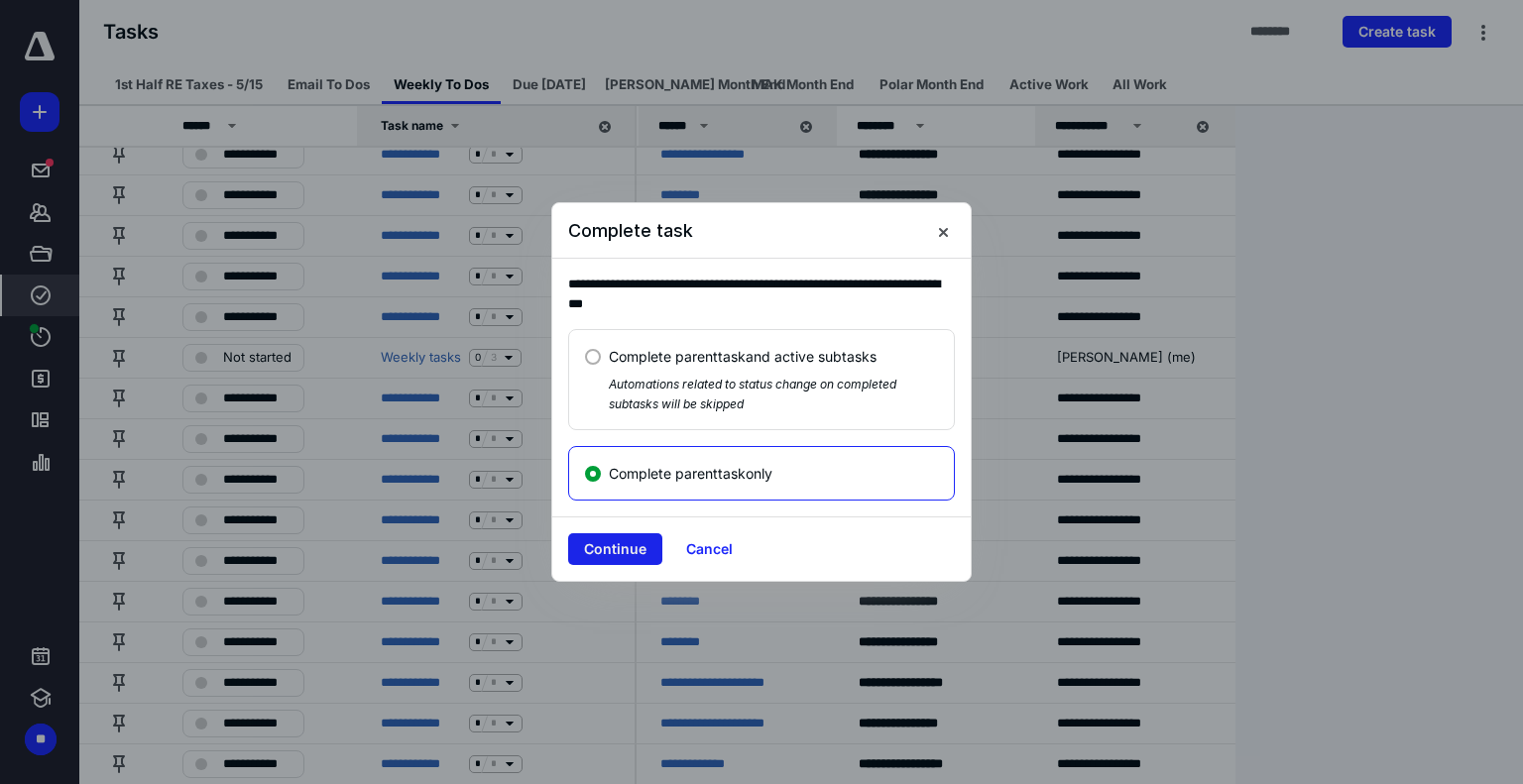 click on "Continue" at bounding box center (615, 549) 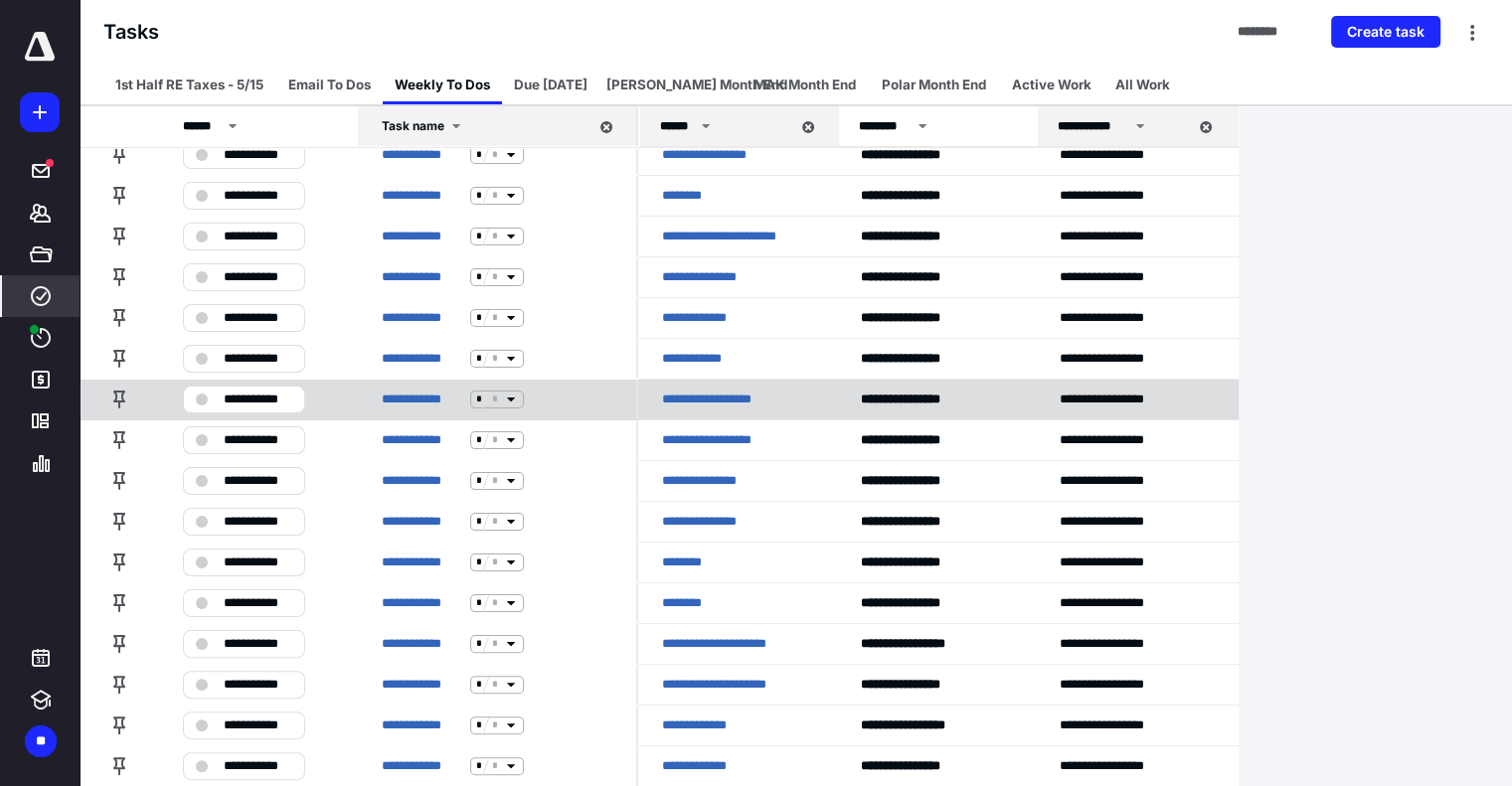 click on "**********" at bounding box center (257, 399) 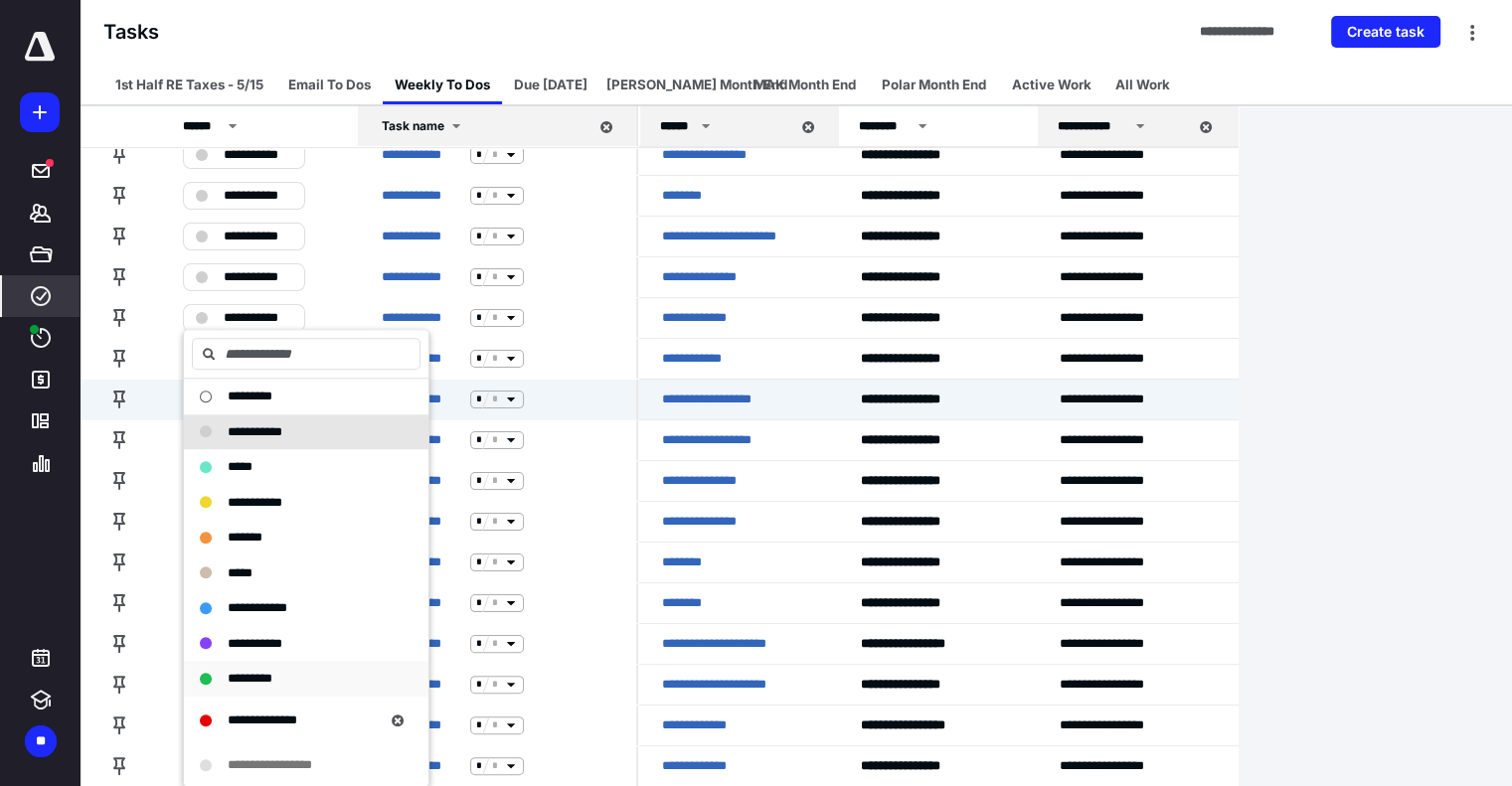click on "*********" at bounding box center (294, 679) 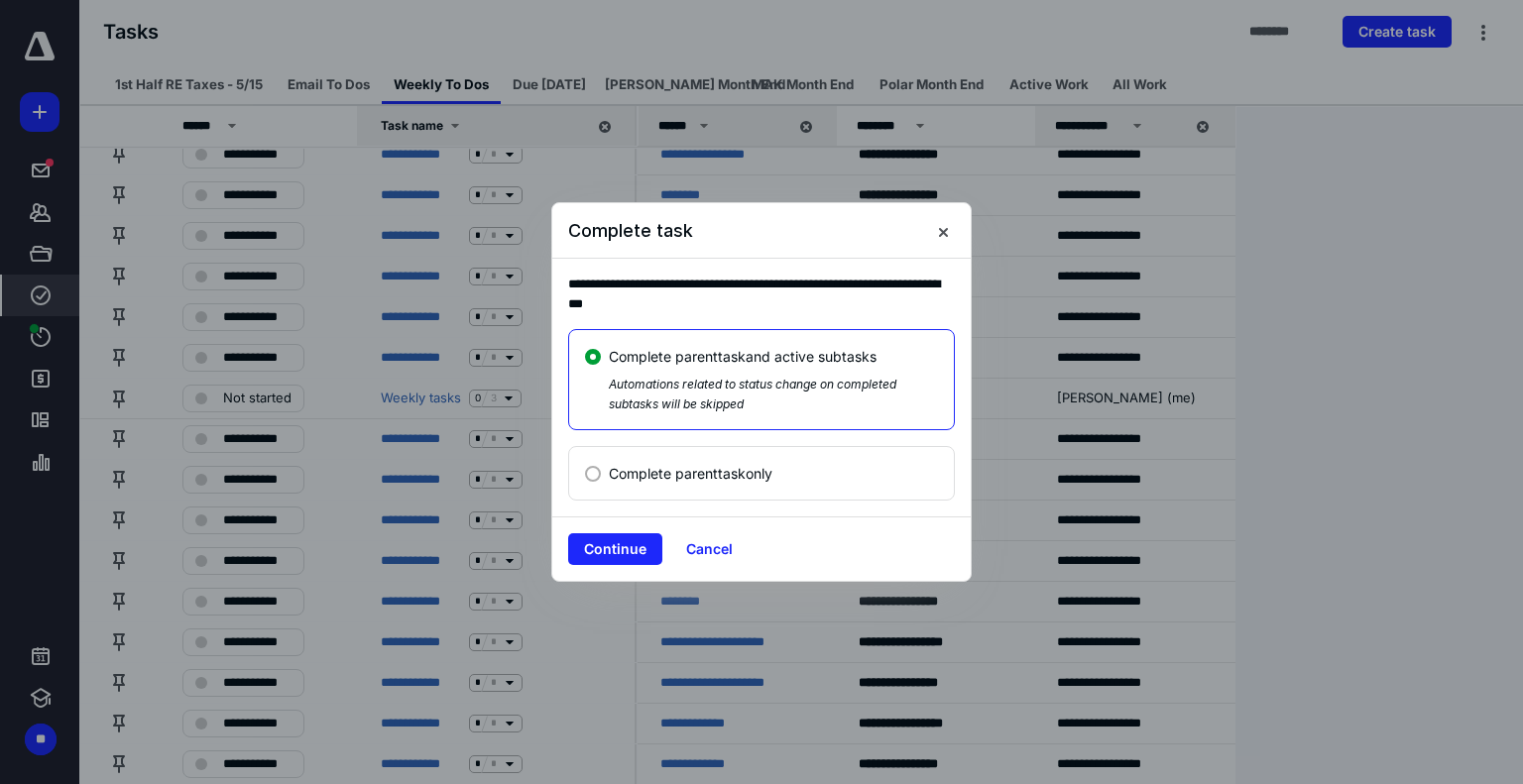 click on "Complete parent  task  only" at bounding box center [690, 473] 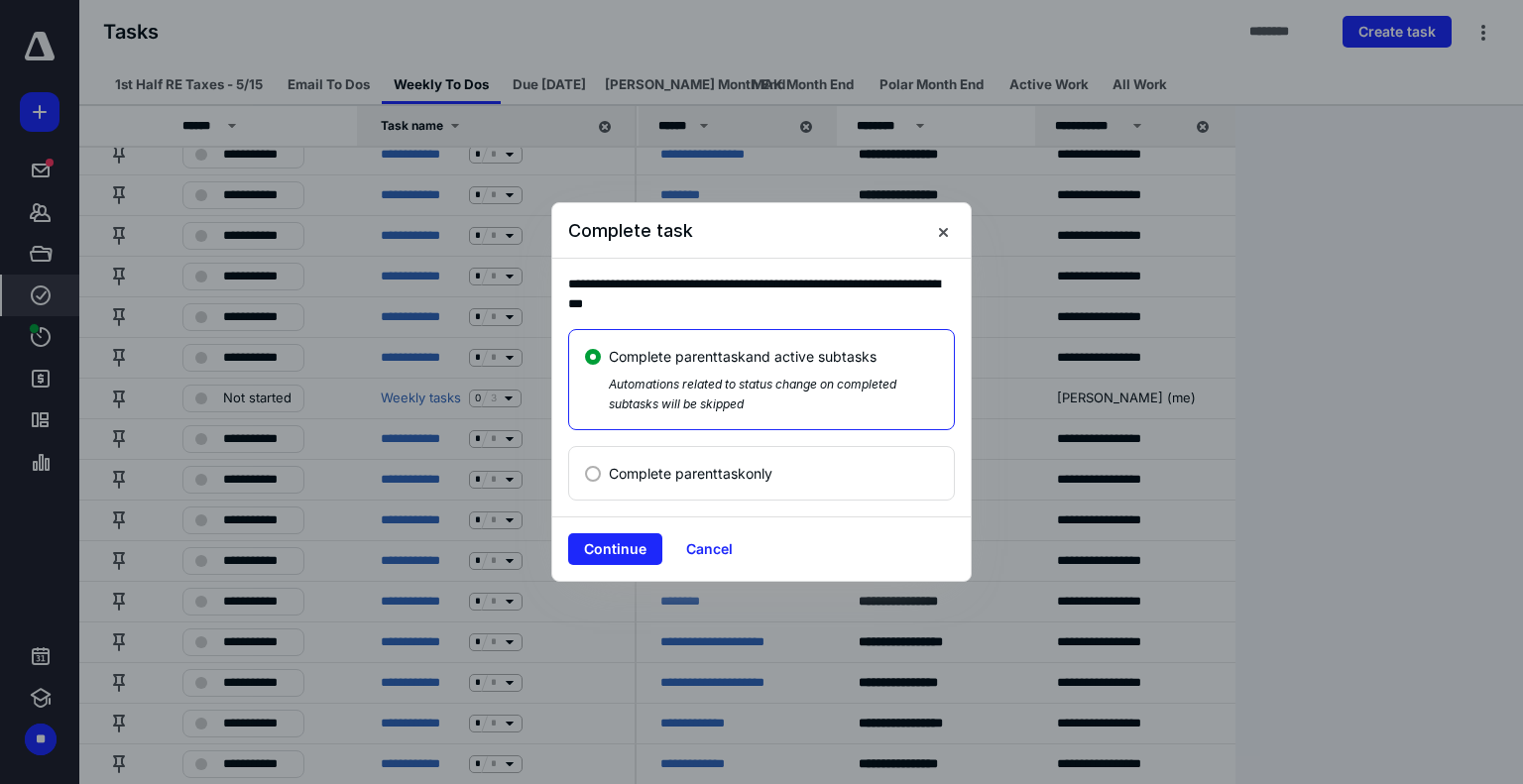 click on "Complete parent  task  only" at bounding box center (596, -991141) 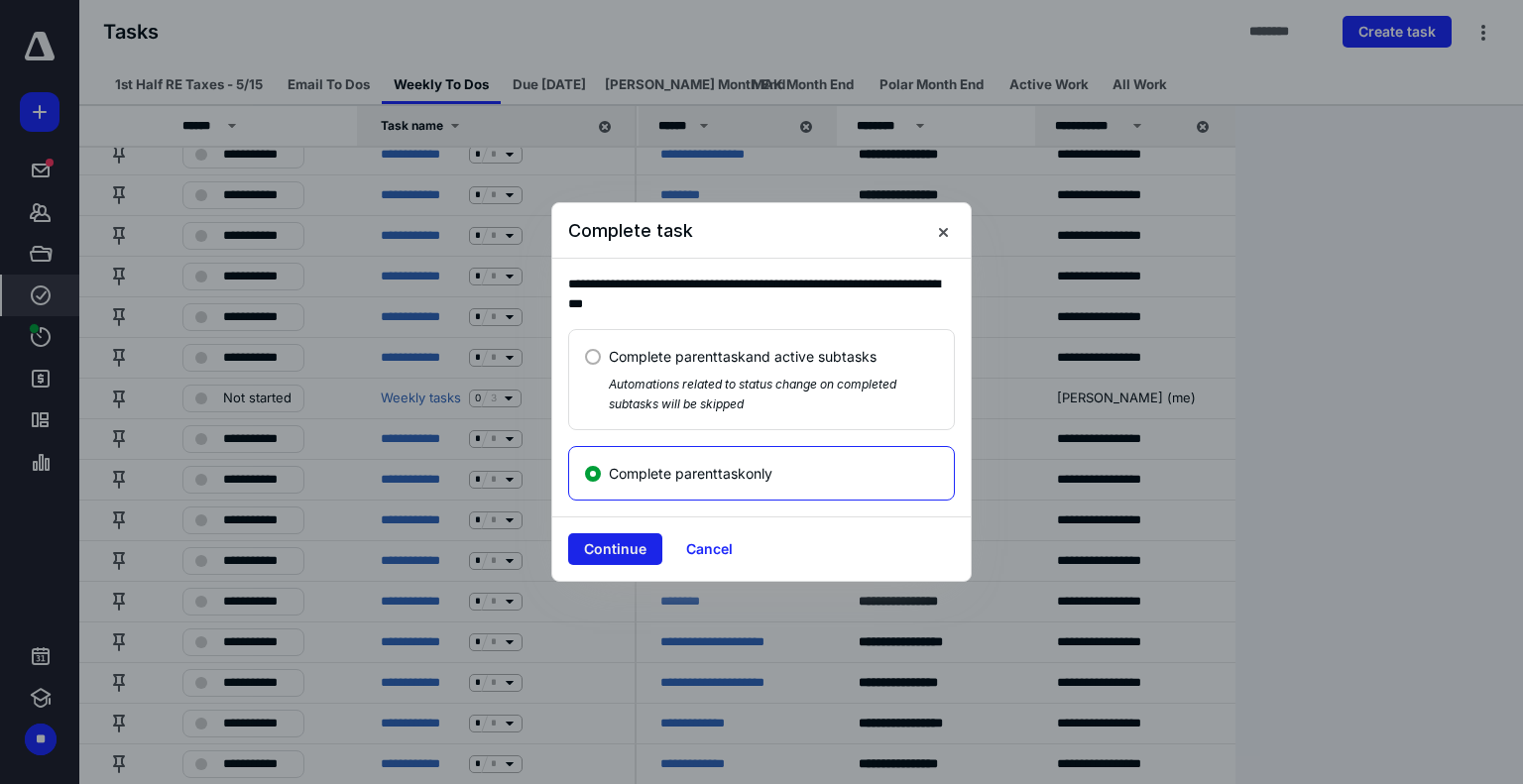 click on "Continue" at bounding box center [615, 549] 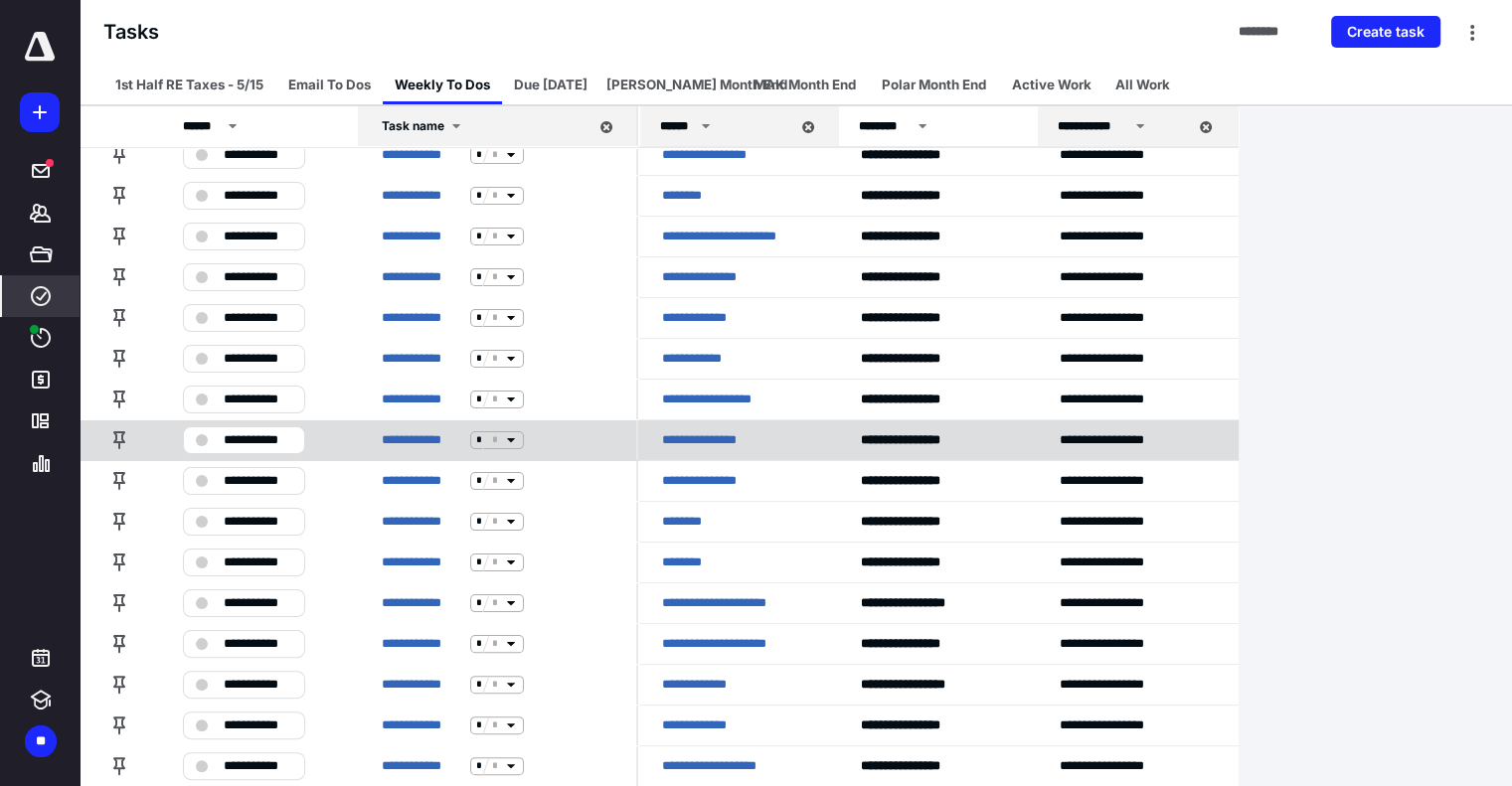 click on "**********" at bounding box center (257, 440) 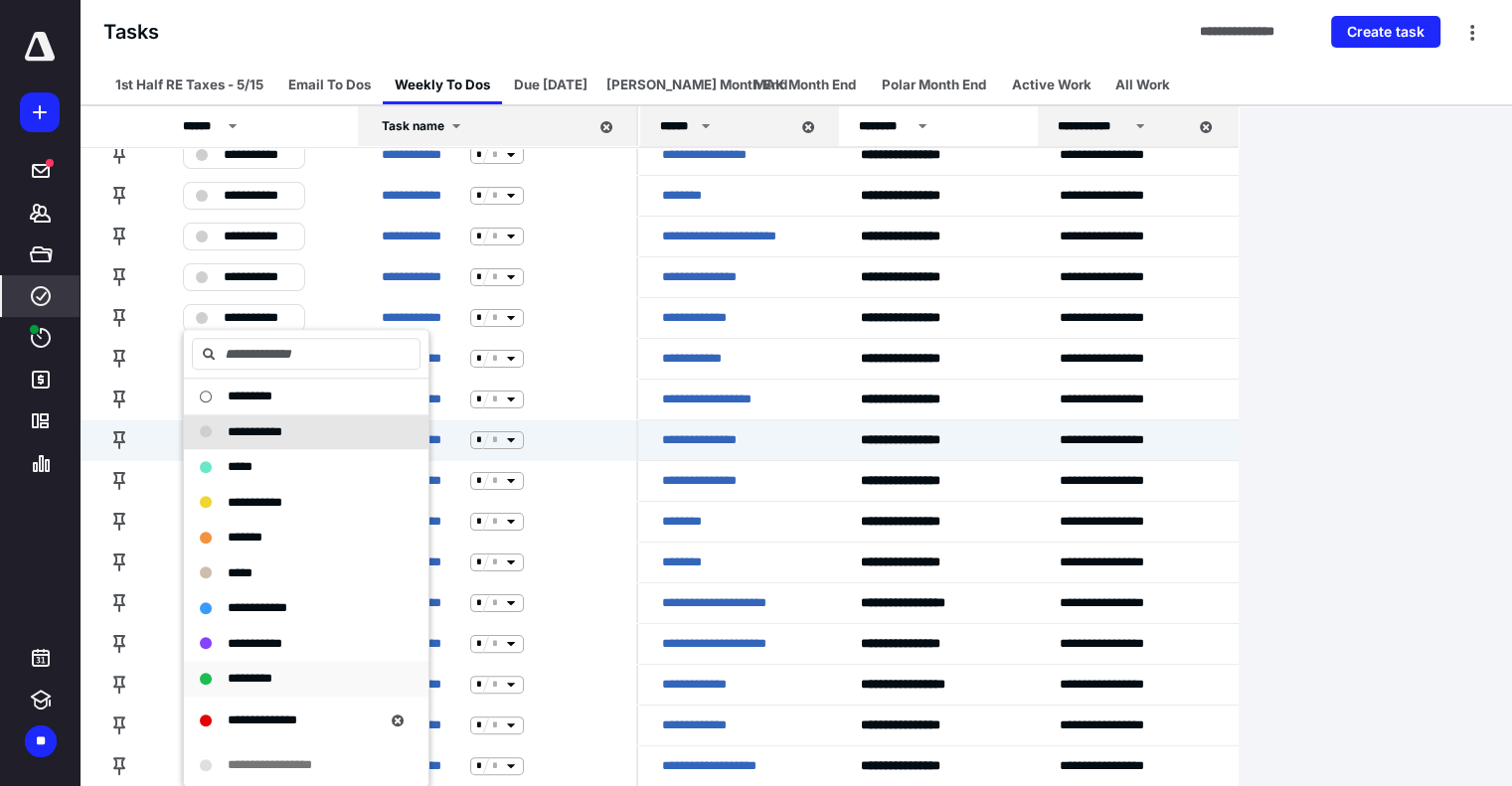 click on "*********" at bounding box center [294, 679] 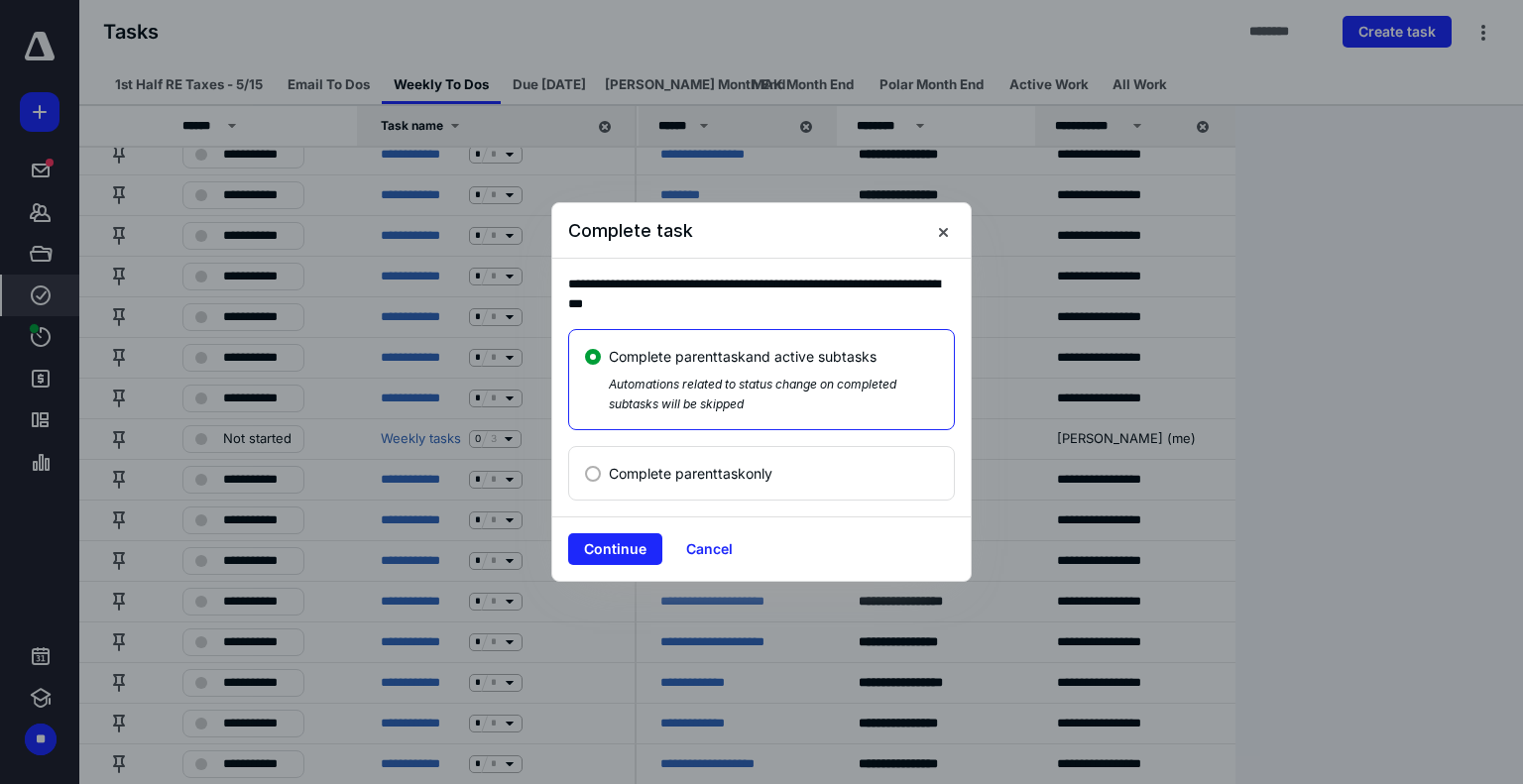 click on "Complete parent  task  only" at bounding box center [690, 473] 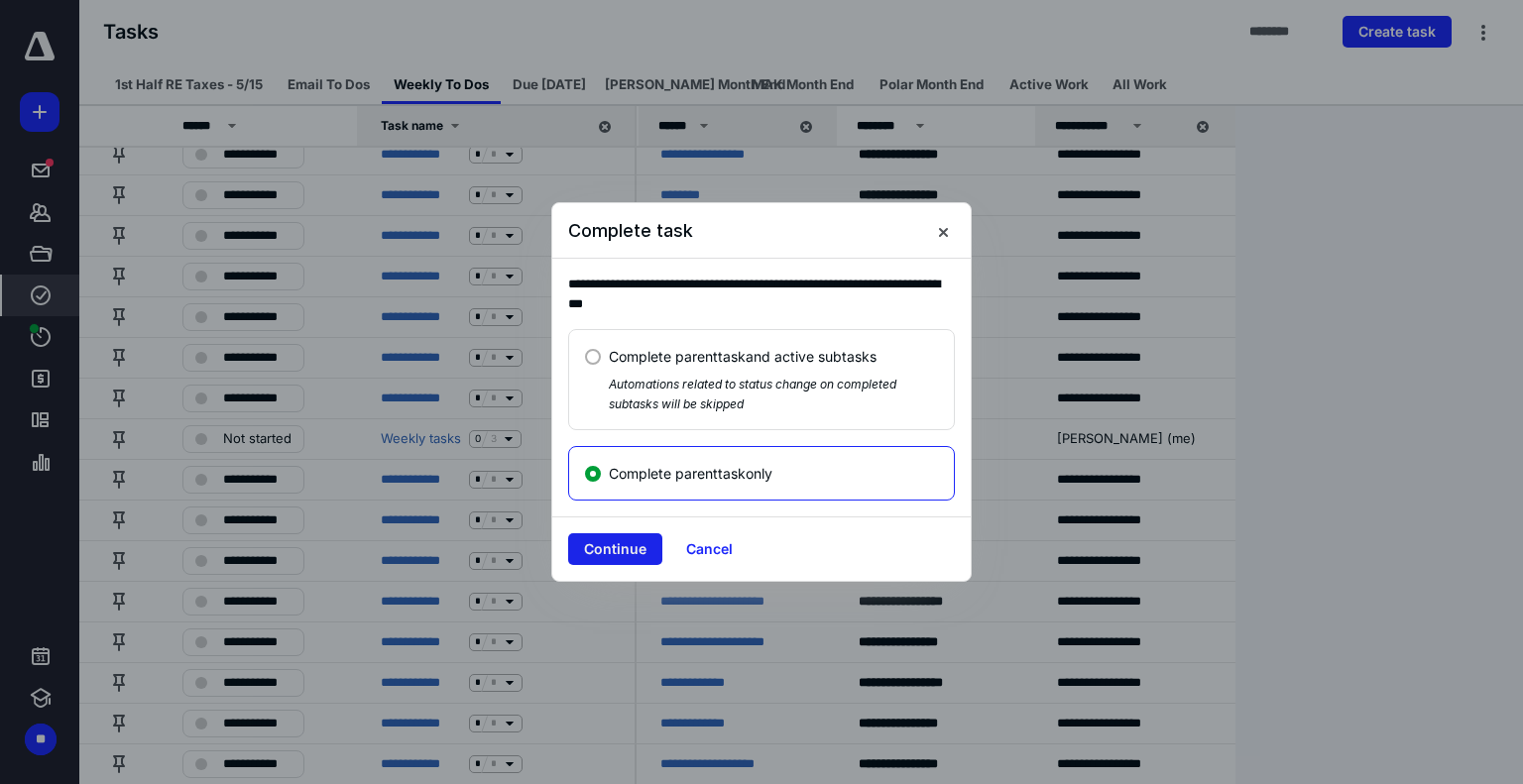 click on "Continue" at bounding box center [615, 549] 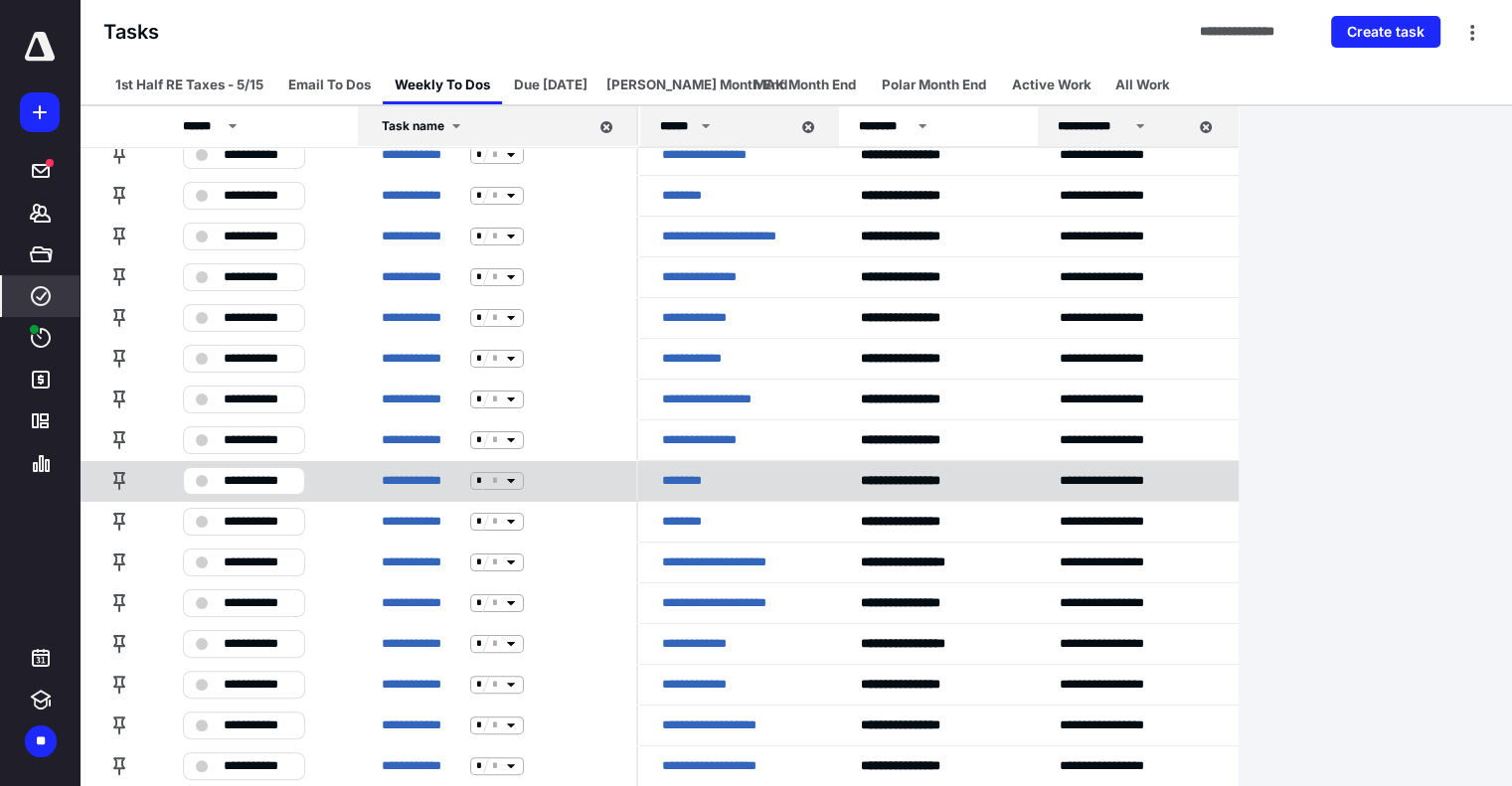click on "**********" at bounding box center (244, 481) 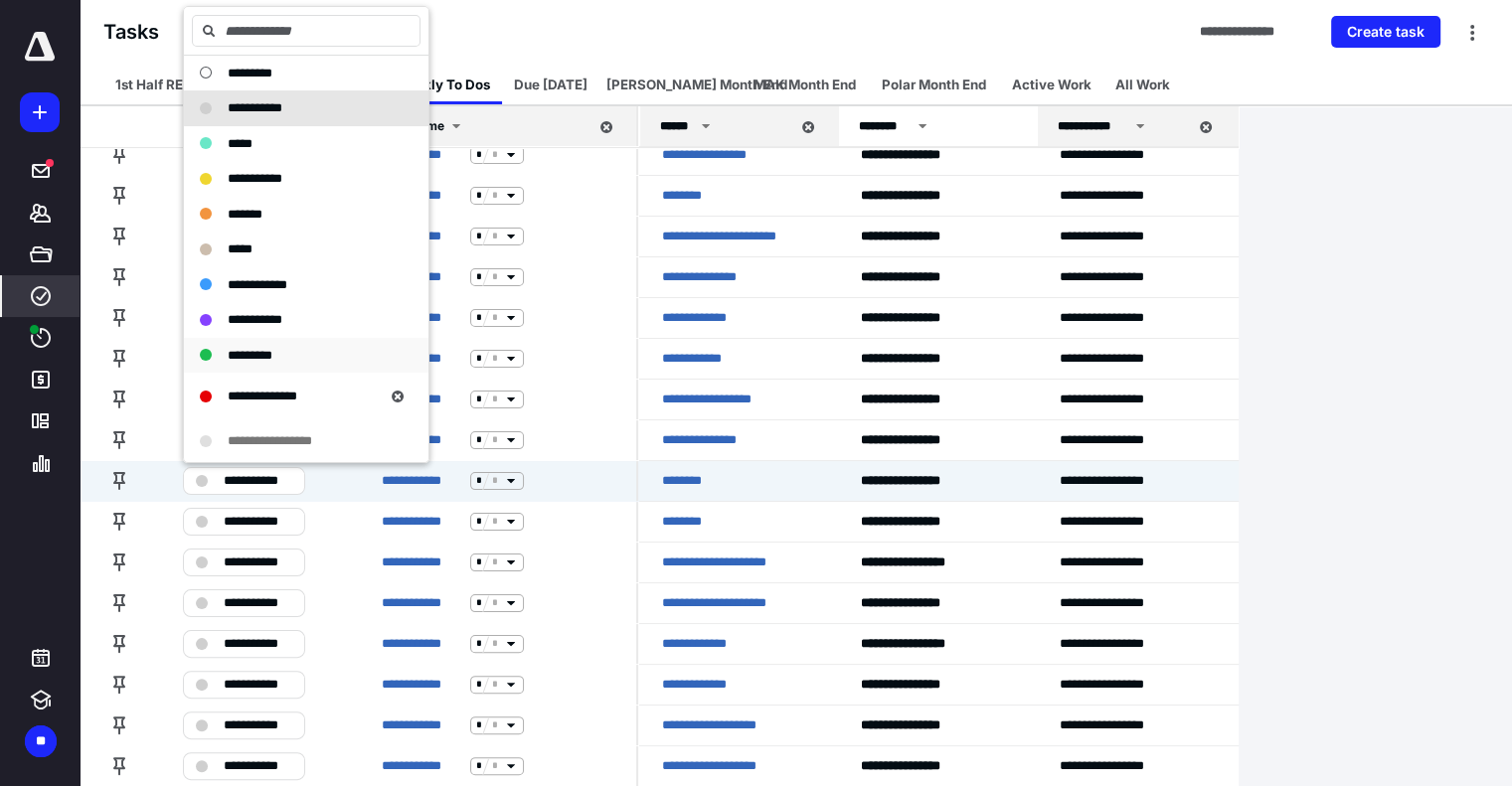 click on "*********" at bounding box center [294, 356] 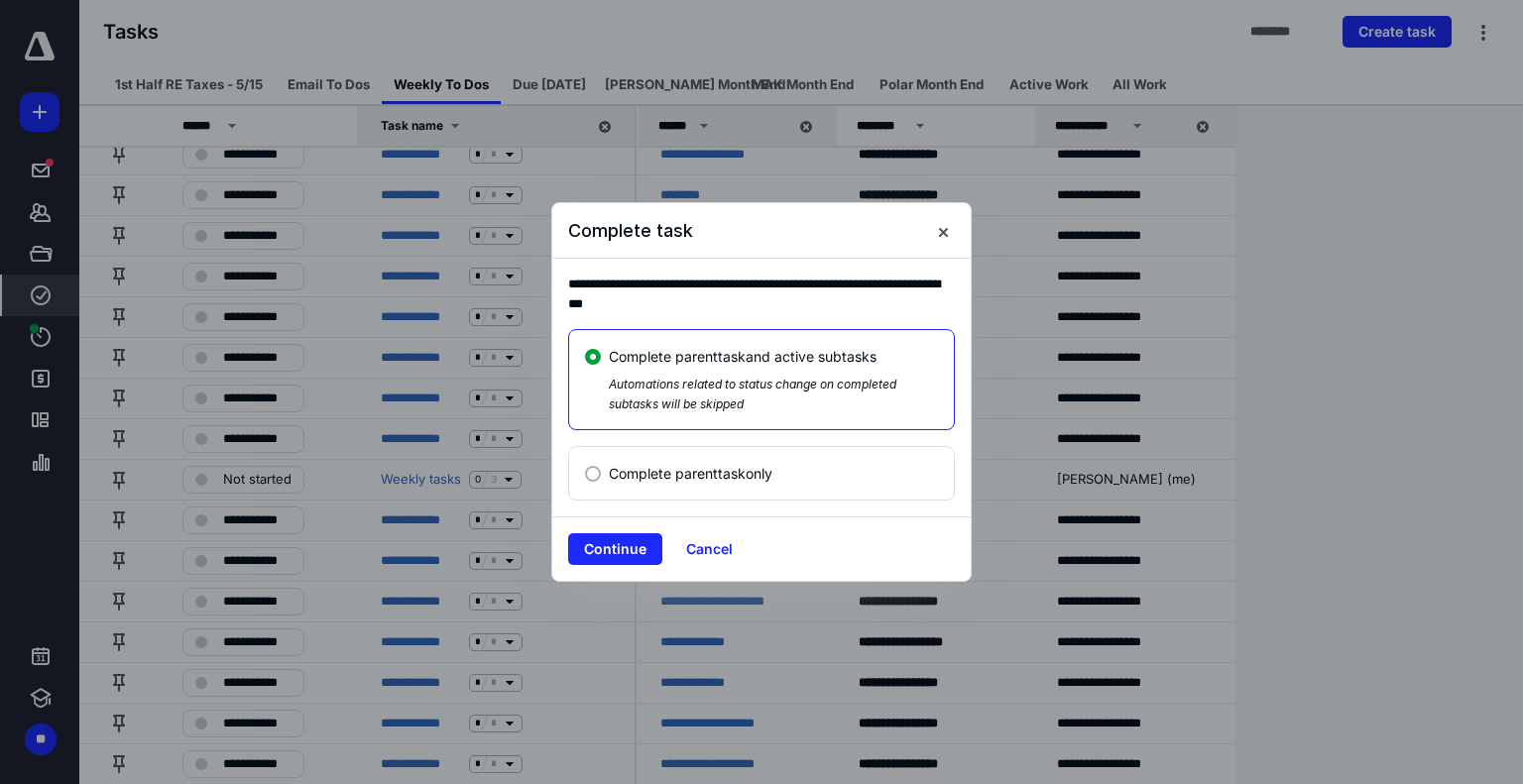 click on "**********" at bounding box center [762, 388] 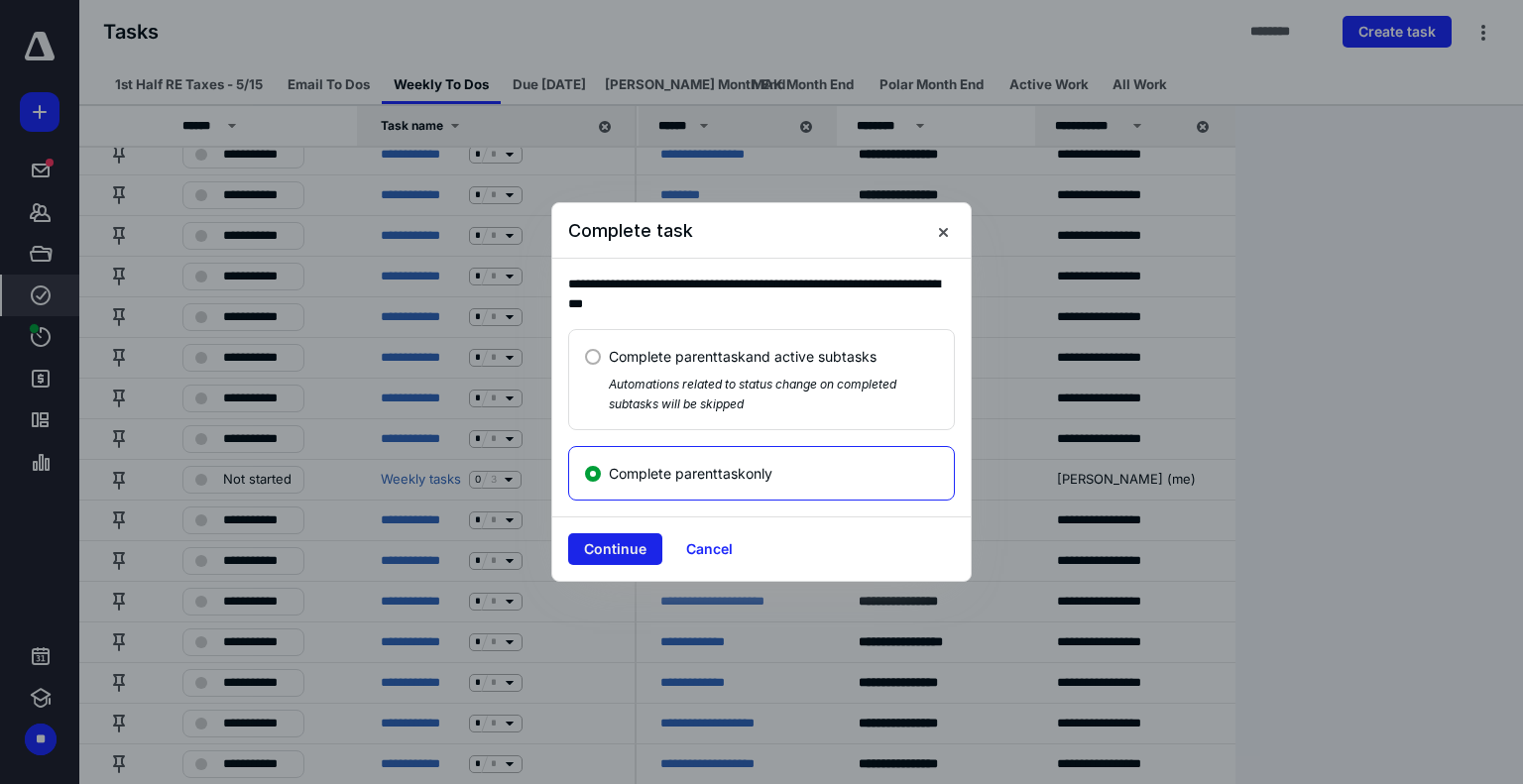 click on "Continue" at bounding box center (615, 549) 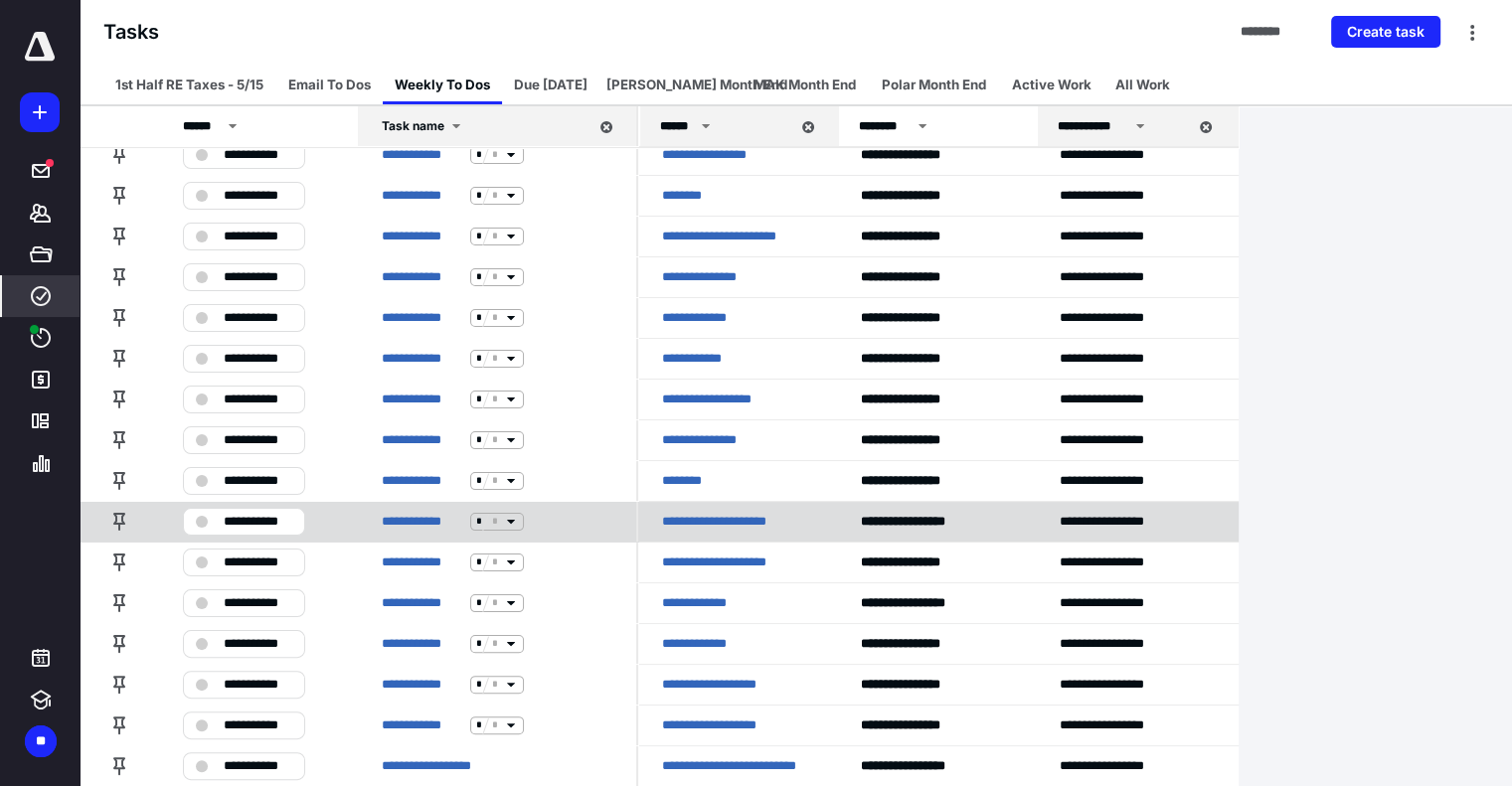 click on "**********" at bounding box center (257, 522) 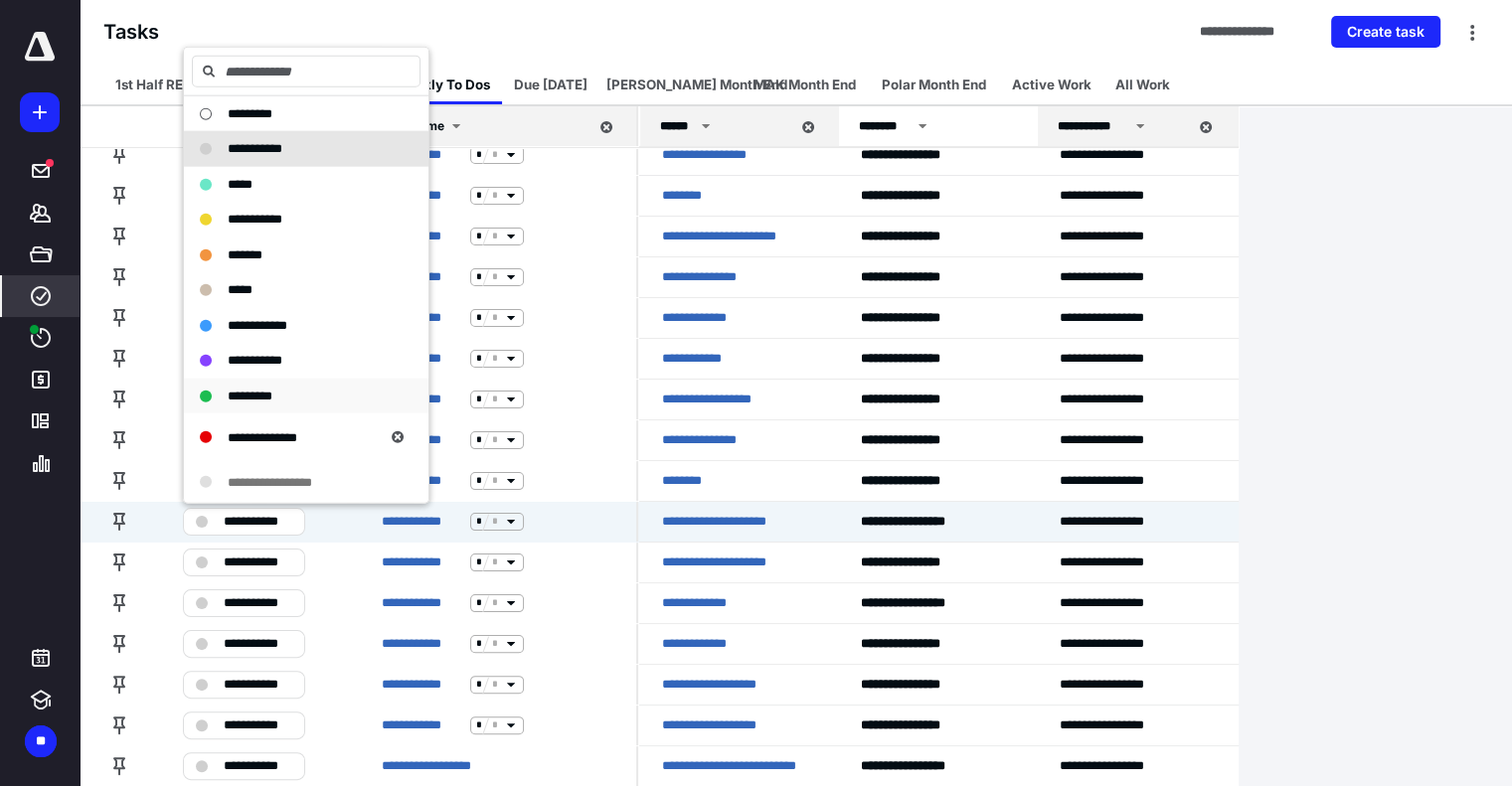 click on "*********" at bounding box center [294, 395] 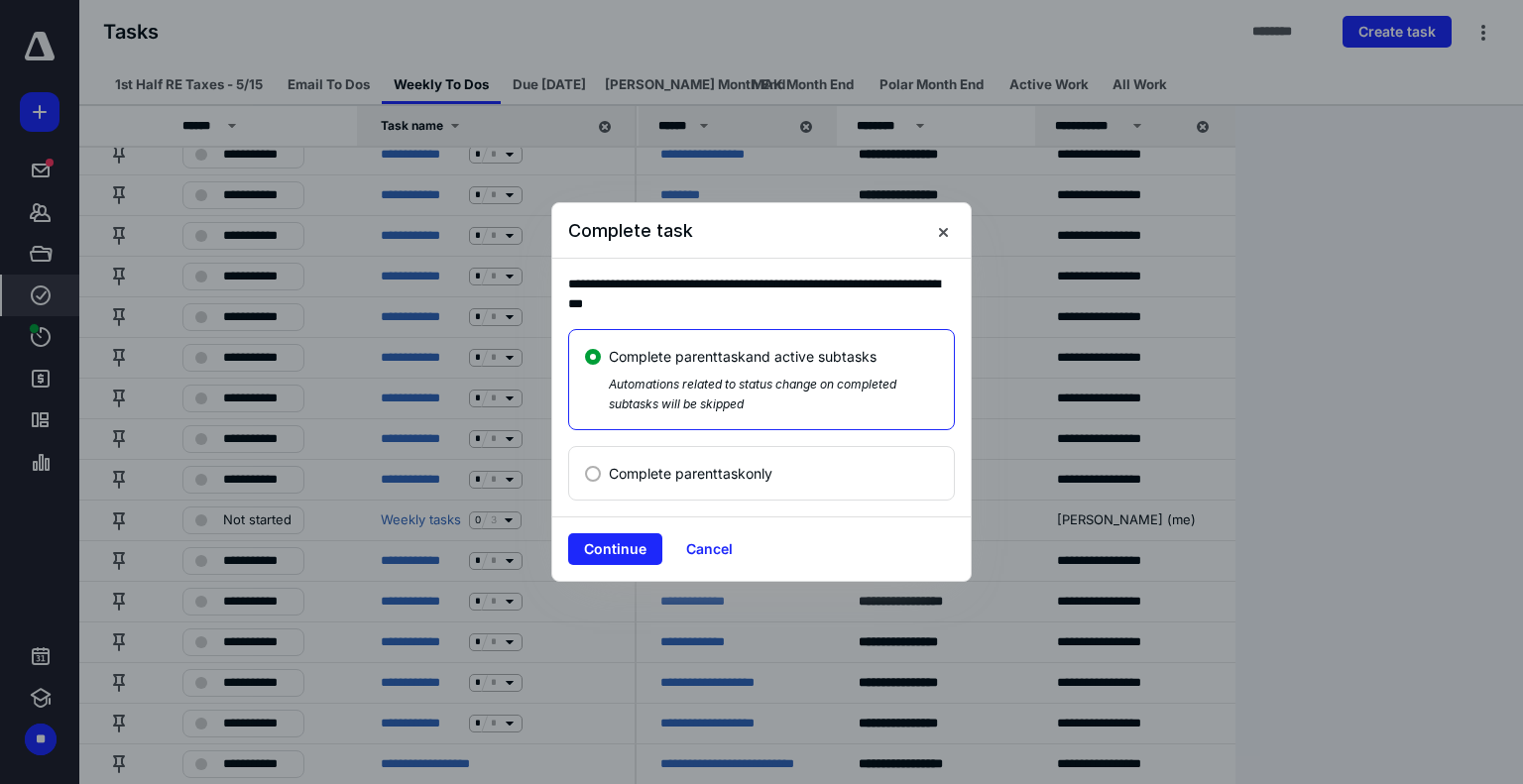 click on "Complete parent  task  only" at bounding box center (690, 473) 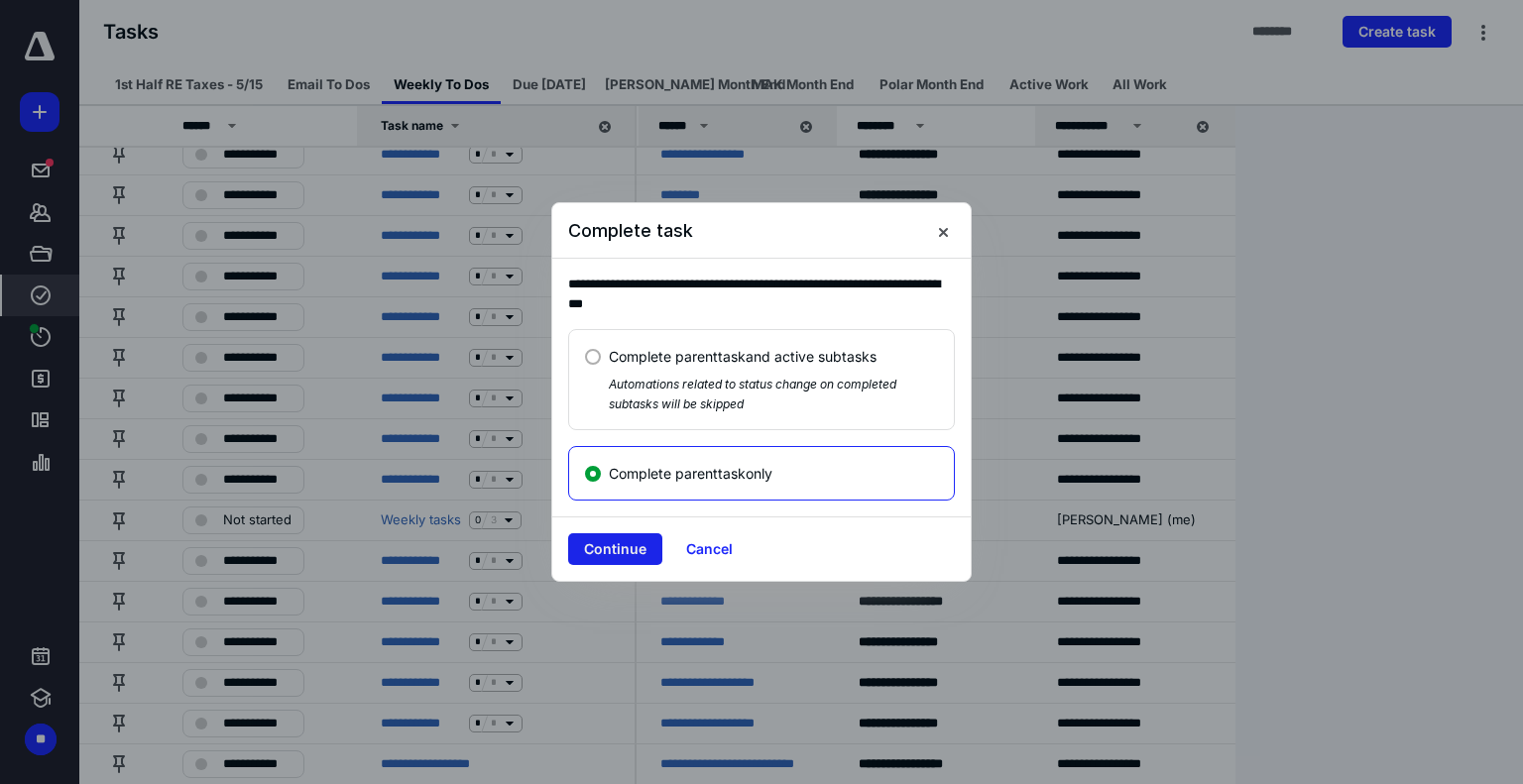 click on "Continue" at bounding box center (615, 549) 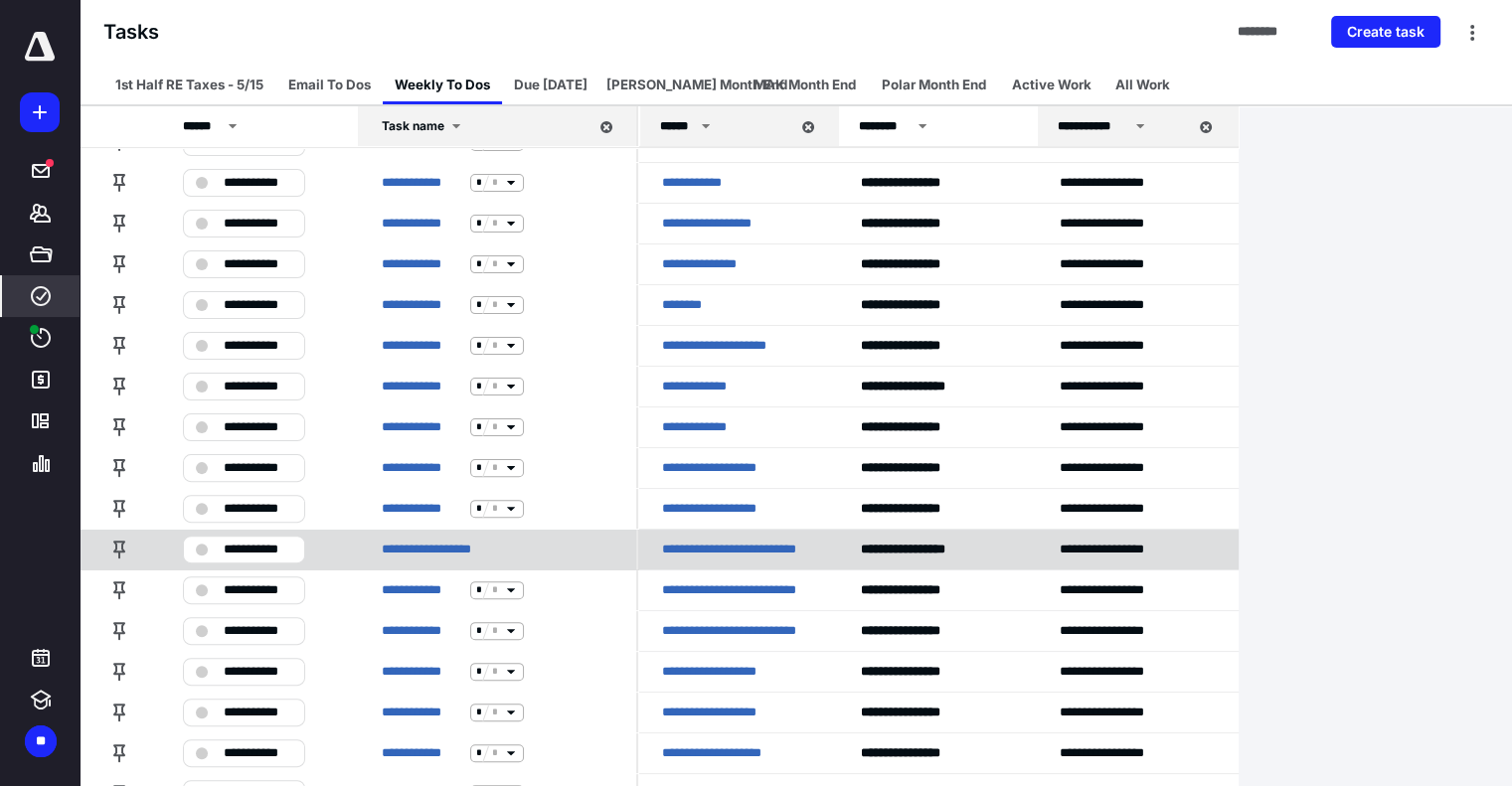 scroll, scrollTop: 596, scrollLeft: 0, axis: vertical 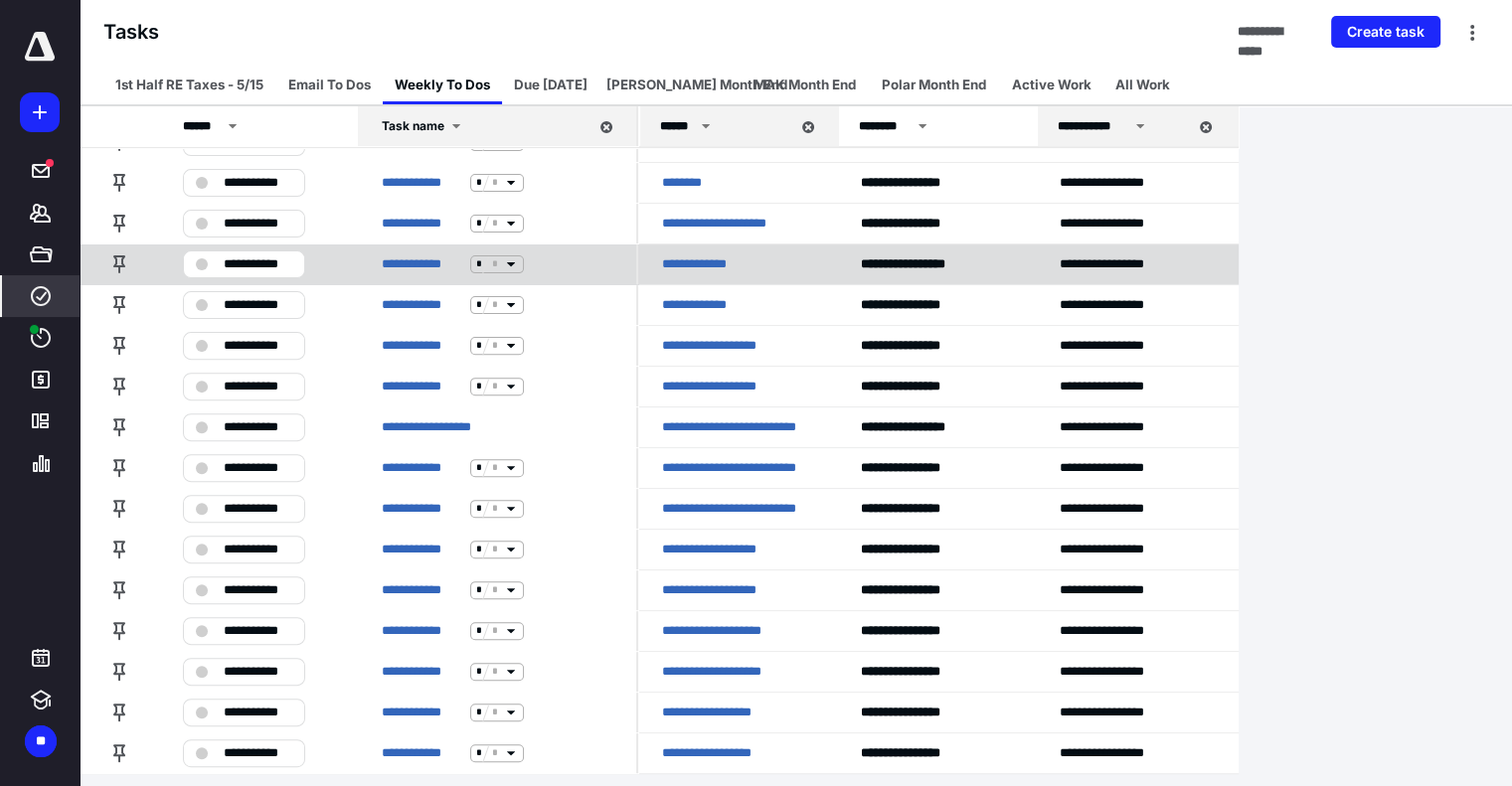 drag, startPoint x: 258, startPoint y: 263, endPoint x: 306, endPoint y: 267, distance: 48.166378 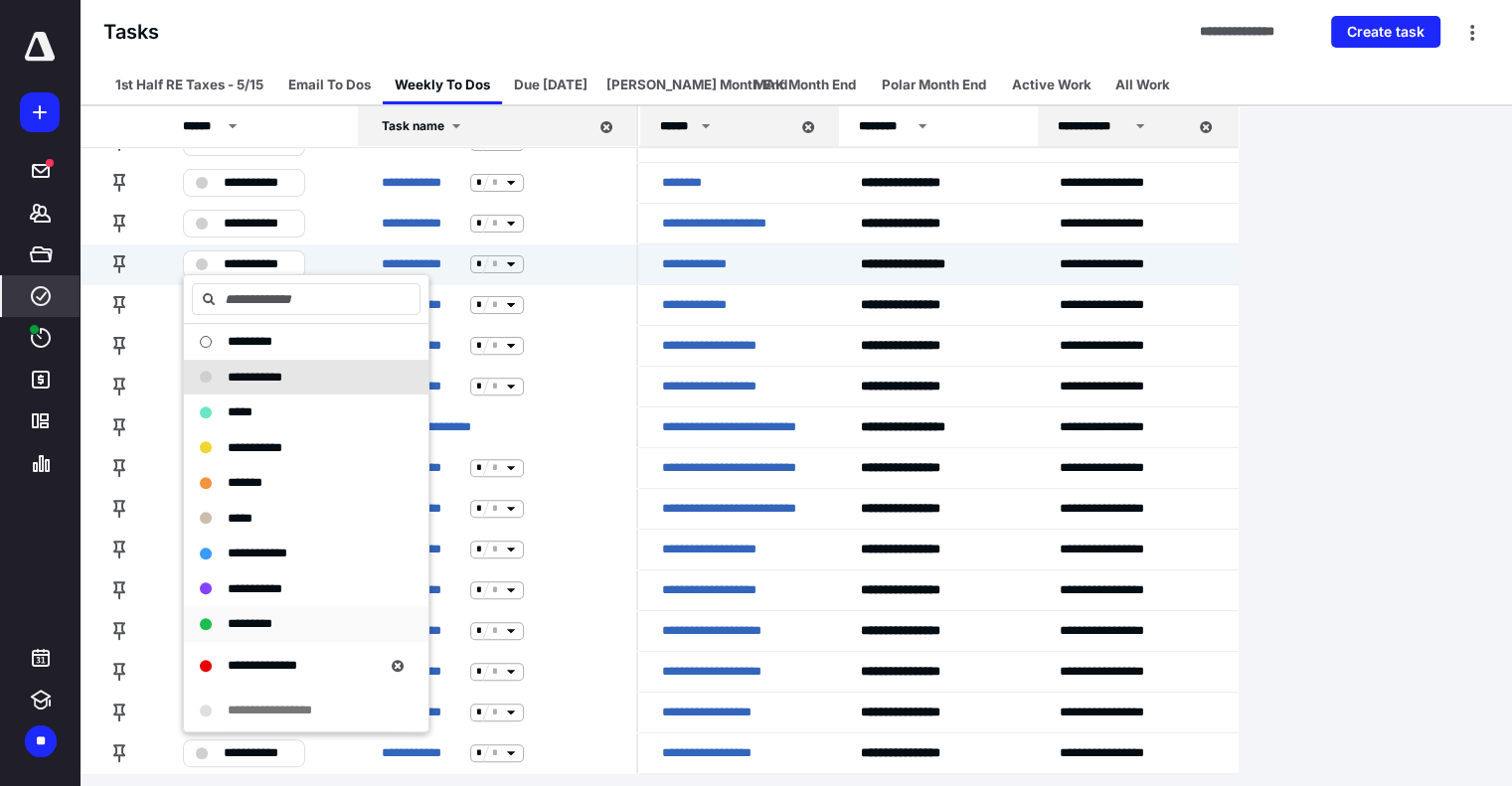 click on "*********" at bounding box center (306, 624) 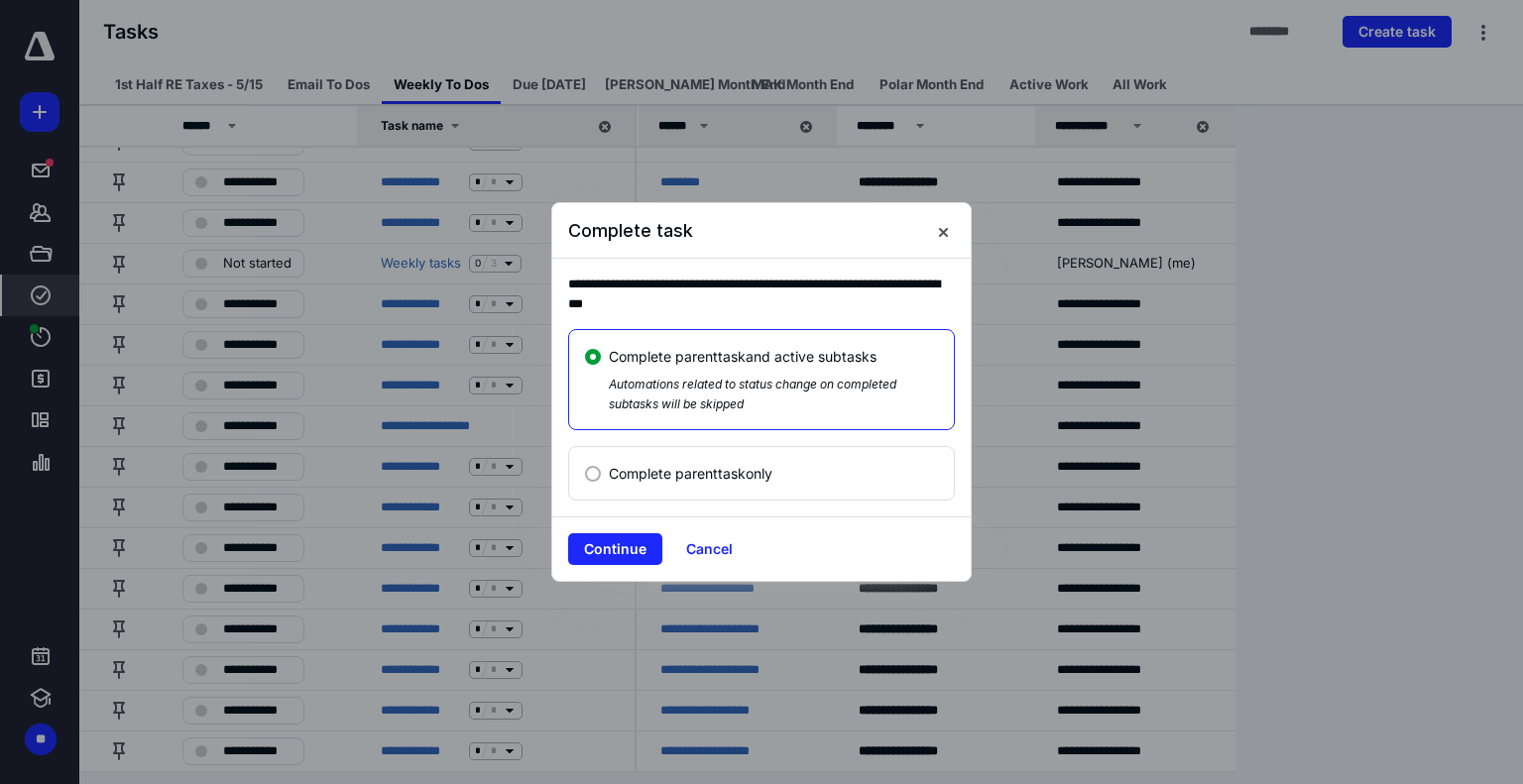 click on "Complete parent  task  only" at bounding box center (690, 473) 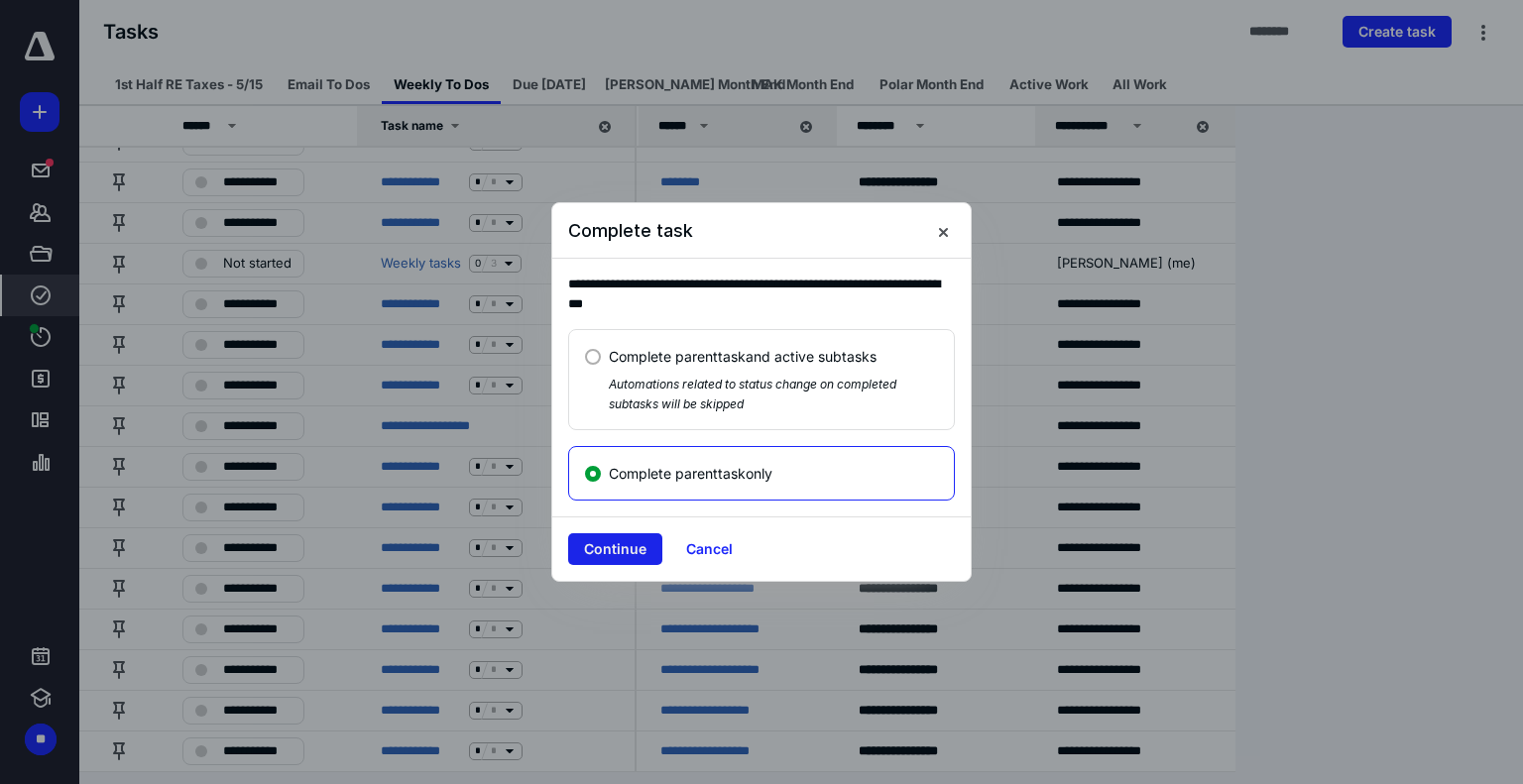 click on "Continue" at bounding box center [615, 549] 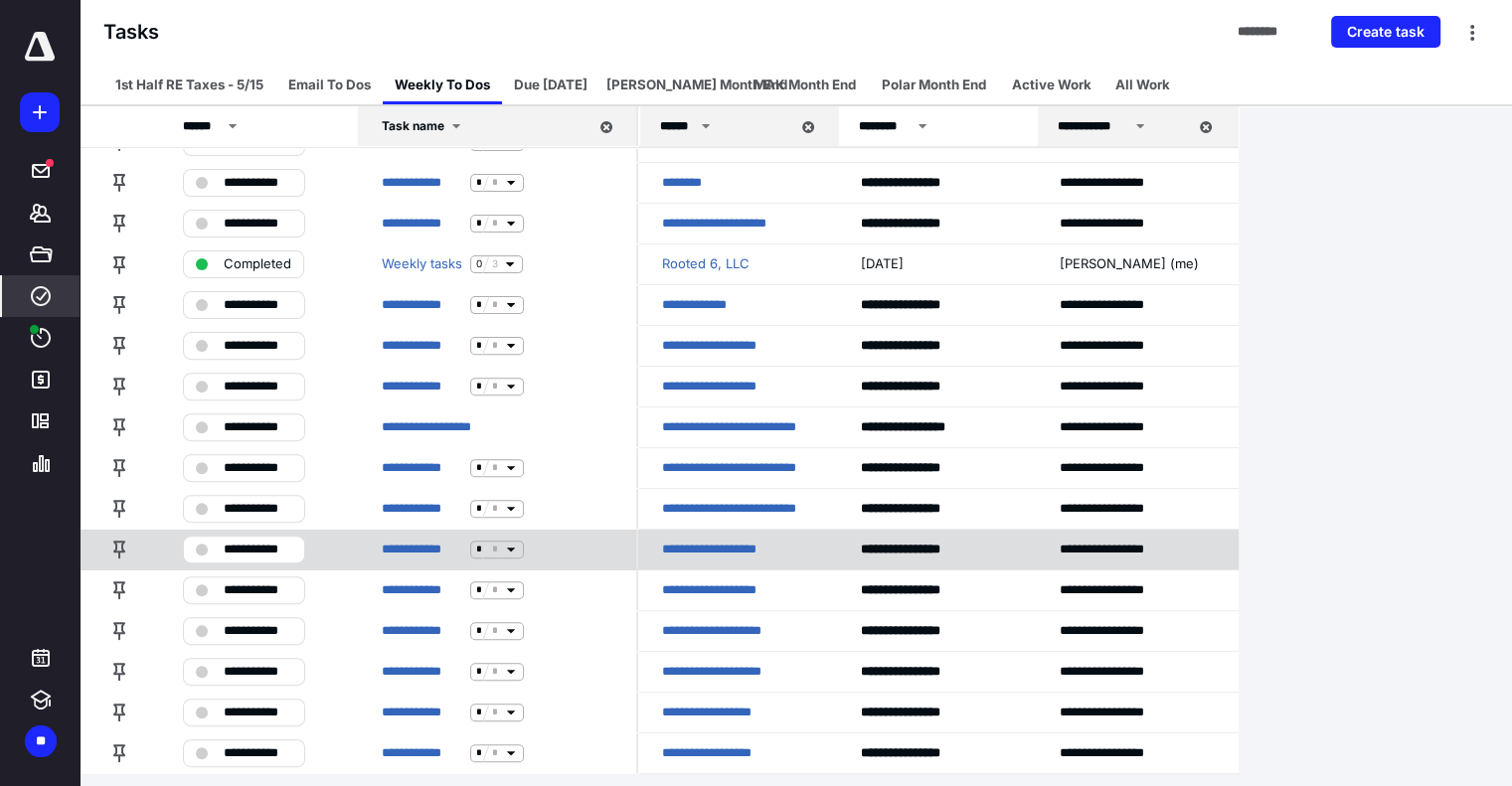 scroll, scrollTop: 560, scrollLeft: 0, axis: vertical 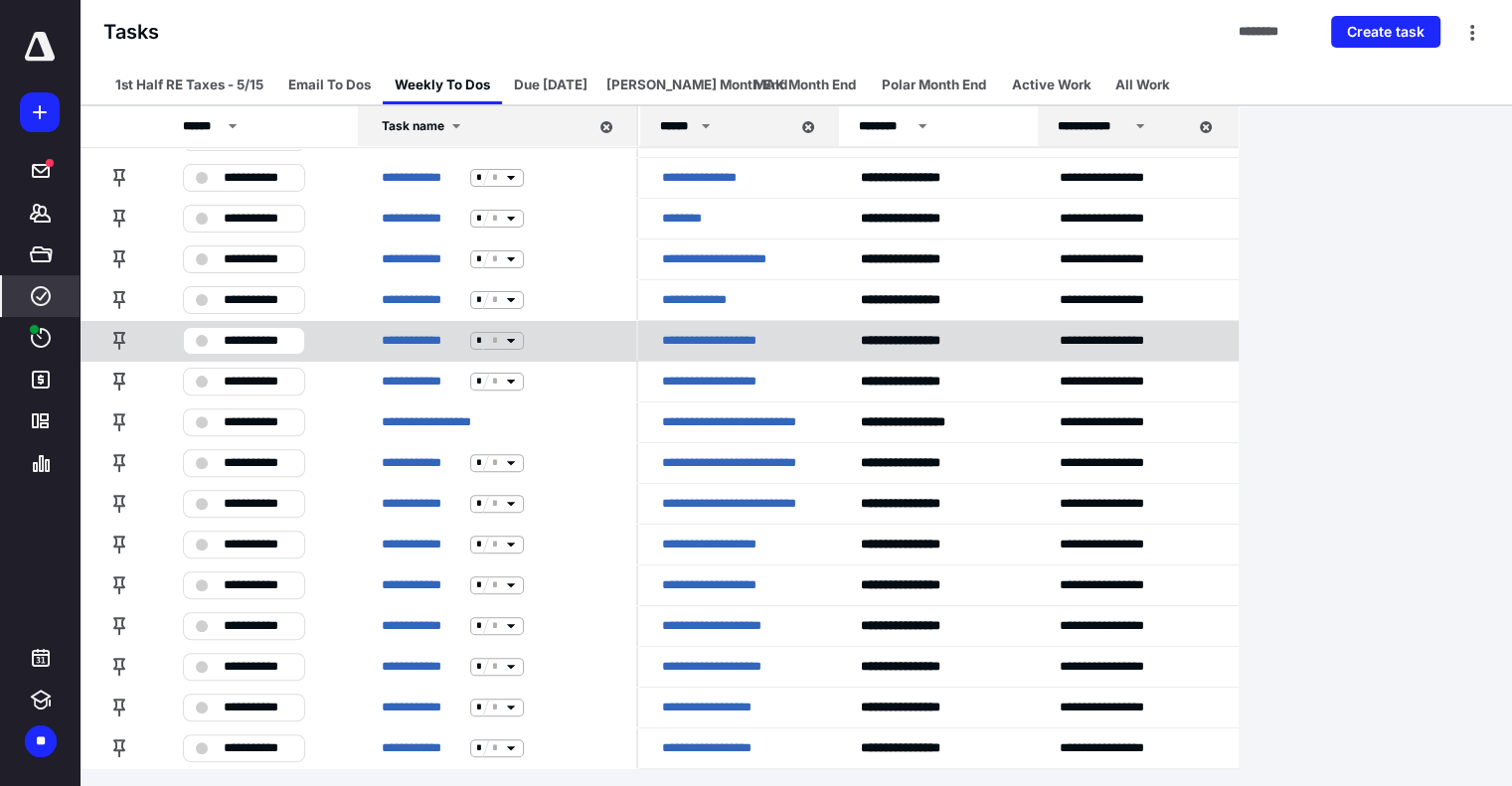 click on "**********" at bounding box center [257, 341] 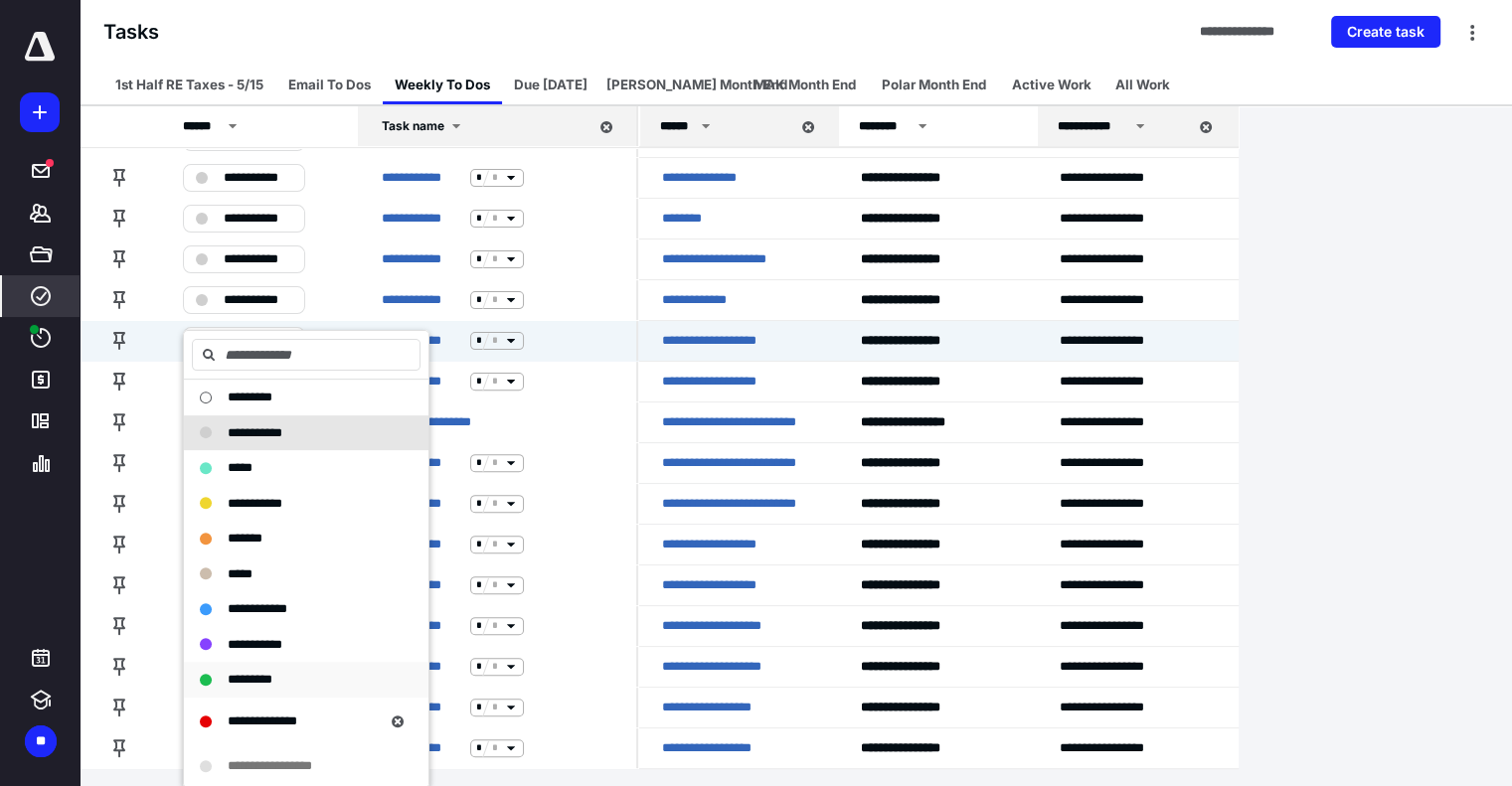 click on "*********" at bounding box center (250, 679) 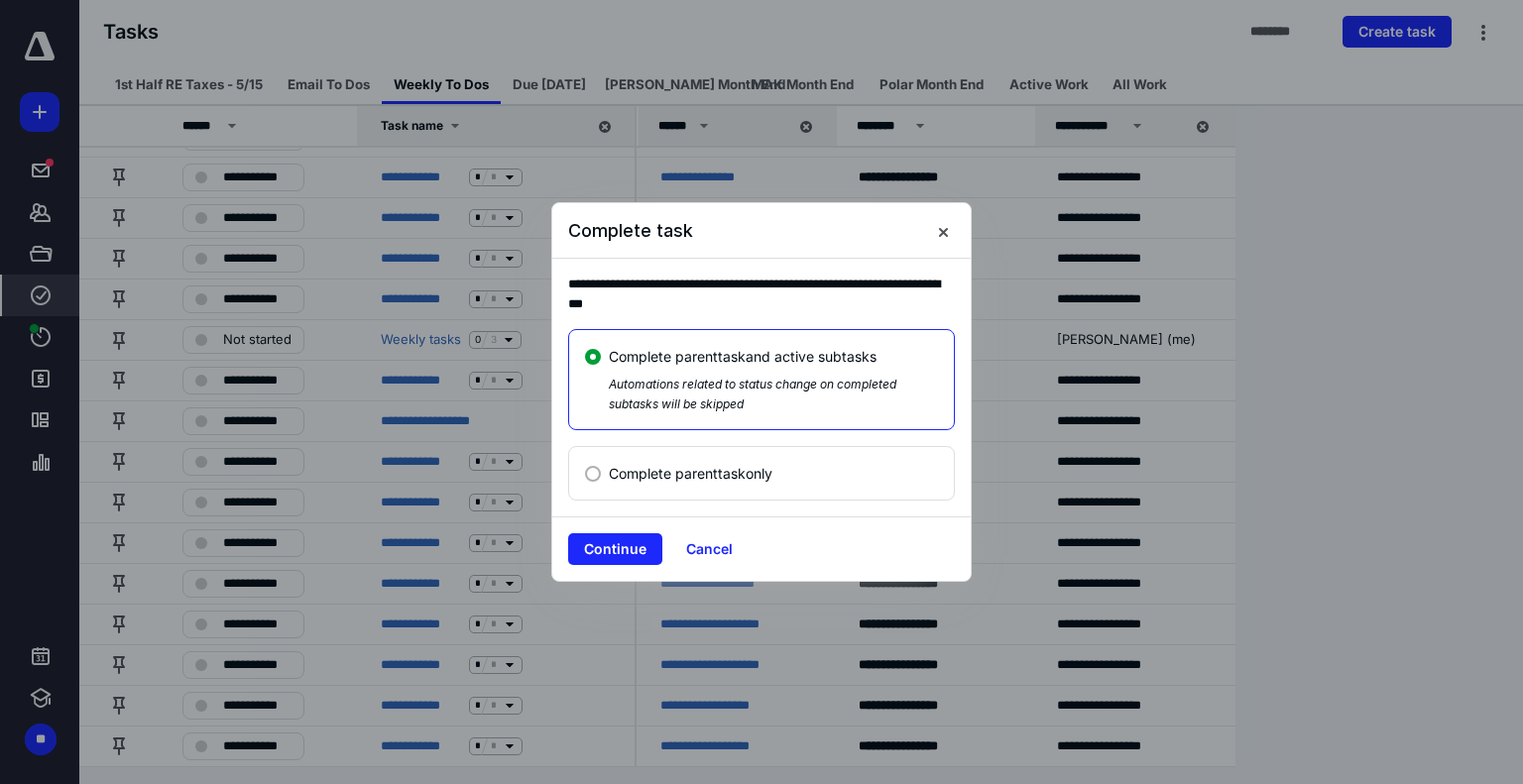 drag, startPoint x: 657, startPoint y: 475, endPoint x: 634, endPoint y: 486, distance: 25.495098 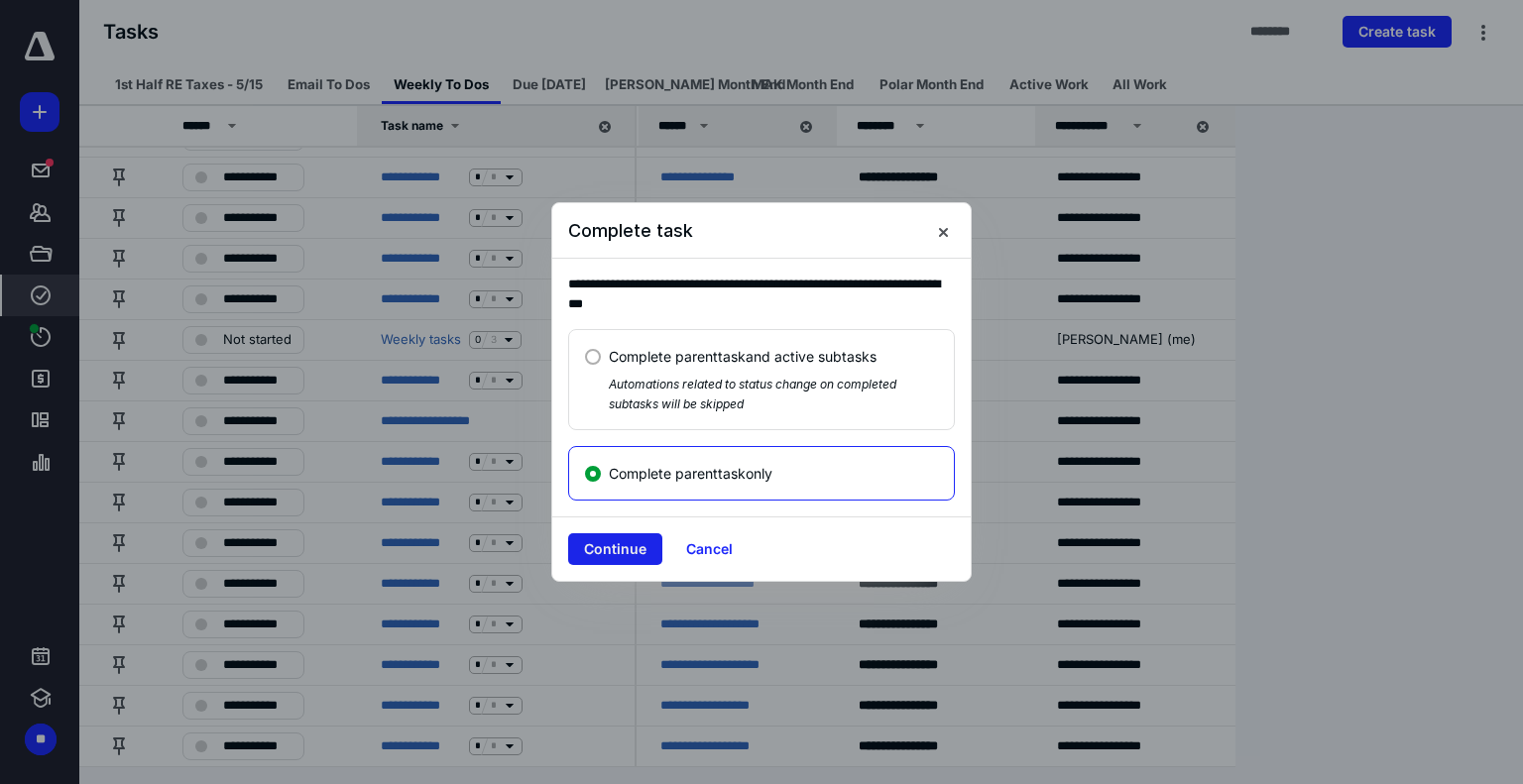 click on "Continue" at bounding box center (615, 549) 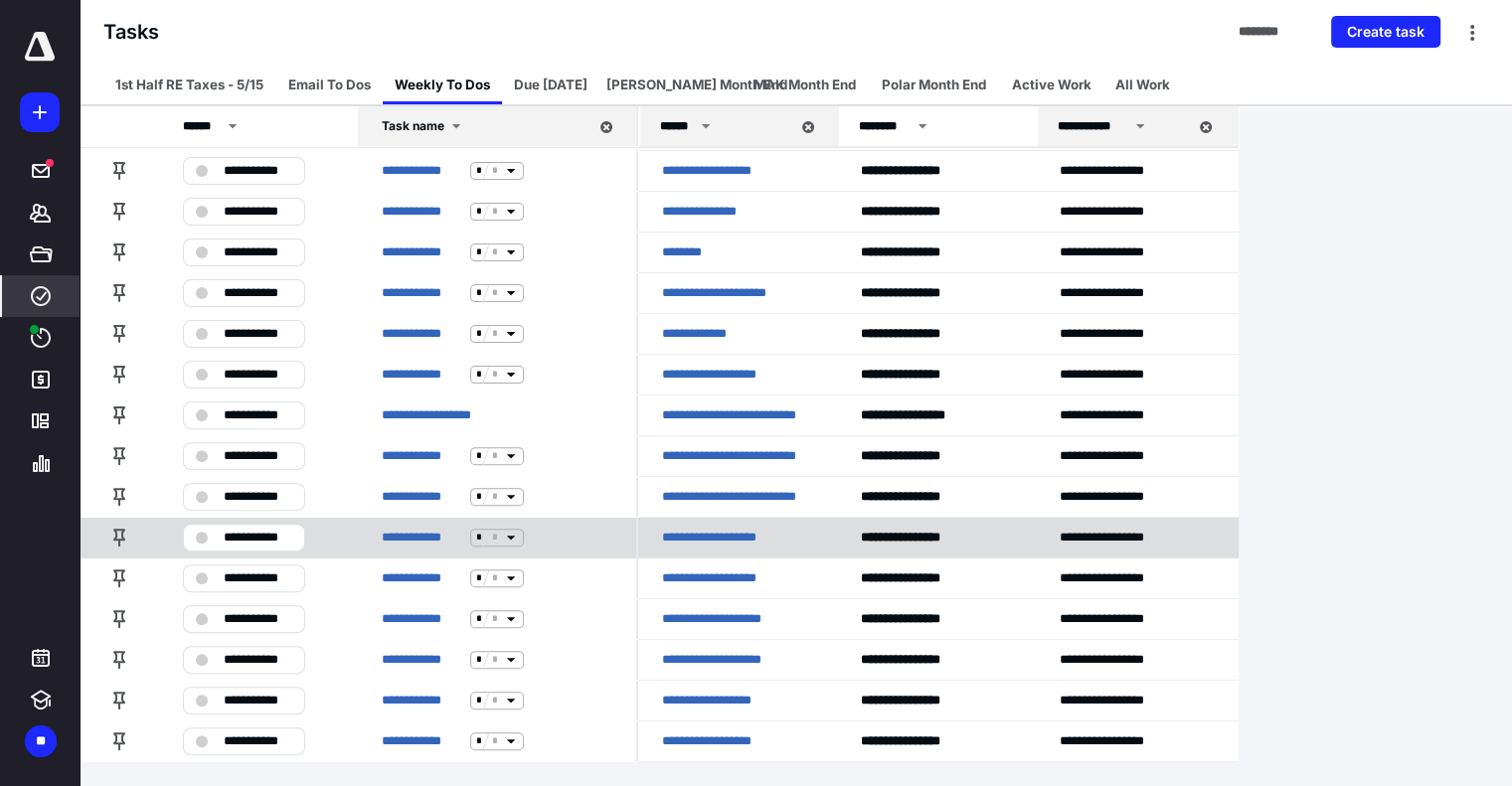scroll, scrollTop: 521, scrollLeft: 0, axis: vertical 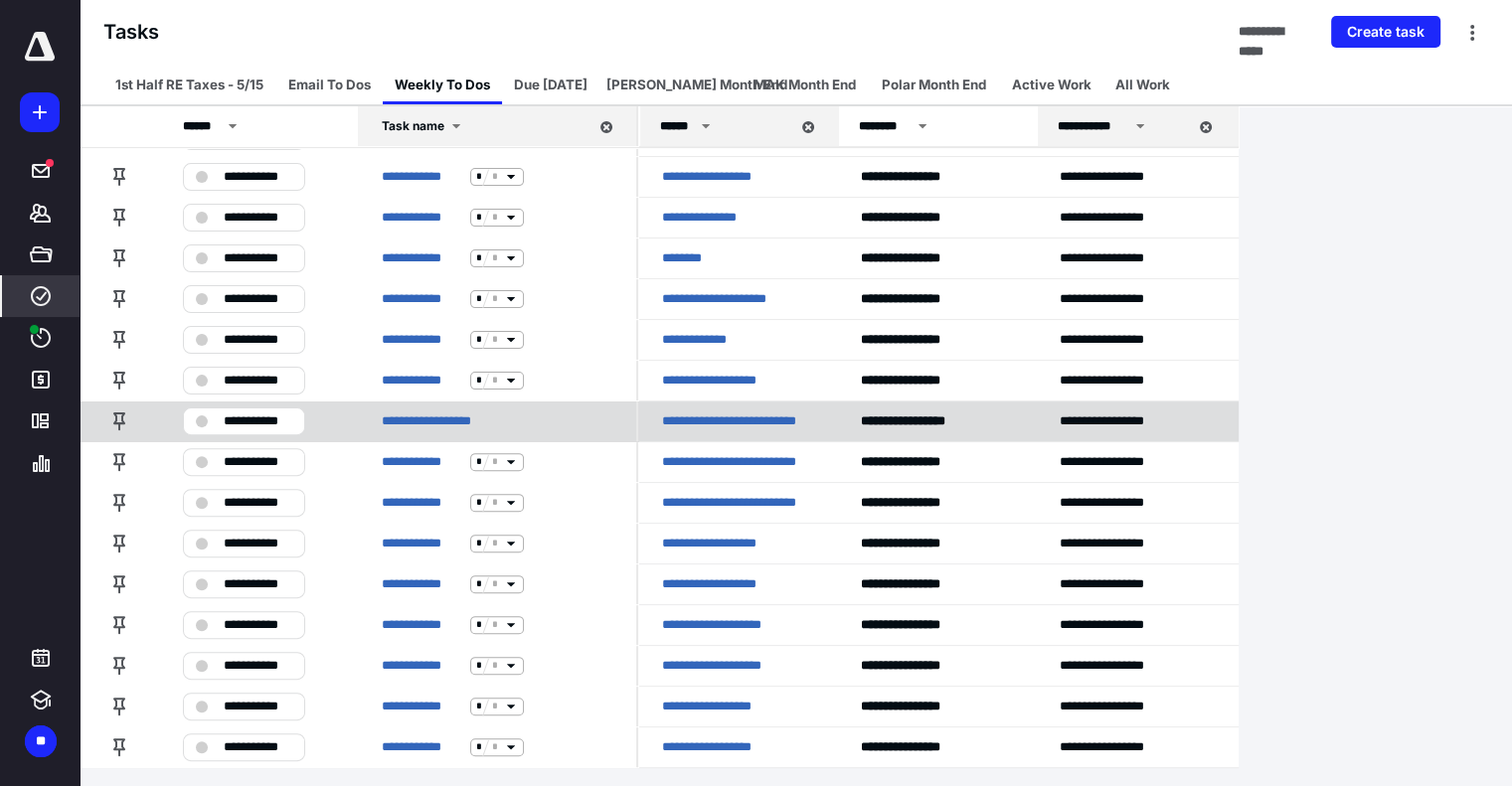 click on "**********" at bounding box center (257, 421) 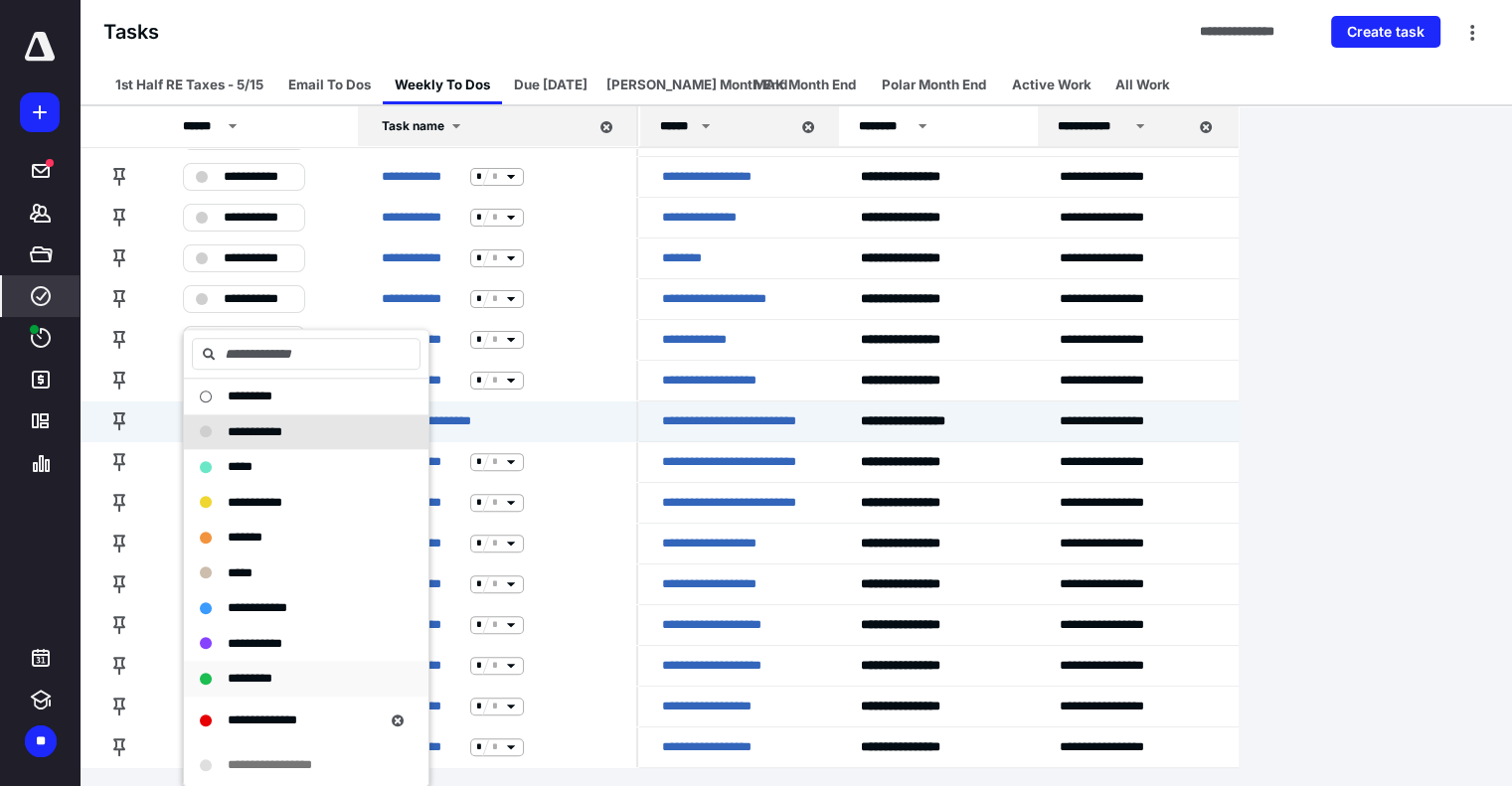 click on "*********" at bounding box center (250, 678) 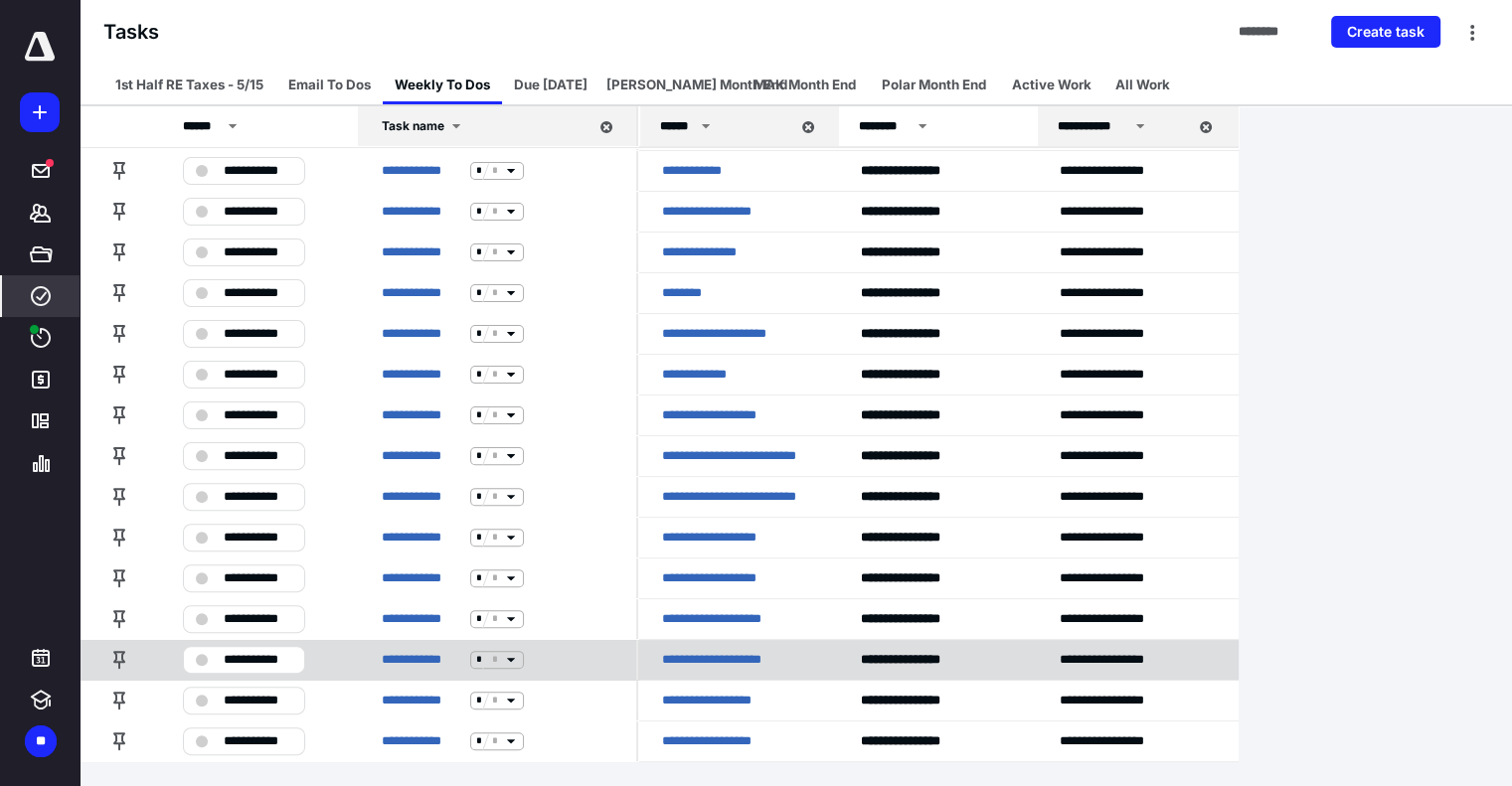 scroll, scrollTop: 480, scrollLeft: 0, axis: vertical 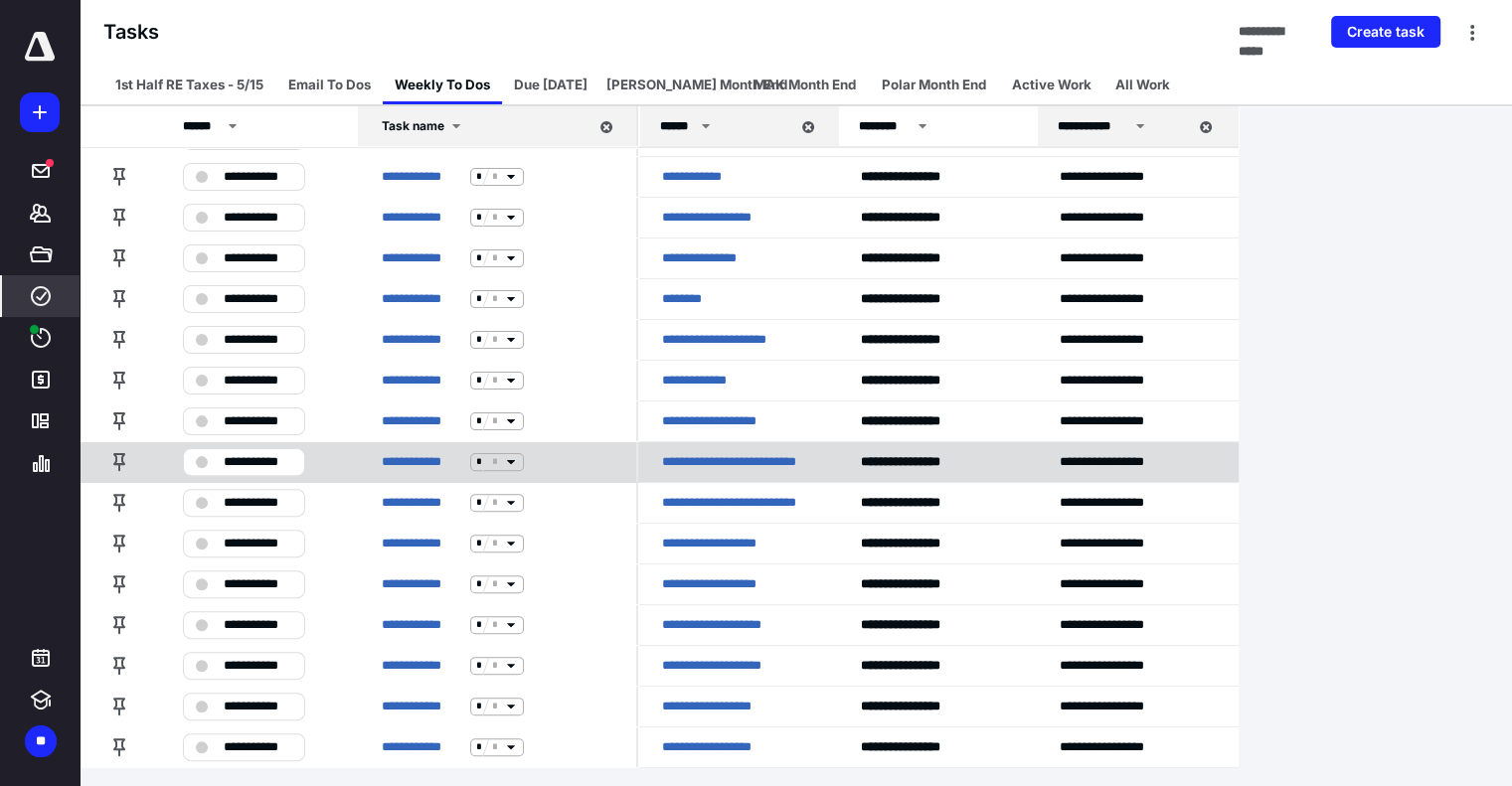 click on "**********" at bounding box center (257, 462) 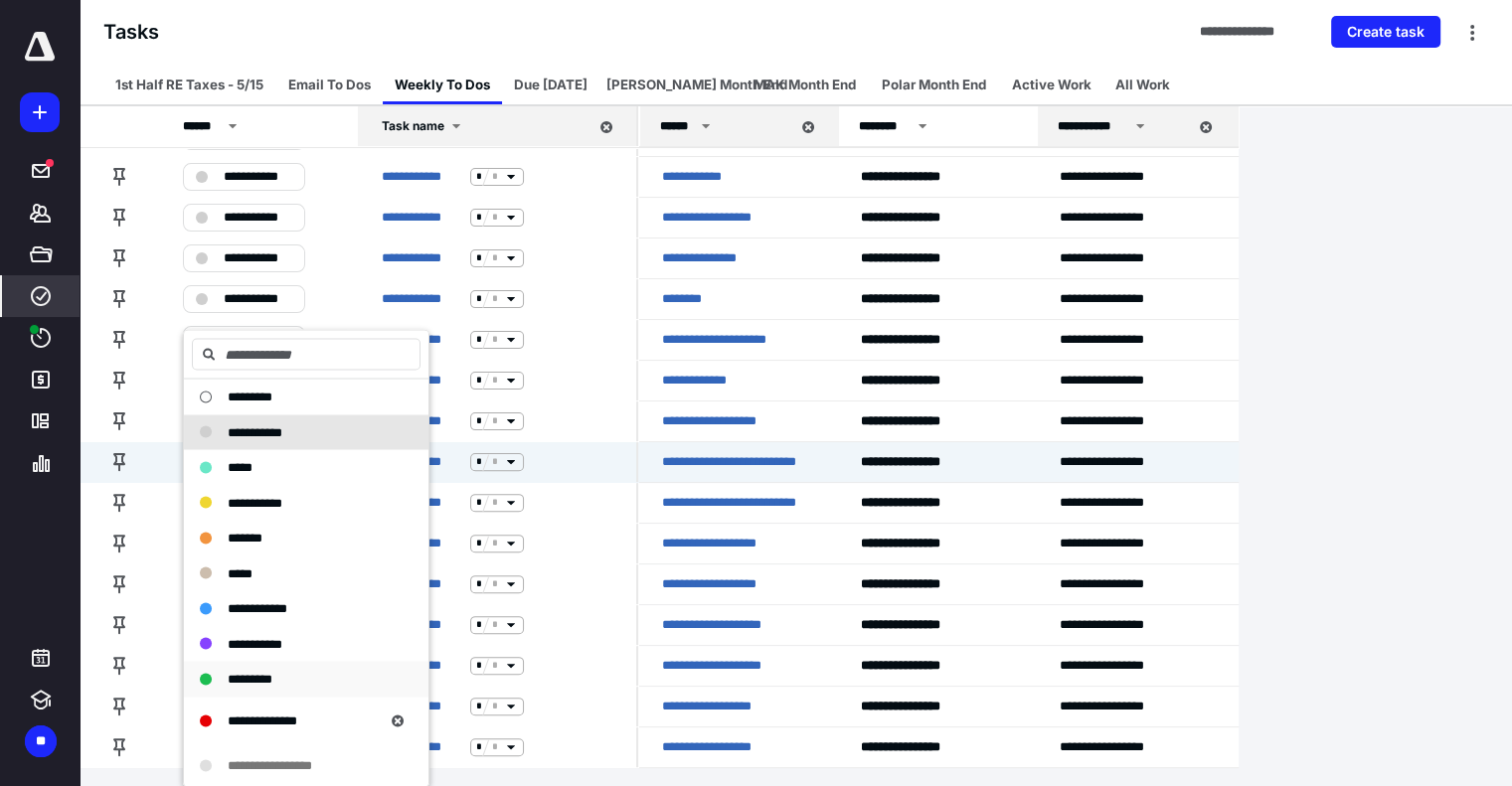 click on "*********" at bounding box center (294, 679) 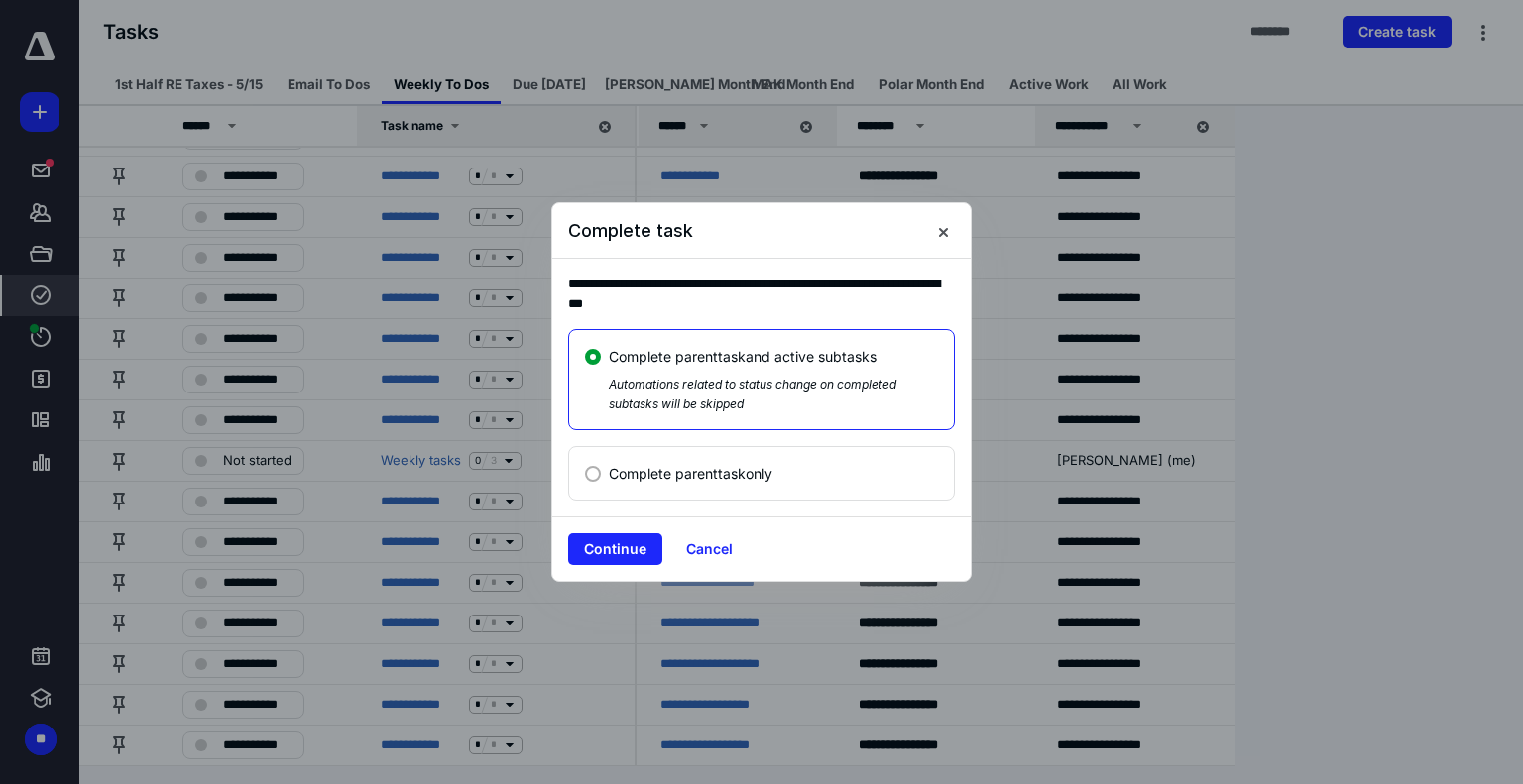 click on "Complete parent  task  only" at bounding box center (690, 473) 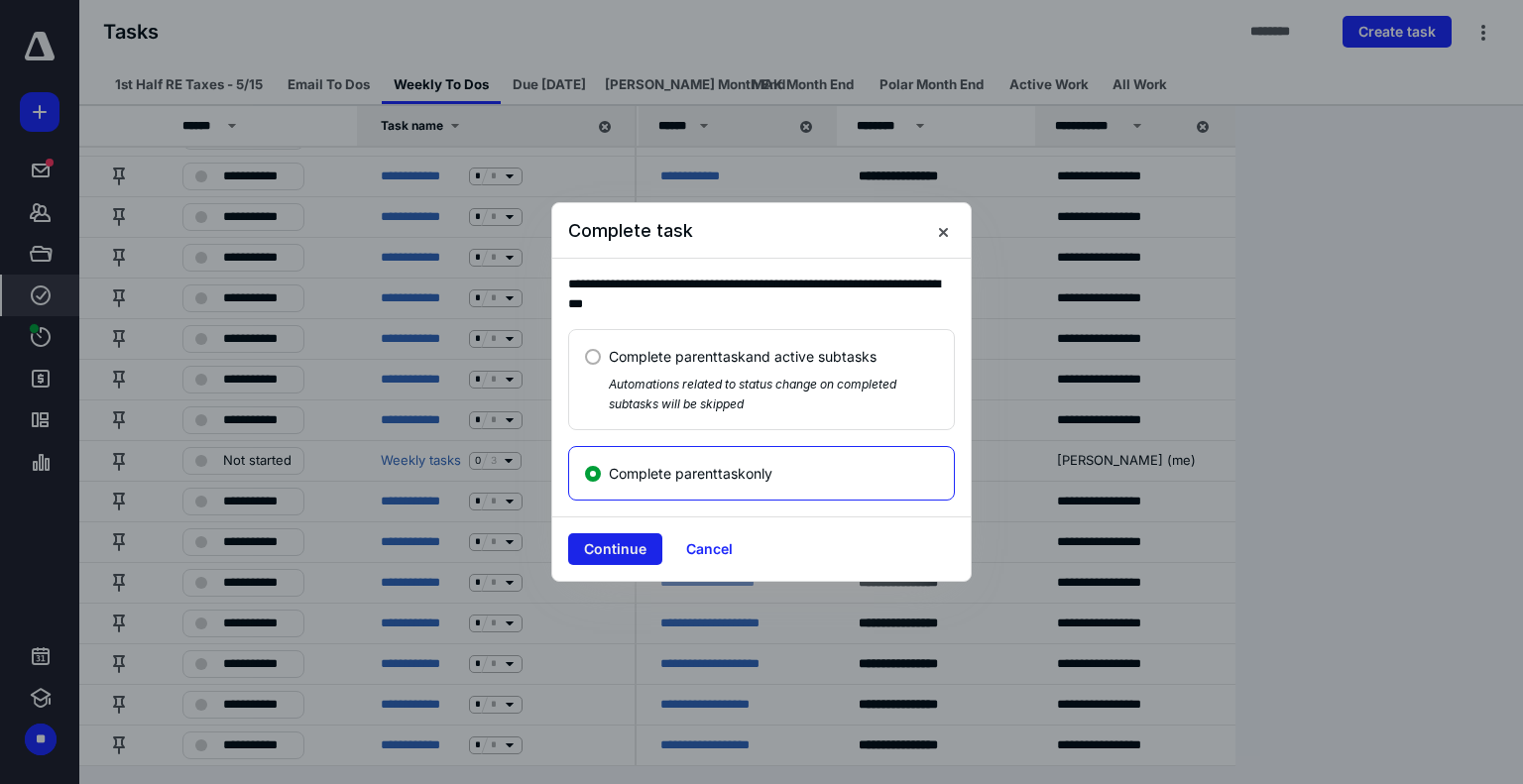 click on "Continue" at bounding box center [615, 549] 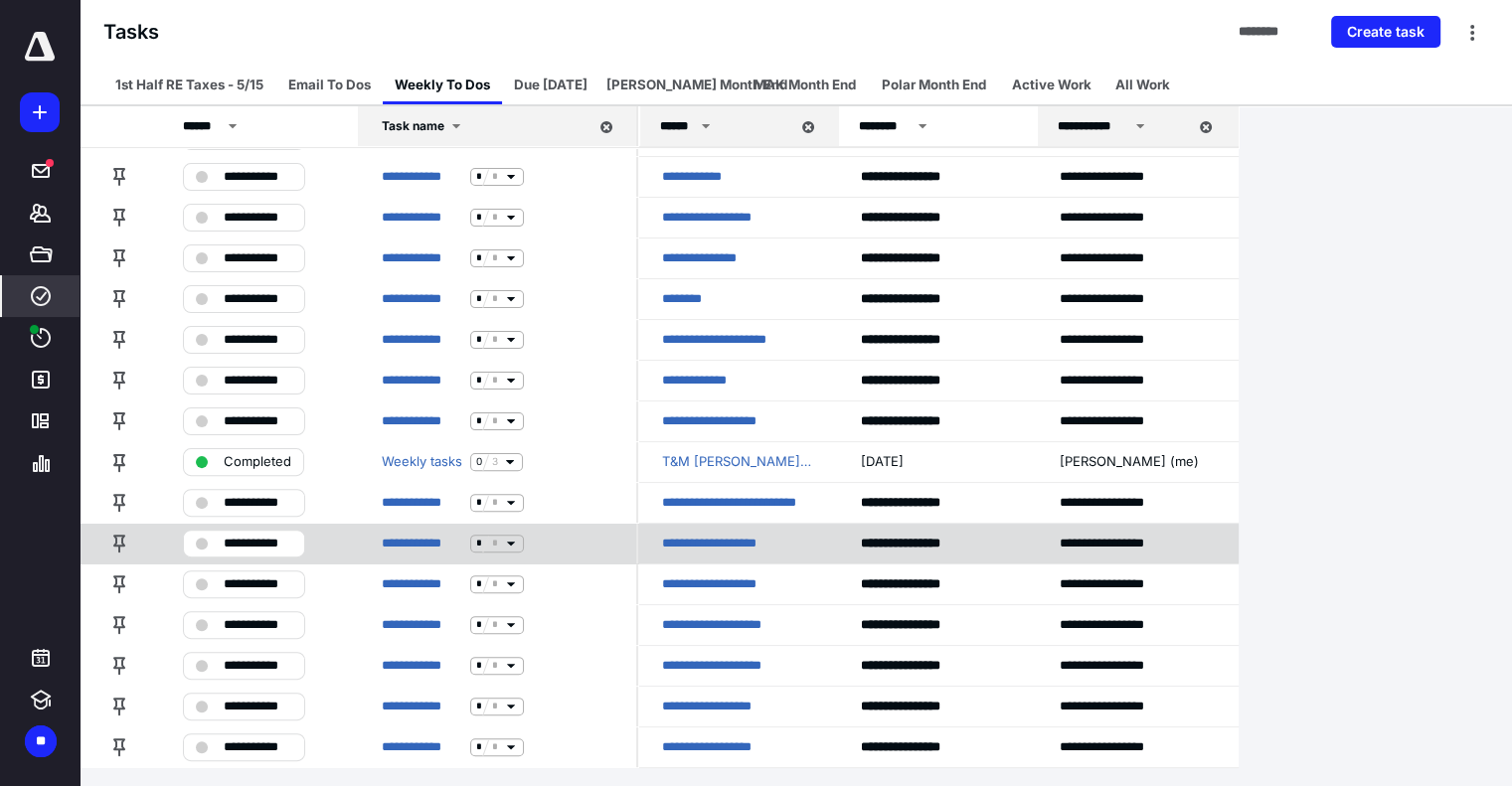 scroll, scrollTop: 439, scrollLeft: 0, axis: vertical 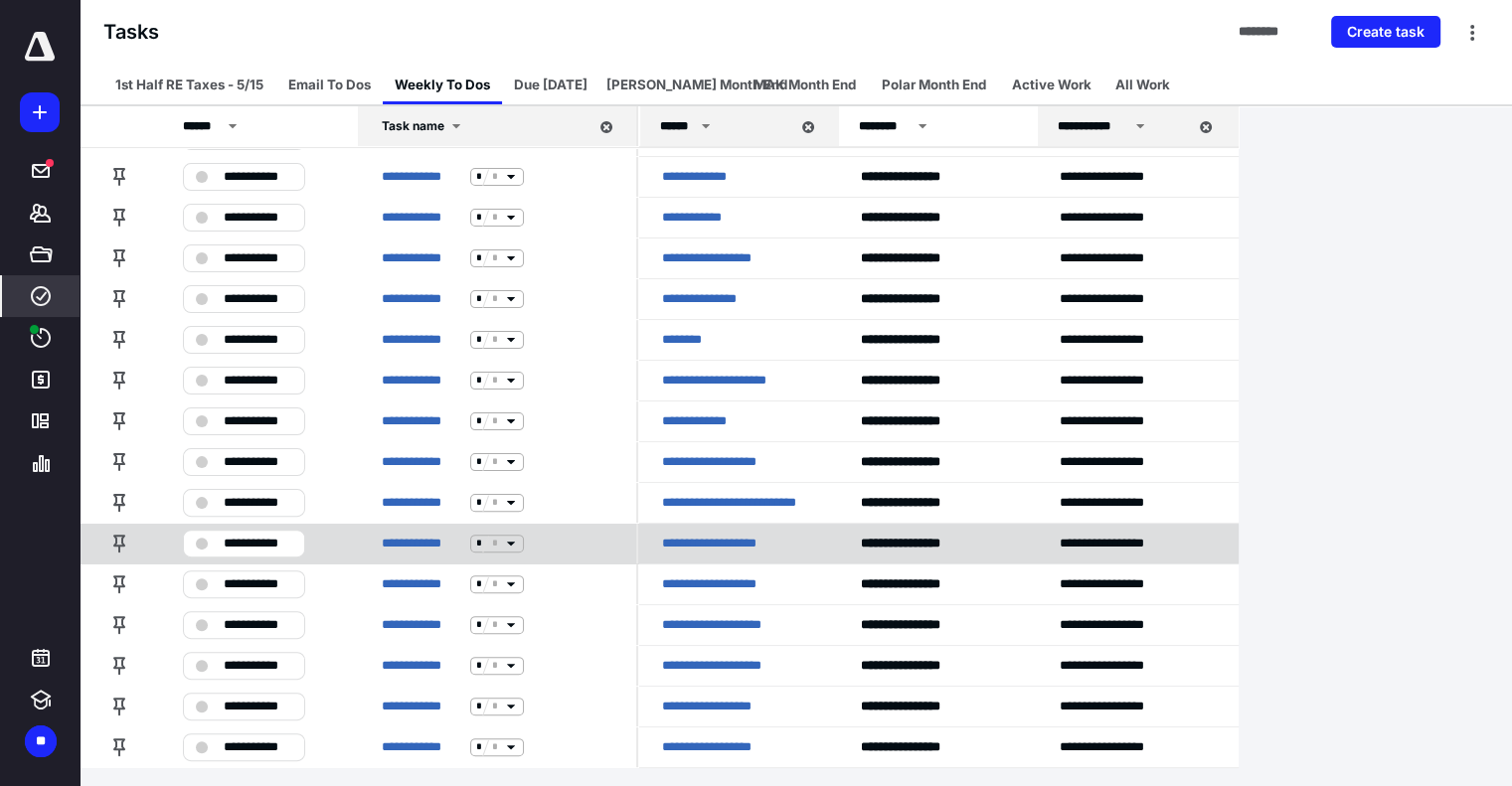click on "**********" at bounding box center [257, 544] 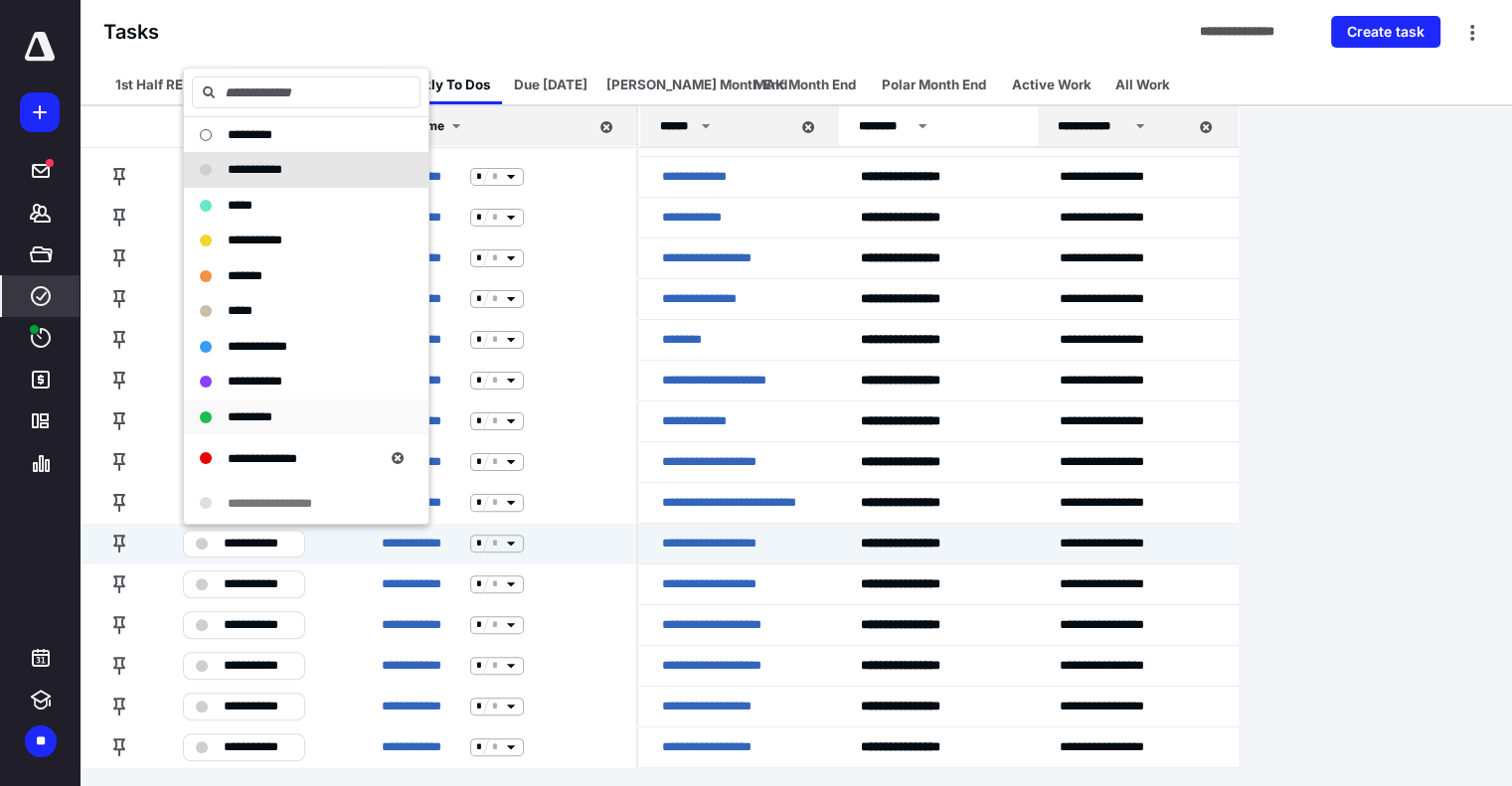 click on "*********" at bounding box center [294, 417] 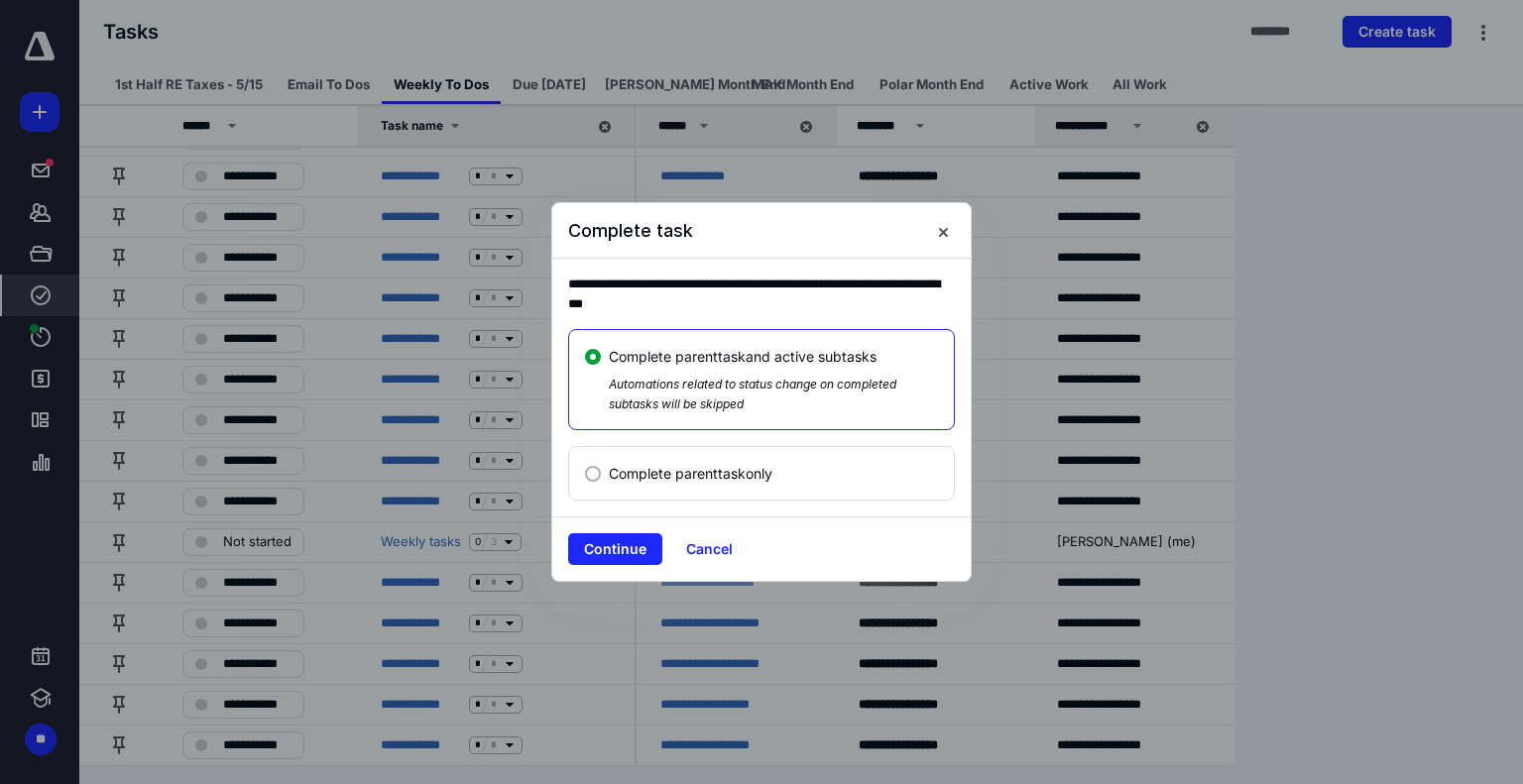 click on "Complete parent  task  only" at bounding box center [690, 473] 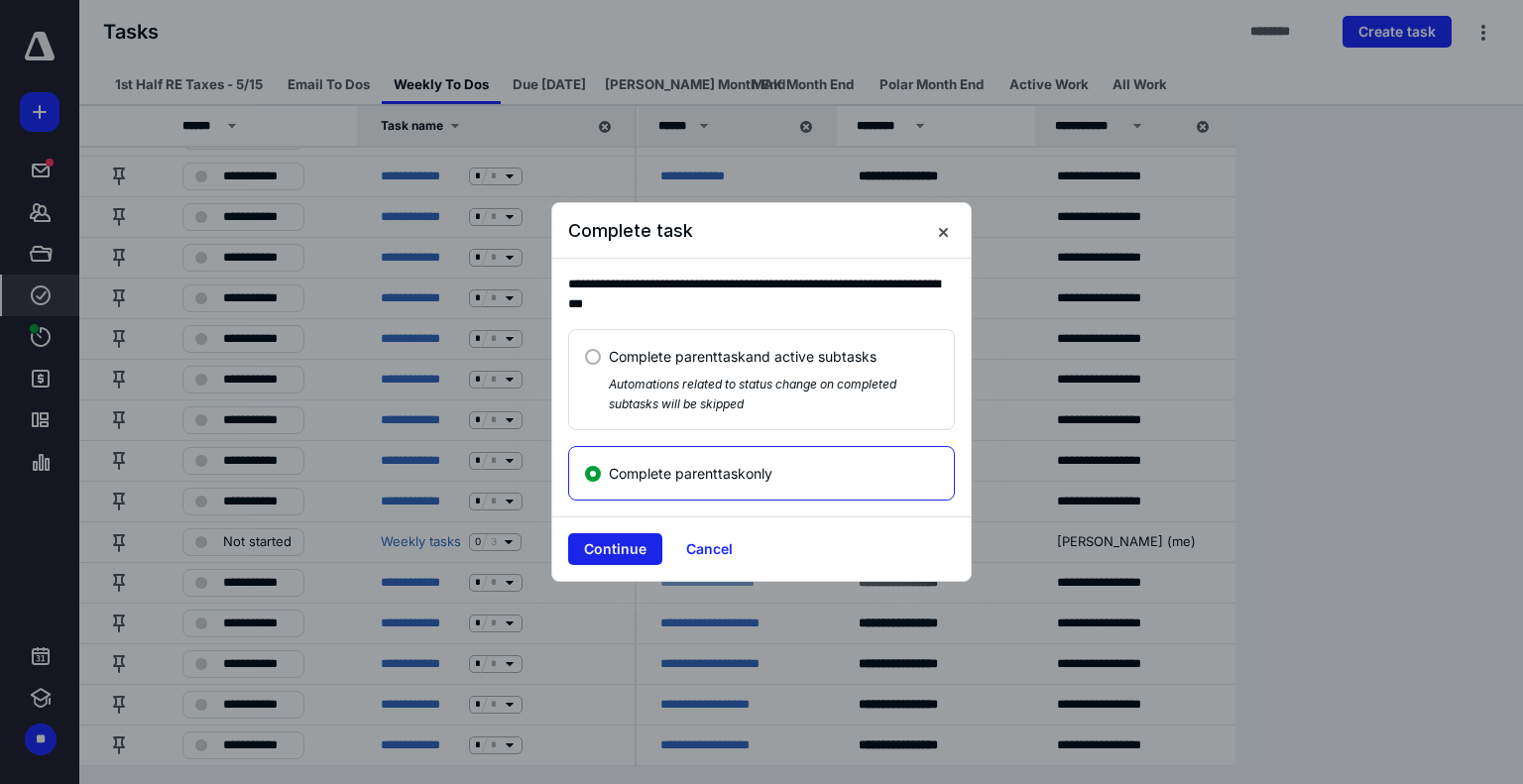 click on "Continue" at bounding box center (615, 549) 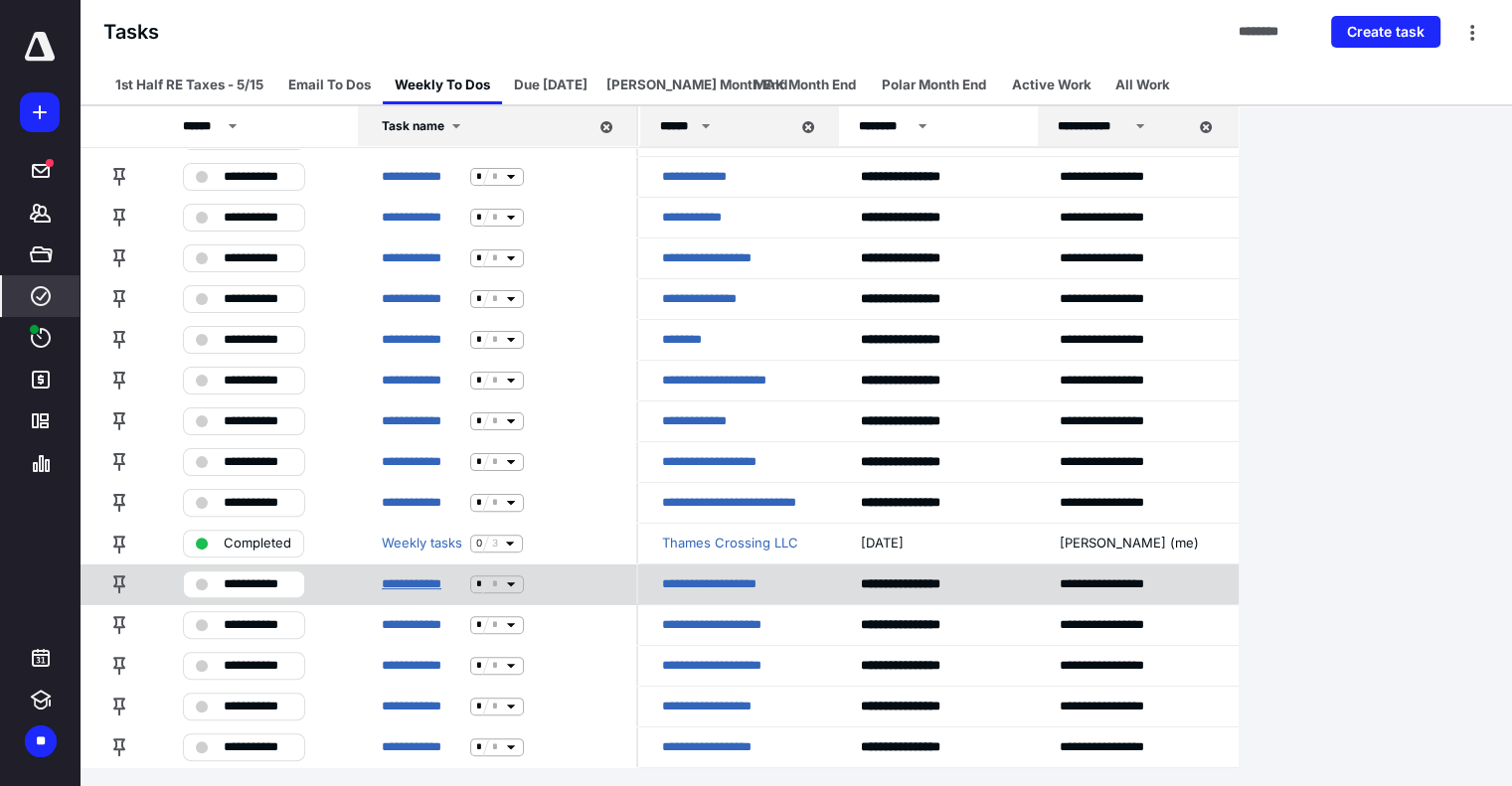 scroll, scrollTop: 398, scrollLeft: 0, axis: vertical 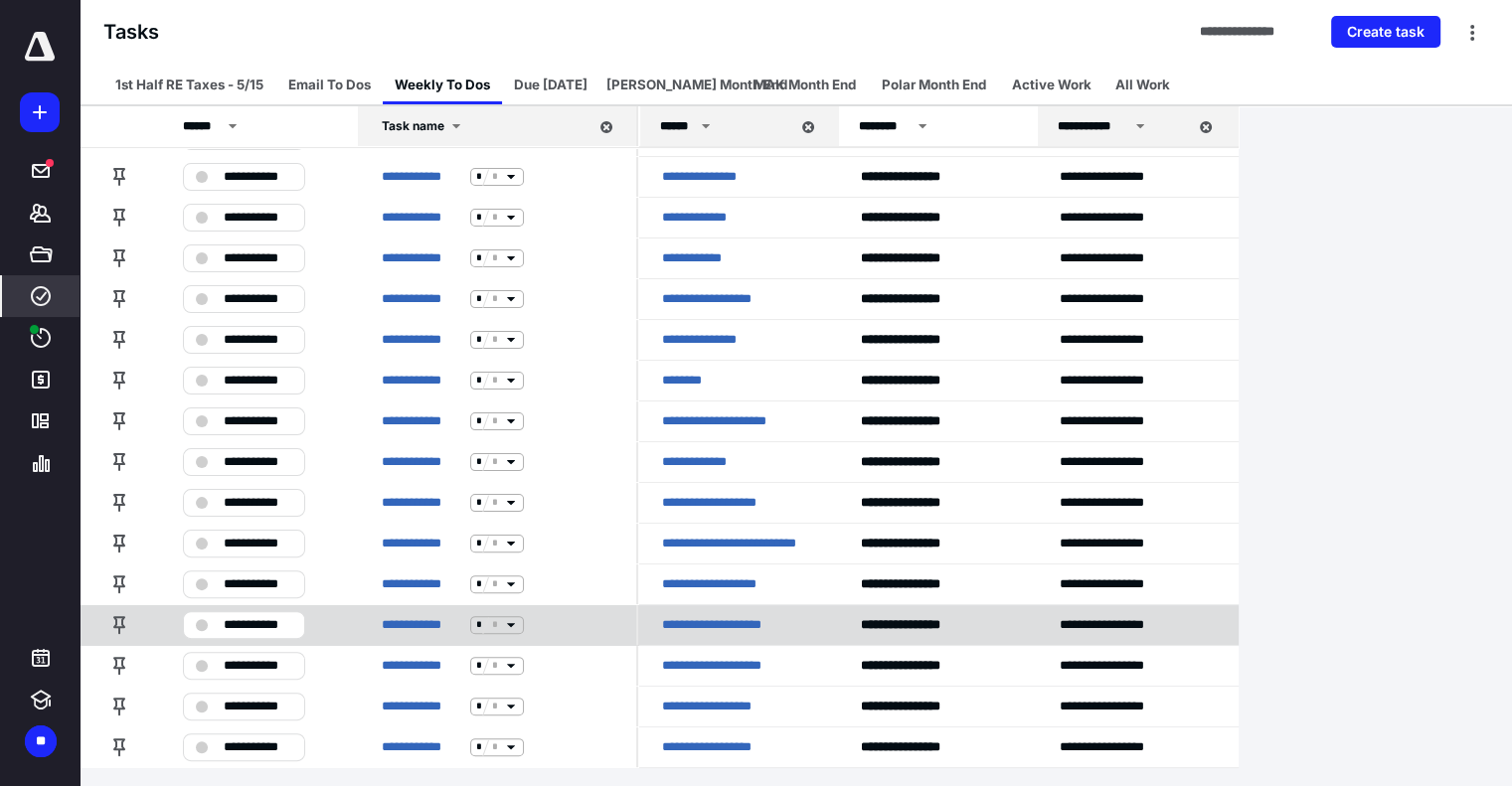 click on "**********" at bounding box center (257, 625) 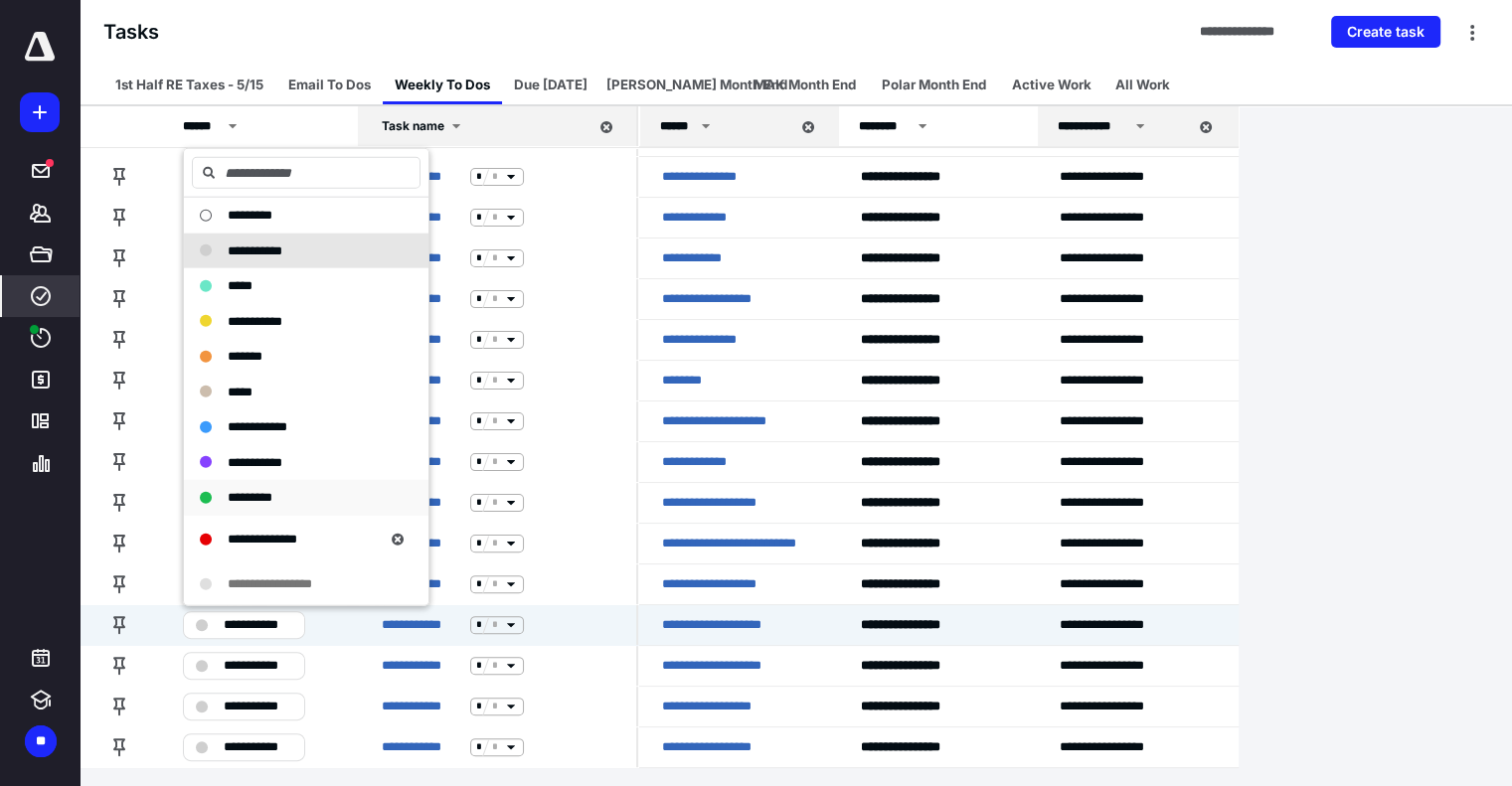 click on "**********" at bounding box center (306, 539) 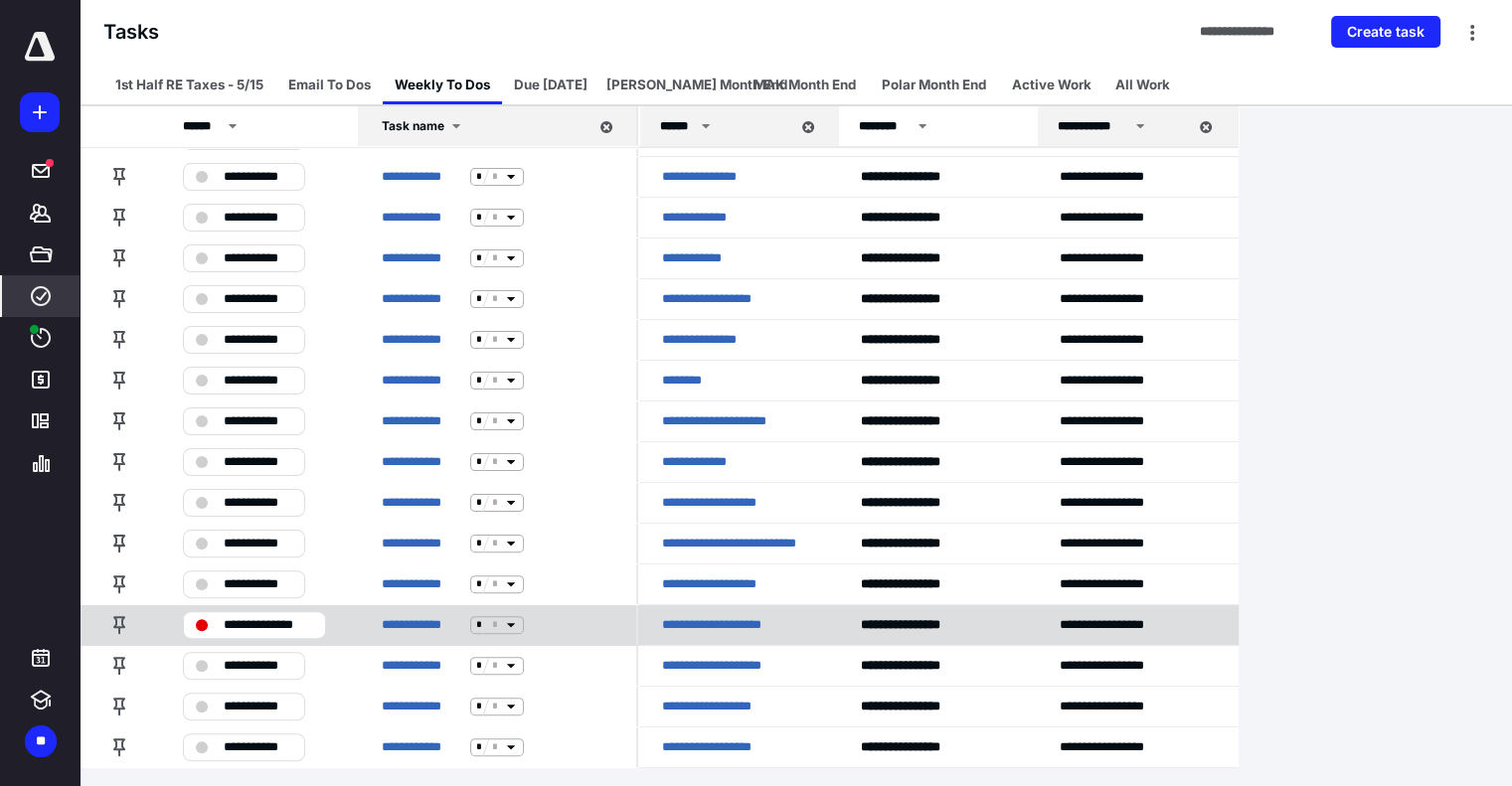 click on "**********" at bounding box center [254, 625] 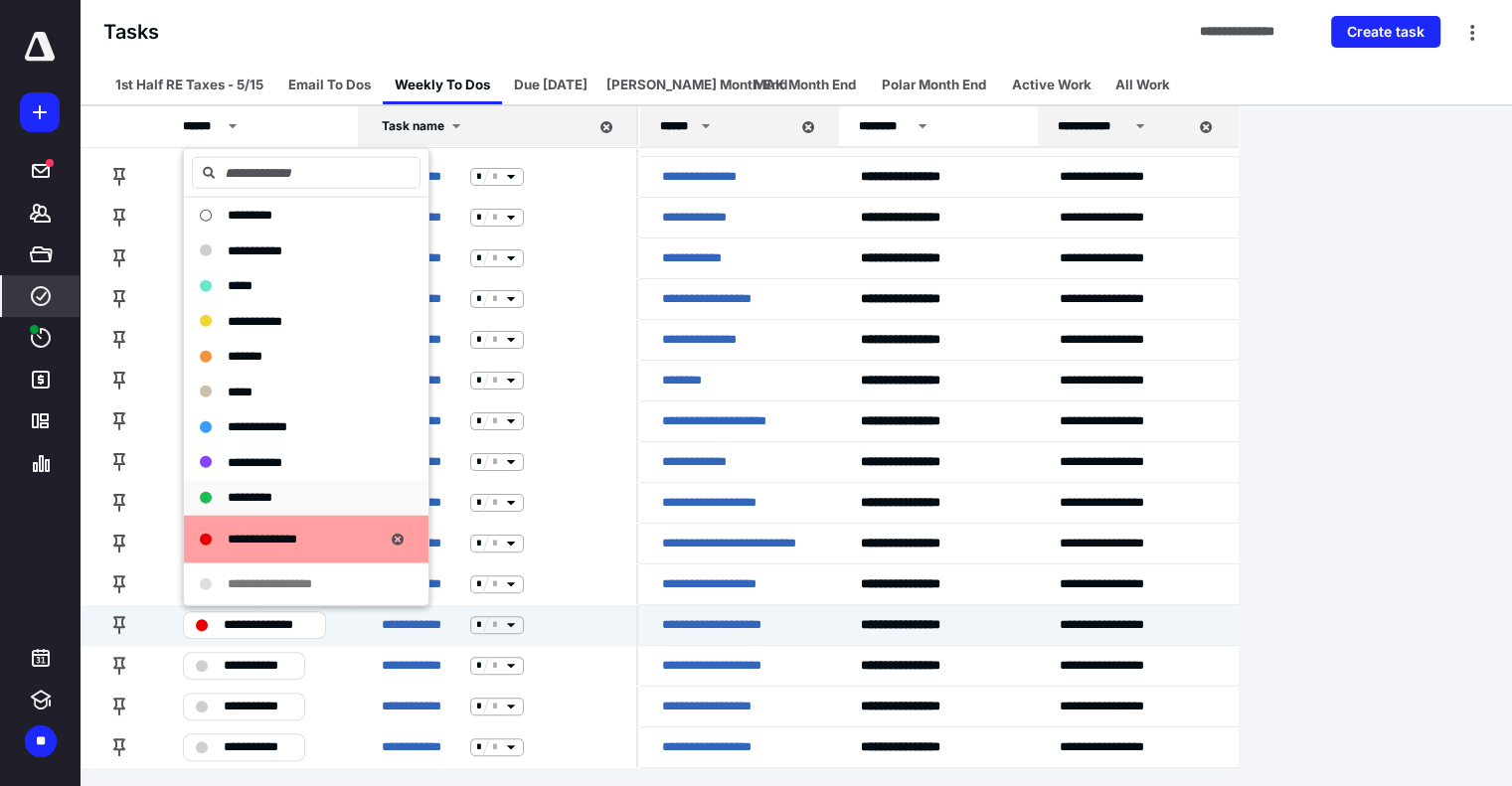 click on "*********" at bounding box center [294, 498] 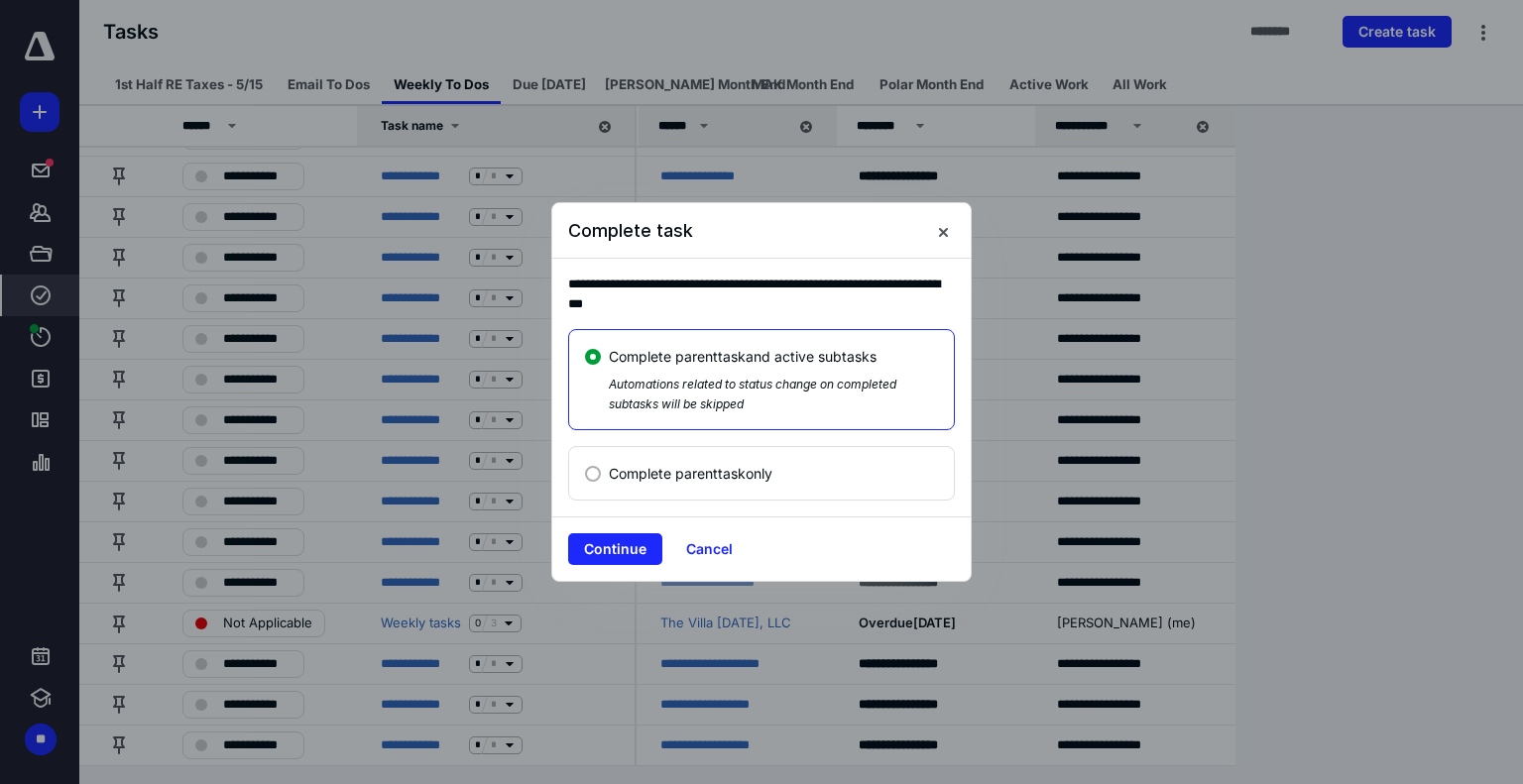 click on "Complete parent  task  only" at bounding box center (762, 473) 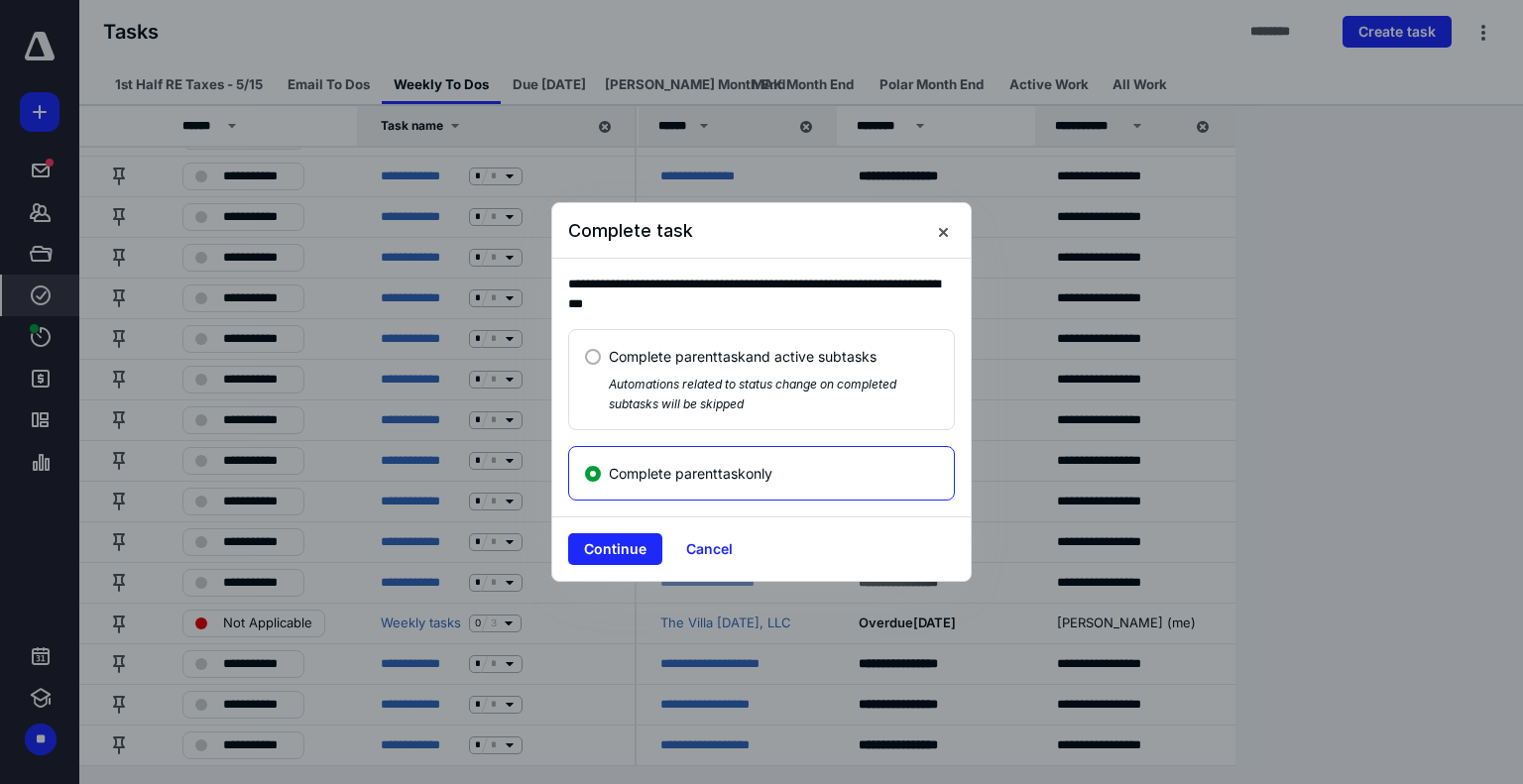 drag, startPoint x: 614, startPoint y: 541, endPoint x: 372, endPoint y: 608, distance: 251.10356 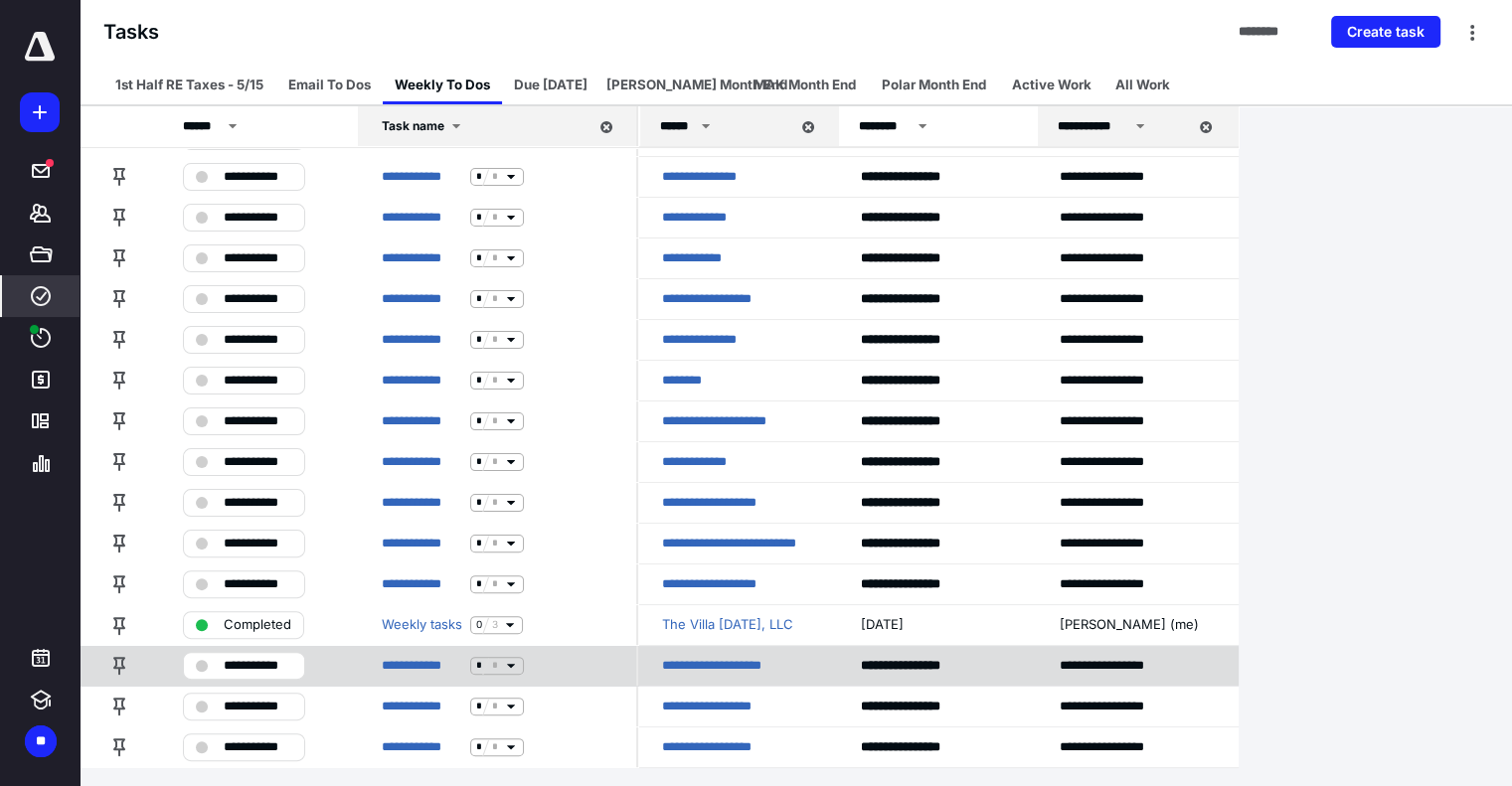 scroll, scrollTop: 358, scrollLeft: 0, axis: vertical 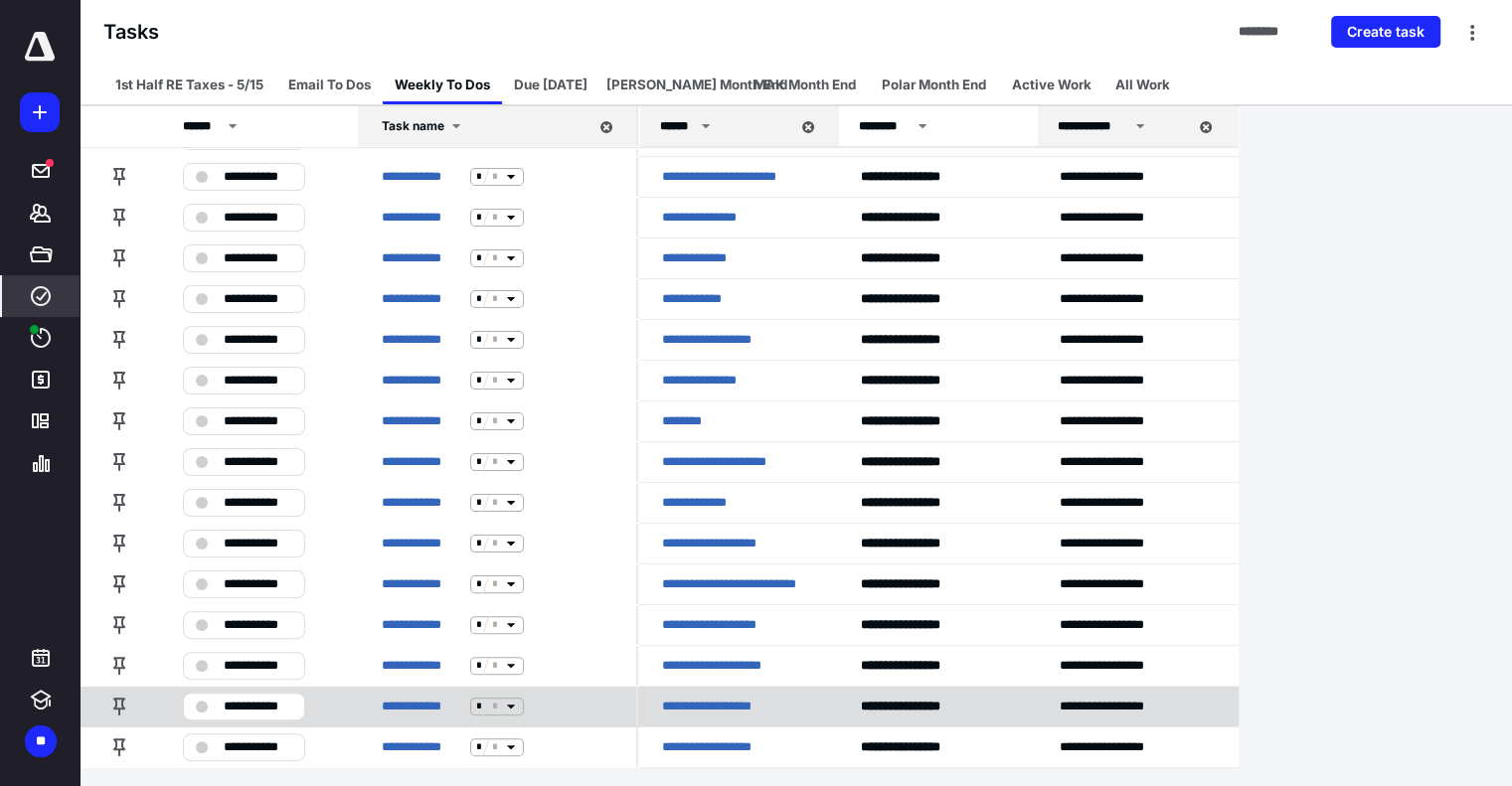 click on "**********" at bounding box center [257, 707] 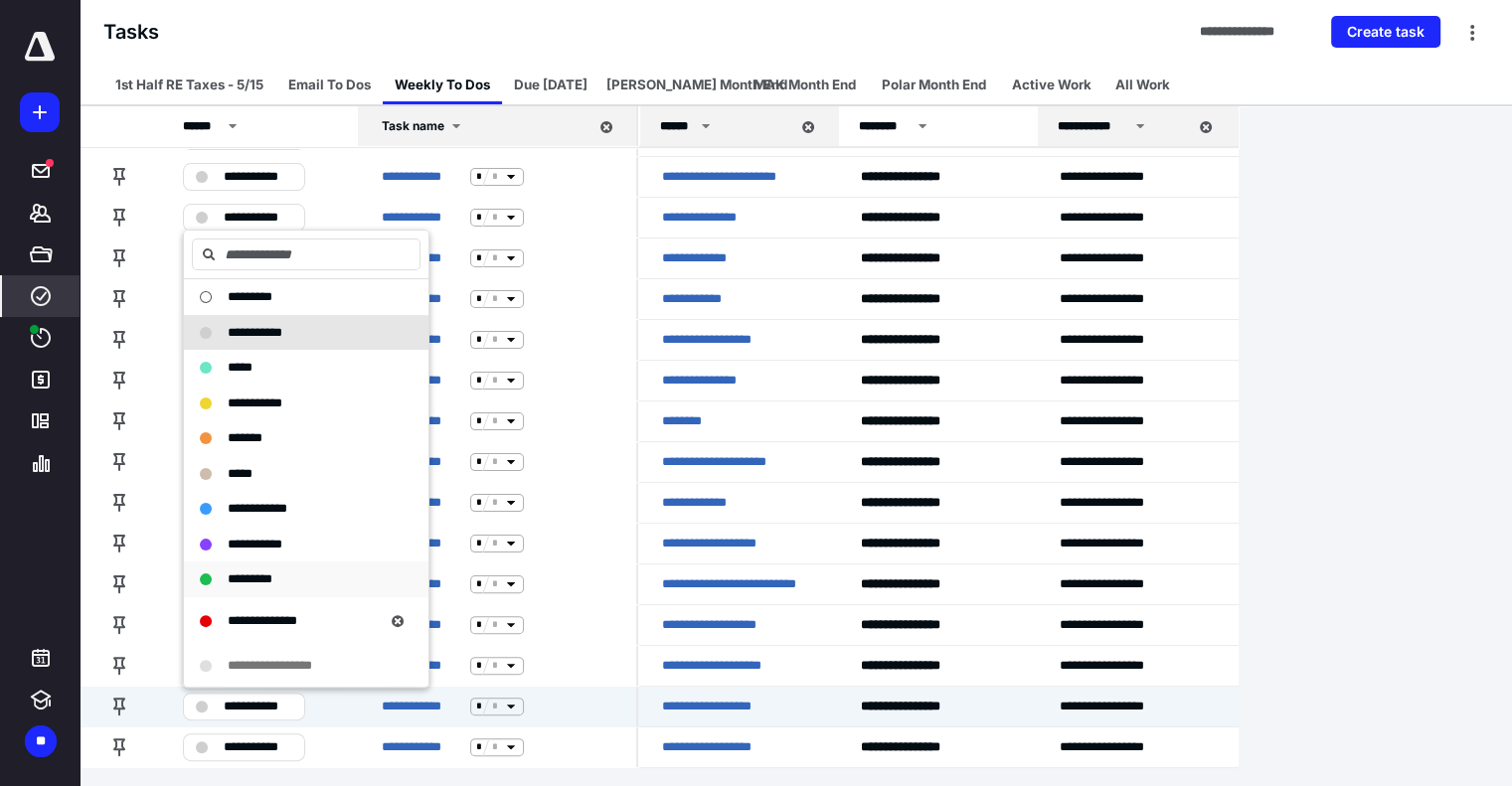 click on "*********" at bounding box center (294, 579) 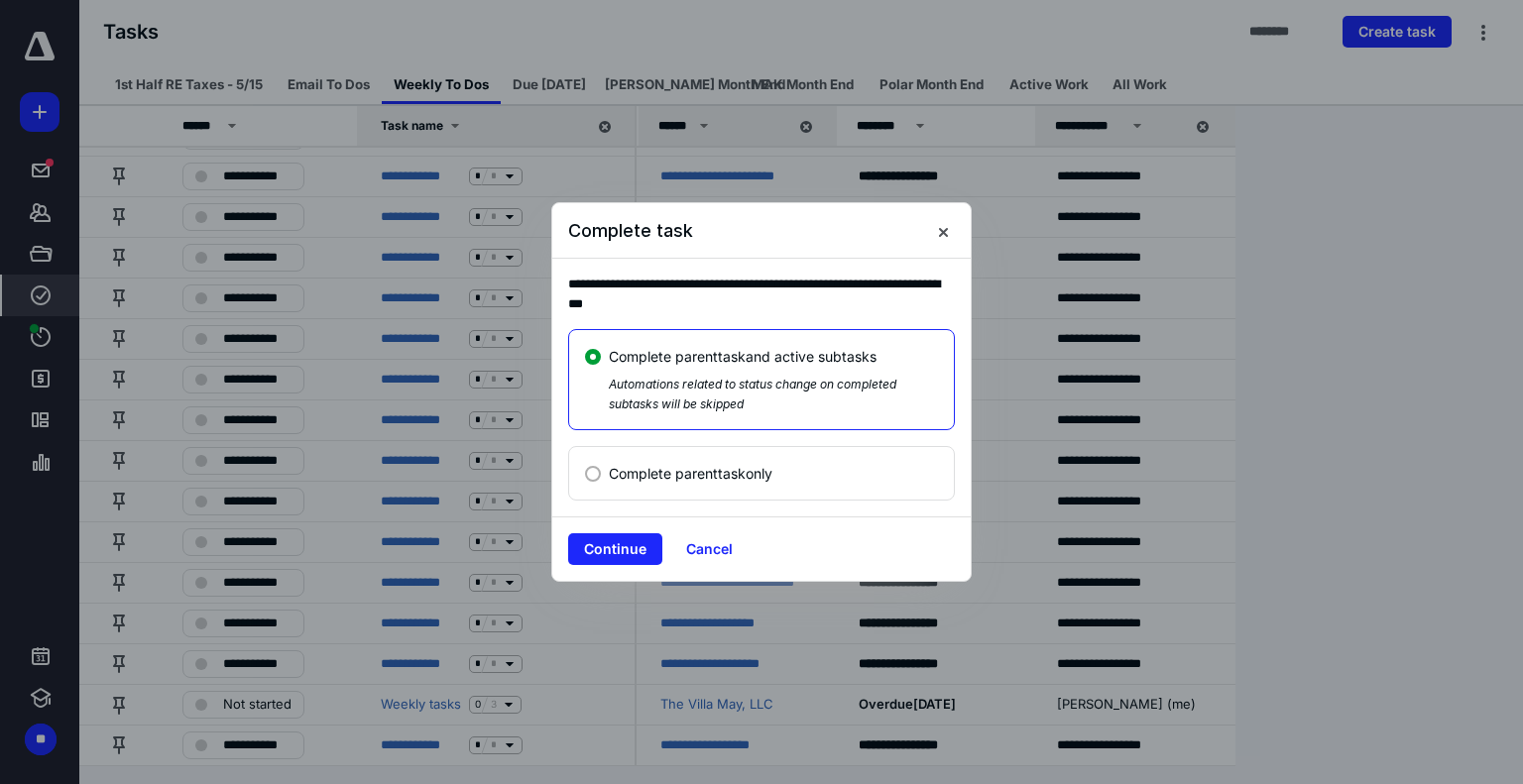 click on "Complete parent  task  only" at bounding box center (690, 473) 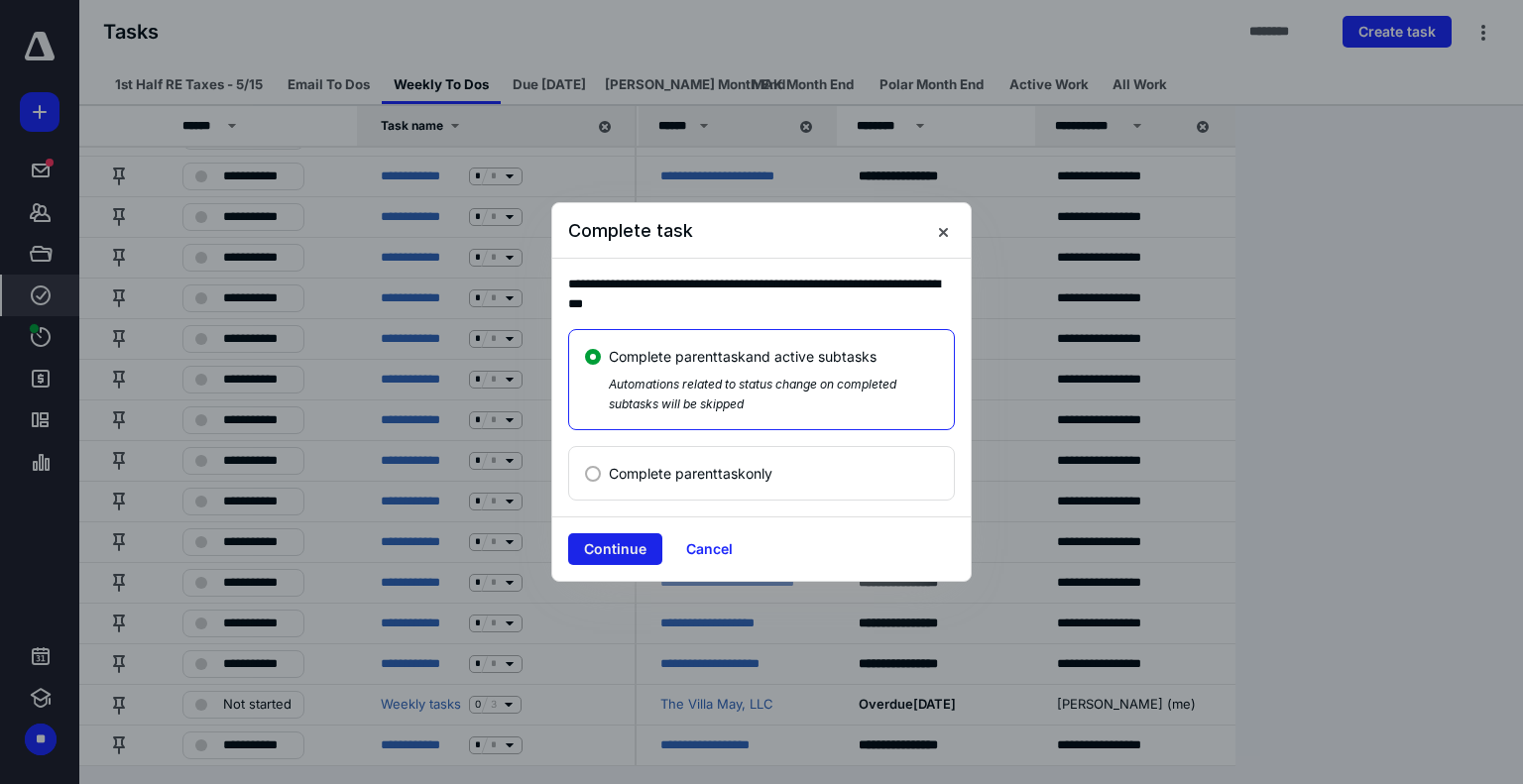 radio on "false" 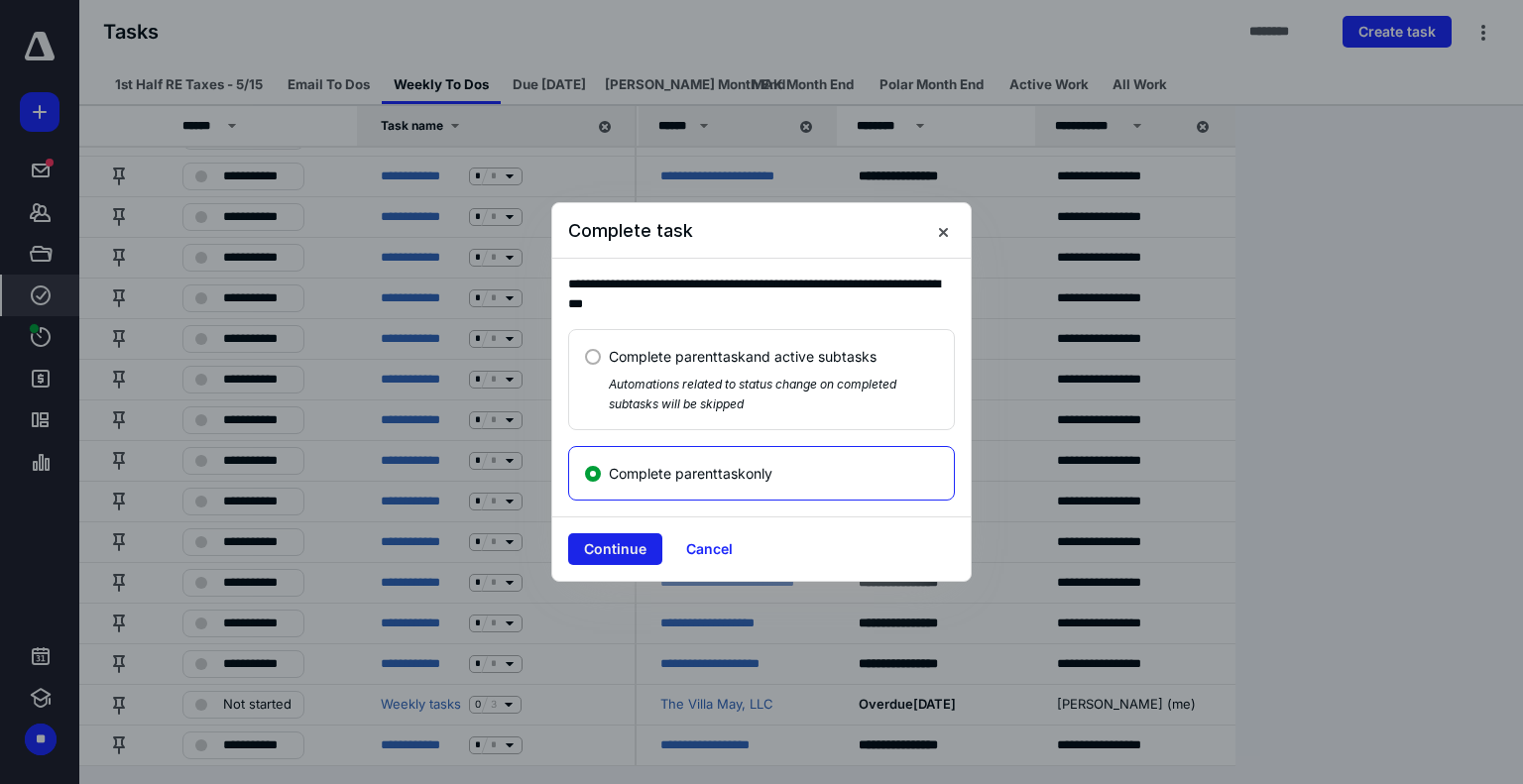click on "Continue" at bounding box center (615, 549) 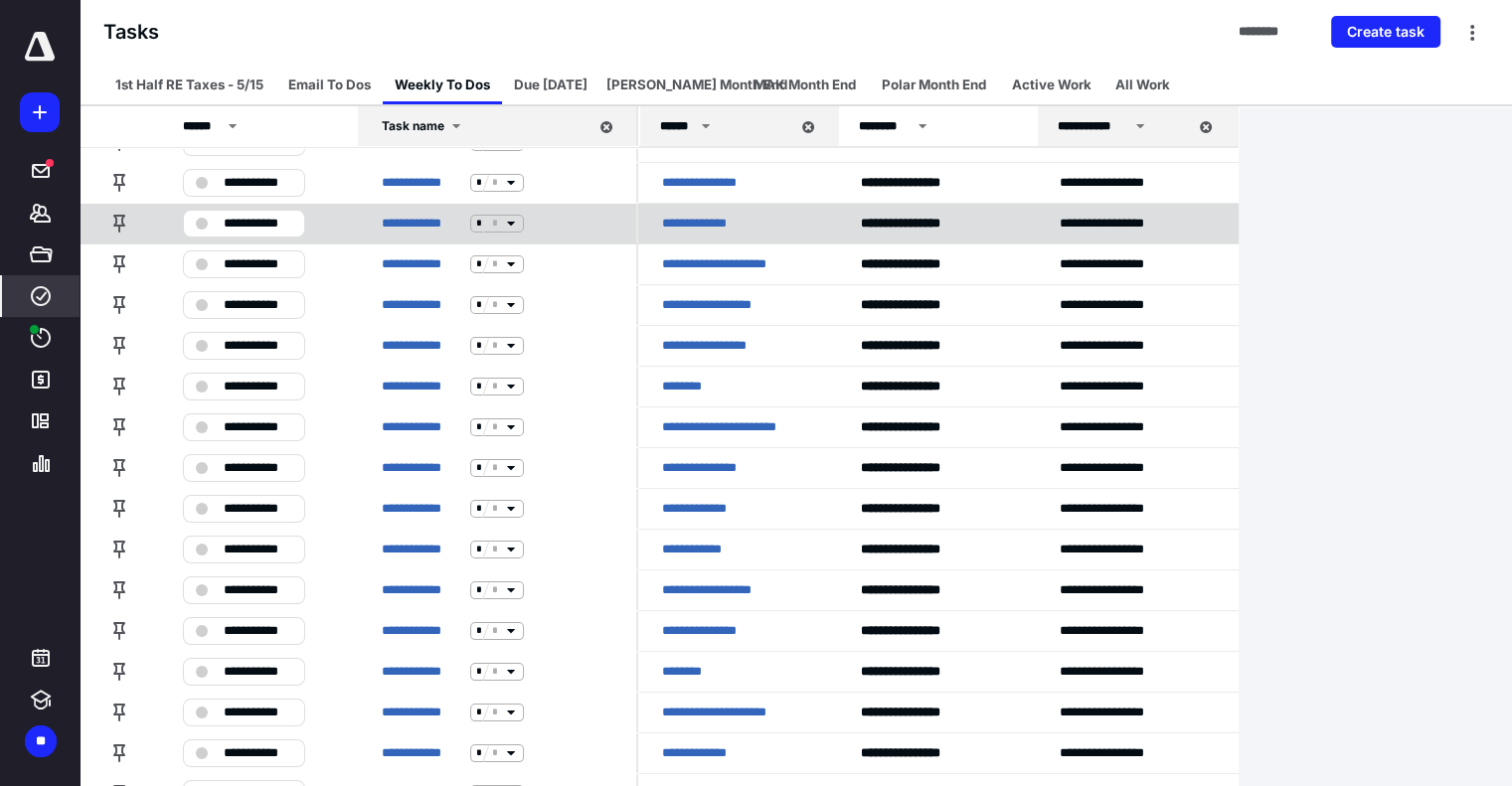 scroll, scrollTop: 0, scrollLeft: 0, axis: both 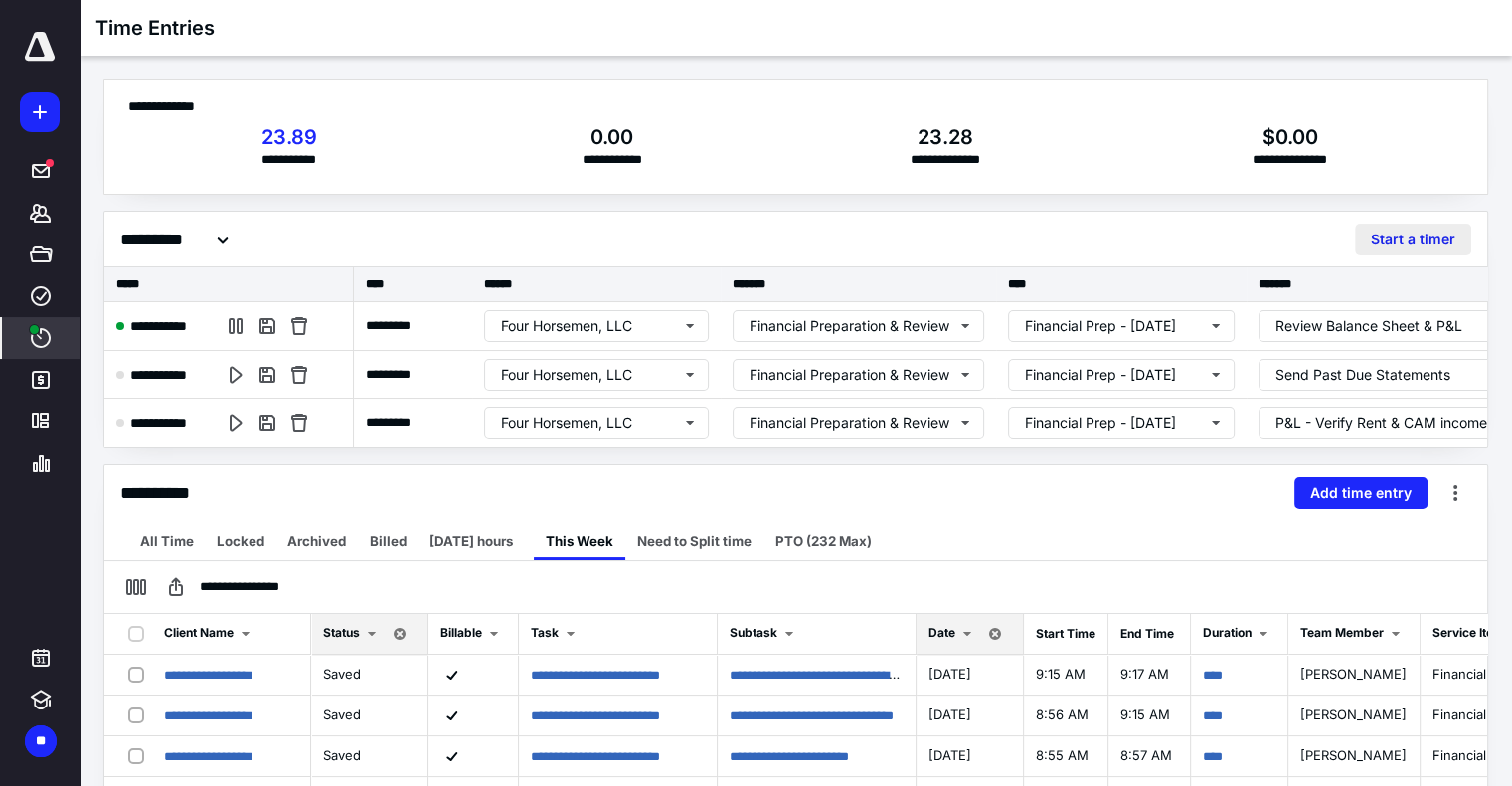 click on "Start a timer" at bounding box center (1413, 239) 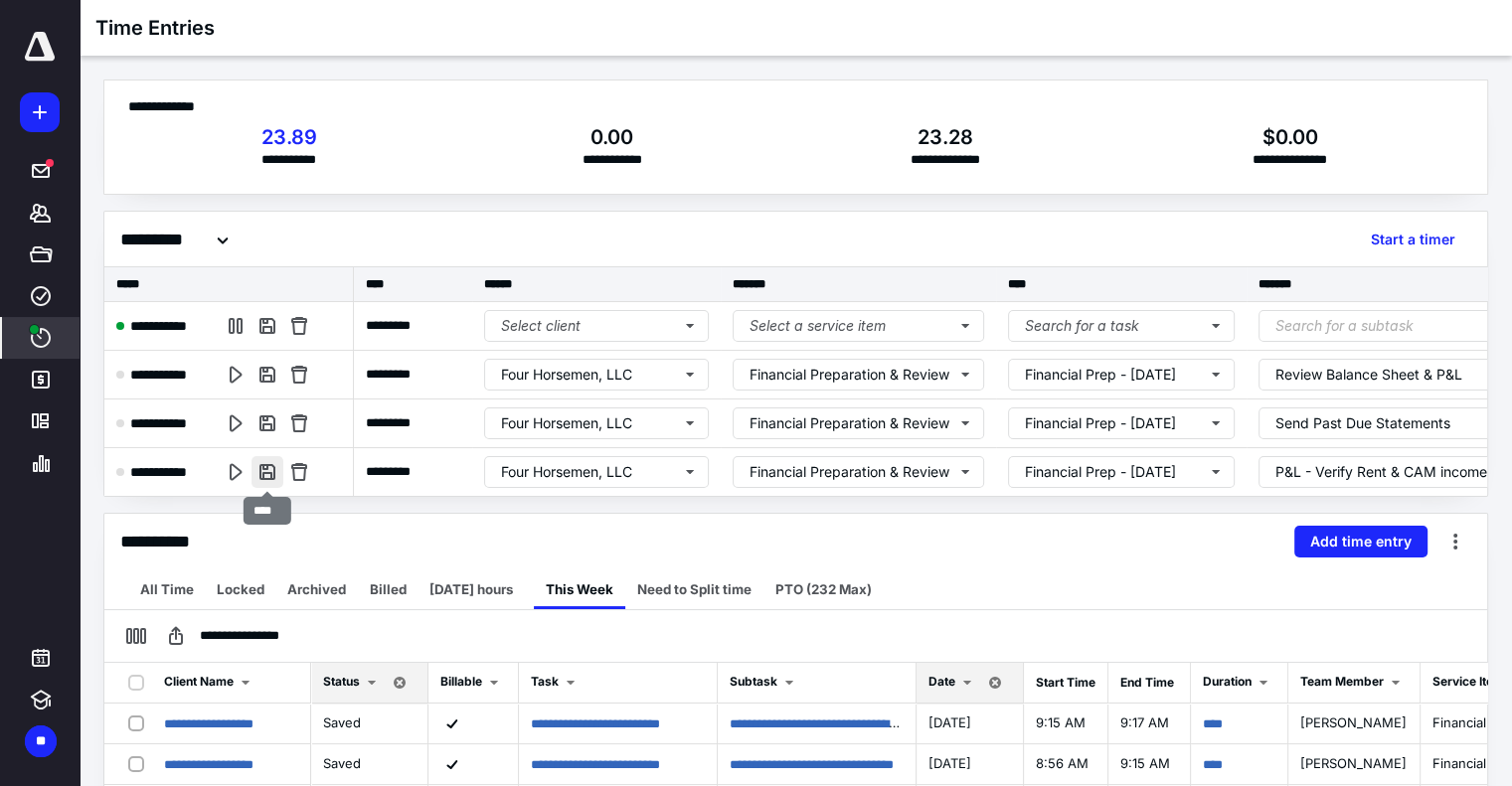 click at bounding box center (267, 472) 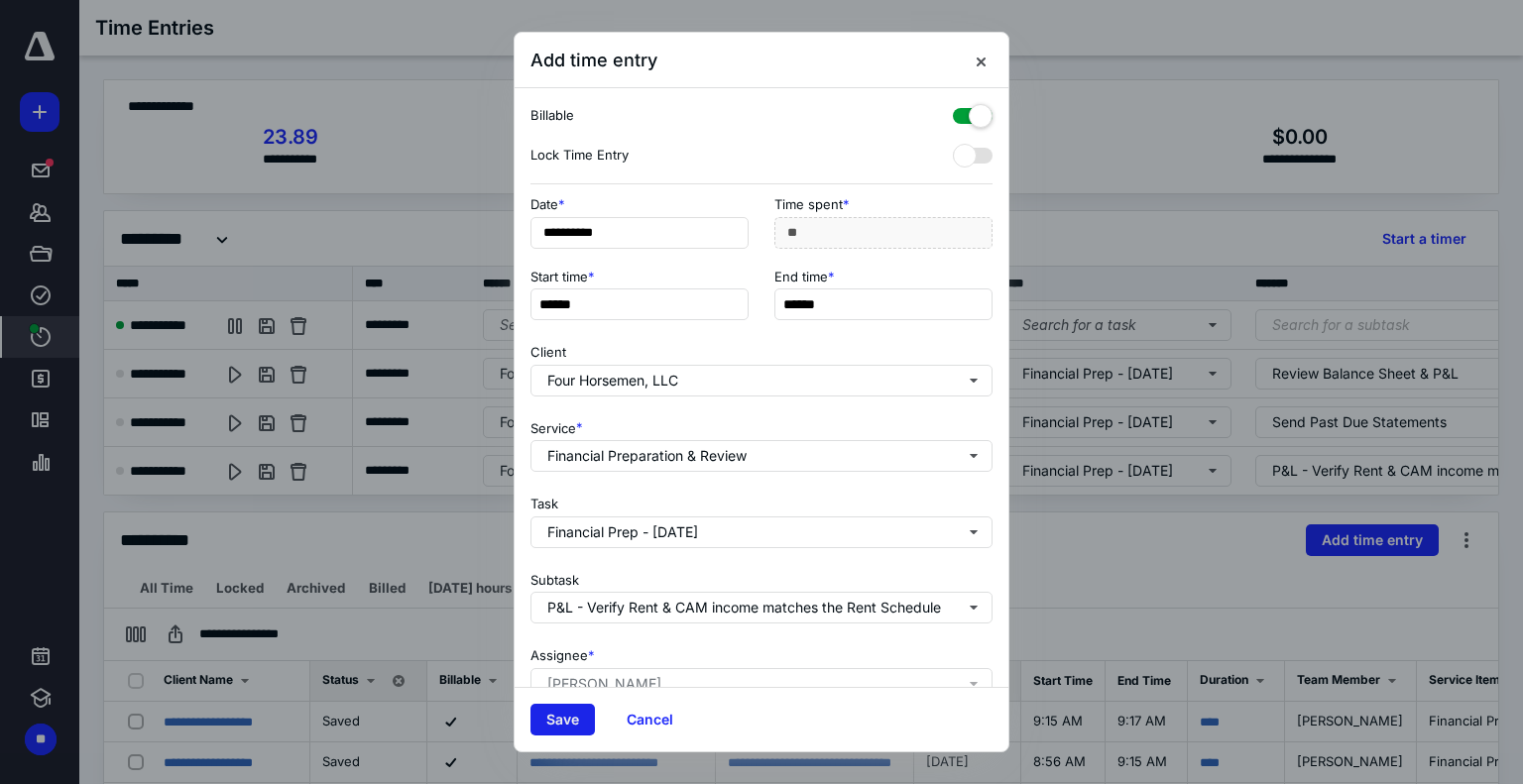 click on "Save" at bounding box center [562, 720] 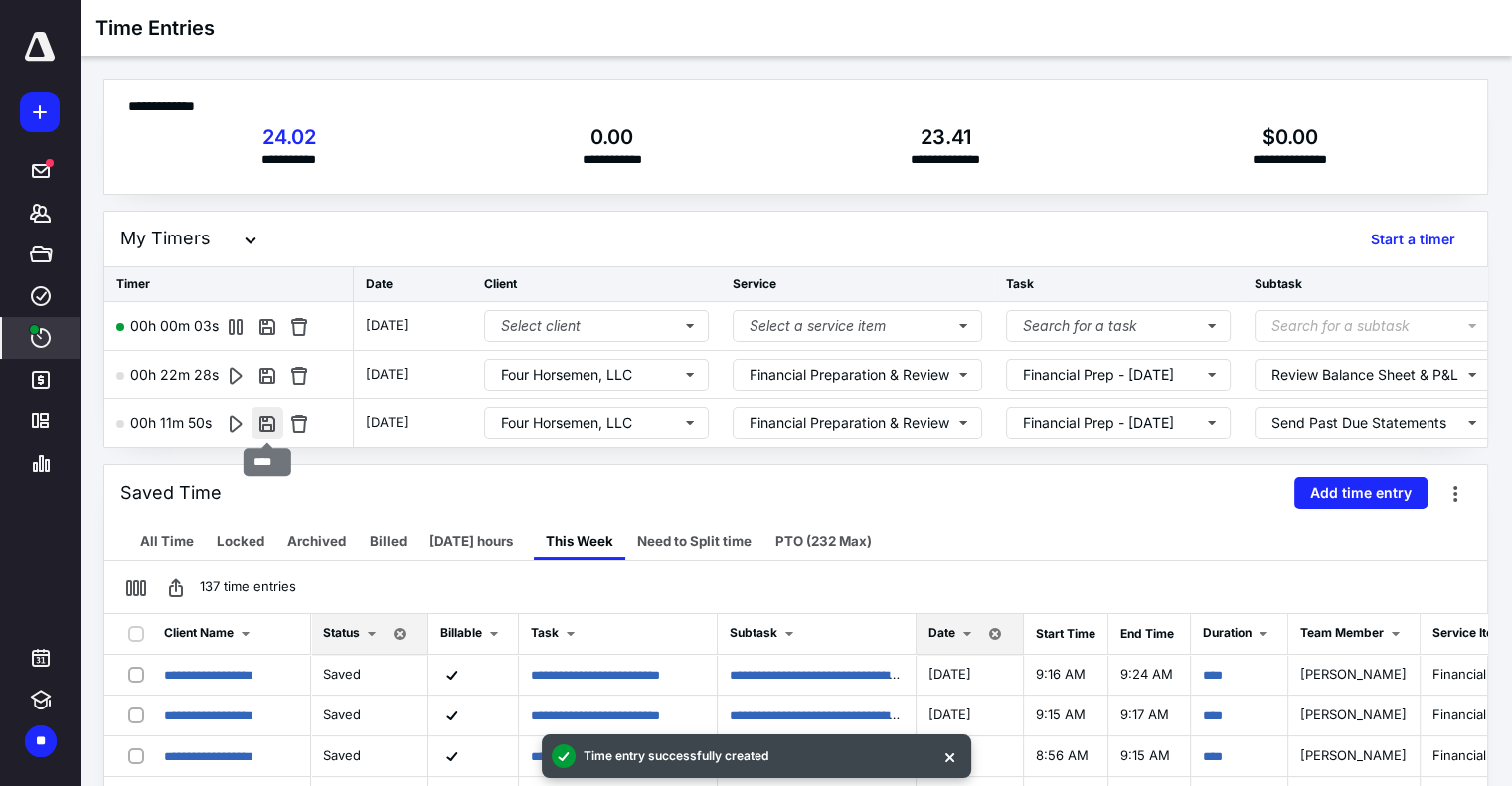 click at bounding box center (267, 423) 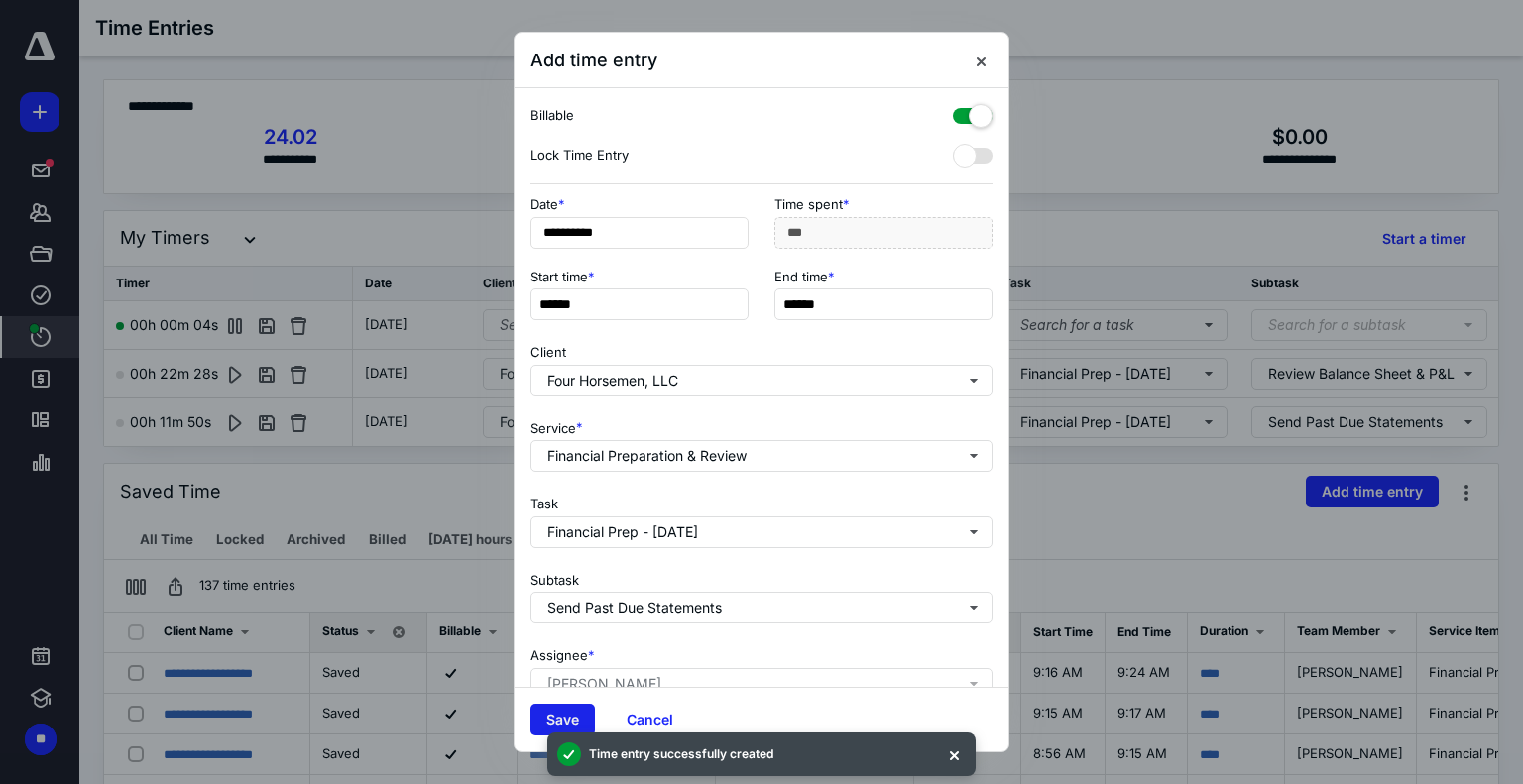 click on "Save" at bounding box center [562, 720] 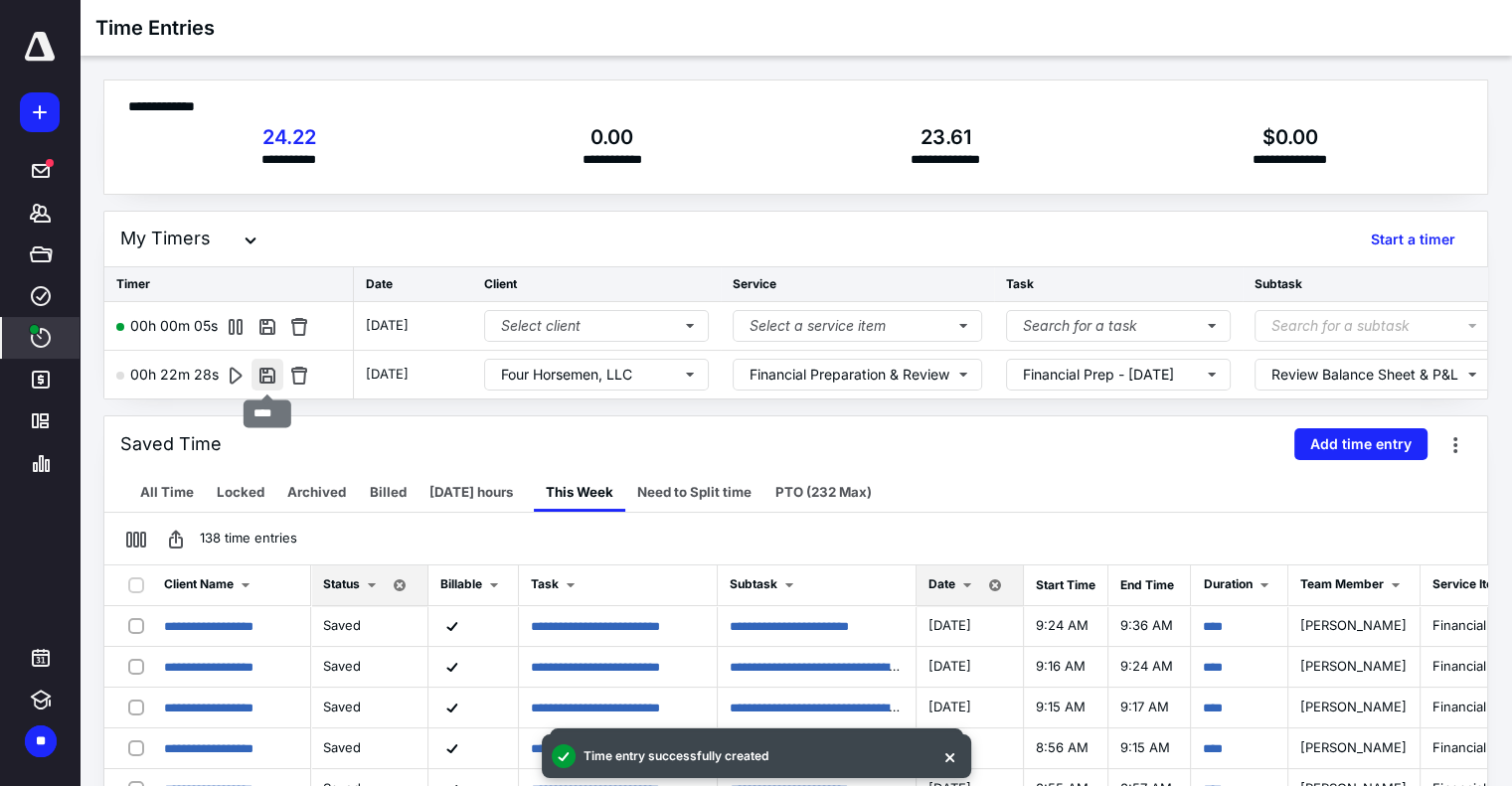 click at bounding box center (267, 375) 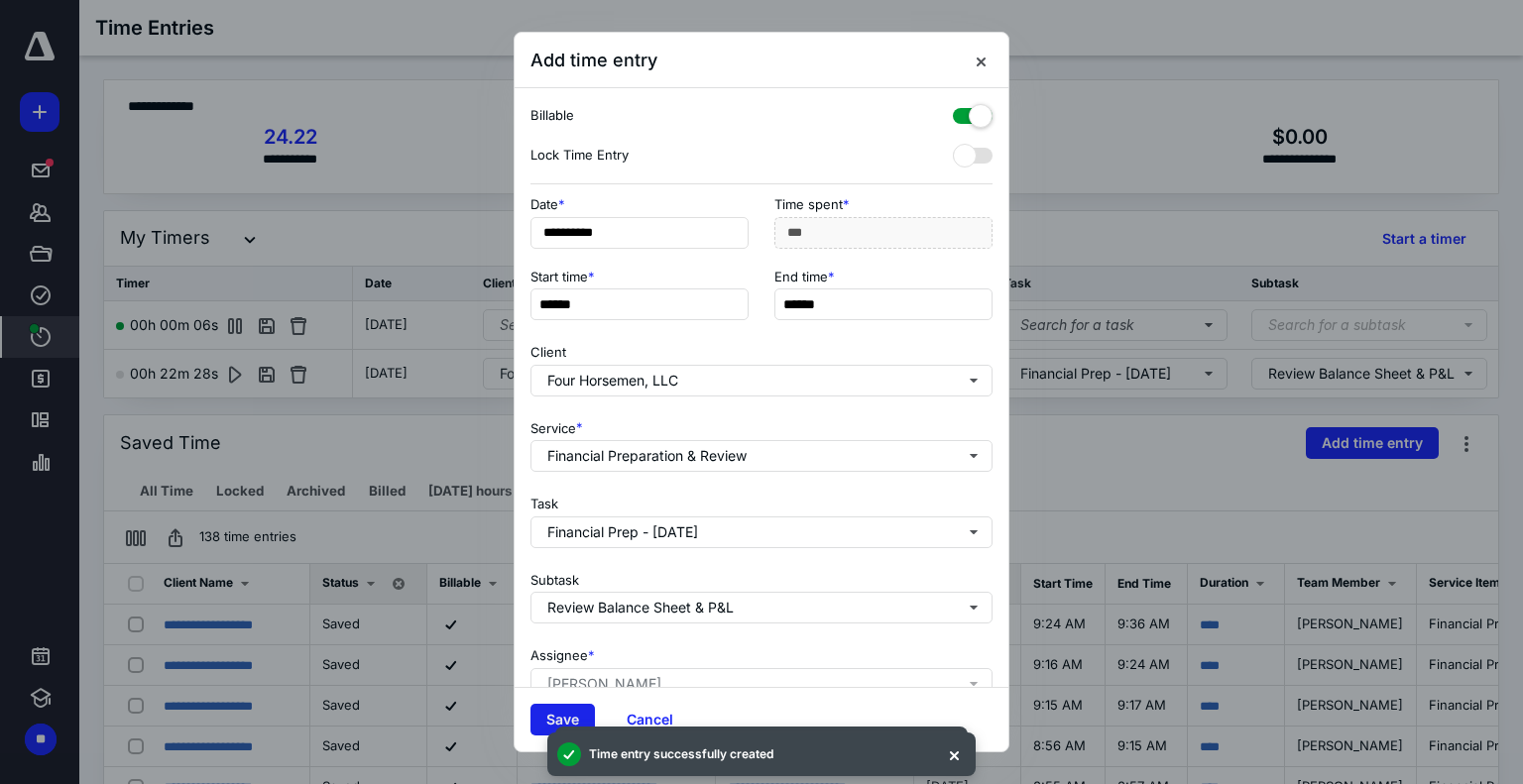 click on "Save" at bounding box center [562, 720] 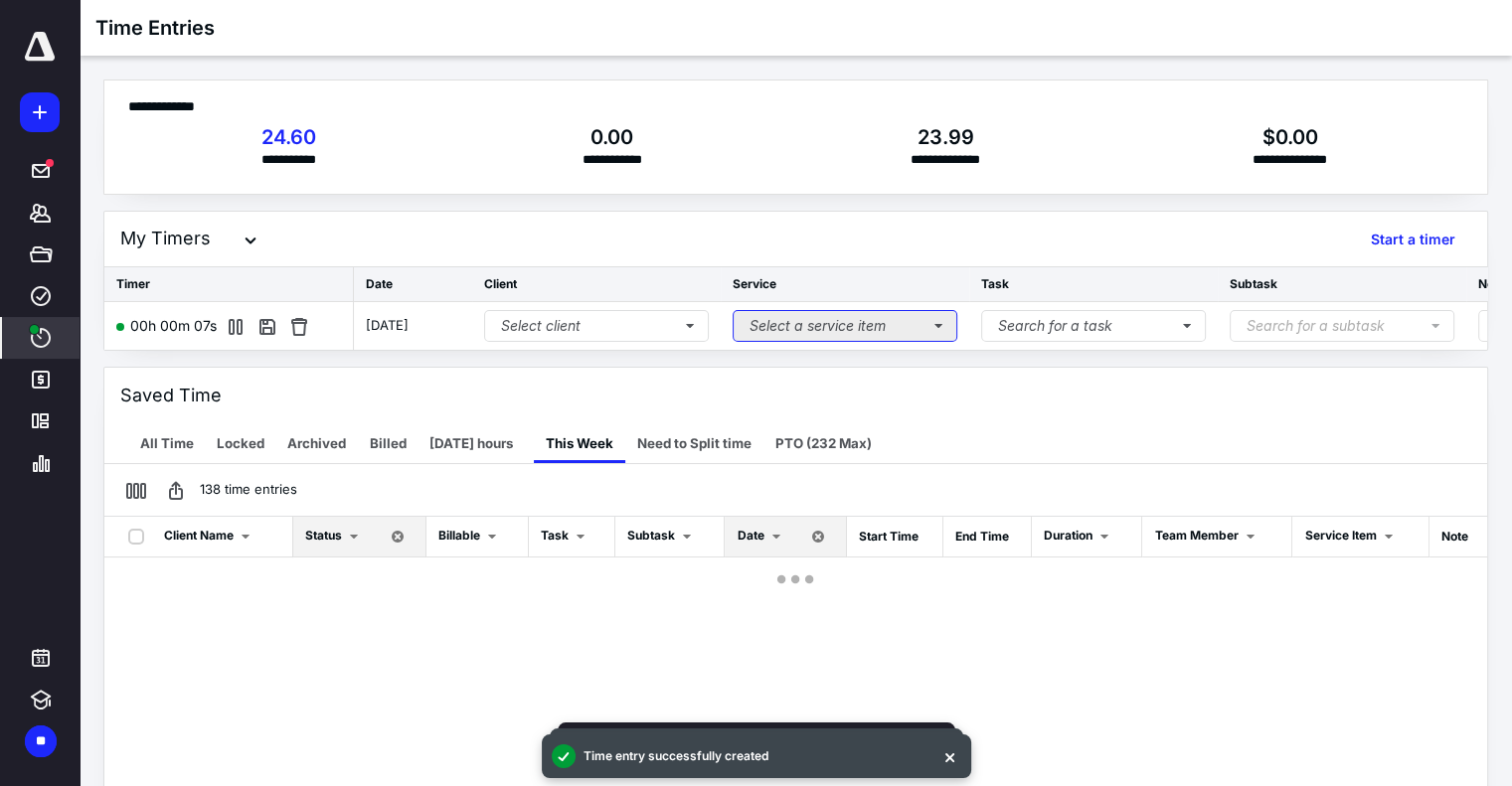 click on "Select a service item" at bounding box center [845, 326] 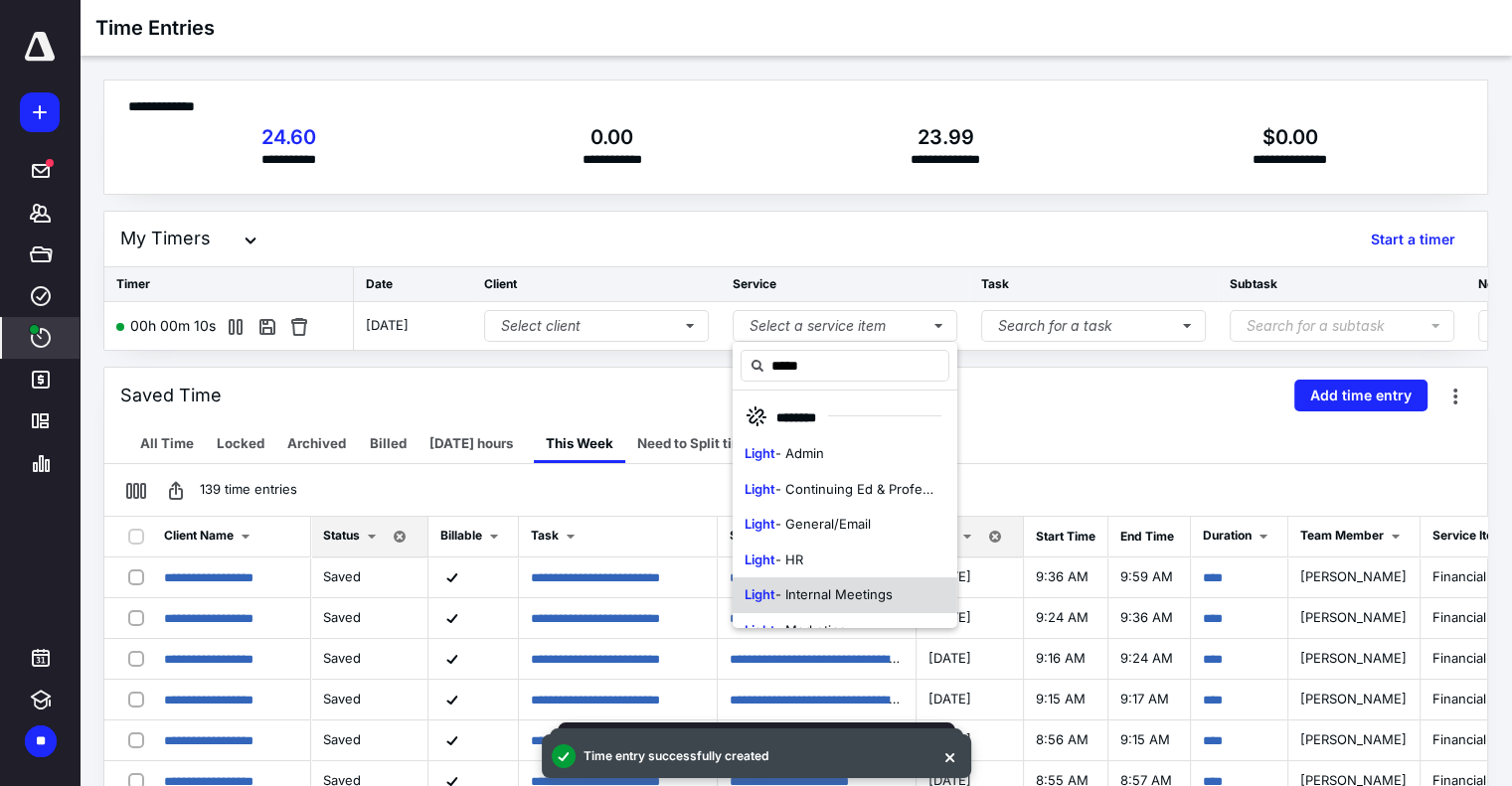 click on "- Internal Meetings" at bounding box center [834, 594] 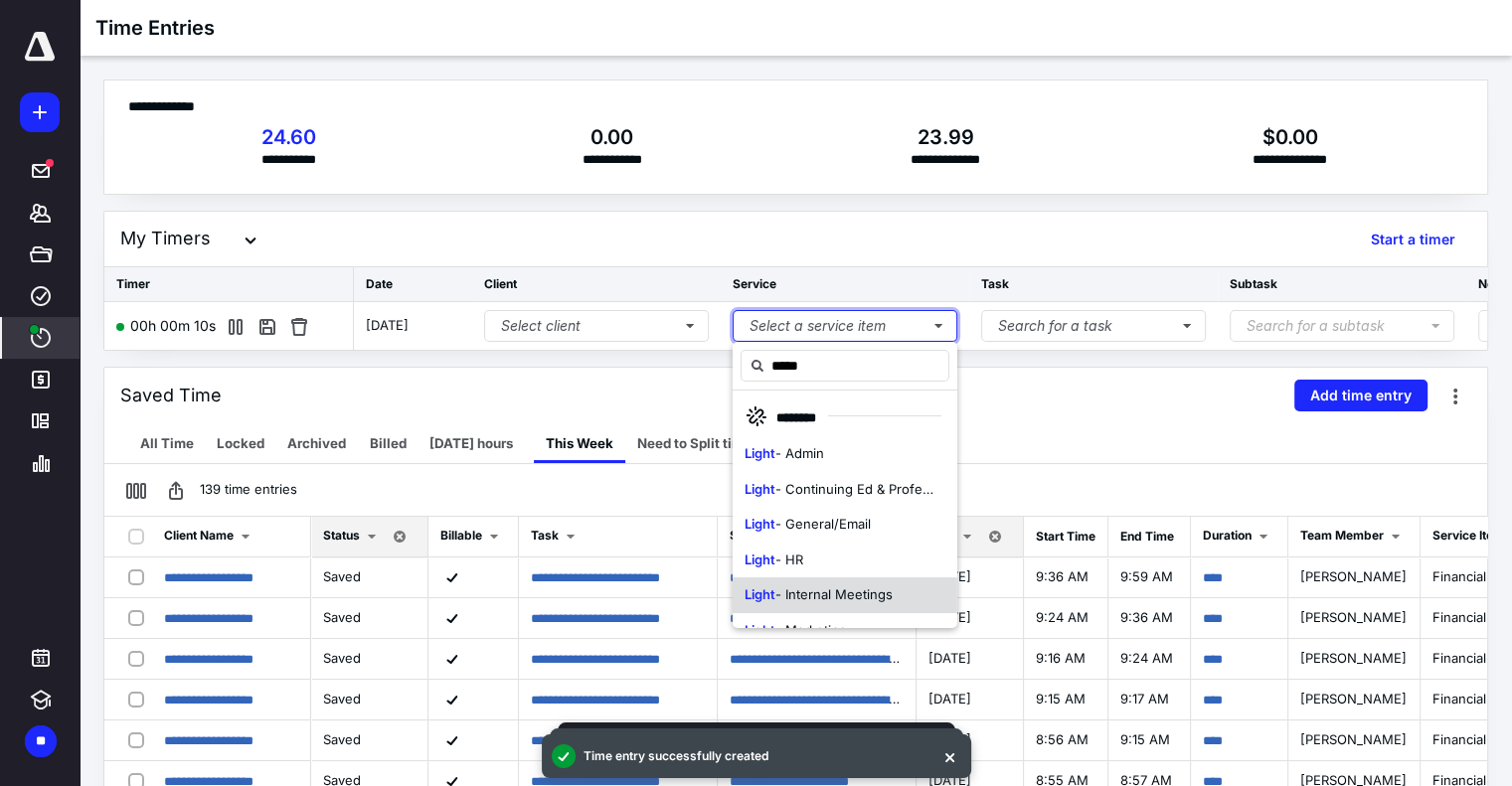 type 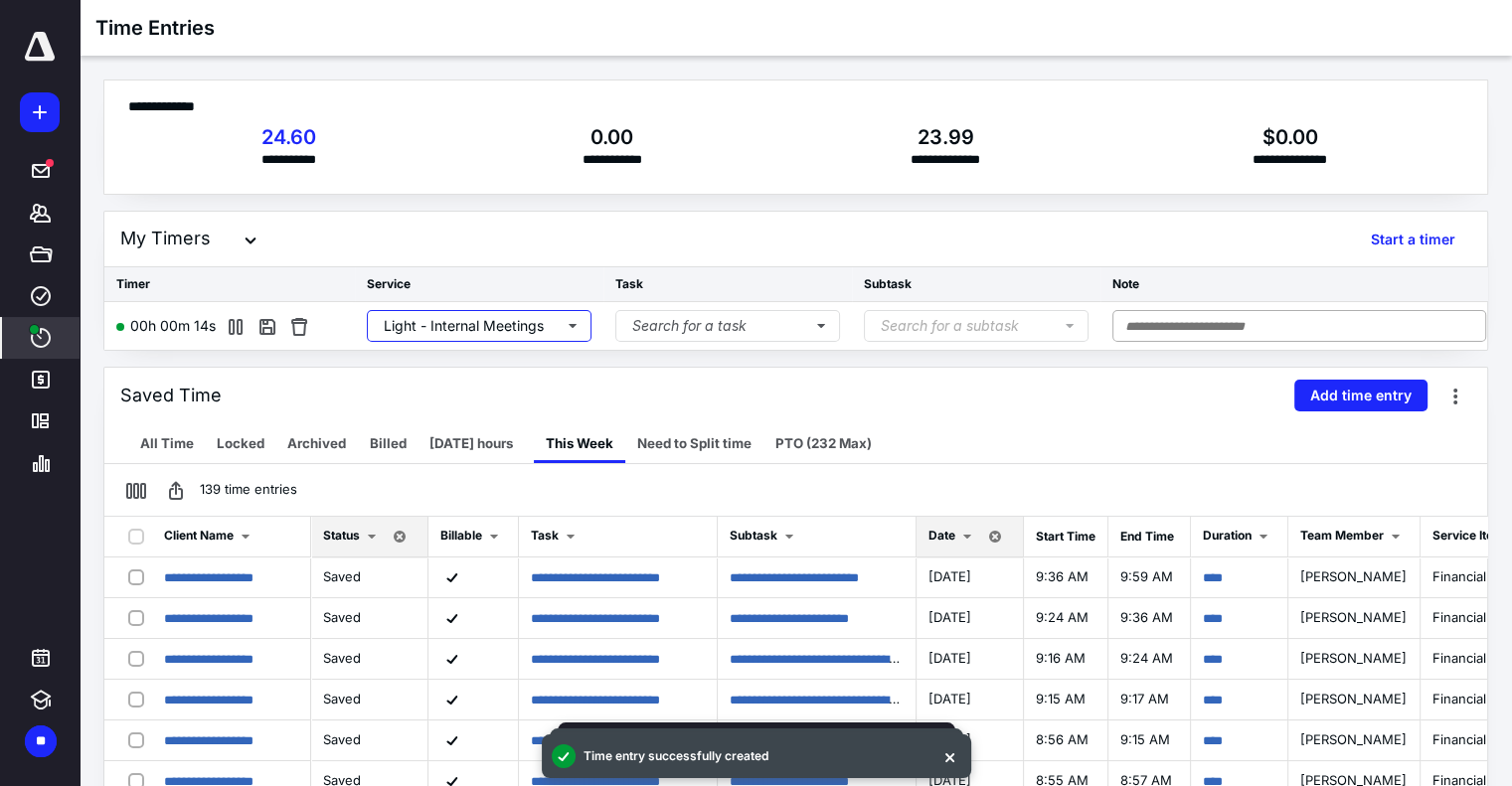 scroll, scrollTop: 0, scrollLeft: 370, axis: horizontal 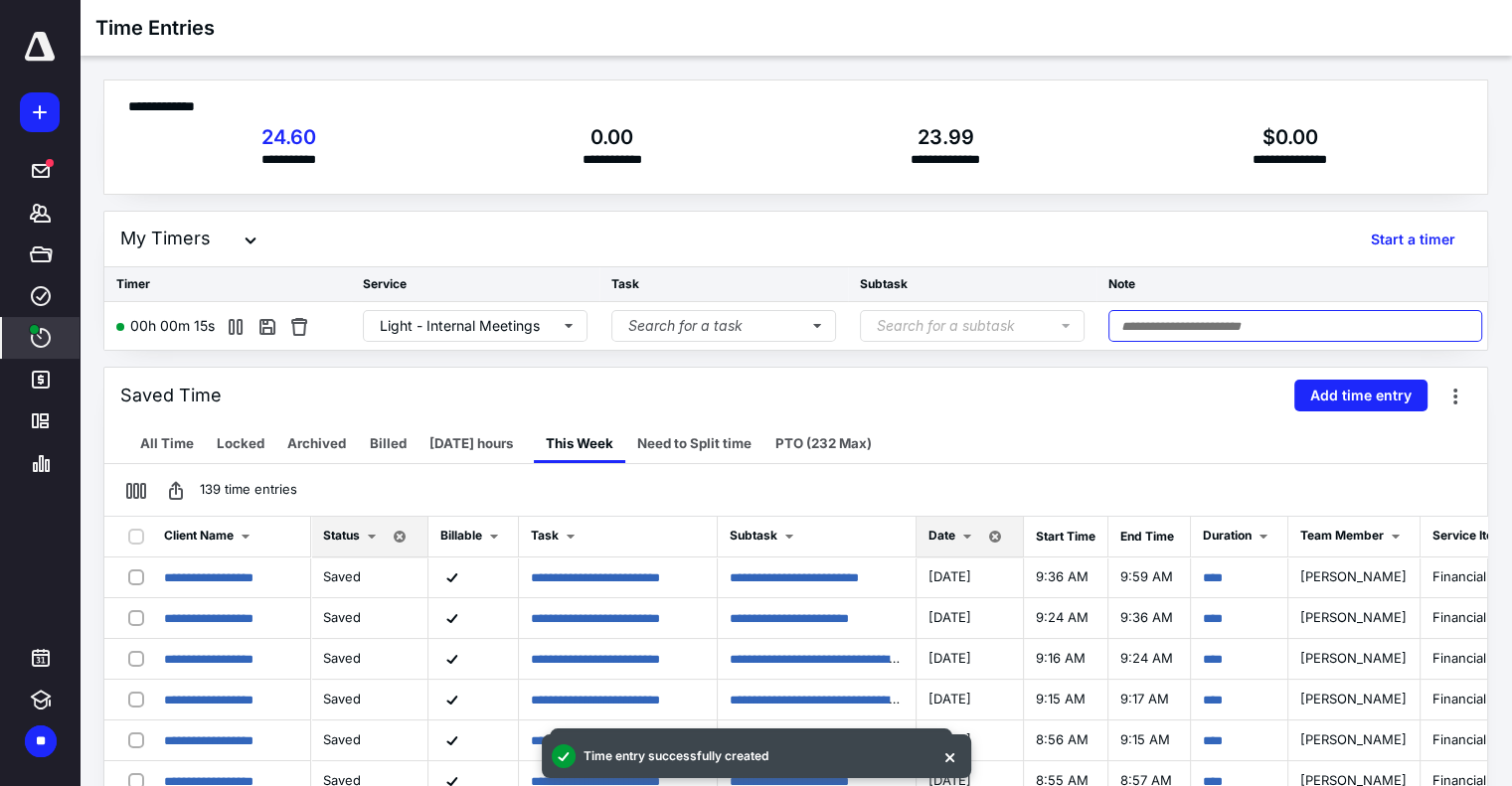 click at bounding box center [1295, 326] 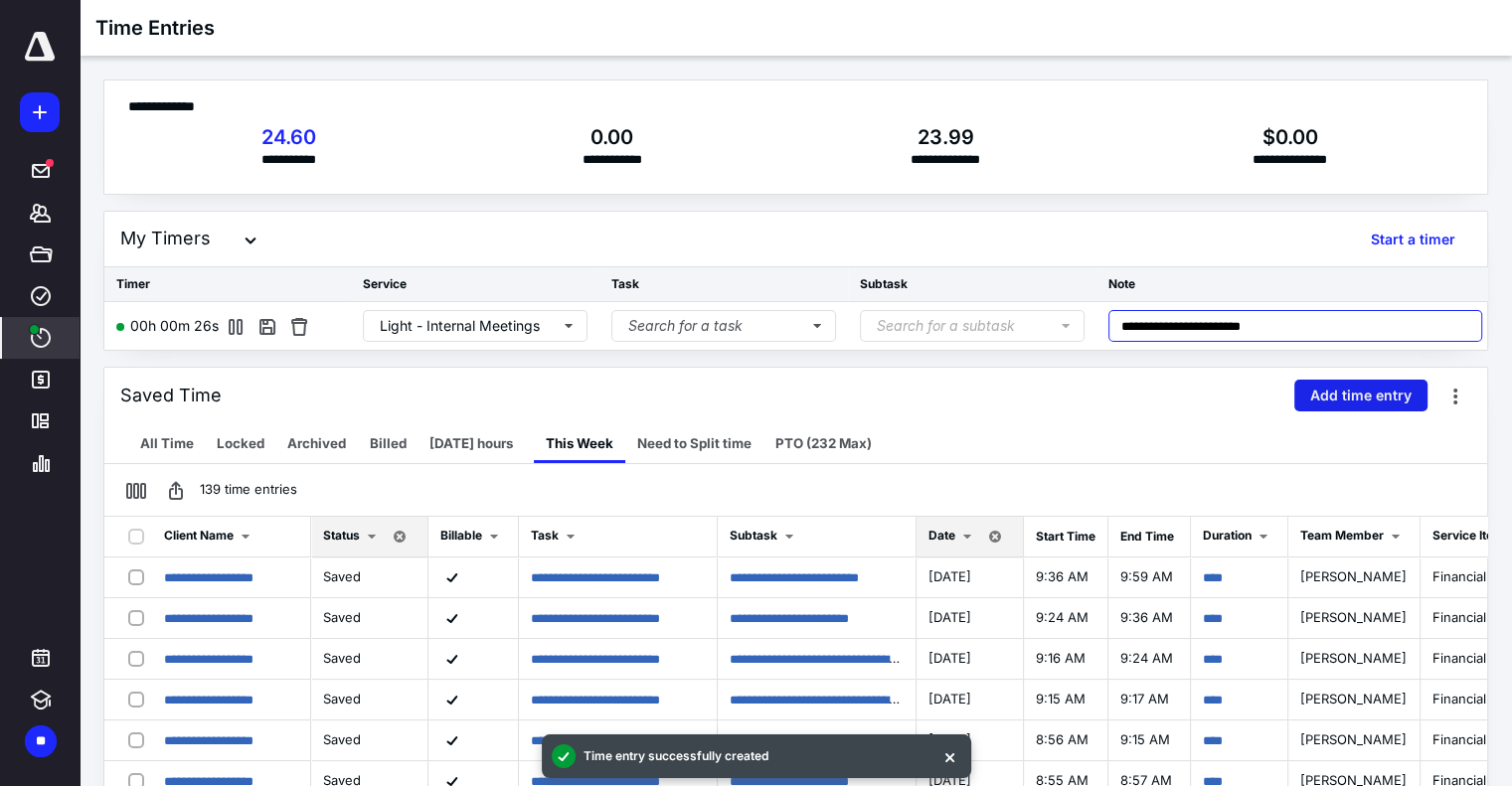 type on "**********" 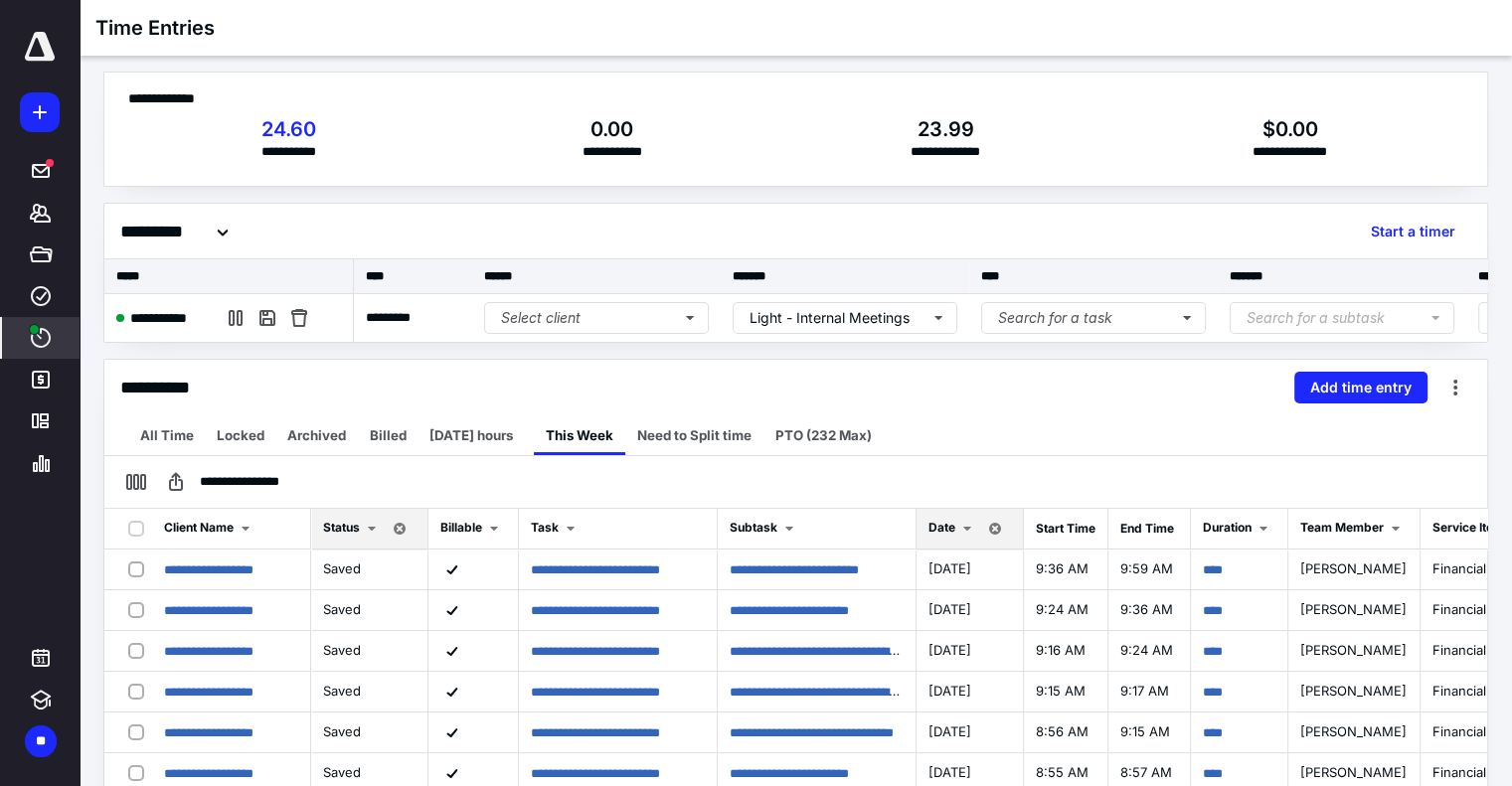 scroll, scrollTop: 226, scrollLeft: 0, axis: vertical 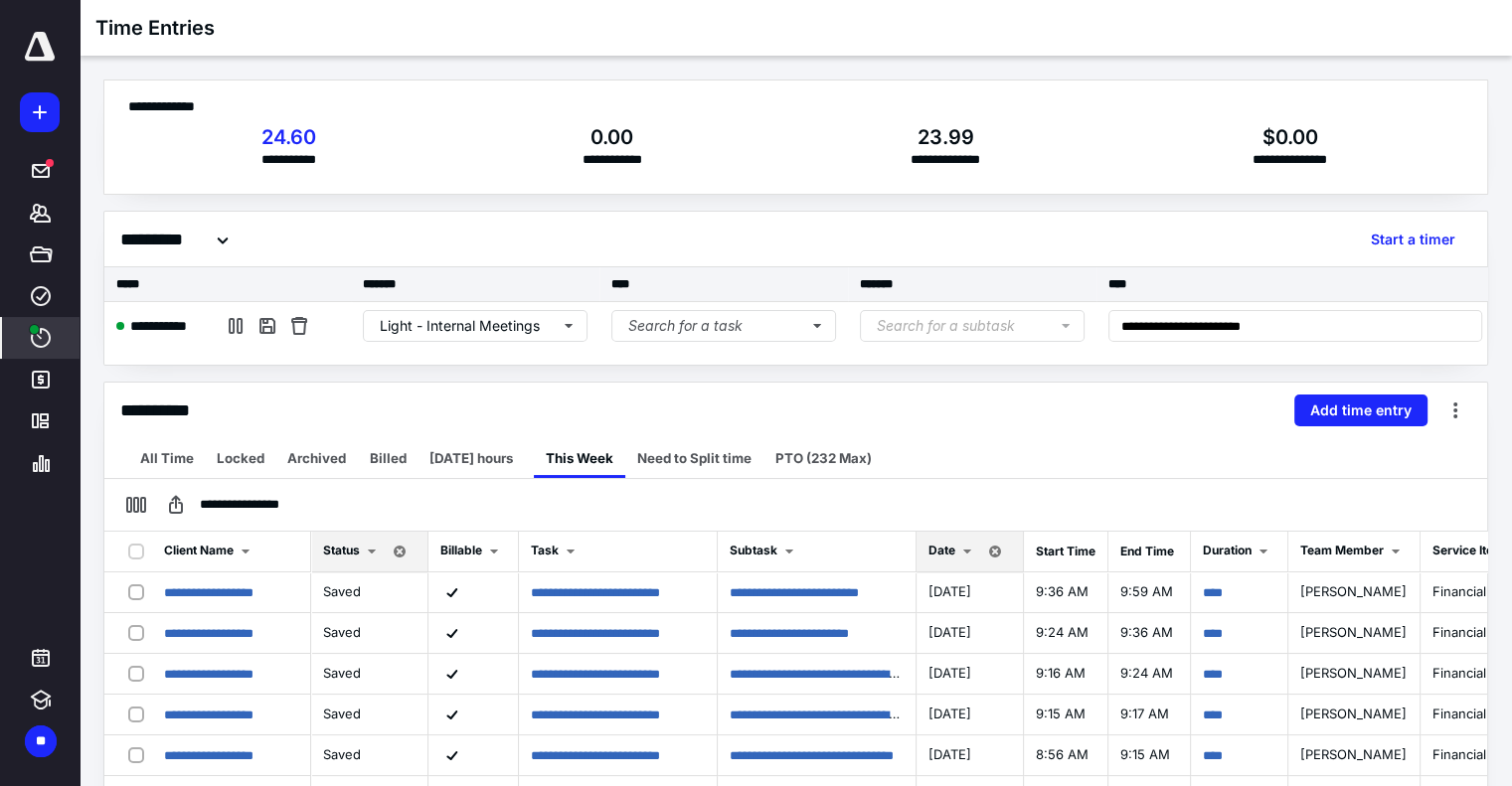 click on "**********" at bounding box center (795, 137) 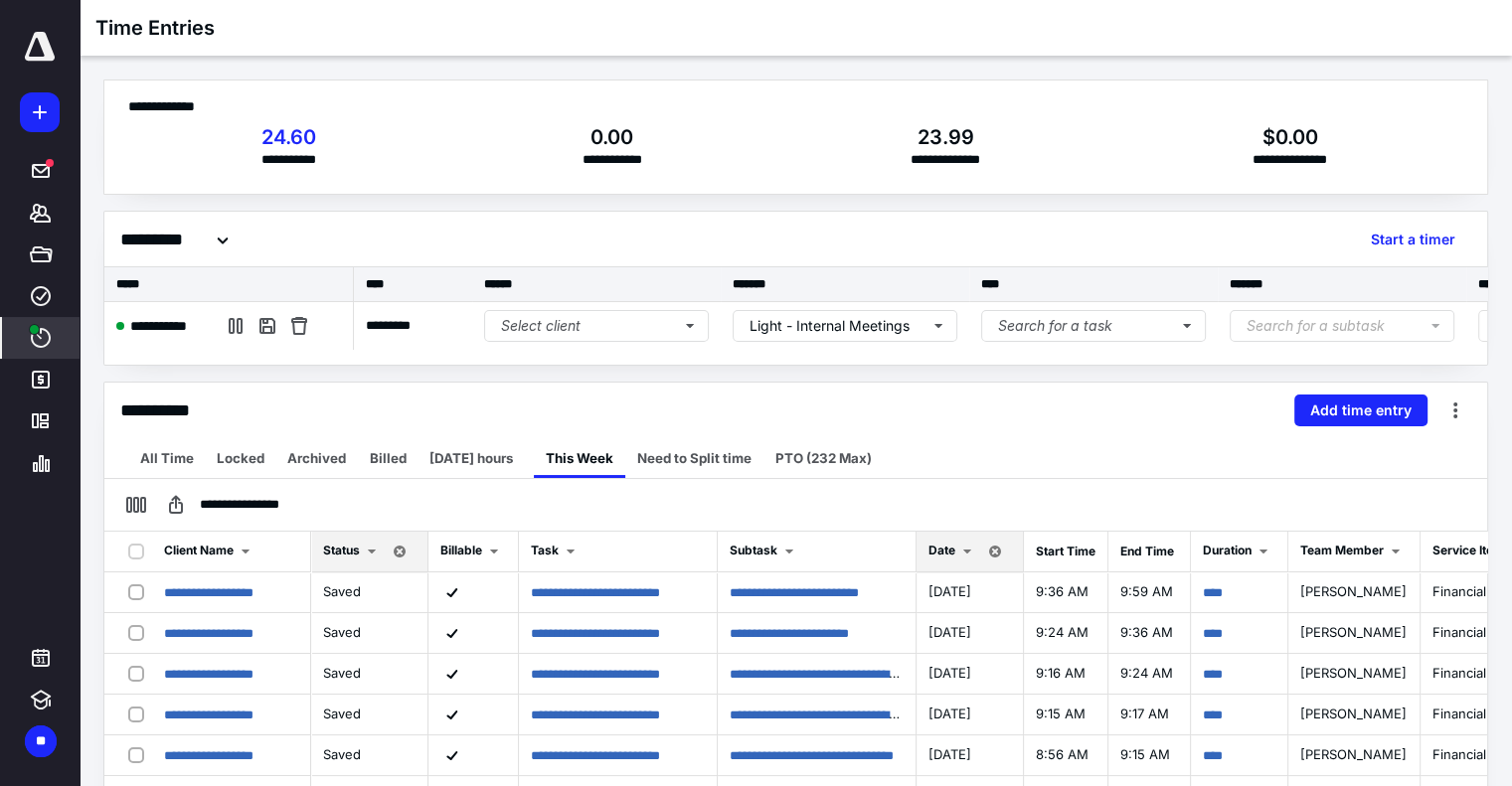 click on "**********" at bounding box center [795, 137] 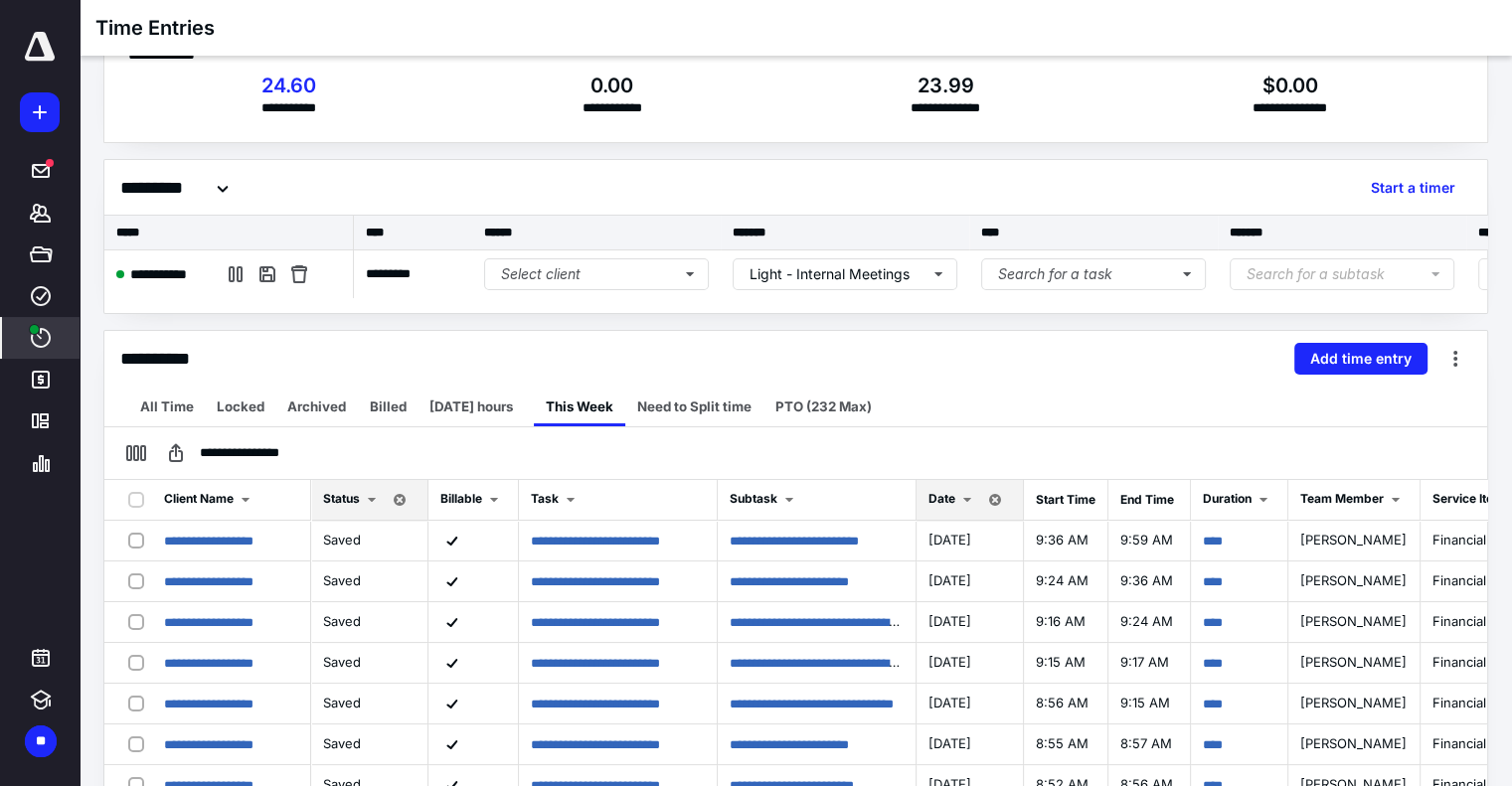 scroll, scrollTop: 0, scrollLeft: 0, axis: both 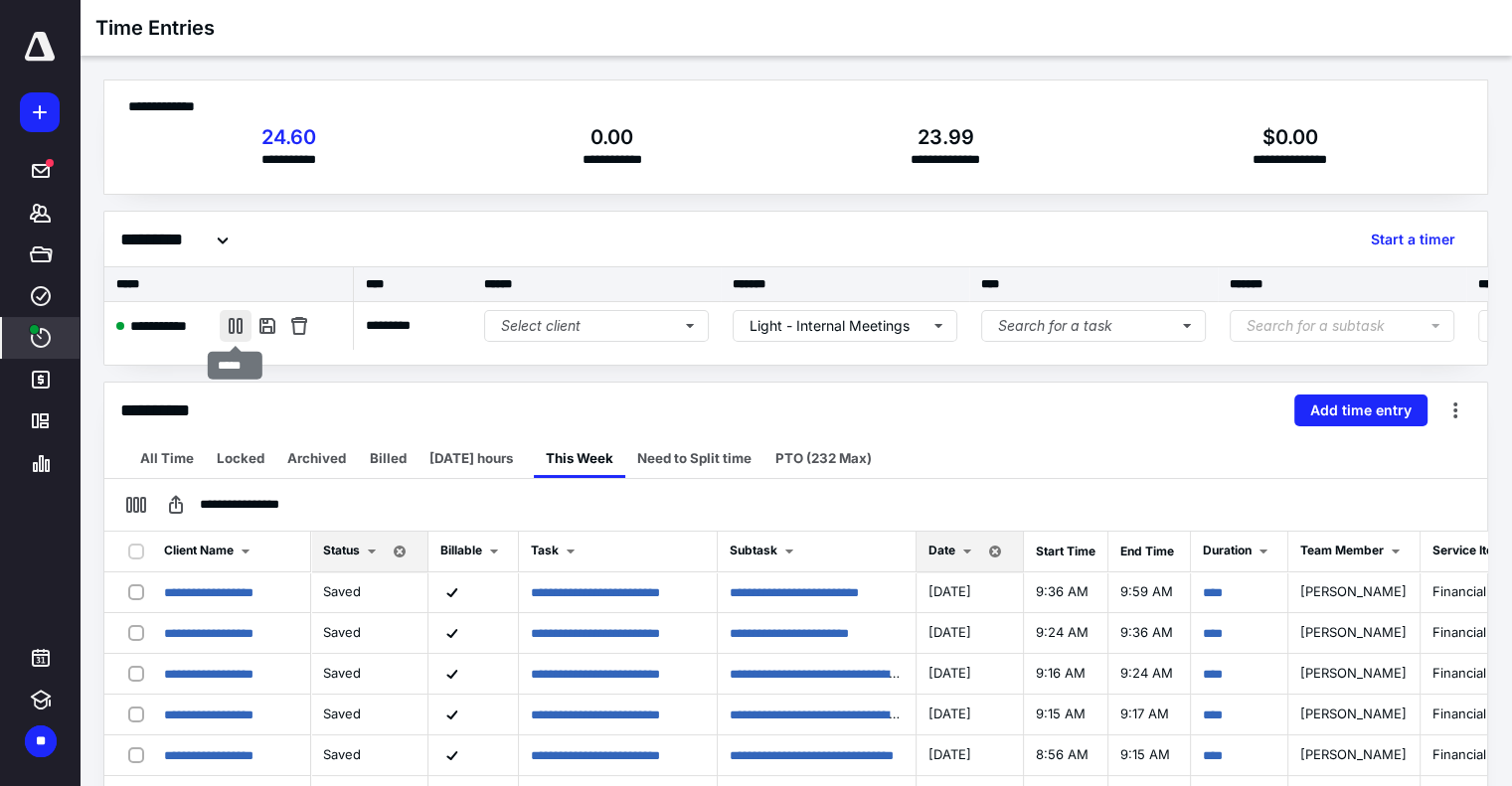 click at bounding box center (236, 326) 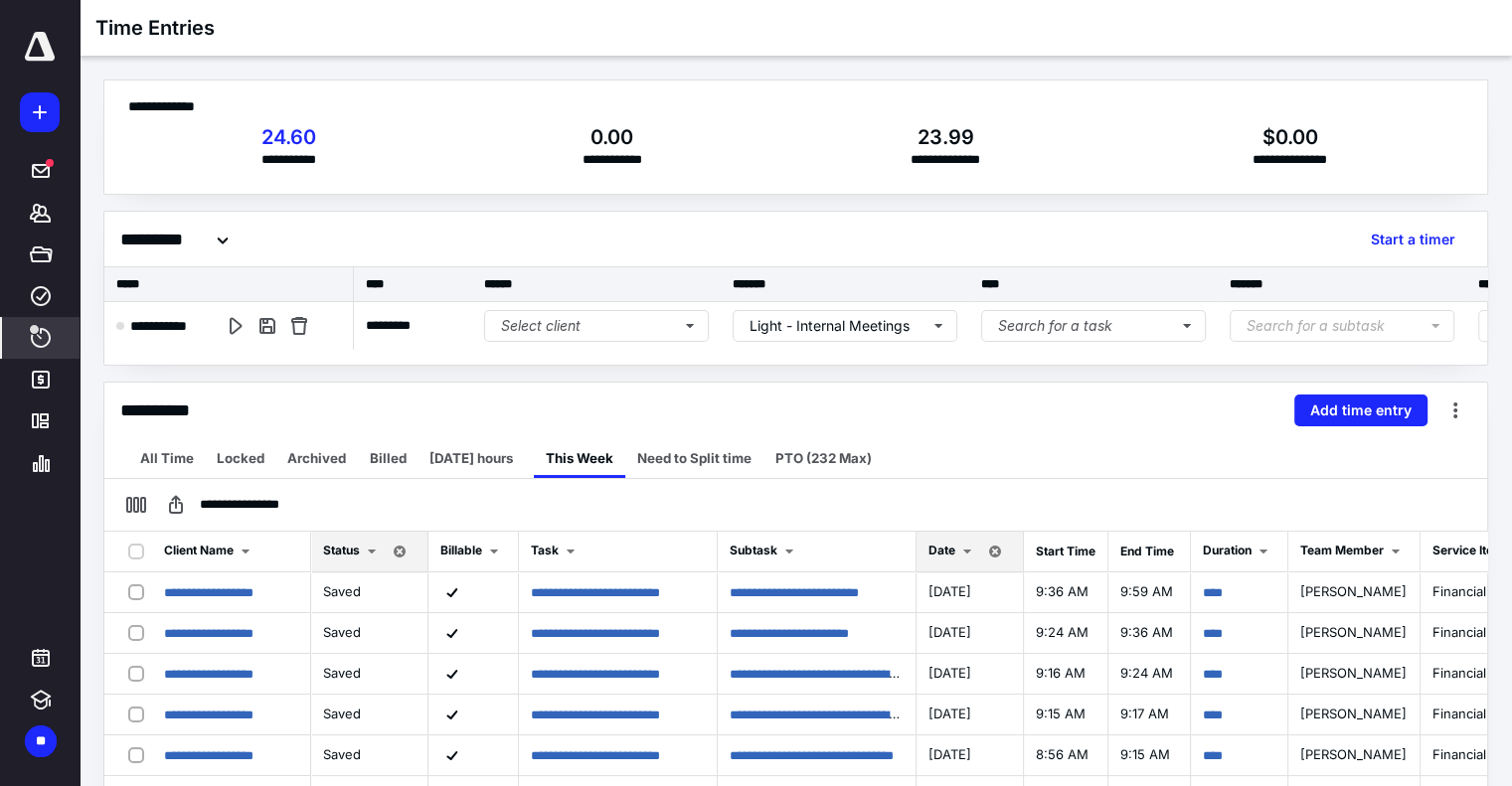 type 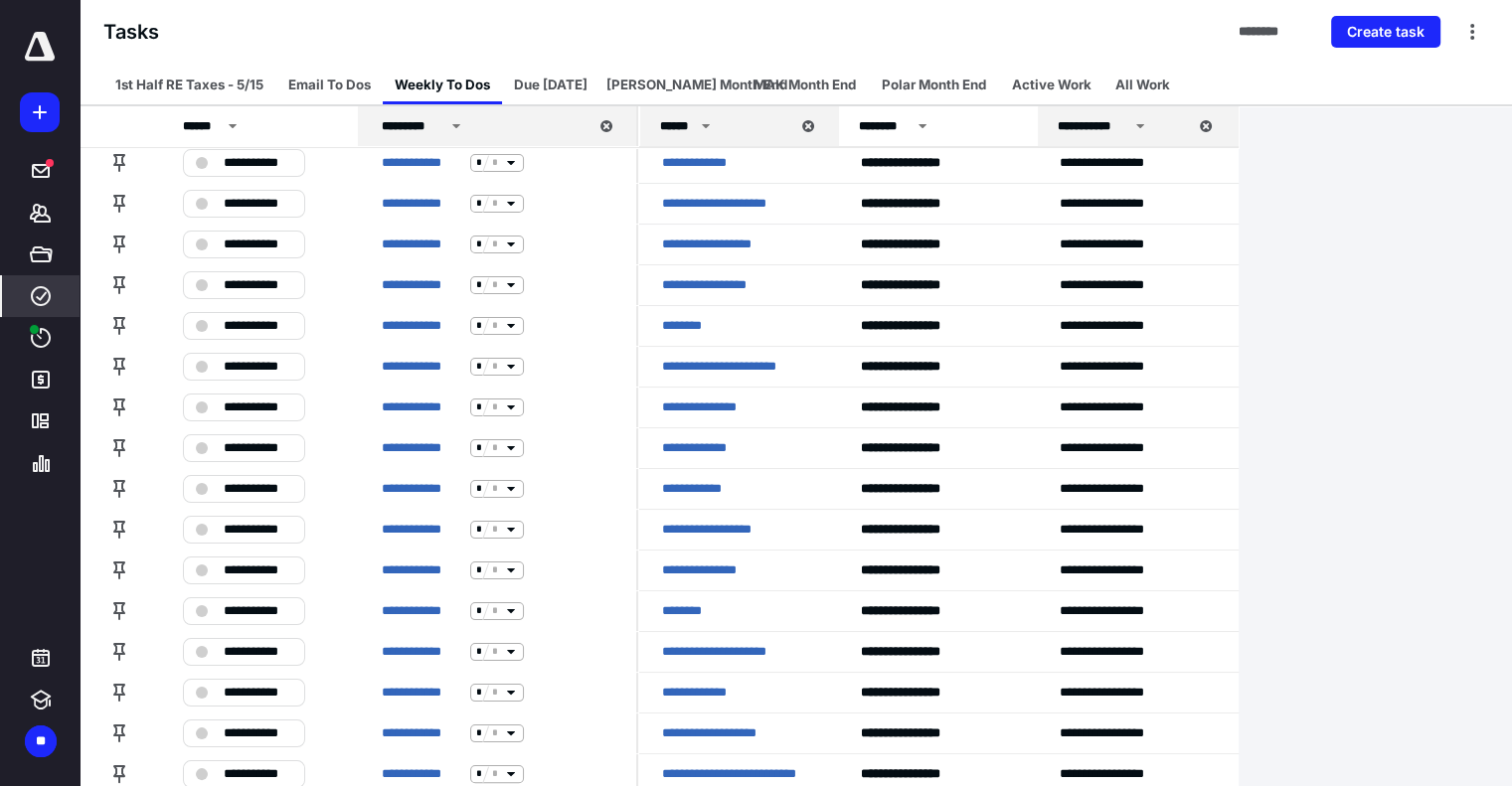 scroll, scrollTop: 318, scrollLeft: 0, axis: vertical 